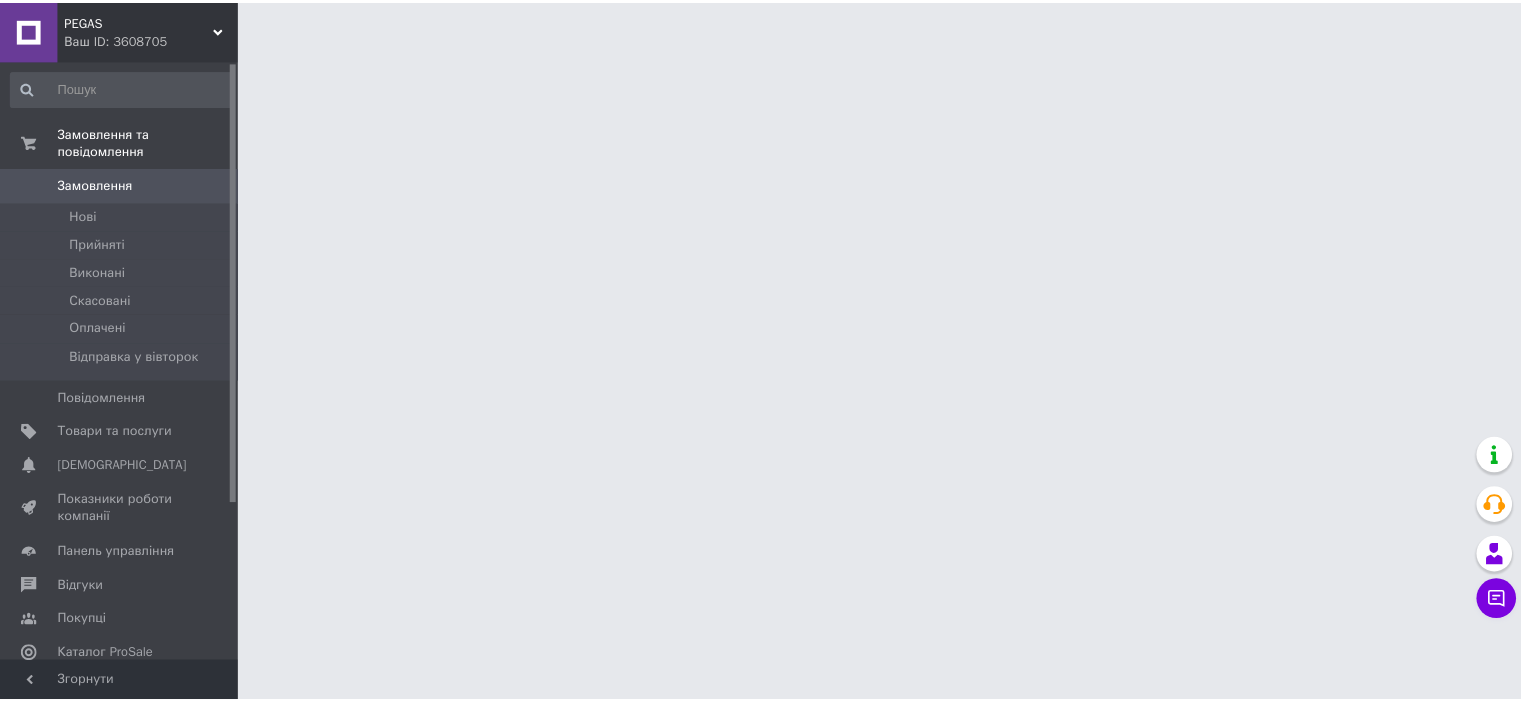 scroll, scrollTop: 0, scrollLeft: 0, axis: both 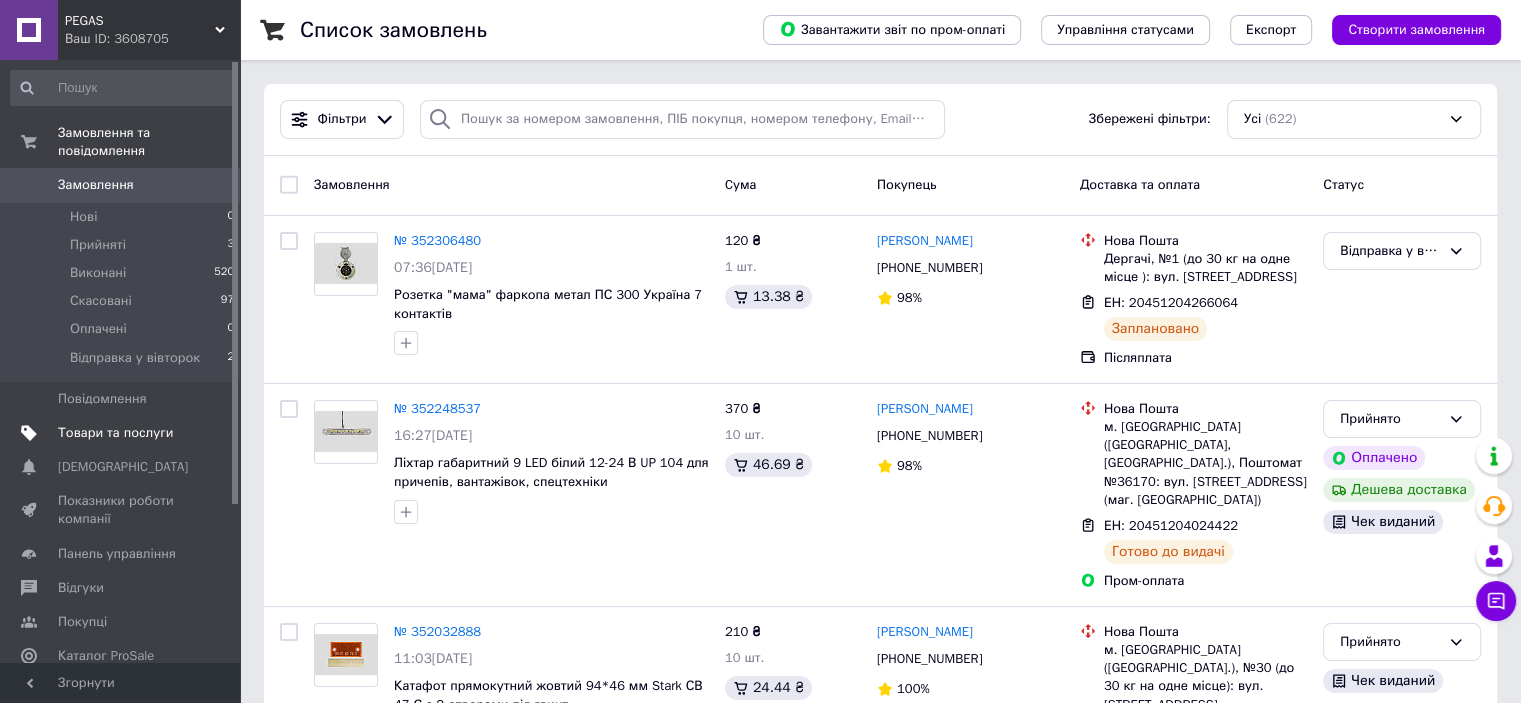 click on "Товари та послуги" at bounding box center (115, 433) 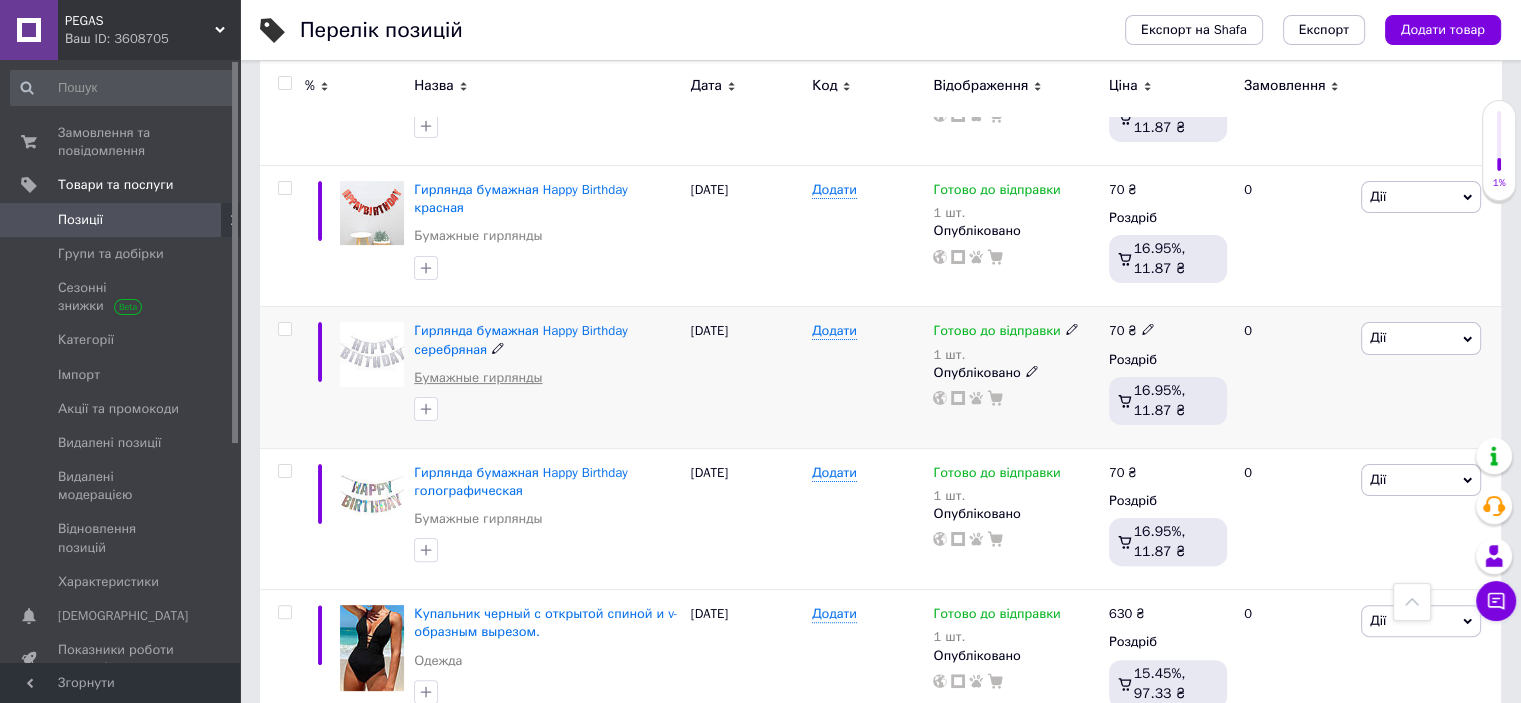 scroll, scrollTop: 300, scrollLeft: 0, axis: vertical 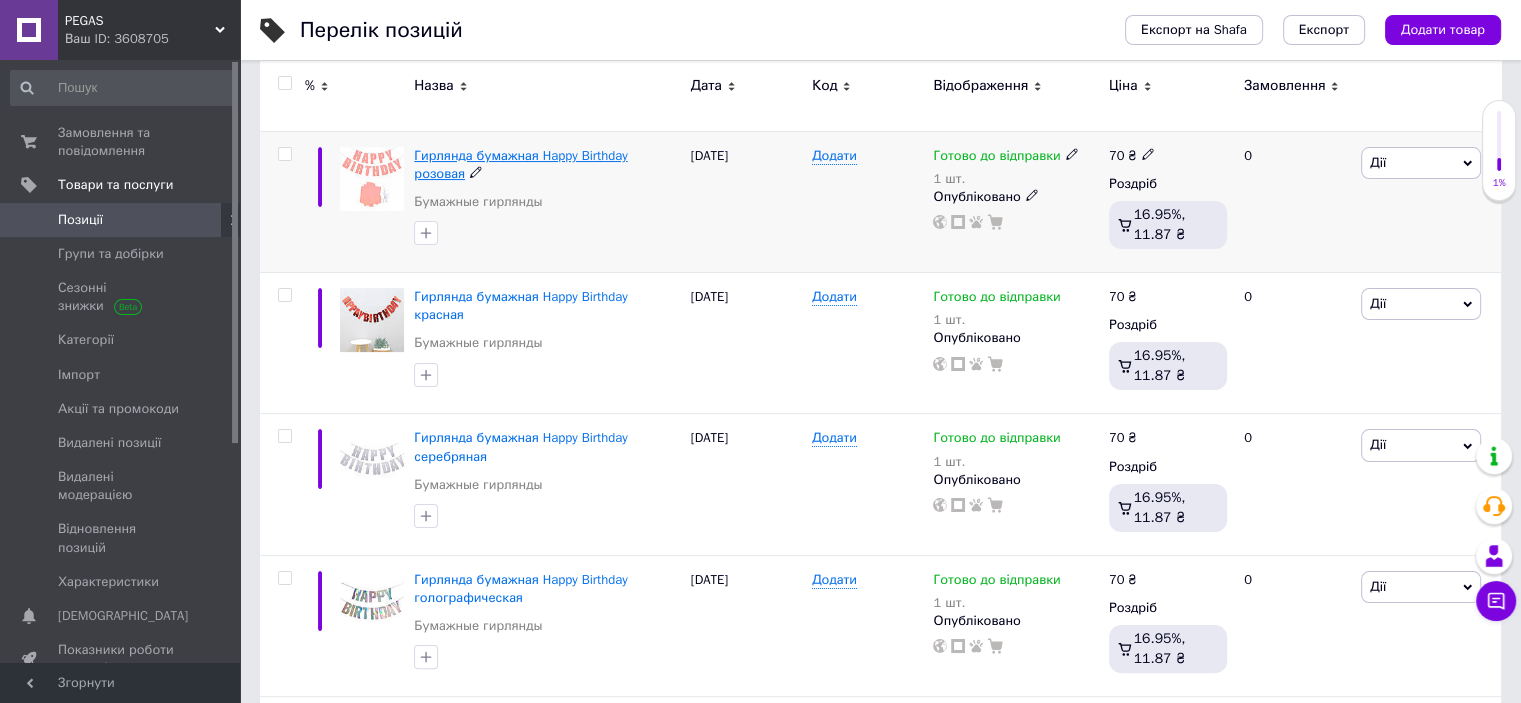 click on "Гирлянда бумажная Happy Birthday розовая" at bounding box center (520, 164) 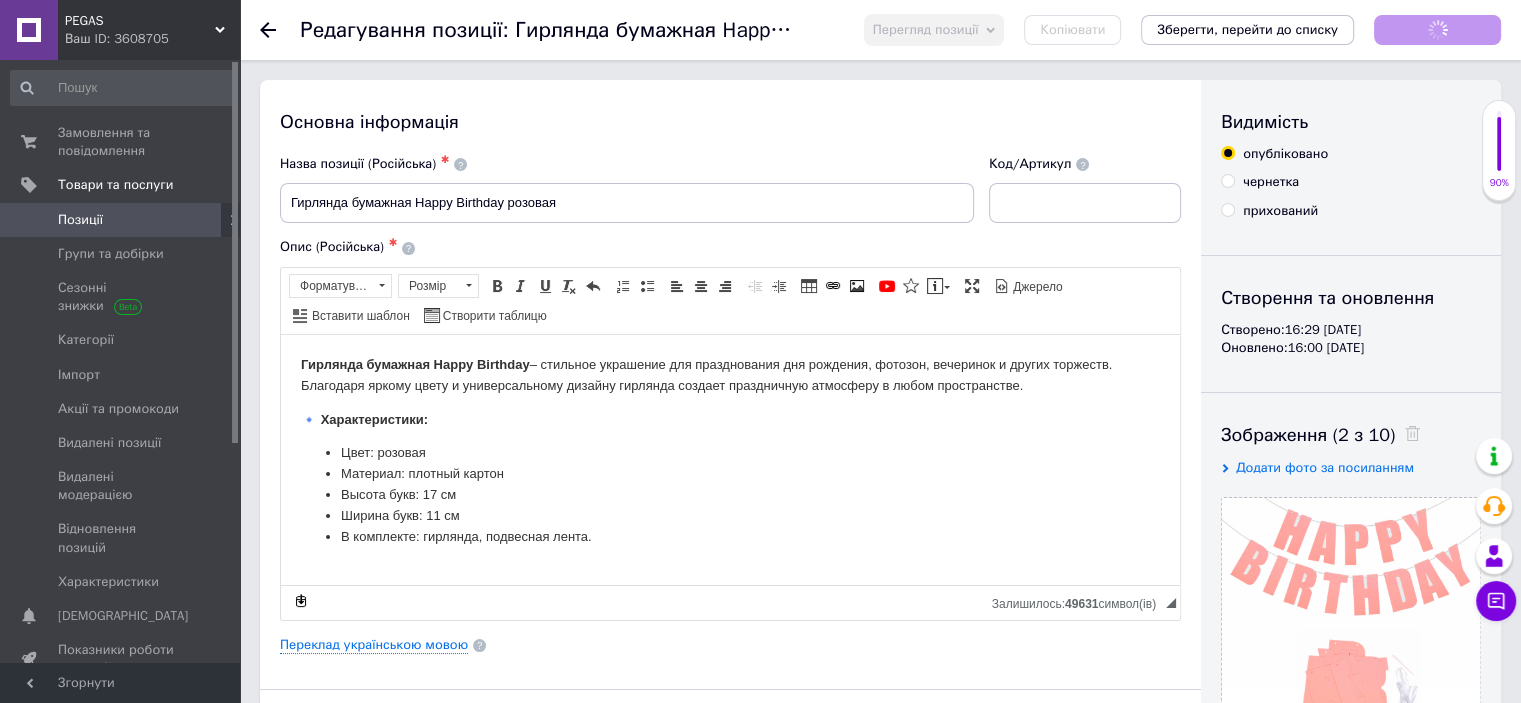 scroll, scrollTop: 0, scrollLeft: 0, axis: both 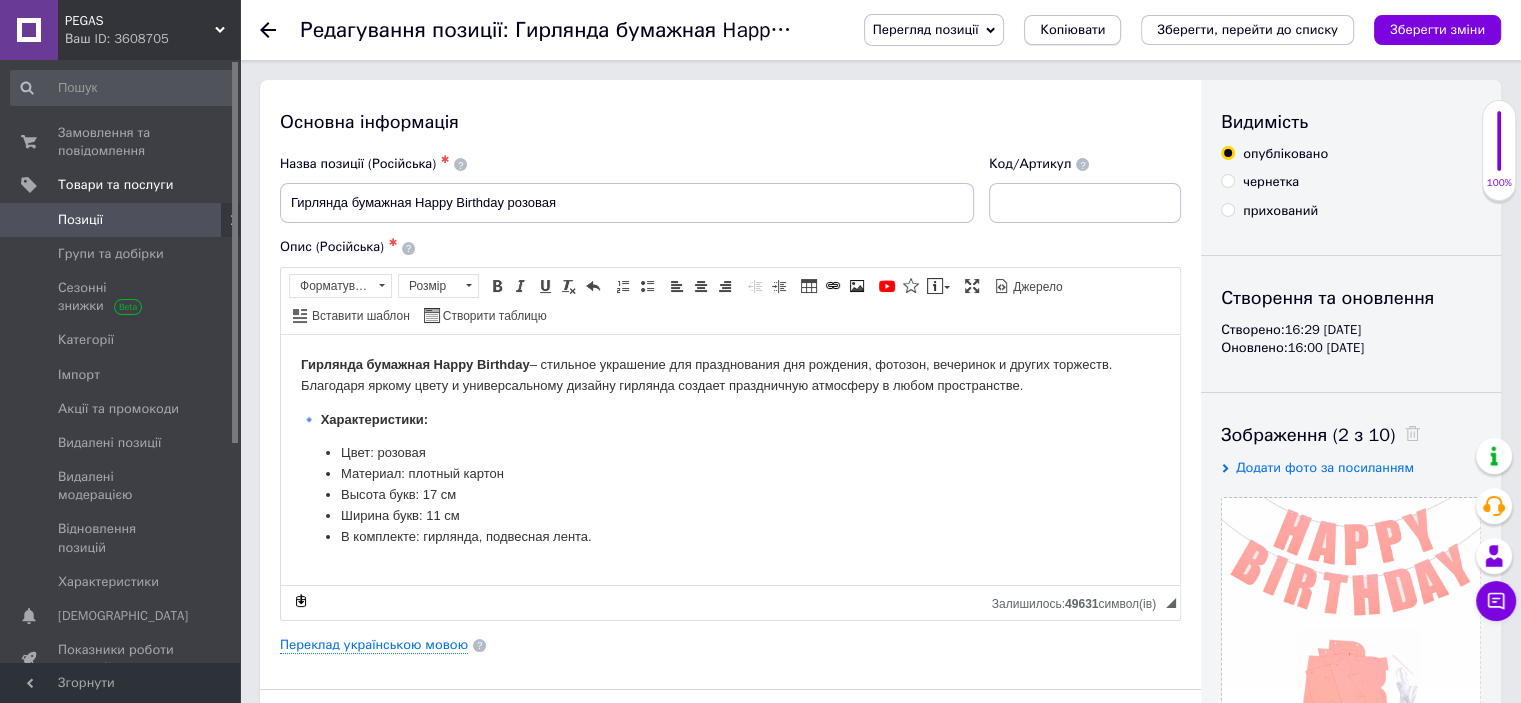 click on "Копіювати" at bounding box center [1072, 30] 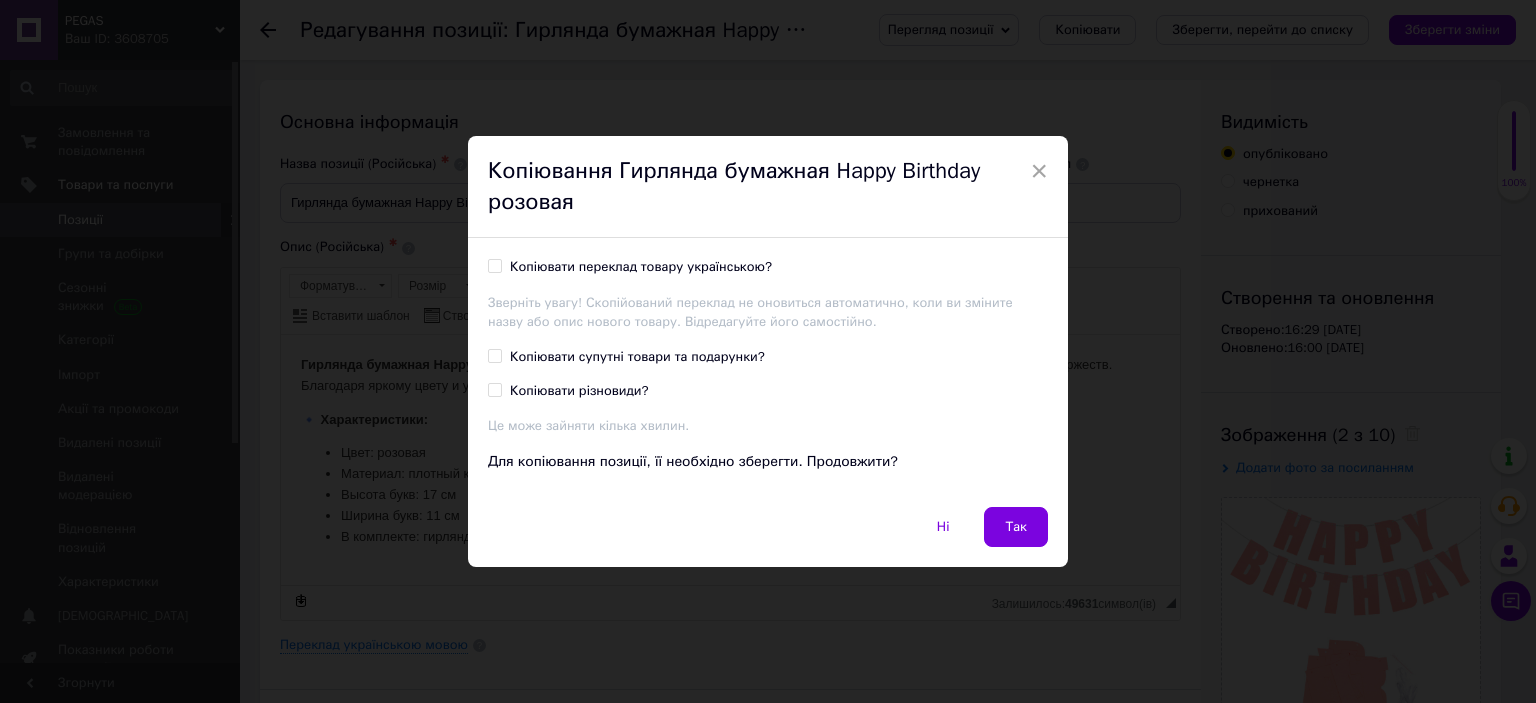 click on "Копіювати різновиди?" at bounding box center [579, 391] 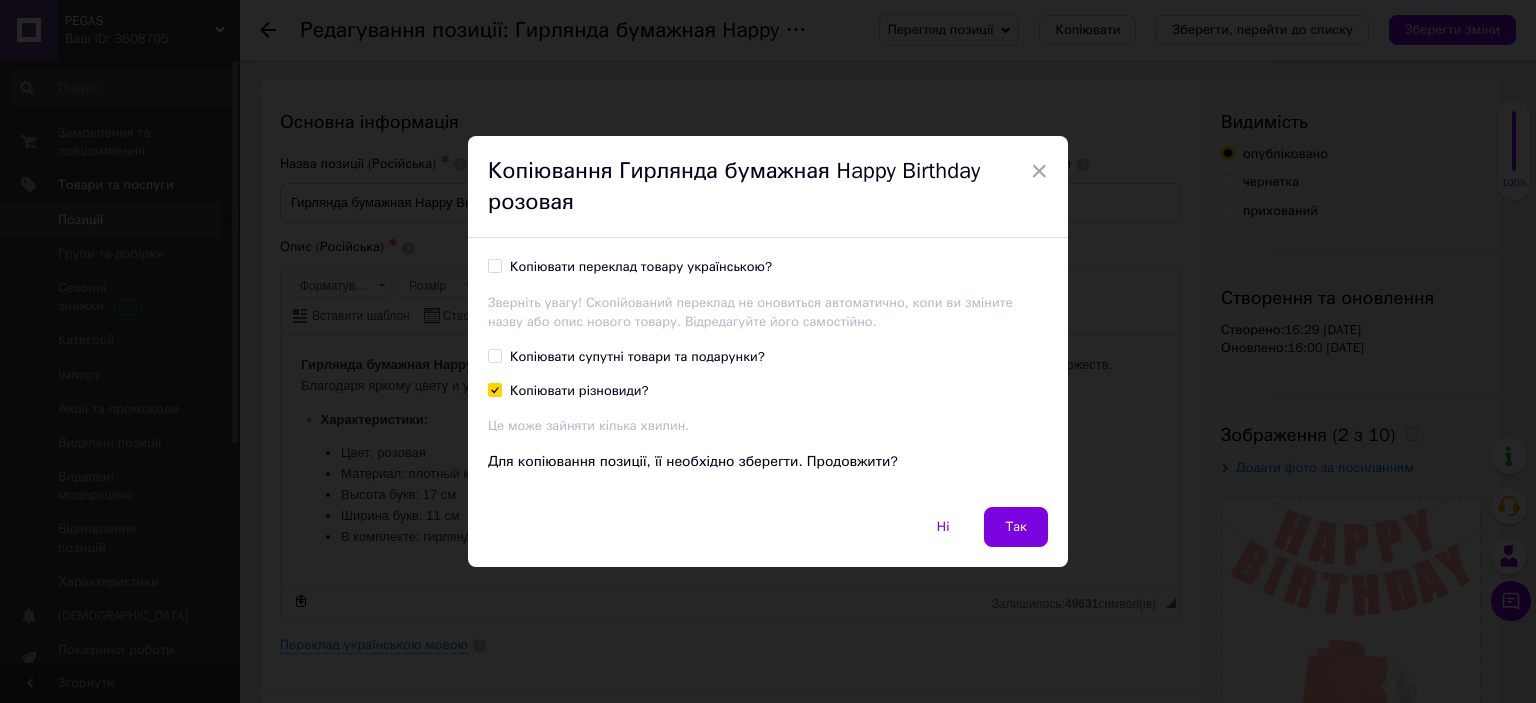 checkbox on "true" 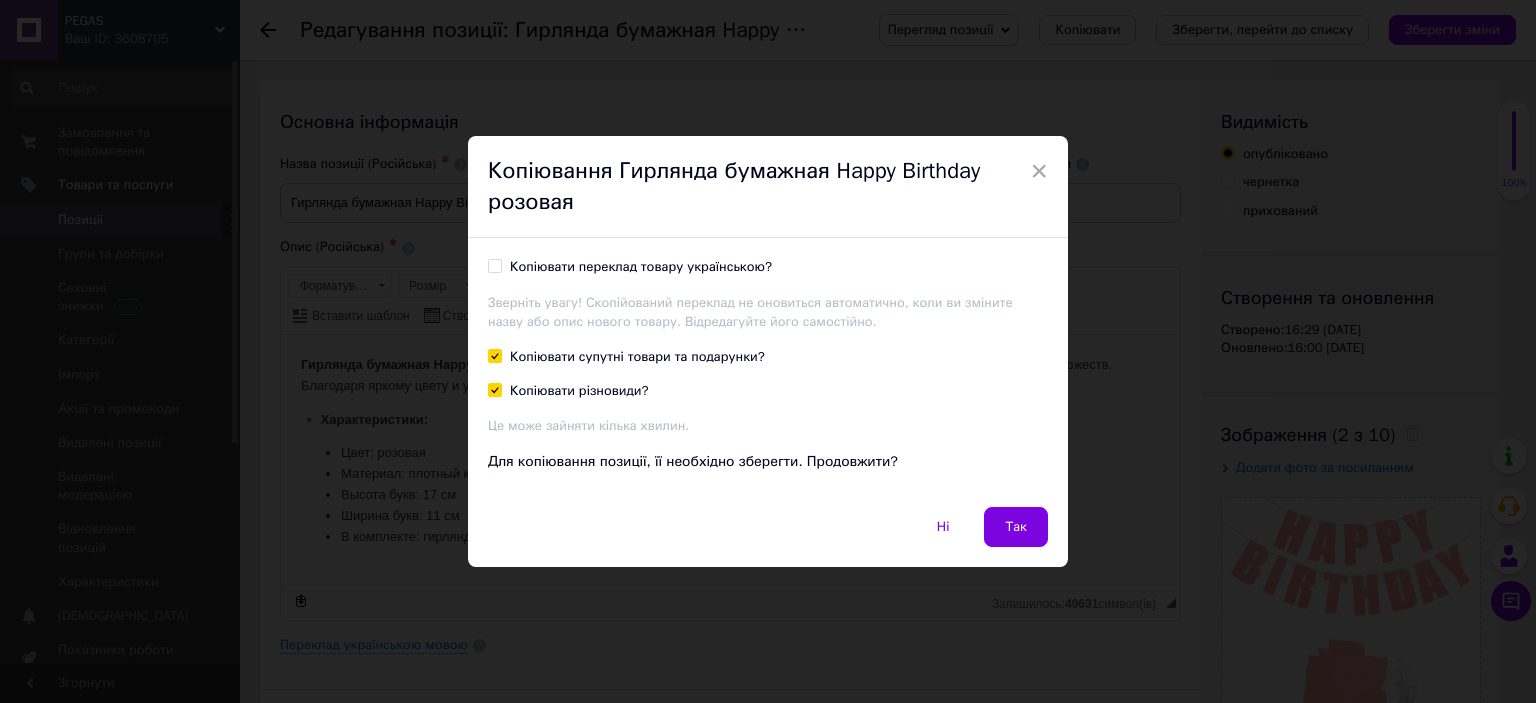 checkbox on "true" 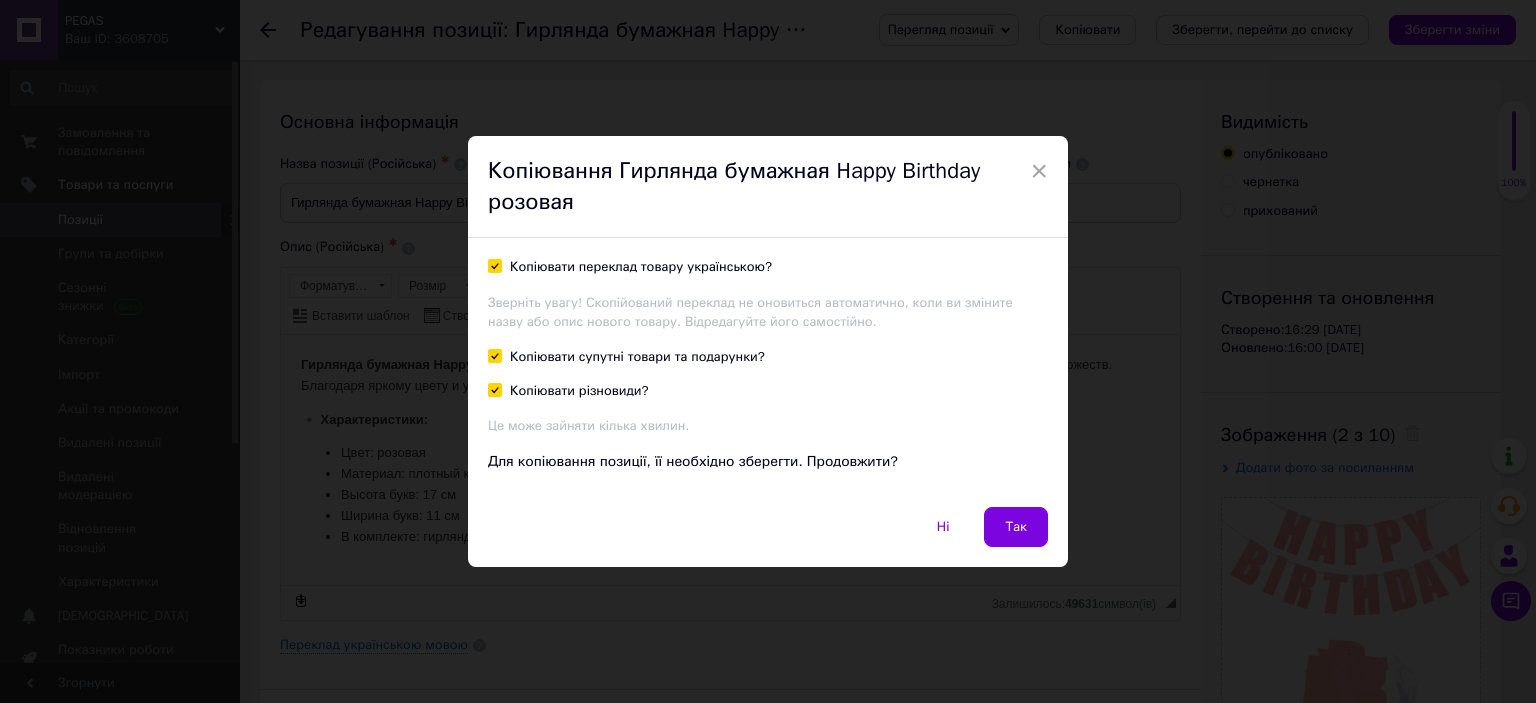 checkbox on "true" 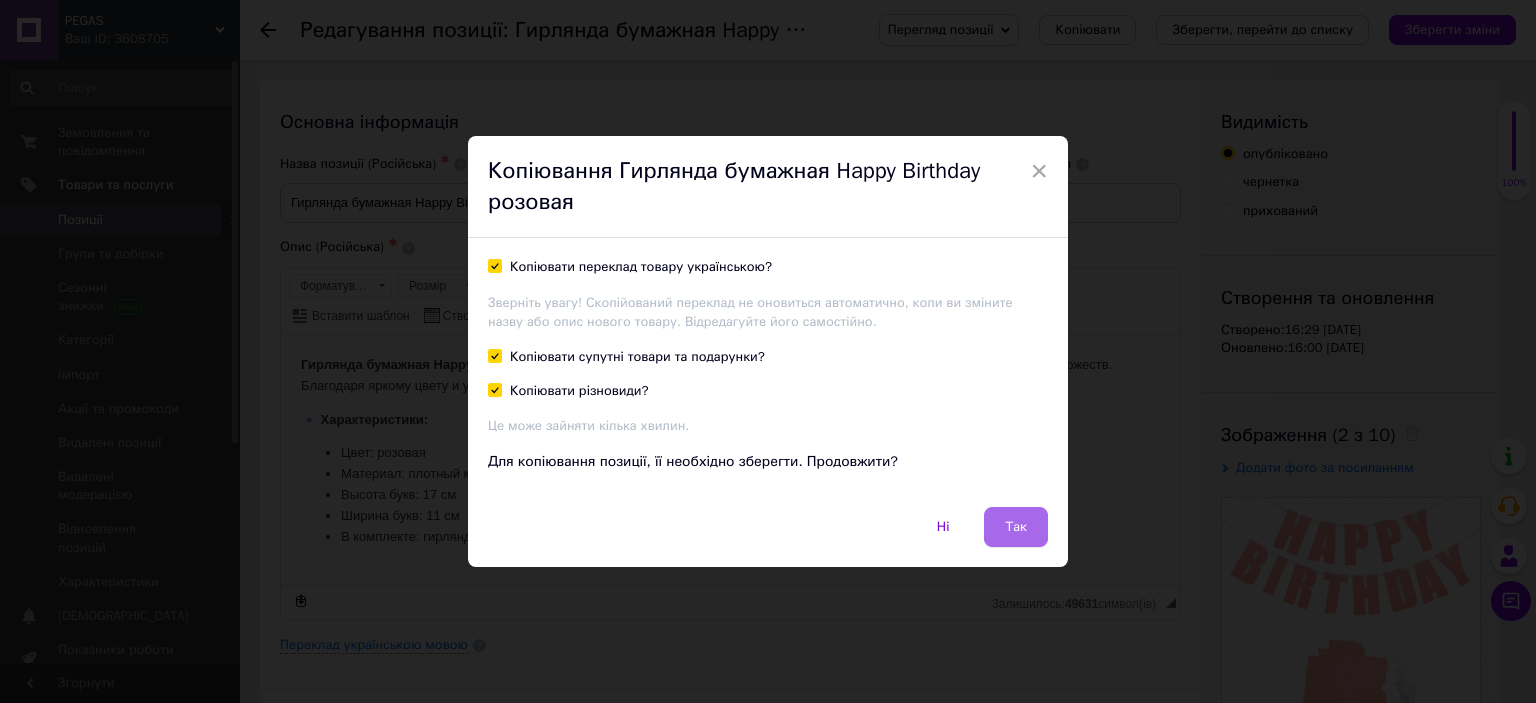 click on "Так" at bounding box center (1016, 527) 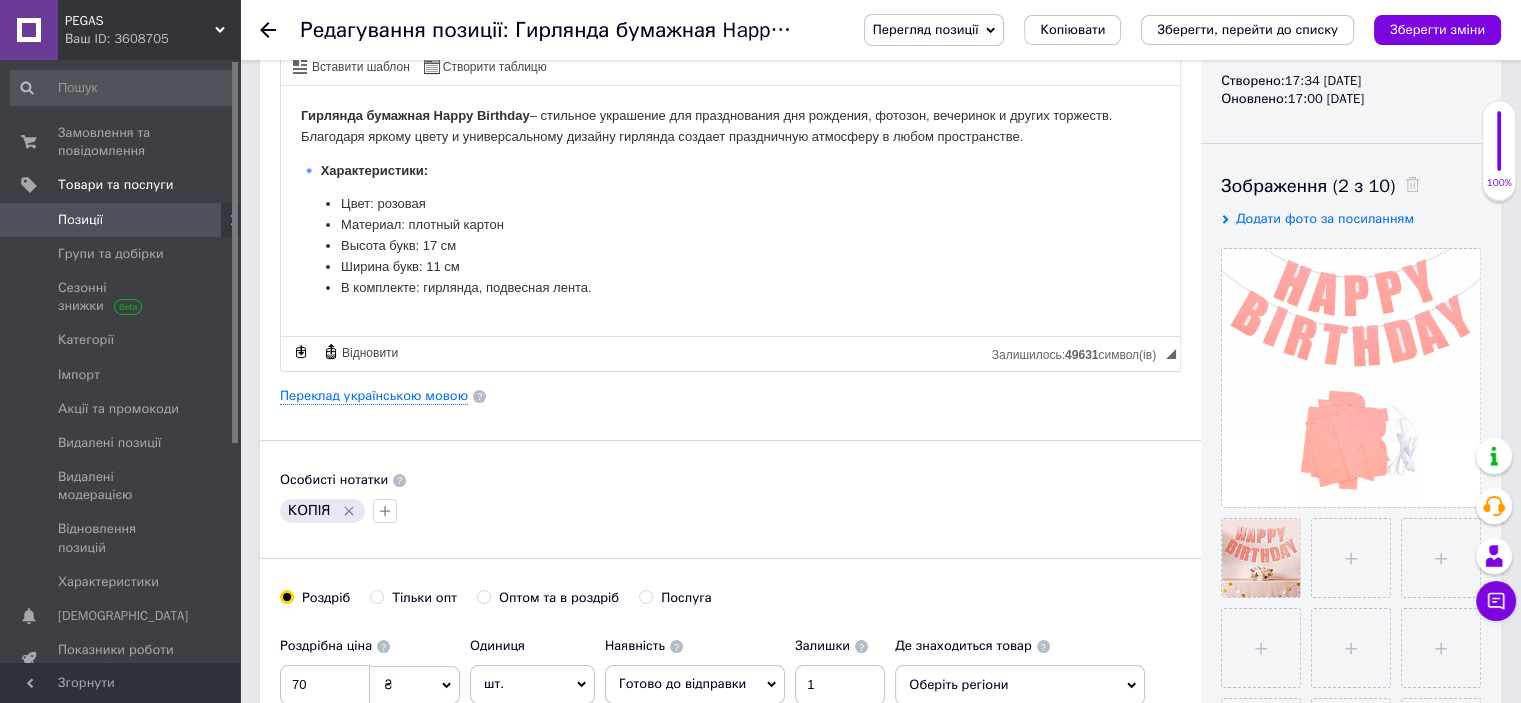 scroll, scrollTop: 400, scrollLeft: 0, axis: vertical 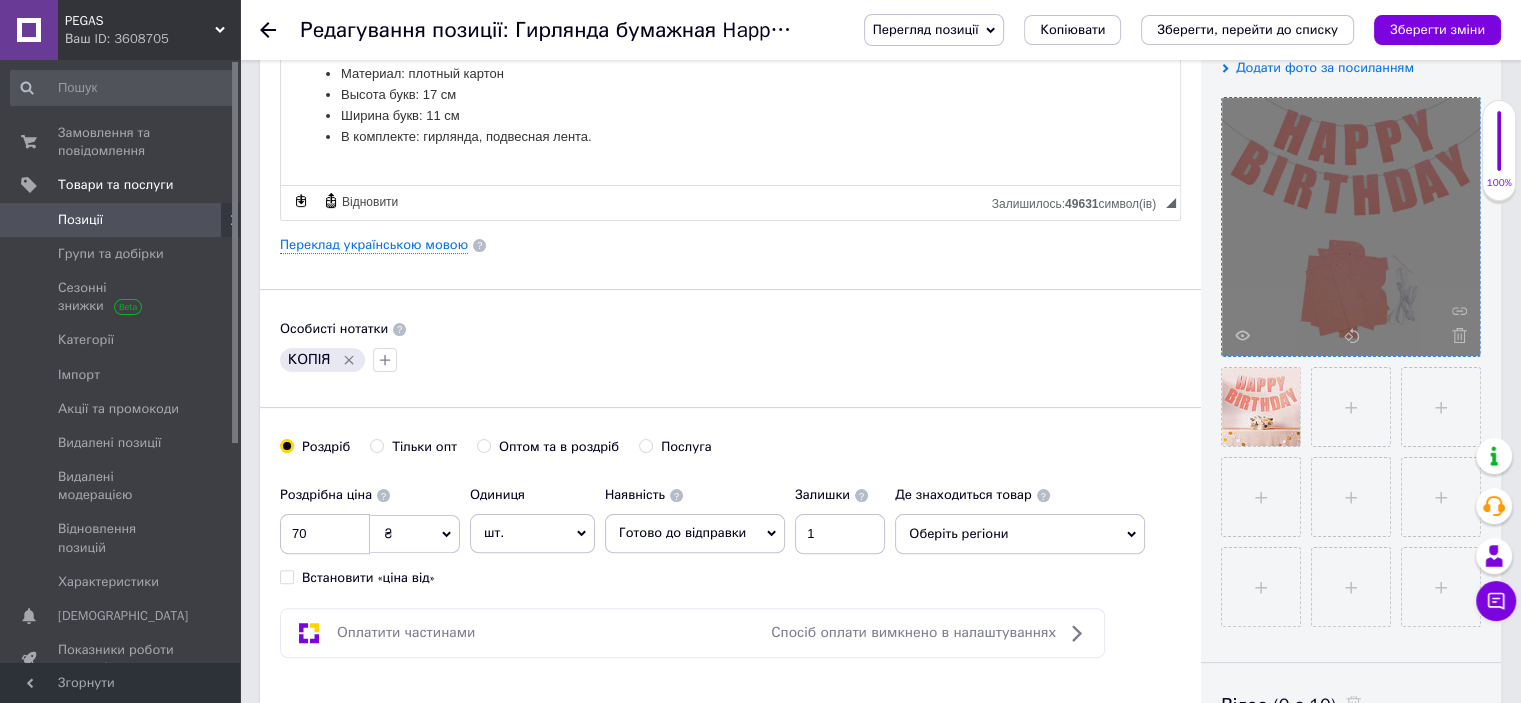 click 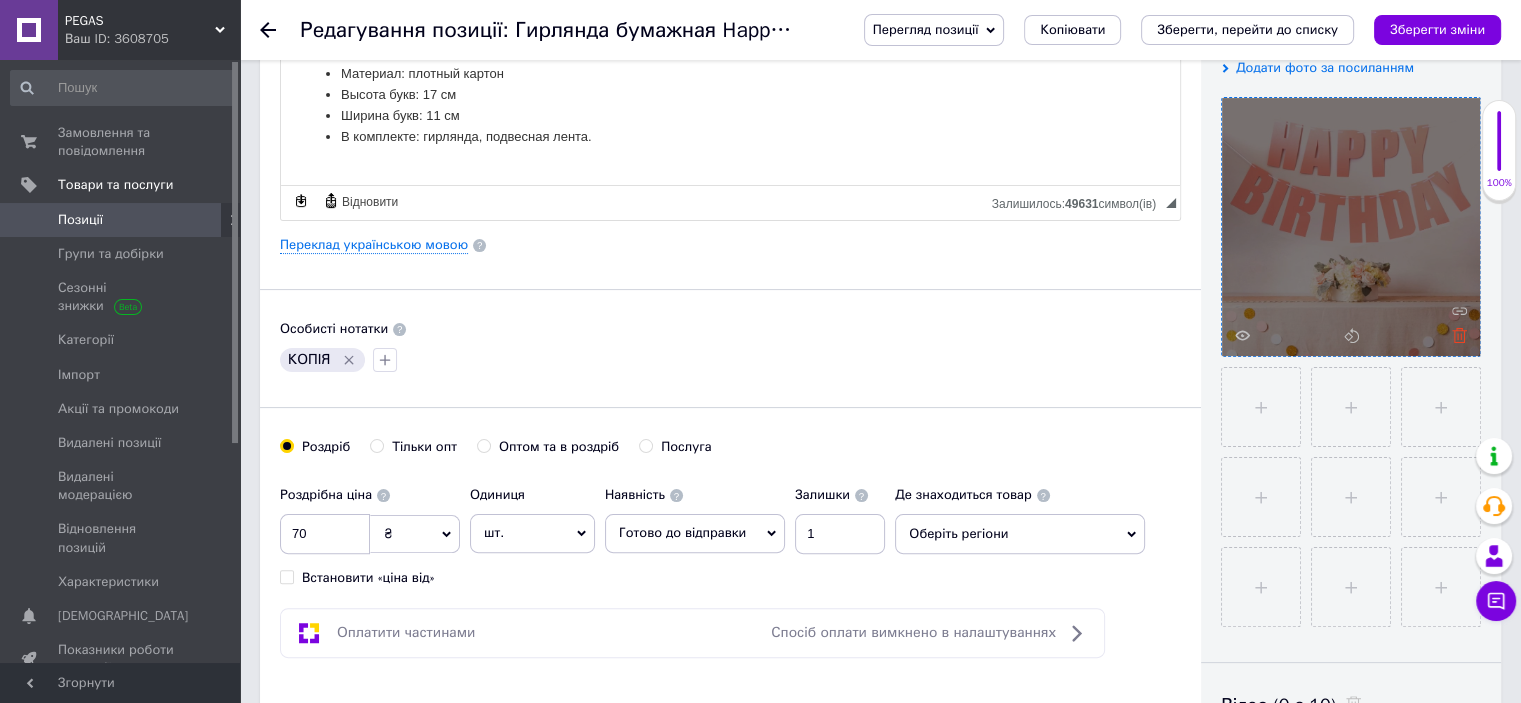 click 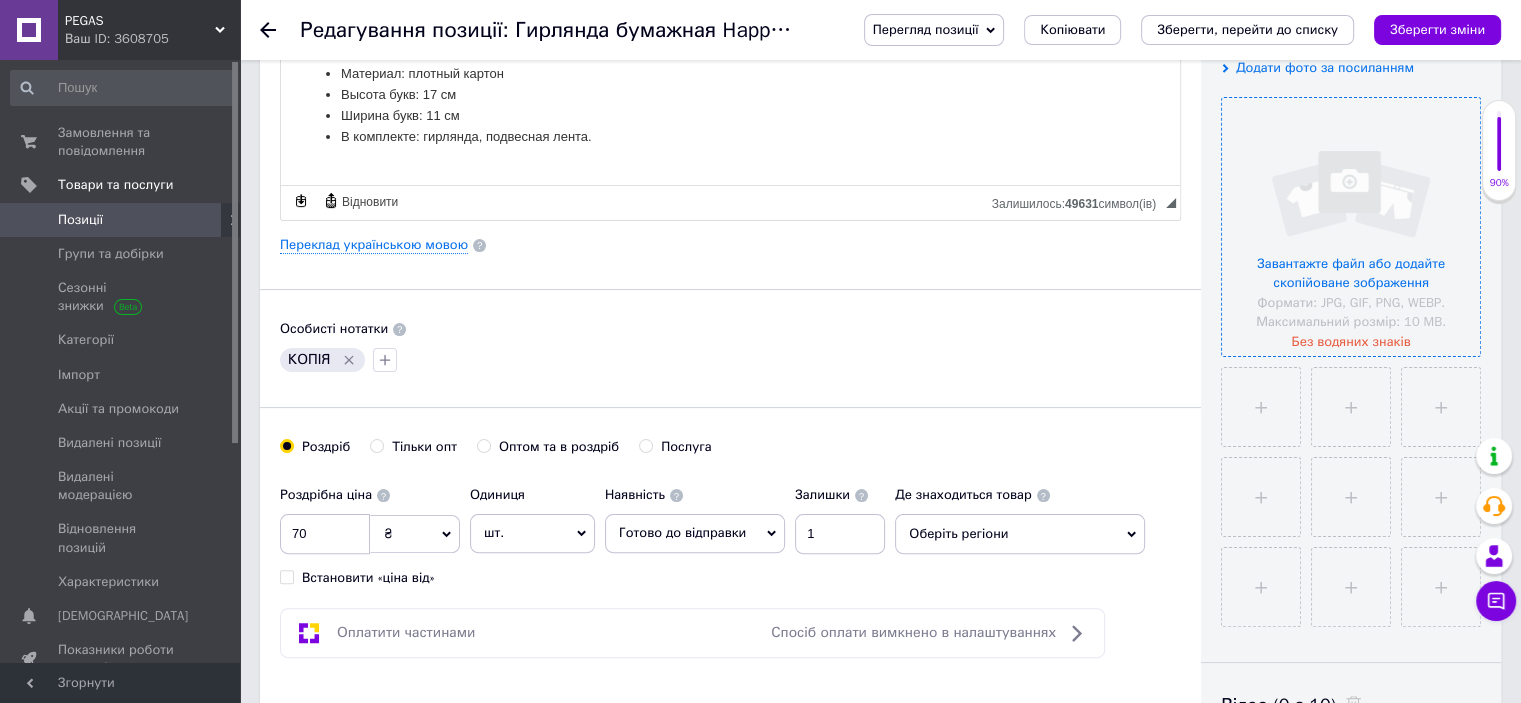click at bounding box center (1351, 227) 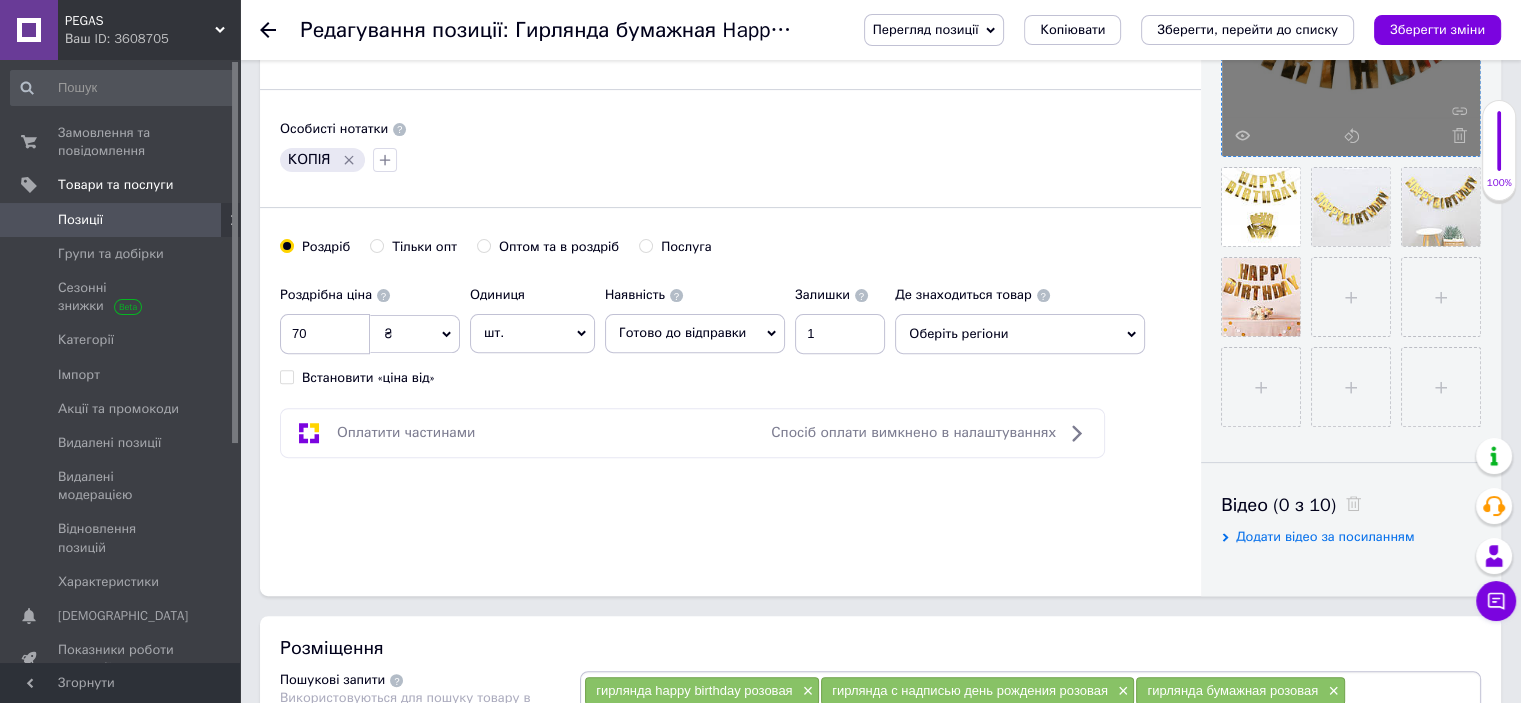 scroll, scrollTop: 500, scrollLeft: 0, axis: vertical 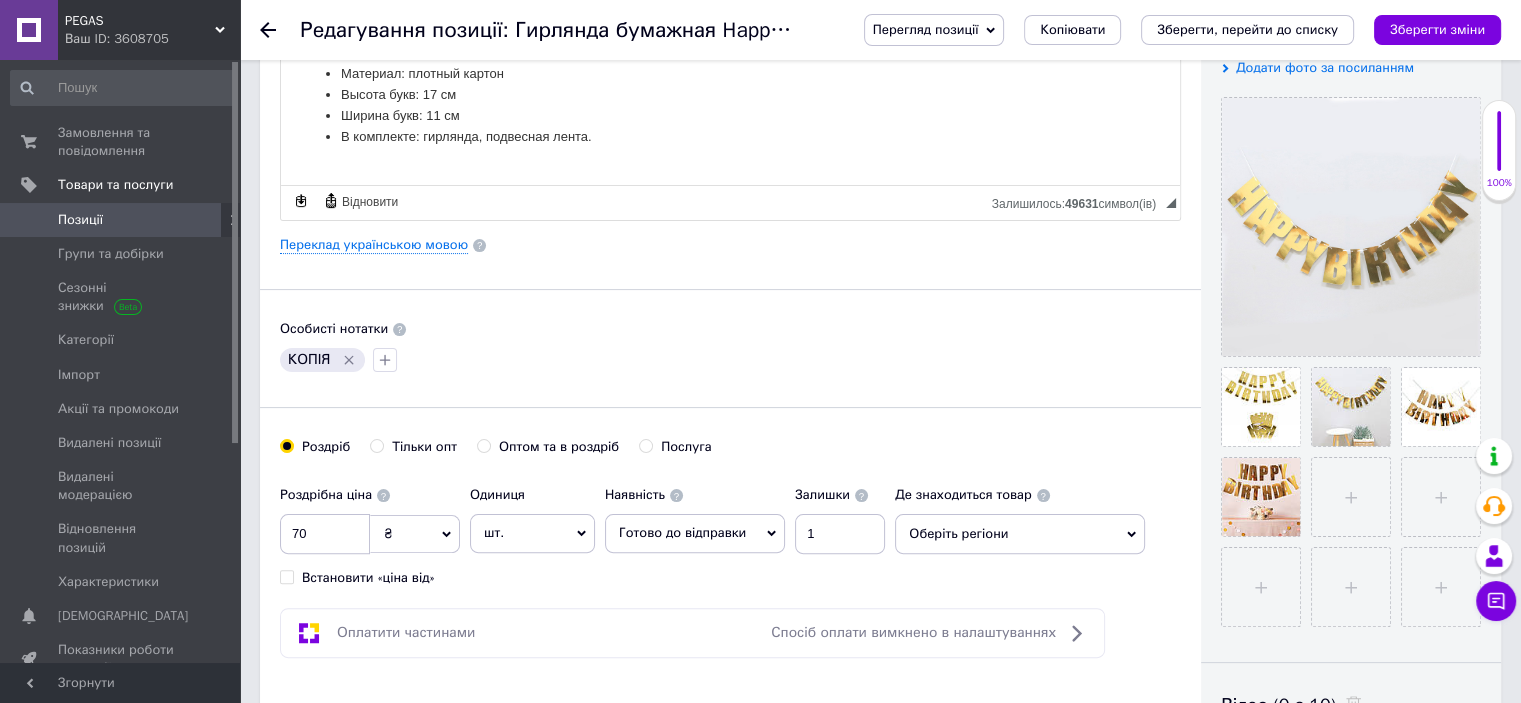 click 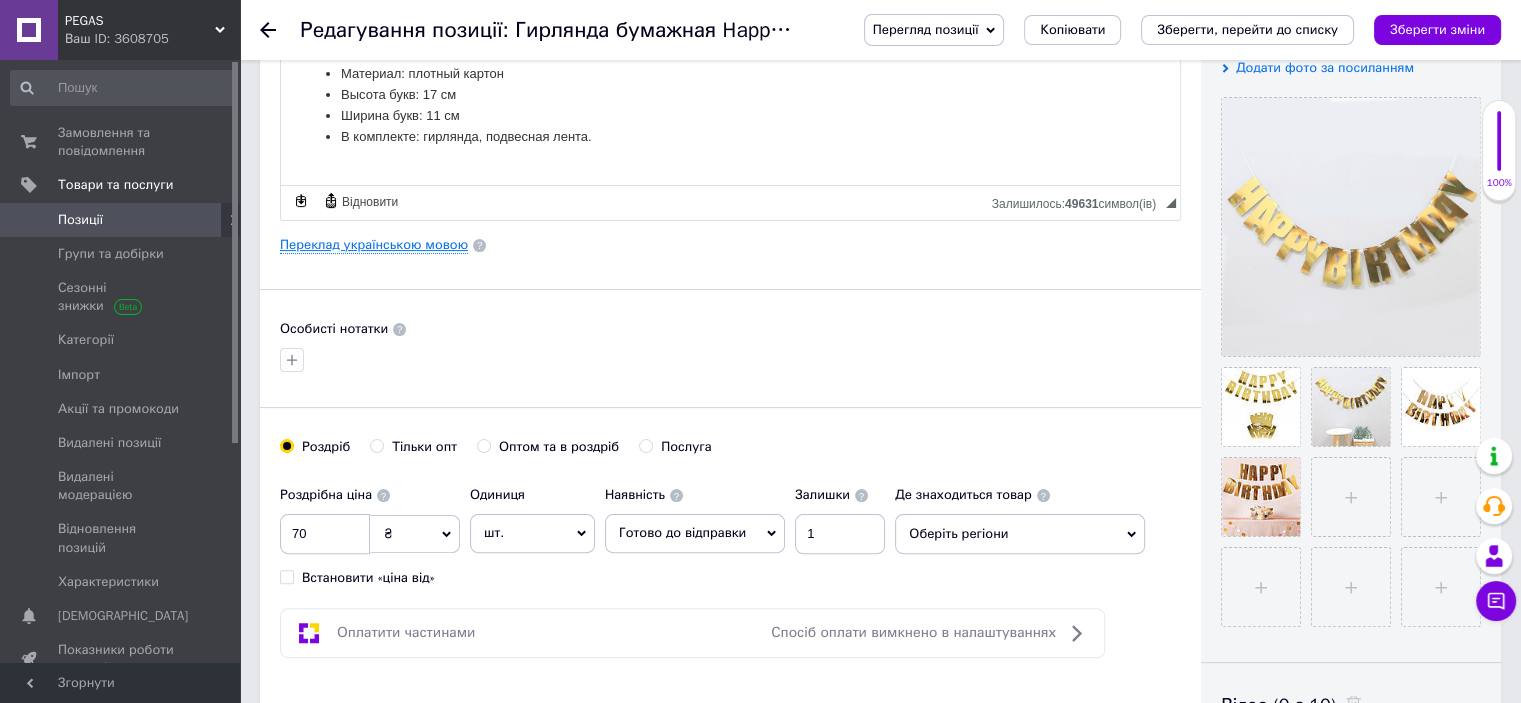 click on "Переклад українською мовою" at bounding box center (374, 245) 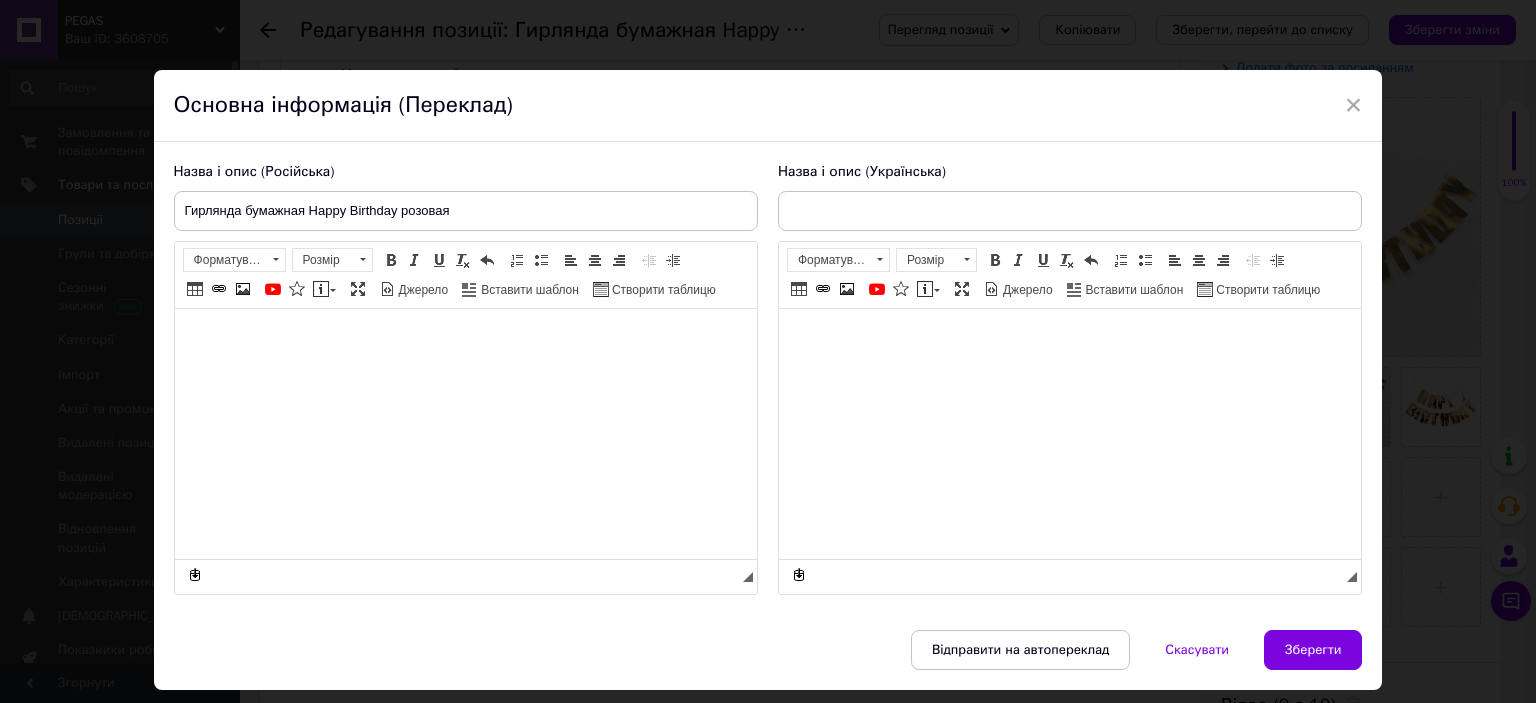 type on "Гірлянда паперова Happy Birthday [PERSON_NAME]" 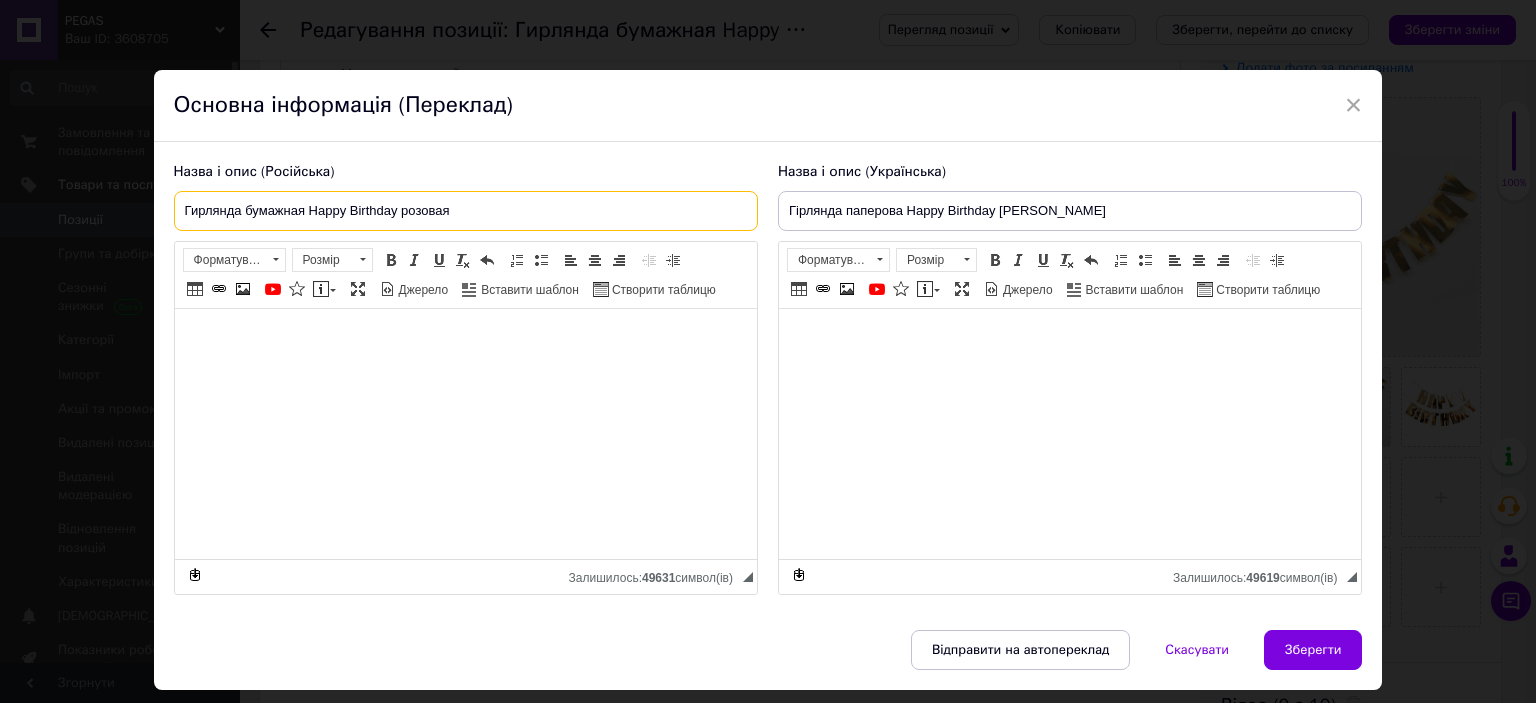 drag, startPoint x: 463, startPoint y: 216, endPoint x: 401, endPoint y: 211, distance: 62.201286 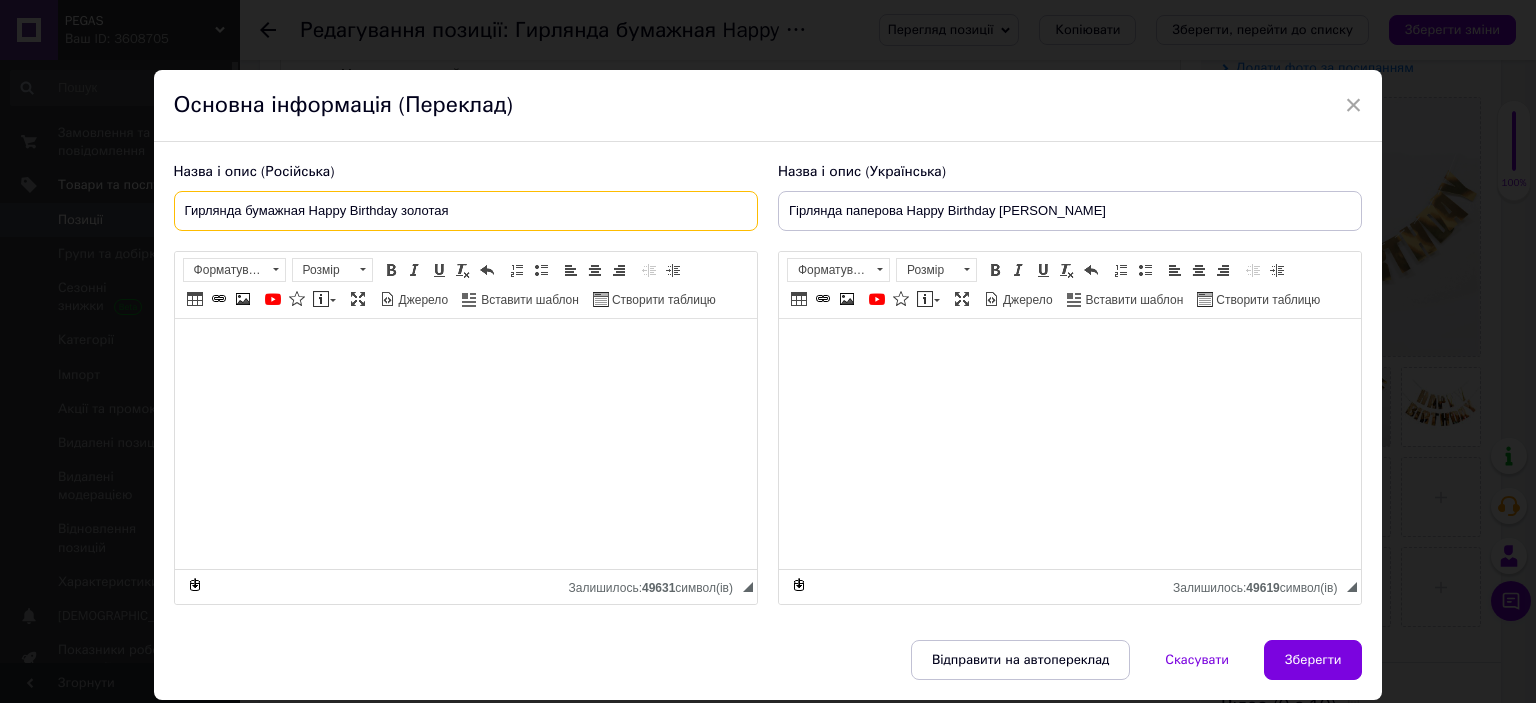 type on "Гирлянда бумажная Happy Birthday золотая" 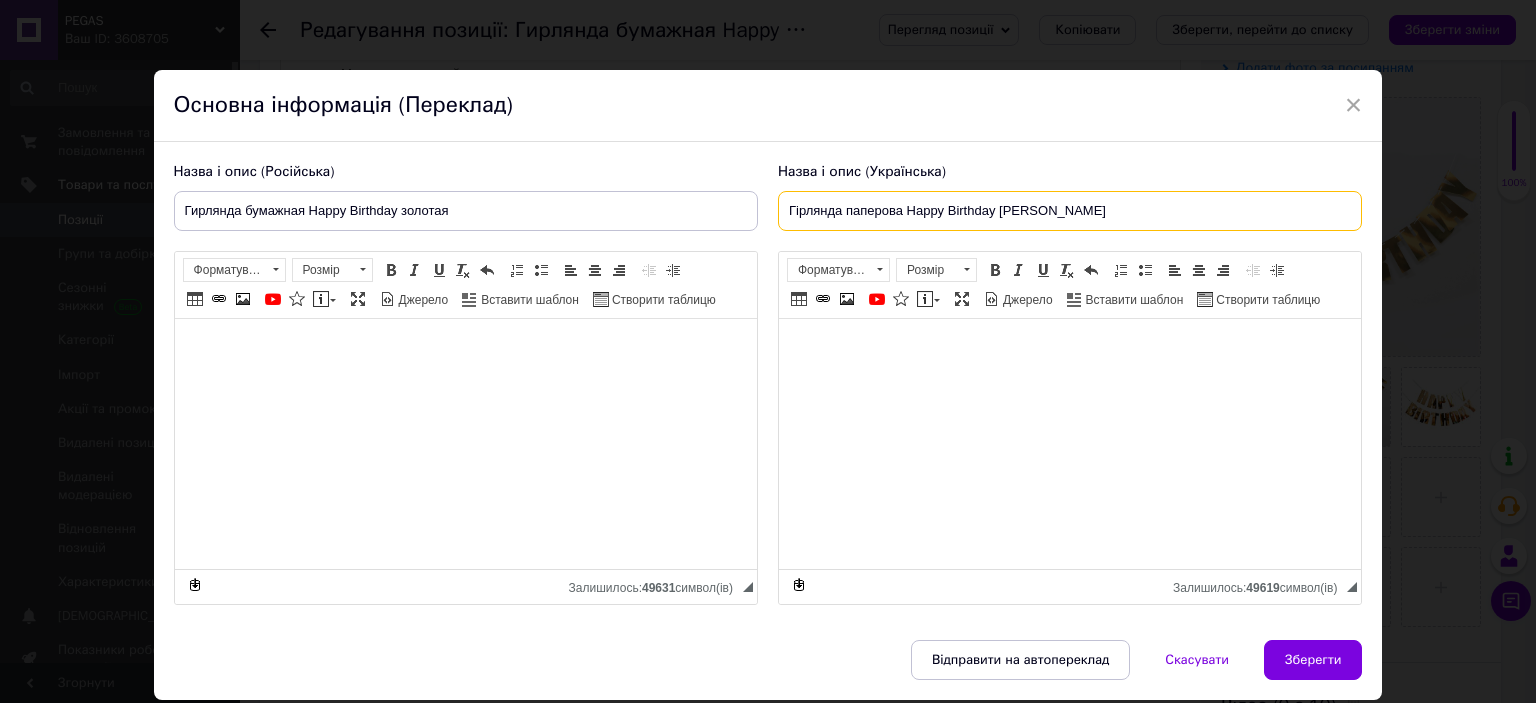 drag, startPoint x: 1028, startPoint y: 210, endPoint x: 996, endPoint y: 210, distance: 32 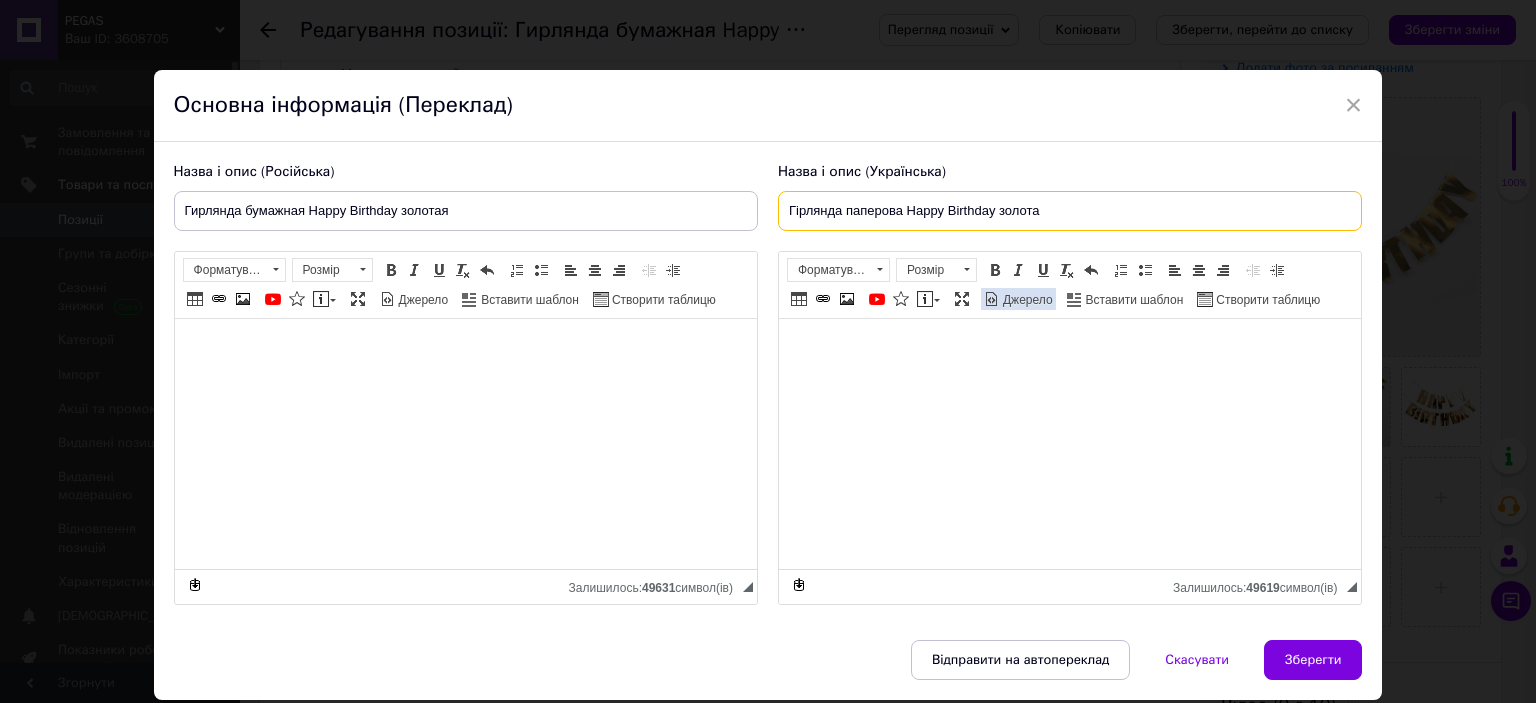 type on "Гірлянда паперова Happy Birthday золота" 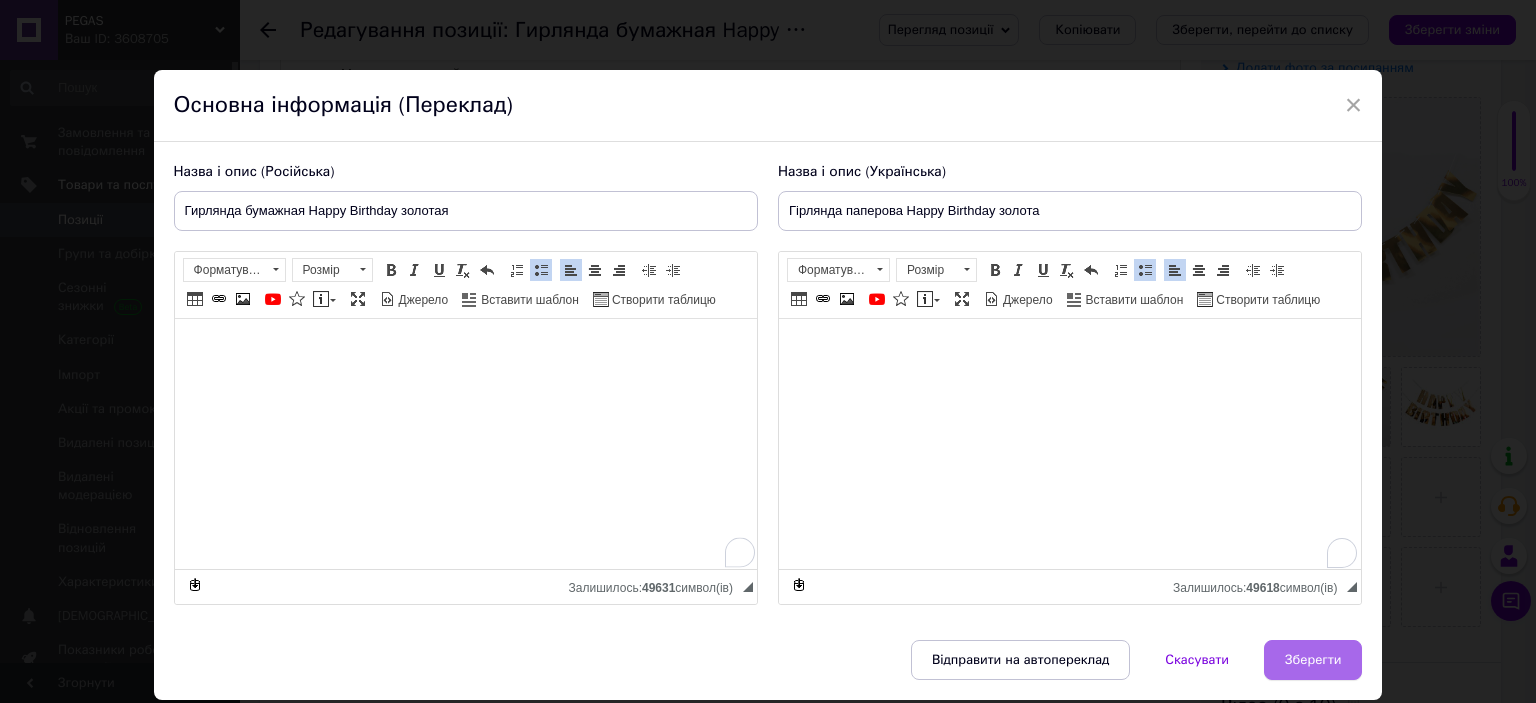 click on "Зберегти" at bounding box center (1313, 660) 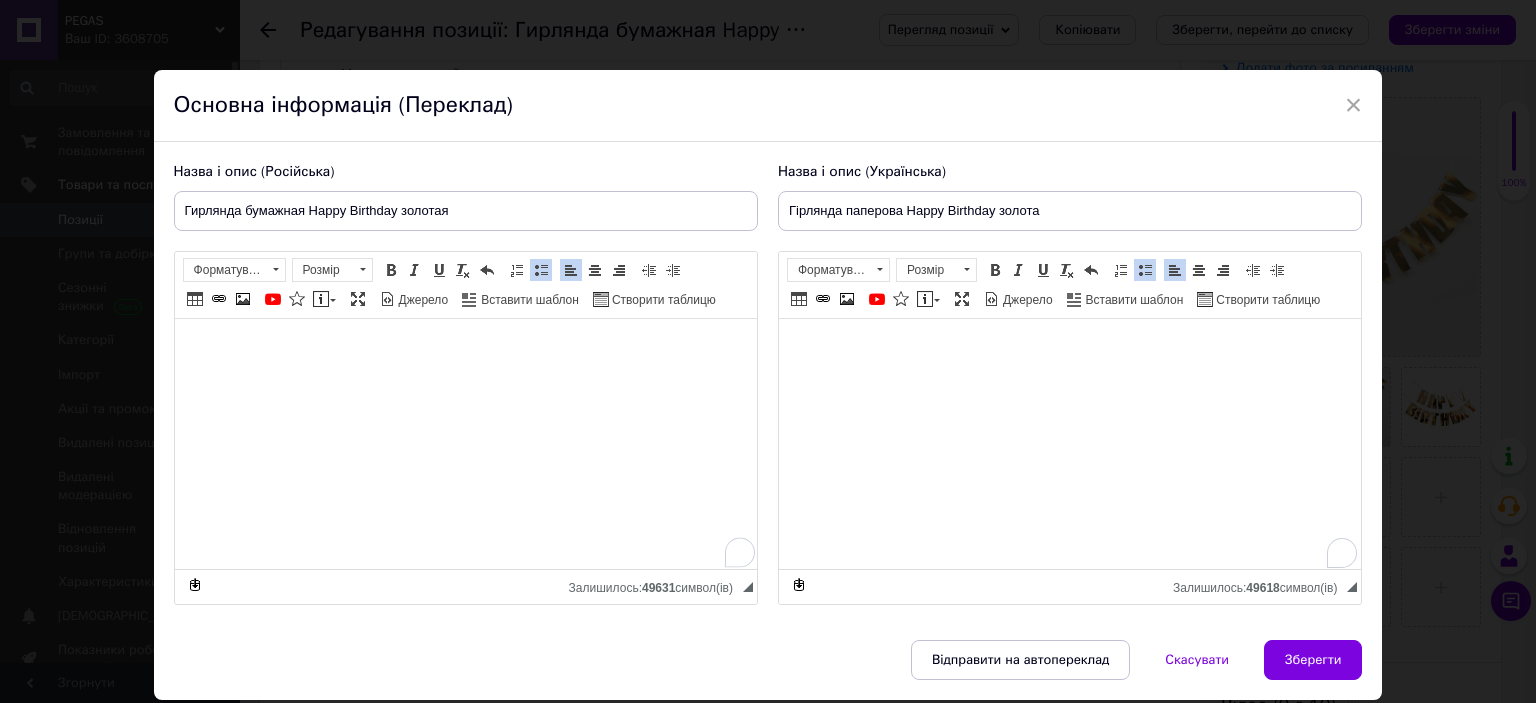 type on "Гирлянда бумажная Happy Birthday золотая" 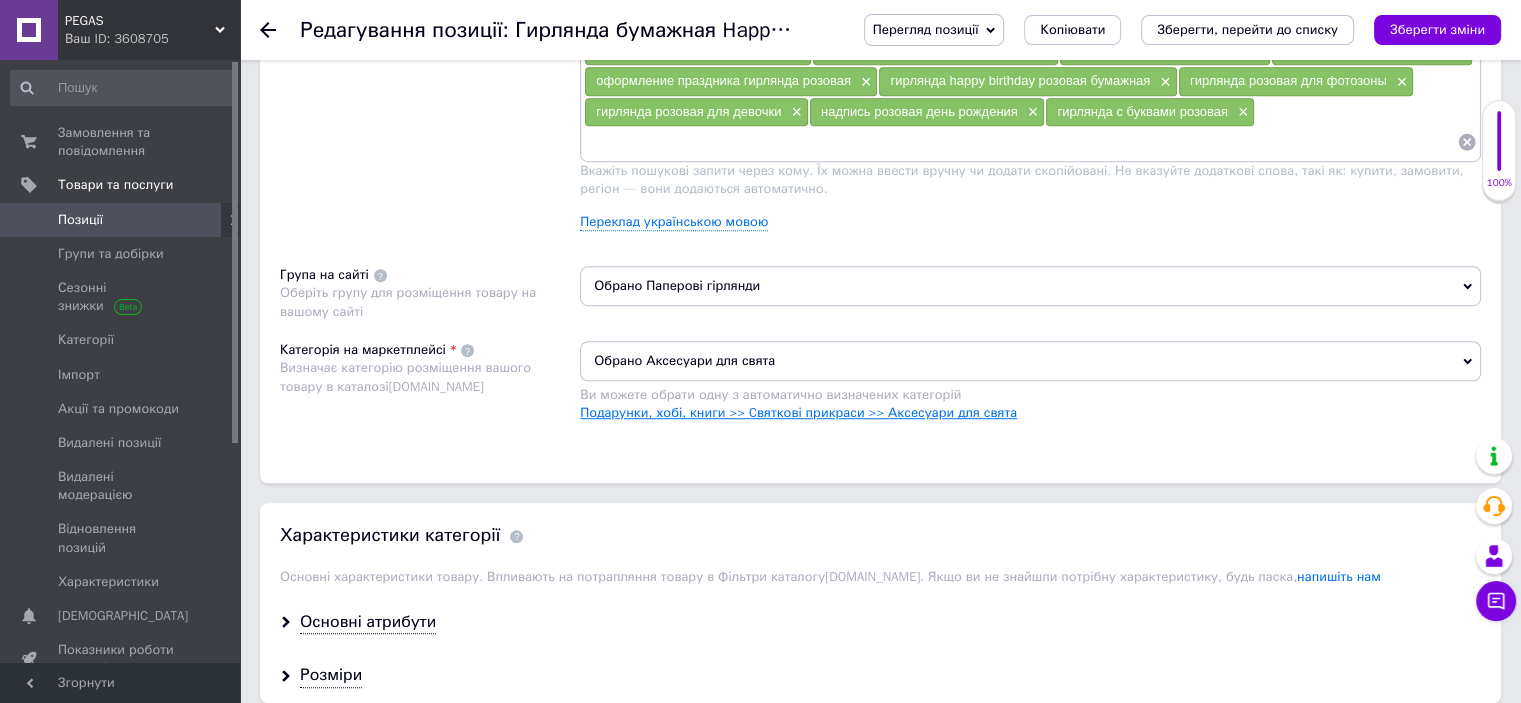 scroll, scrollTop: 1500, scrollLeft: 0, axis: vertical 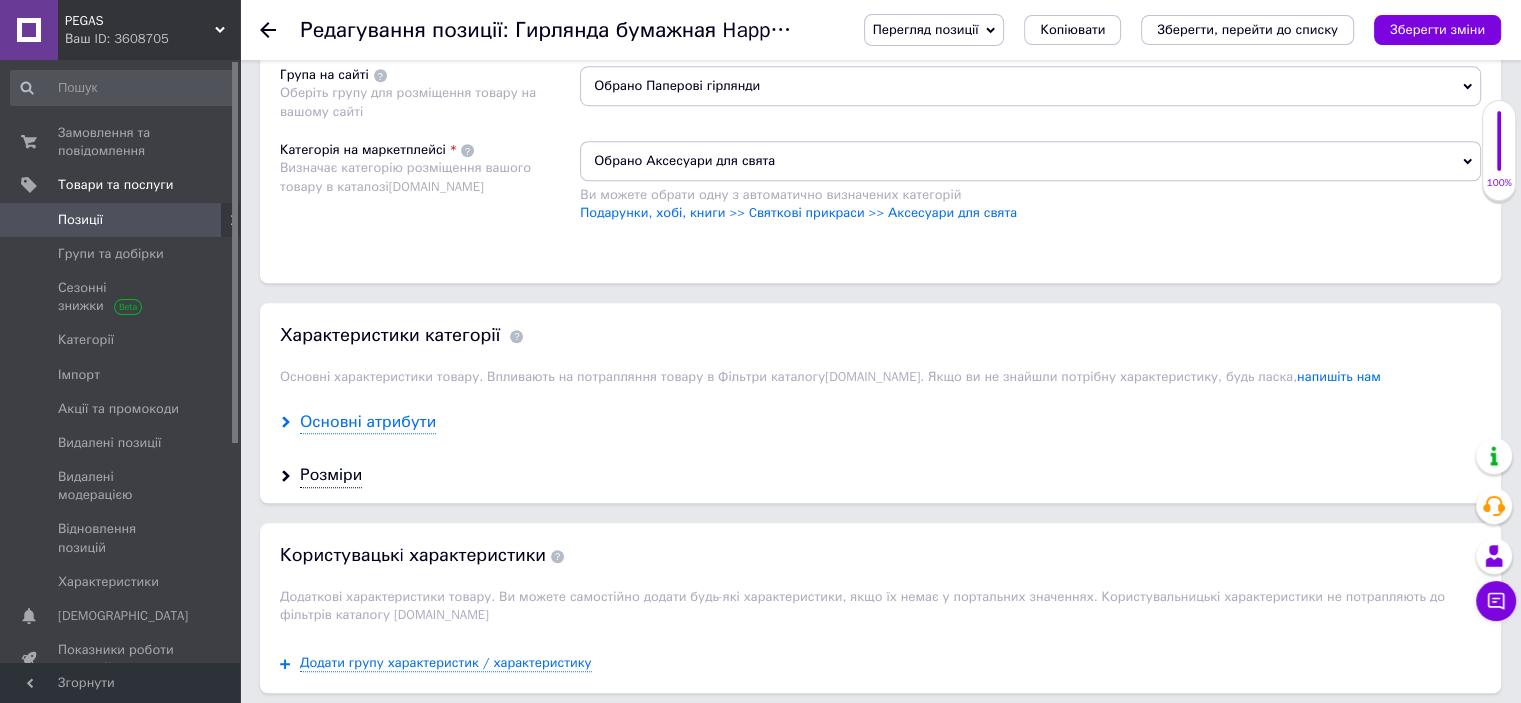 click on "Основні атрибути" at bounding box center [368, 422] 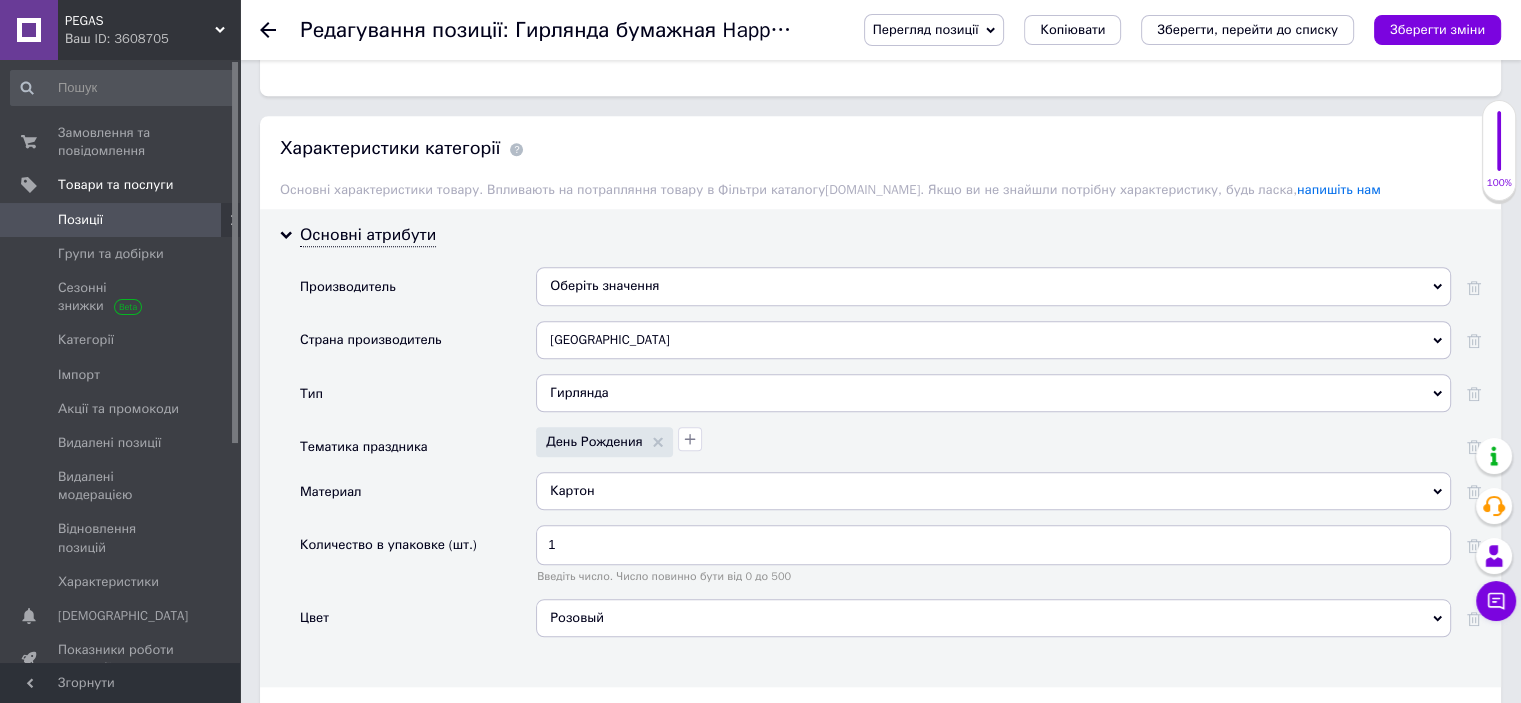 scroll, scrollTop: 1700, scrollLeft: 0, axis: vertical 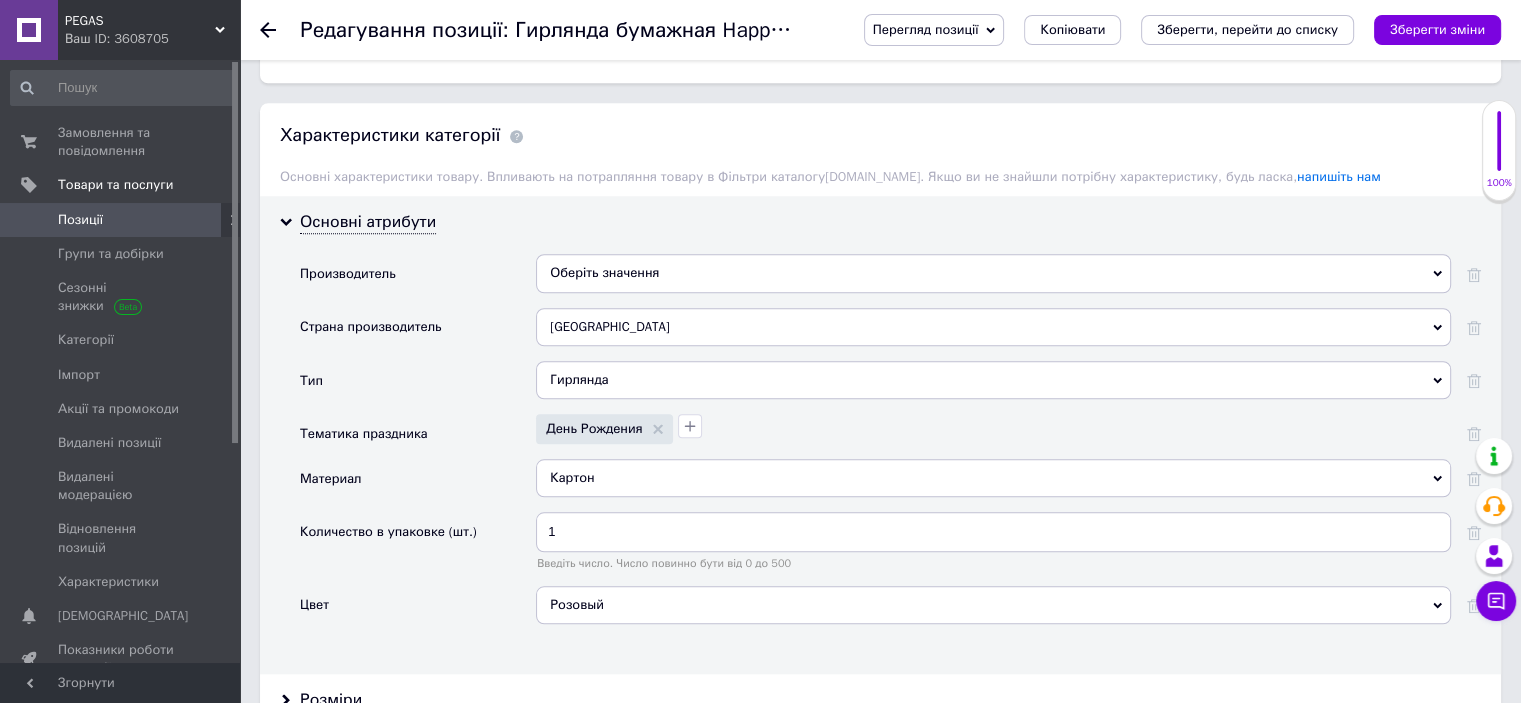 click on "Розовый" at bounding box center [993, 605] 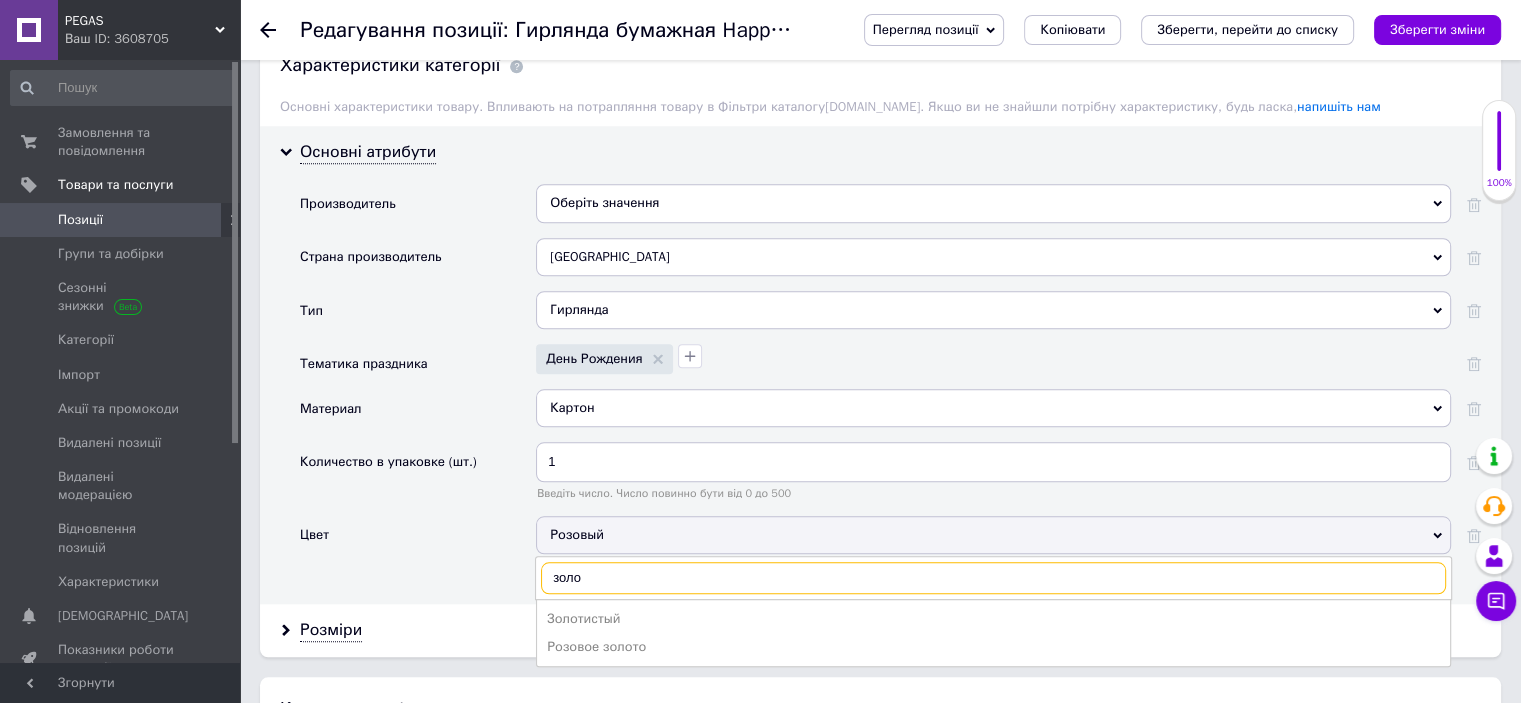 scroll, scrollTop: 1800, scrollLeft: 0, axis: vertical 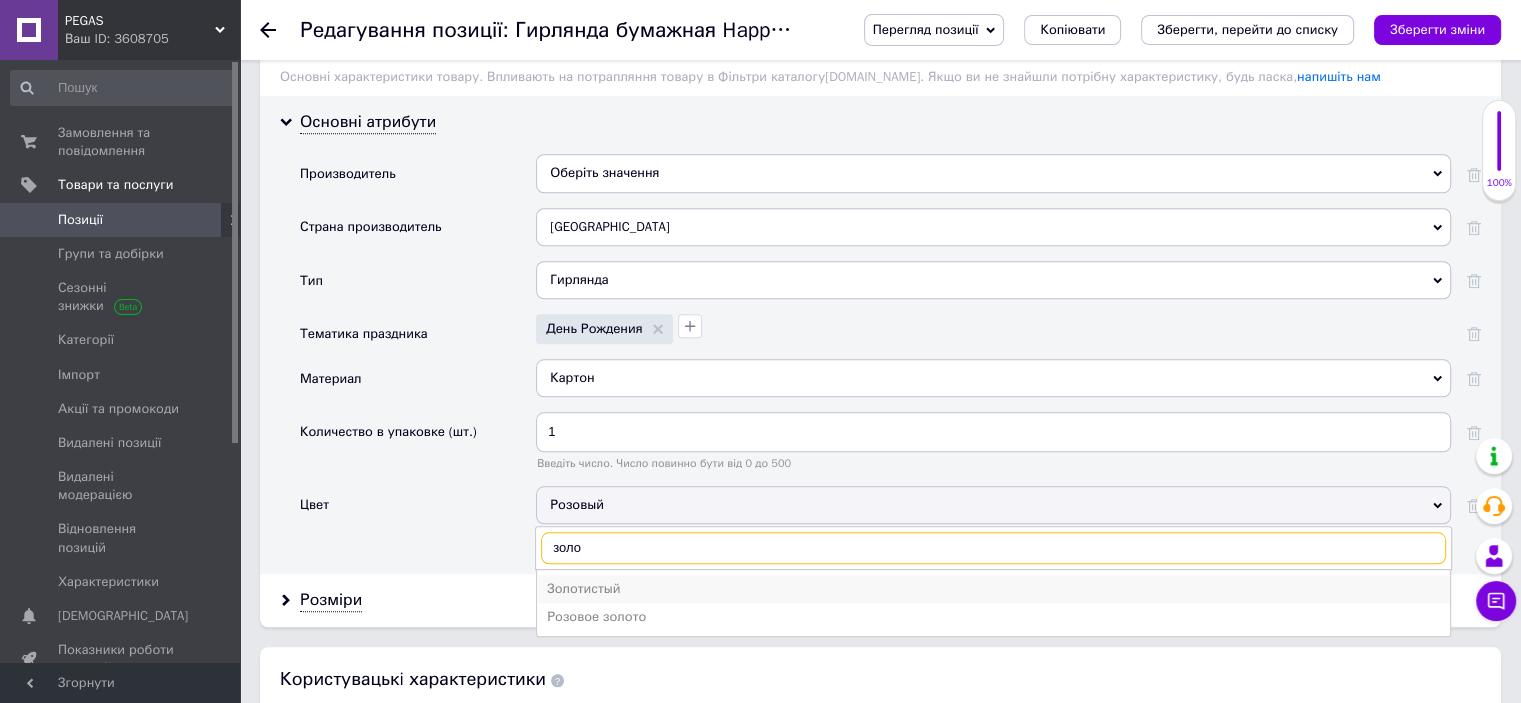 type on "золо" 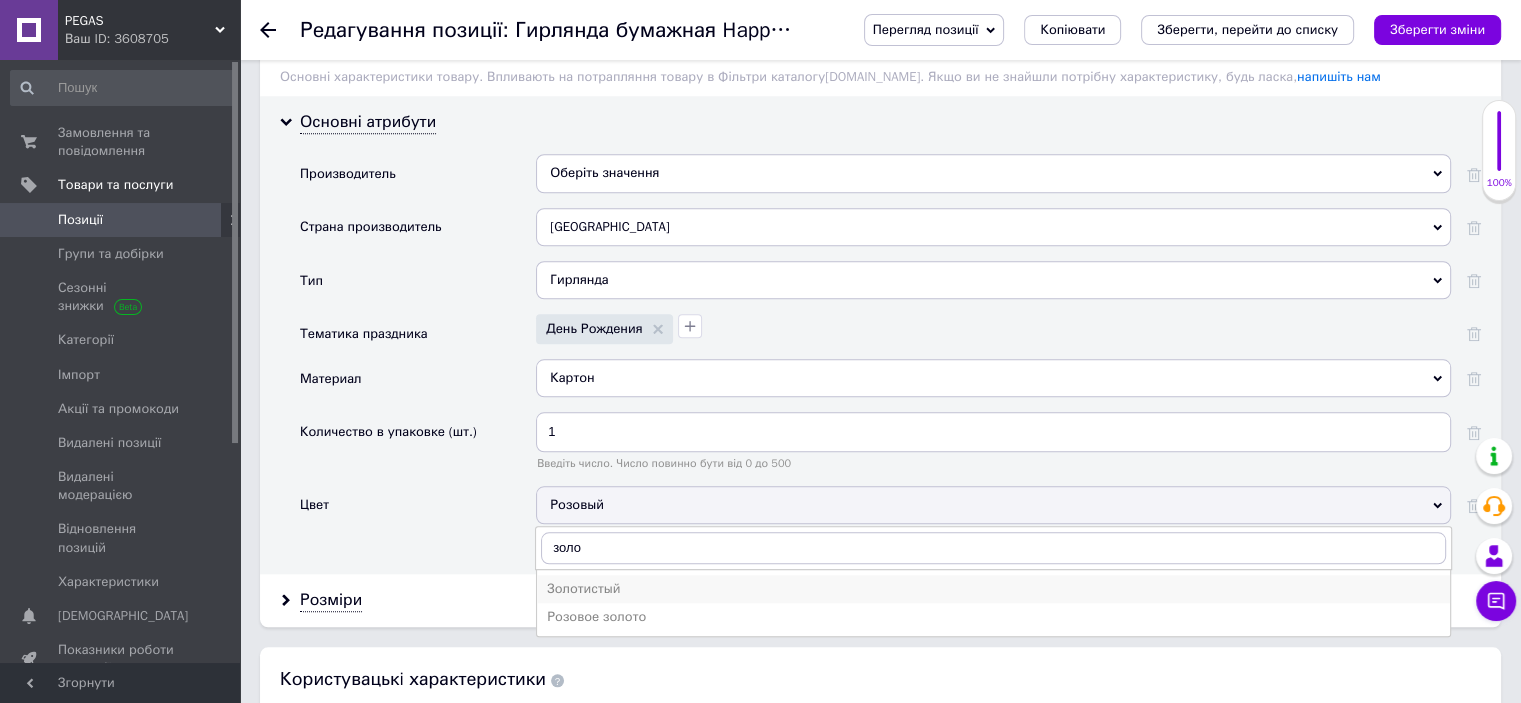 click on "Золотистый" at bounding box center (993, 589) 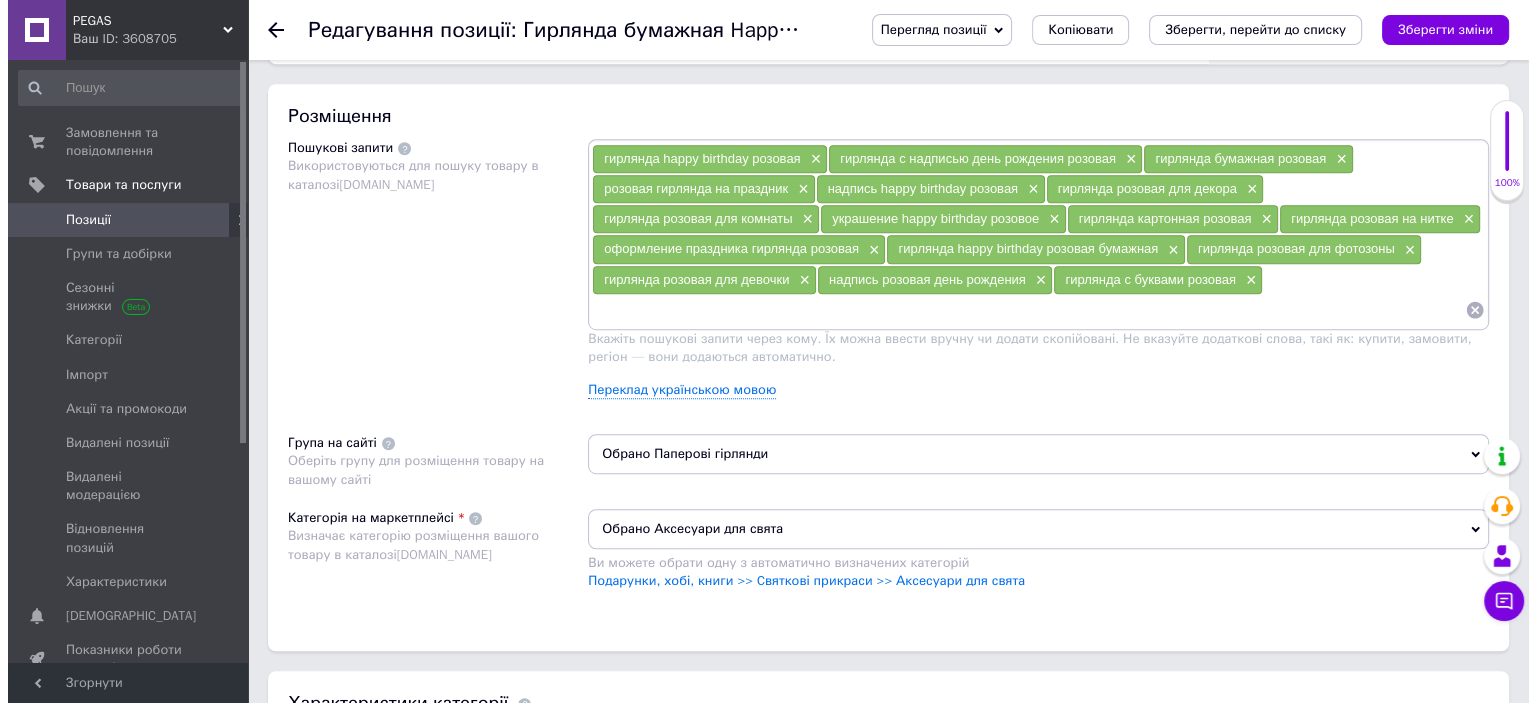 scroll, scrollTop: 1100, scrollLeft: 0, axis: vertical 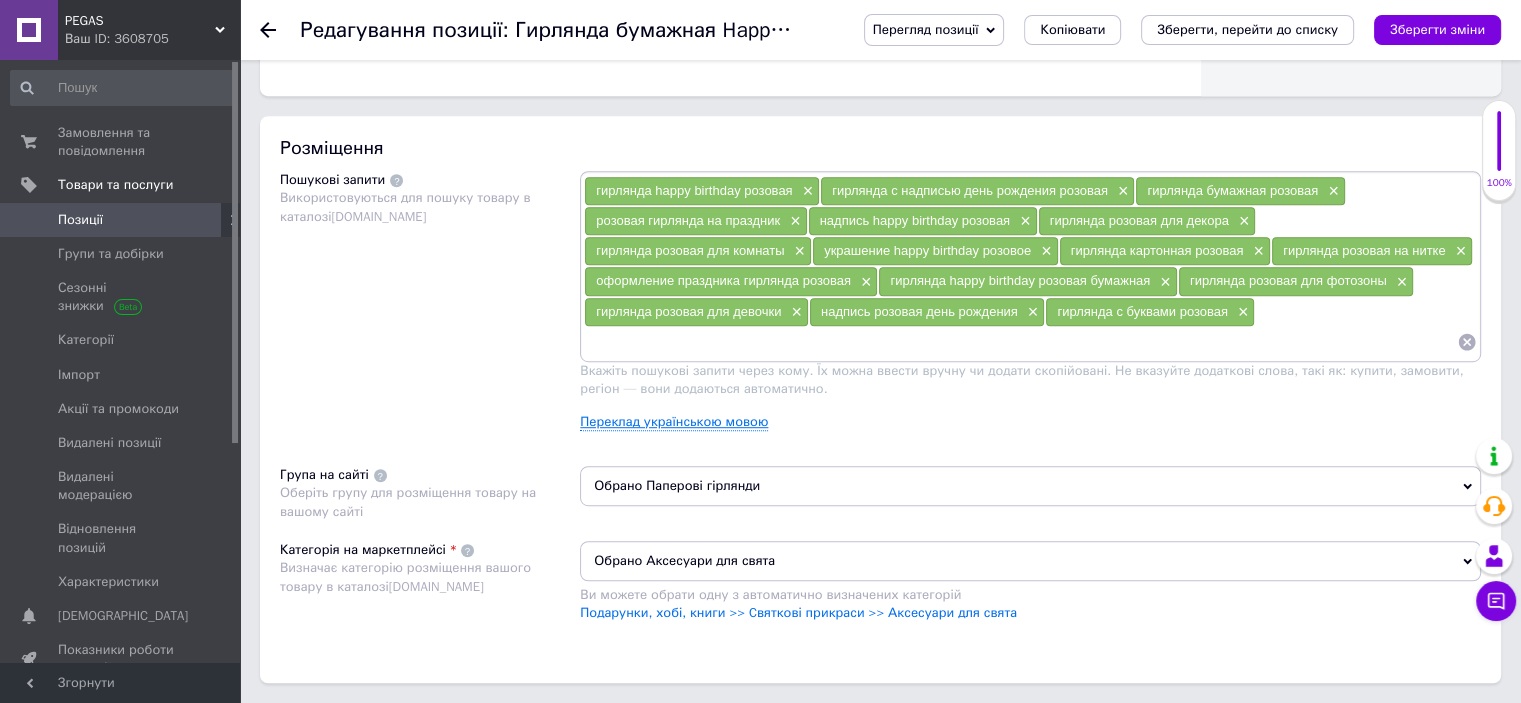 click on "Переклад українською мовою" at bounding box center (674, 422) 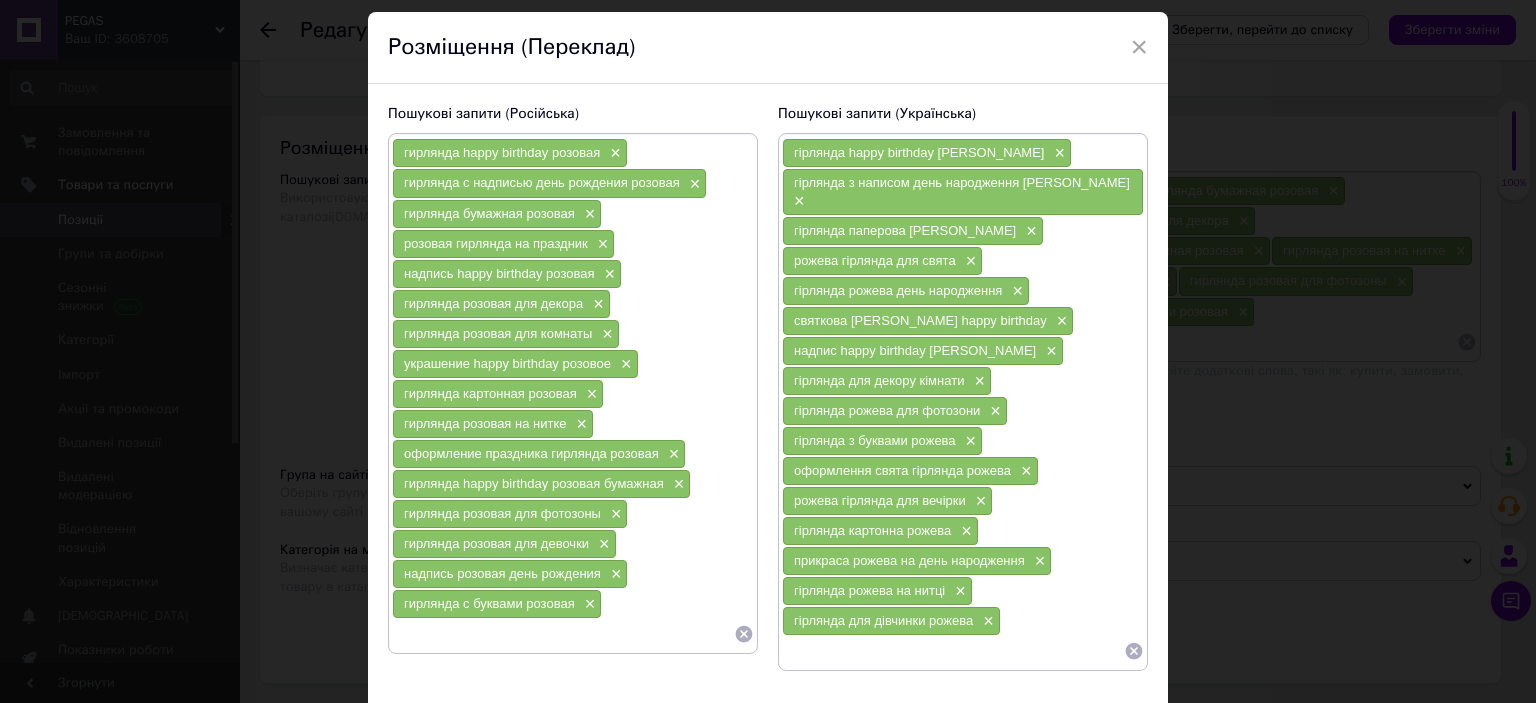 scroll, scrollTop: 164, scrollLeft: 0, axis: vertical 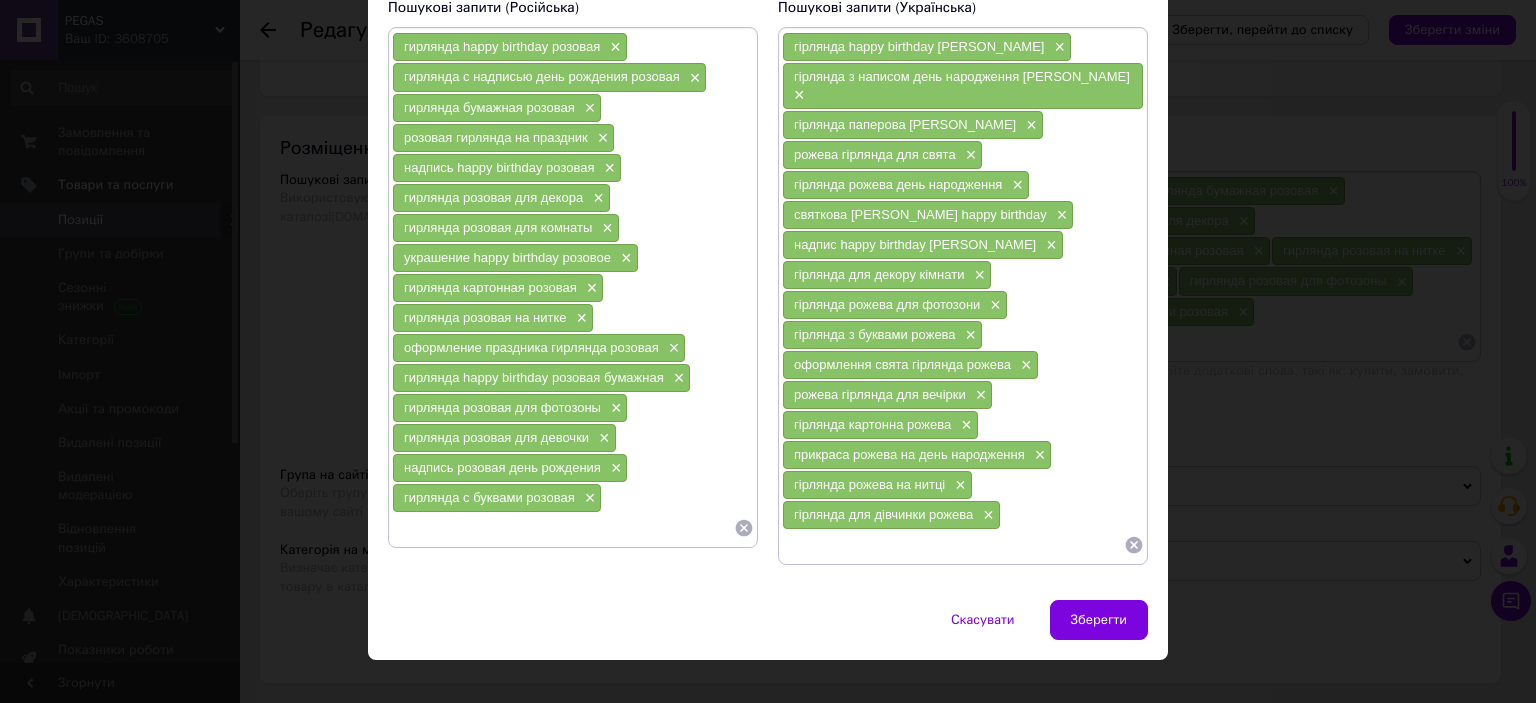 click 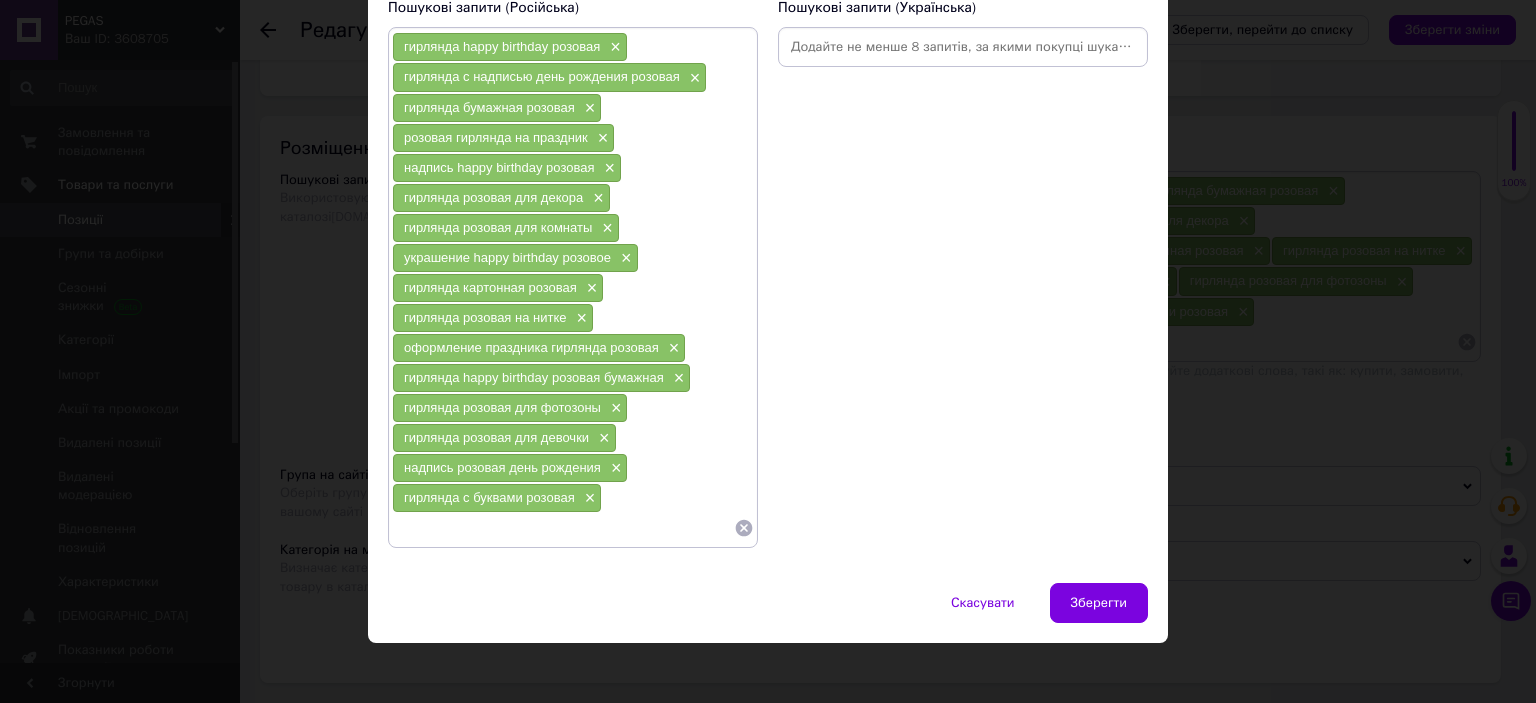 drag, startPoint x: 748, startPoint y: 518, endPoint x: 719, endPoint y: 450, distance: 73.92564 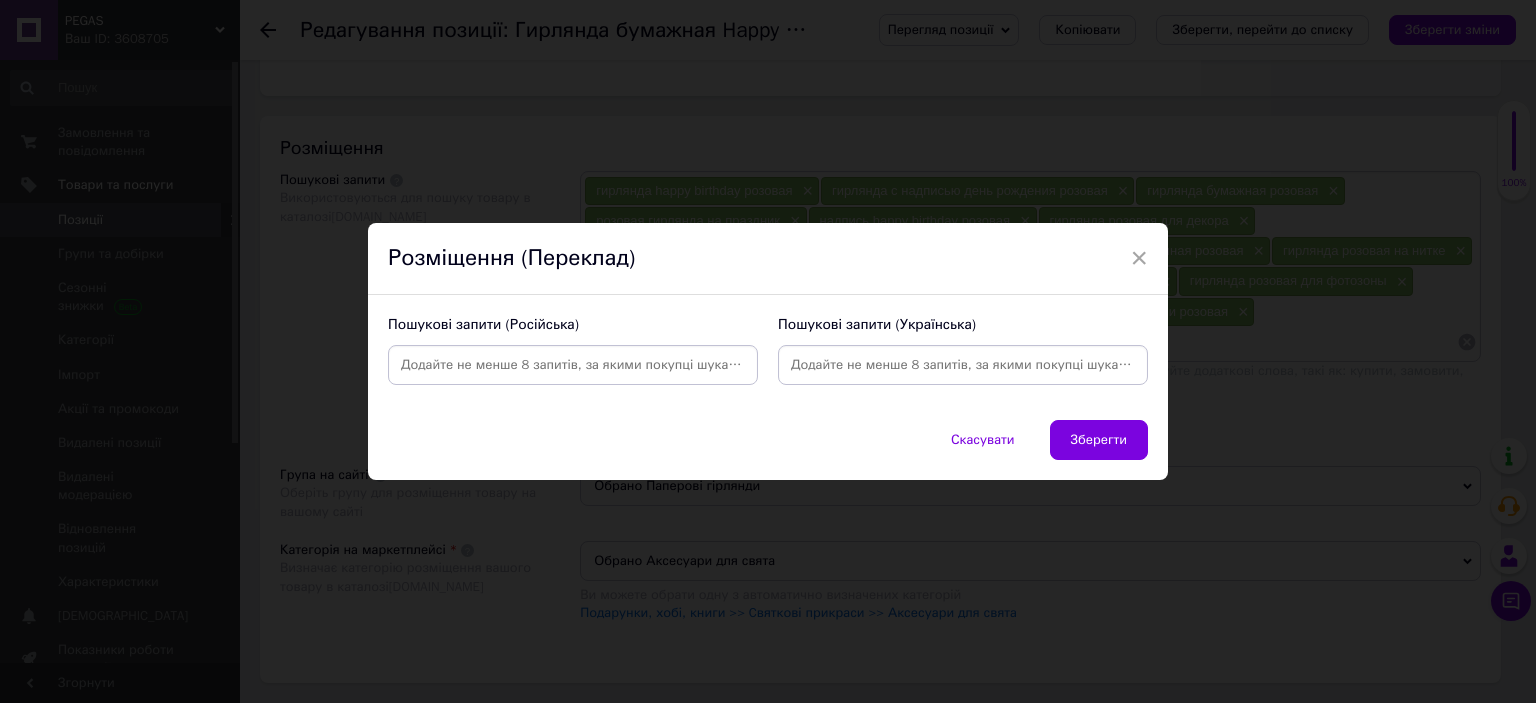 click at bounding box center (963, 365) 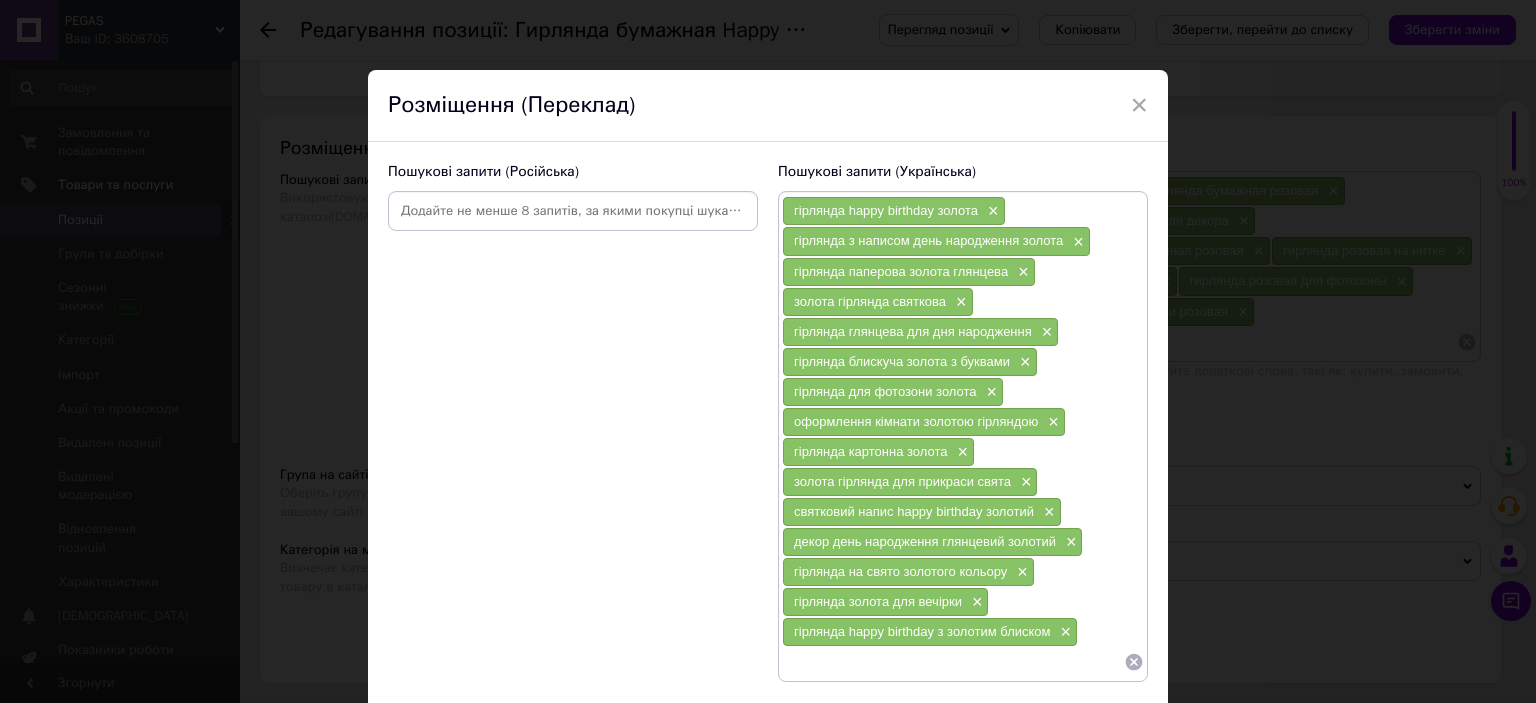 click at bounding box center (573, 211) 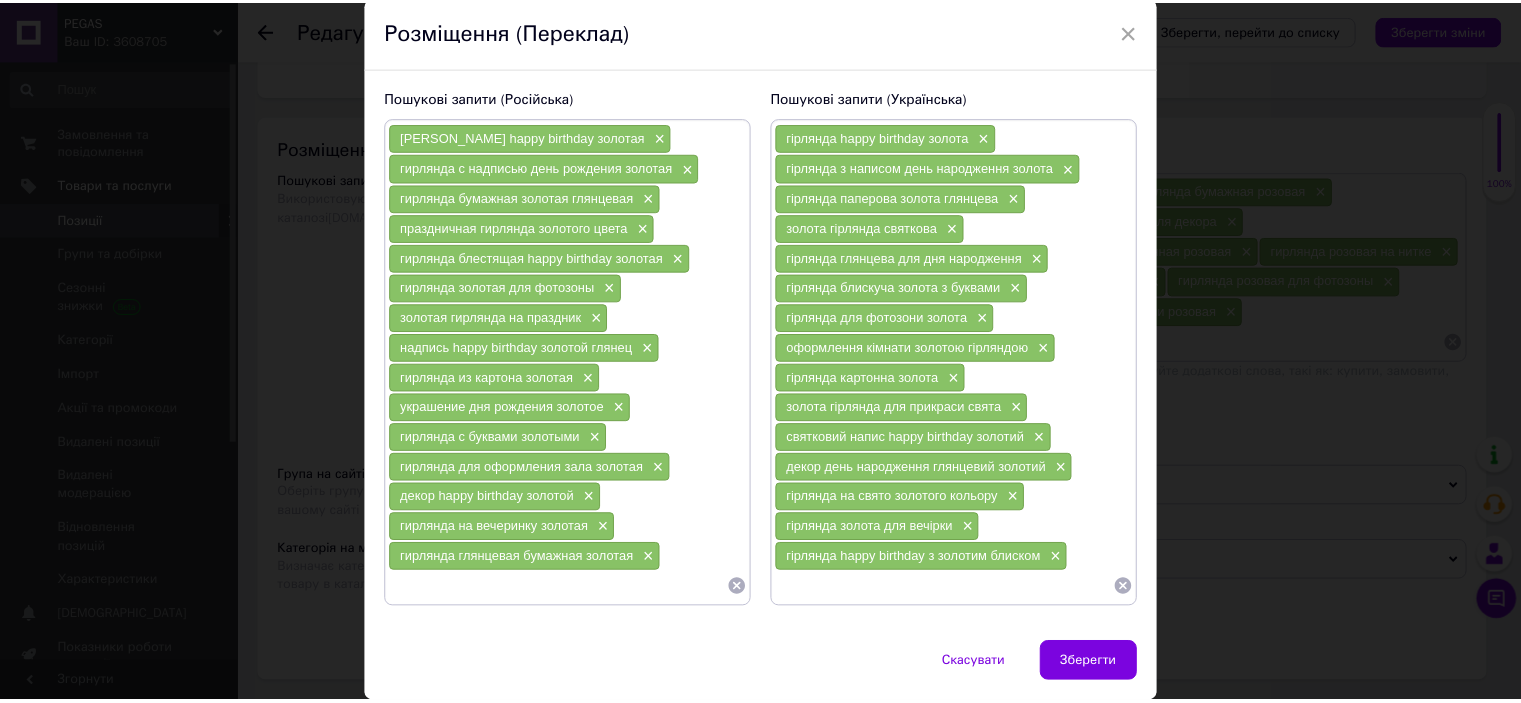 scroll, scrollTop: 135, scrollLeft: 0, axis: vertical 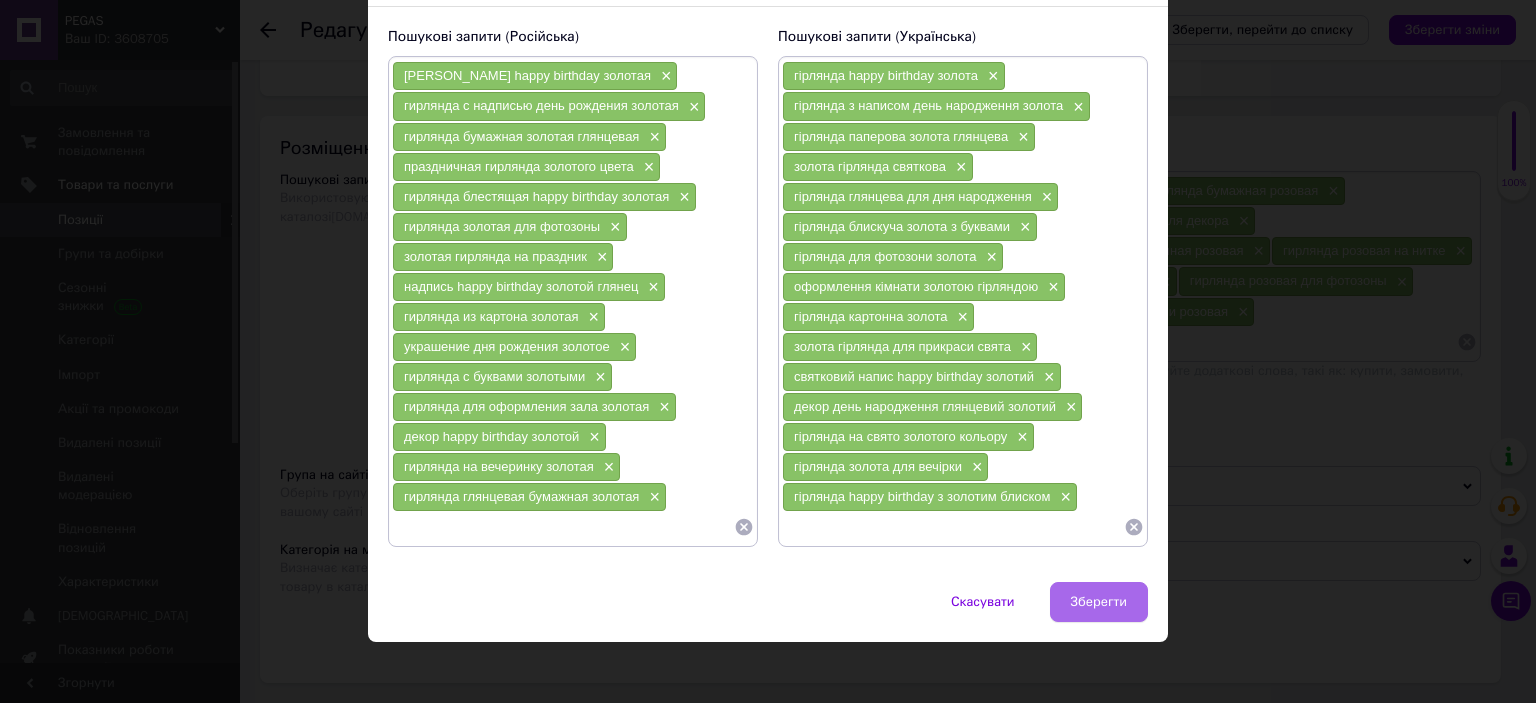 click on "Зберегти" at bounding box center [1099, 602] 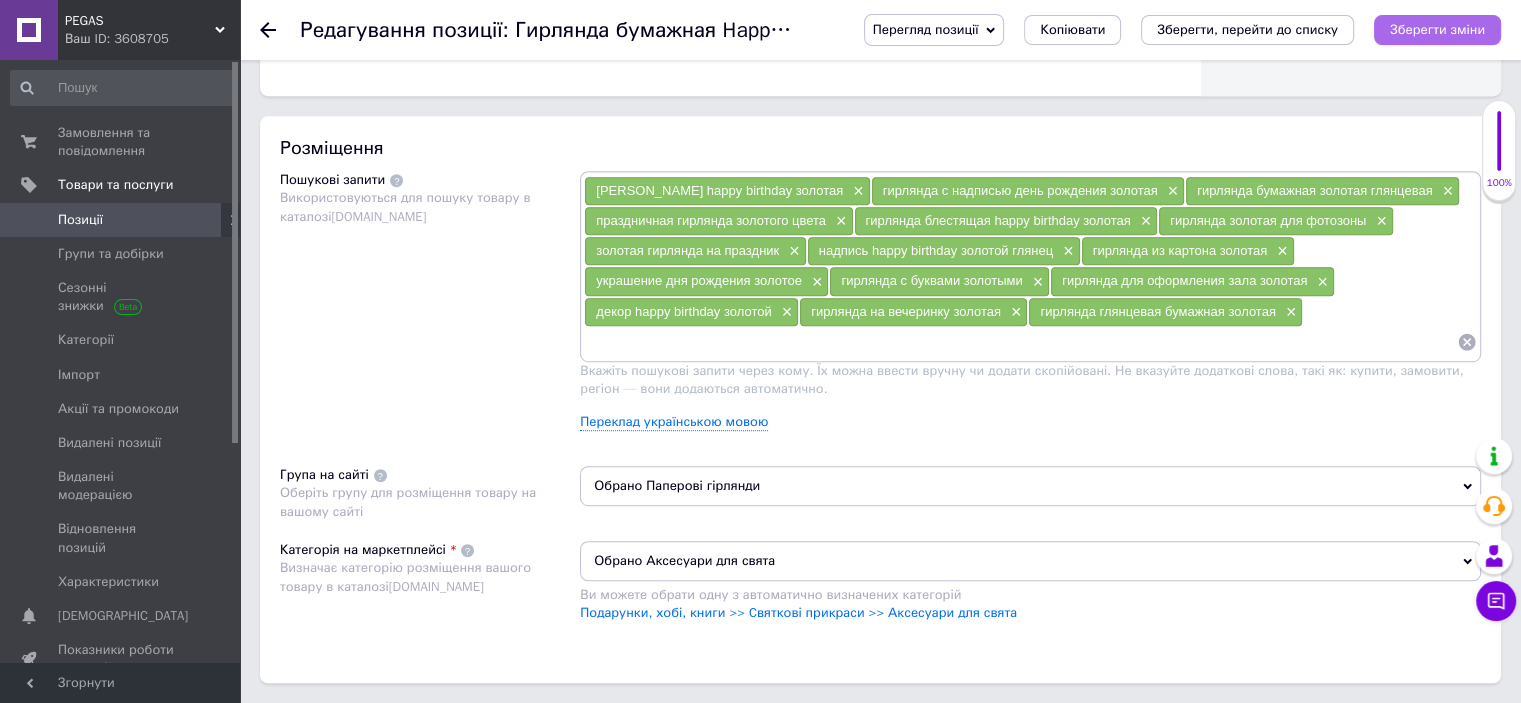 click on "Зберегти зміни" at bounding box center [1437, 29] 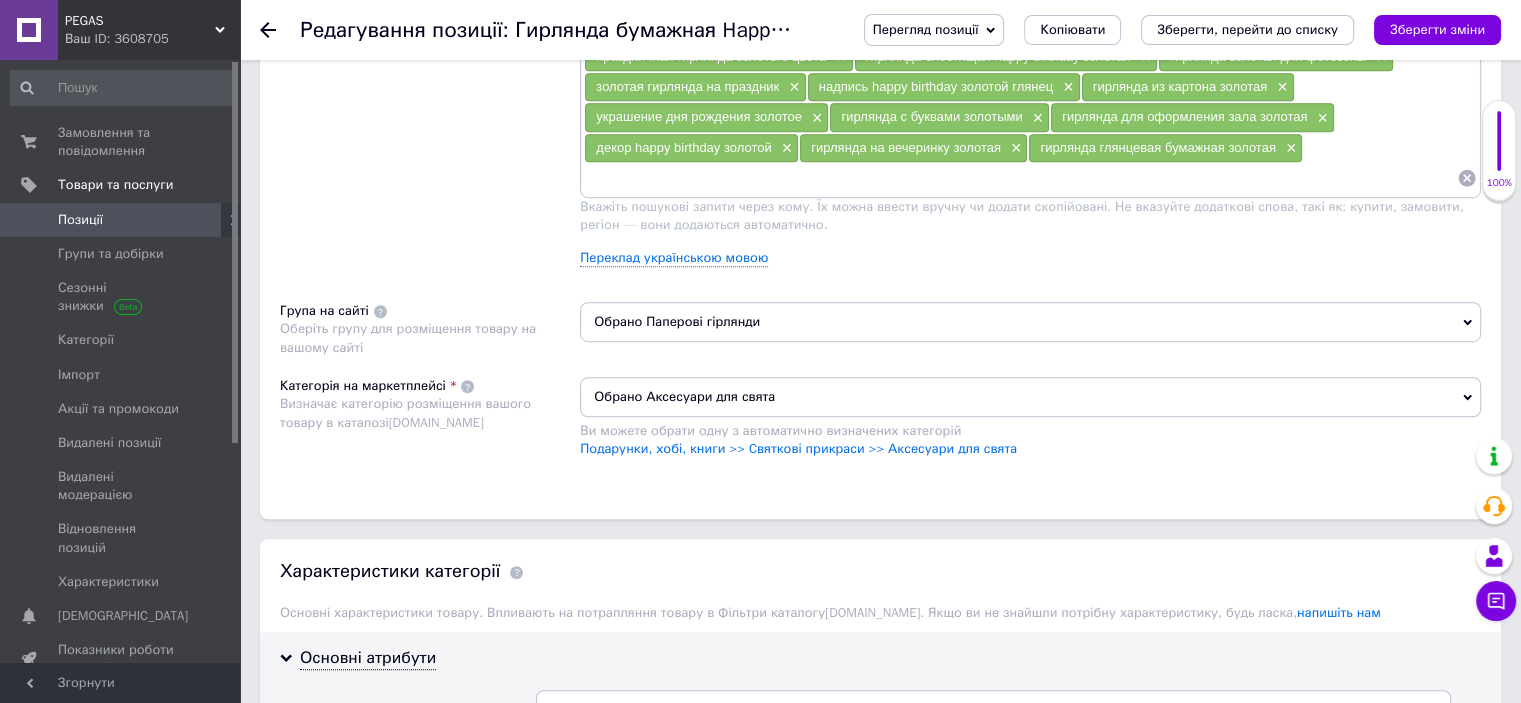 scroll, scrollTop: 1300, scrollLeft: 0, axis: vertical 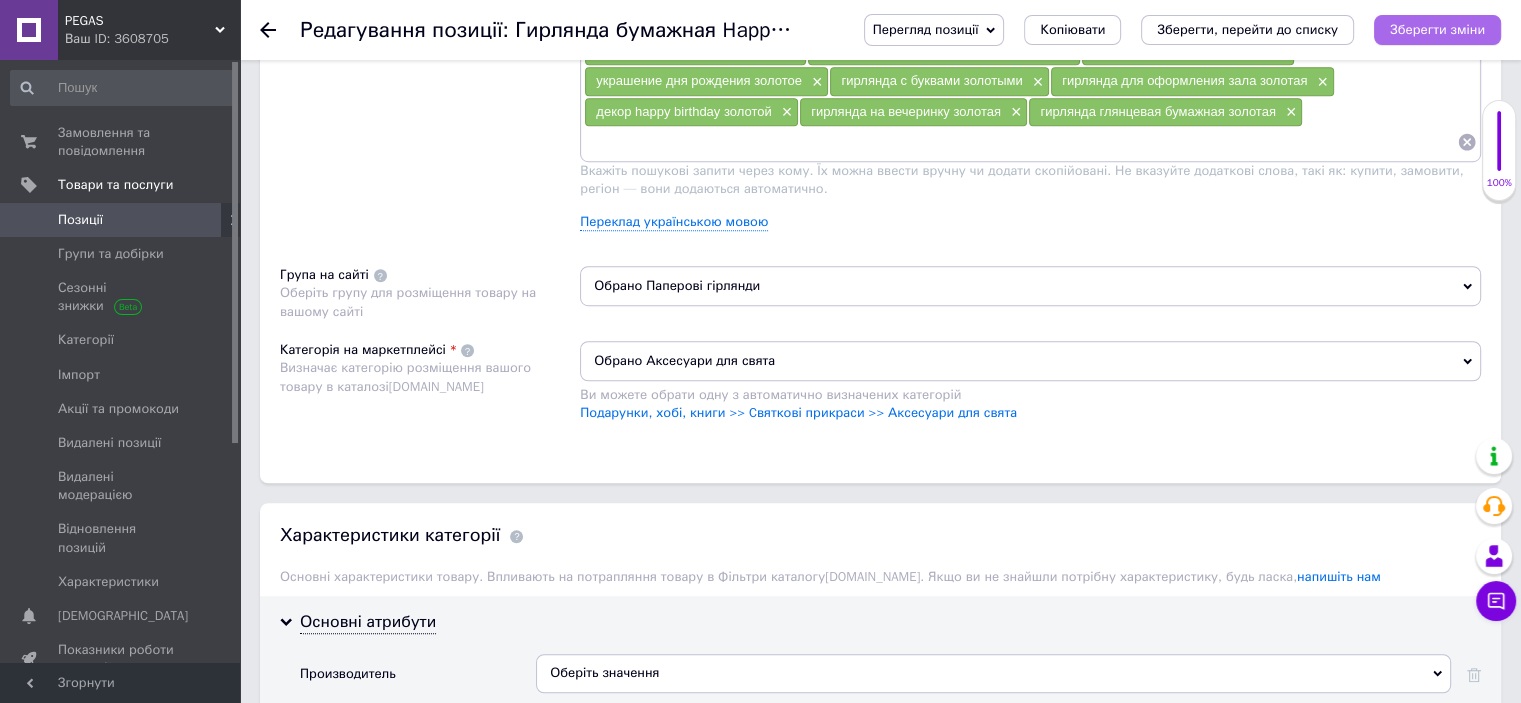 click on "Зберегти зміни" at bounding box center (1437, 29) 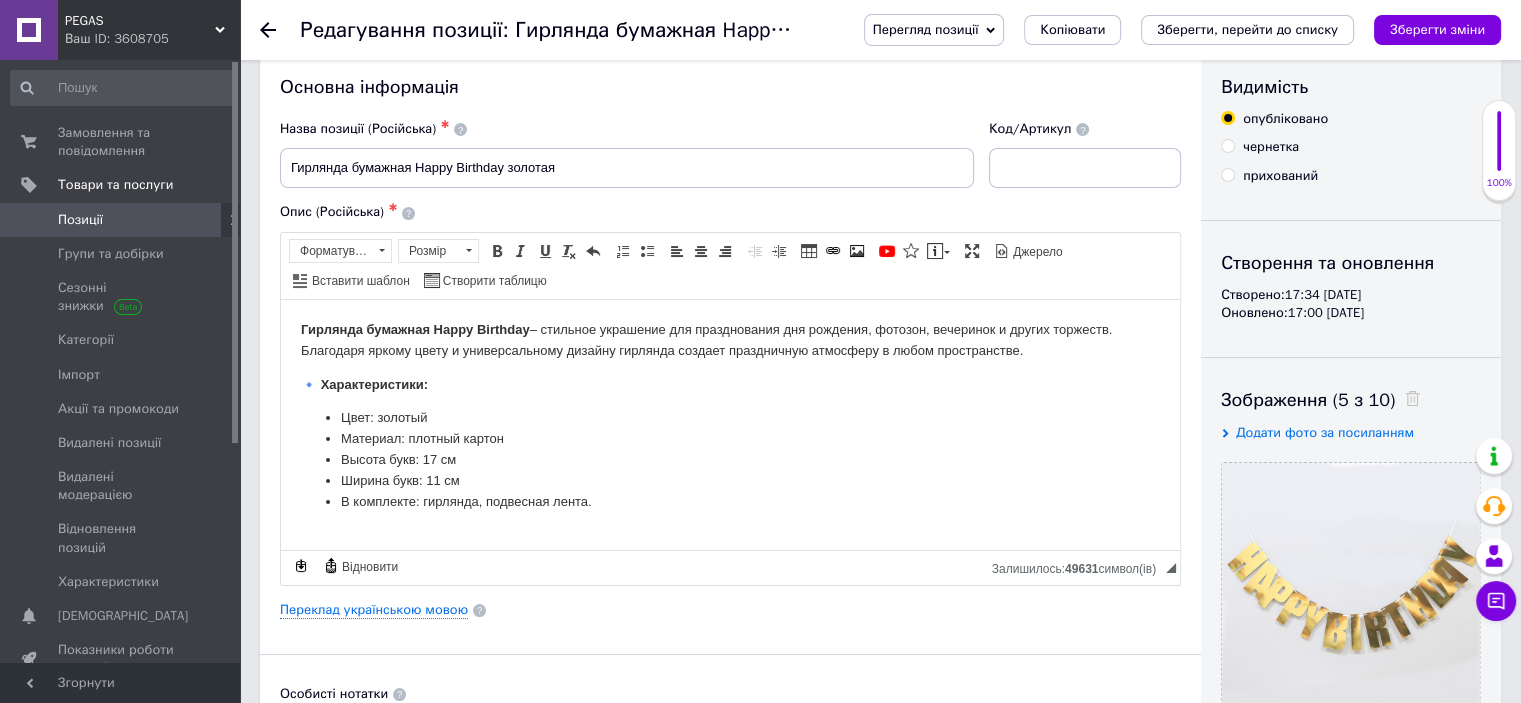 scroll, scrollTop: 0, scrollLeft: 0, axis: both 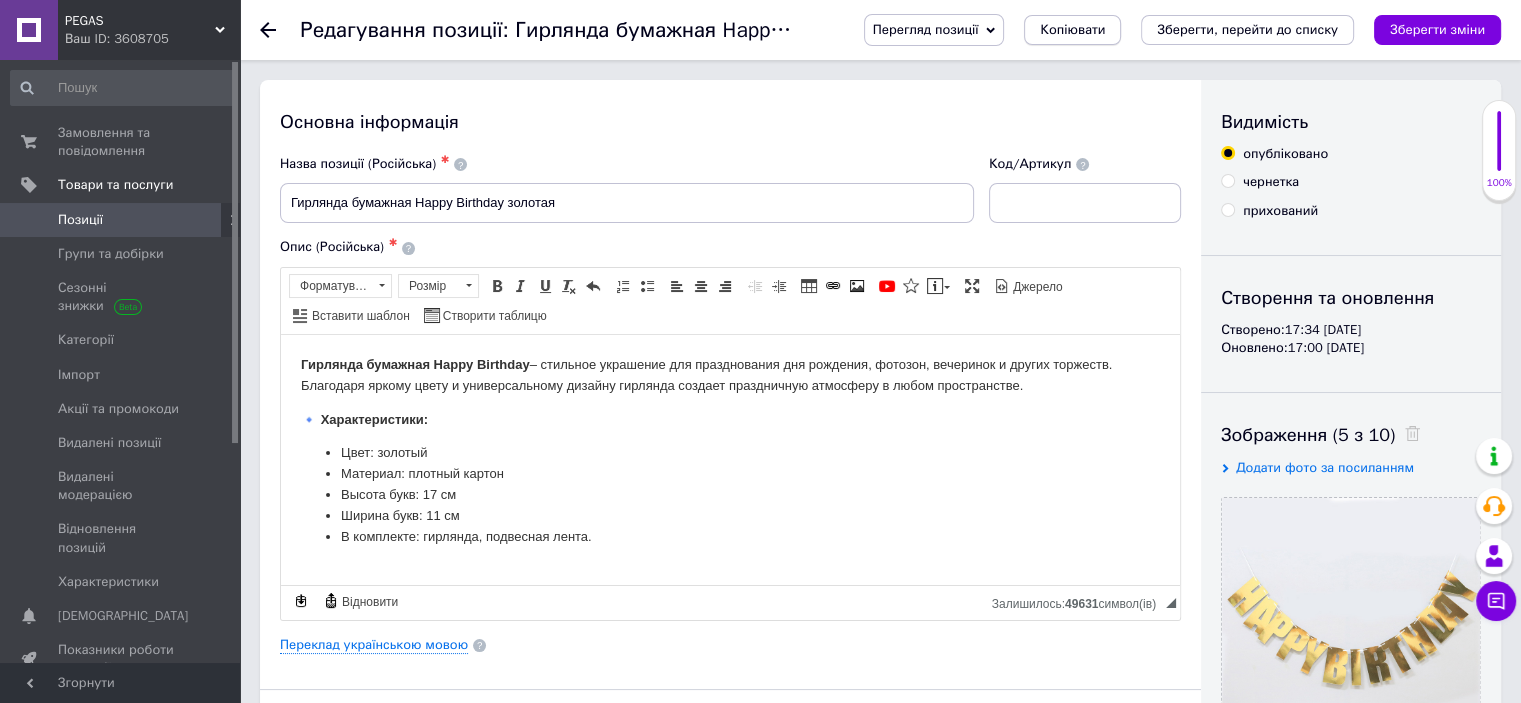 click on "Копіювати" at bounding box center [1072, 30] 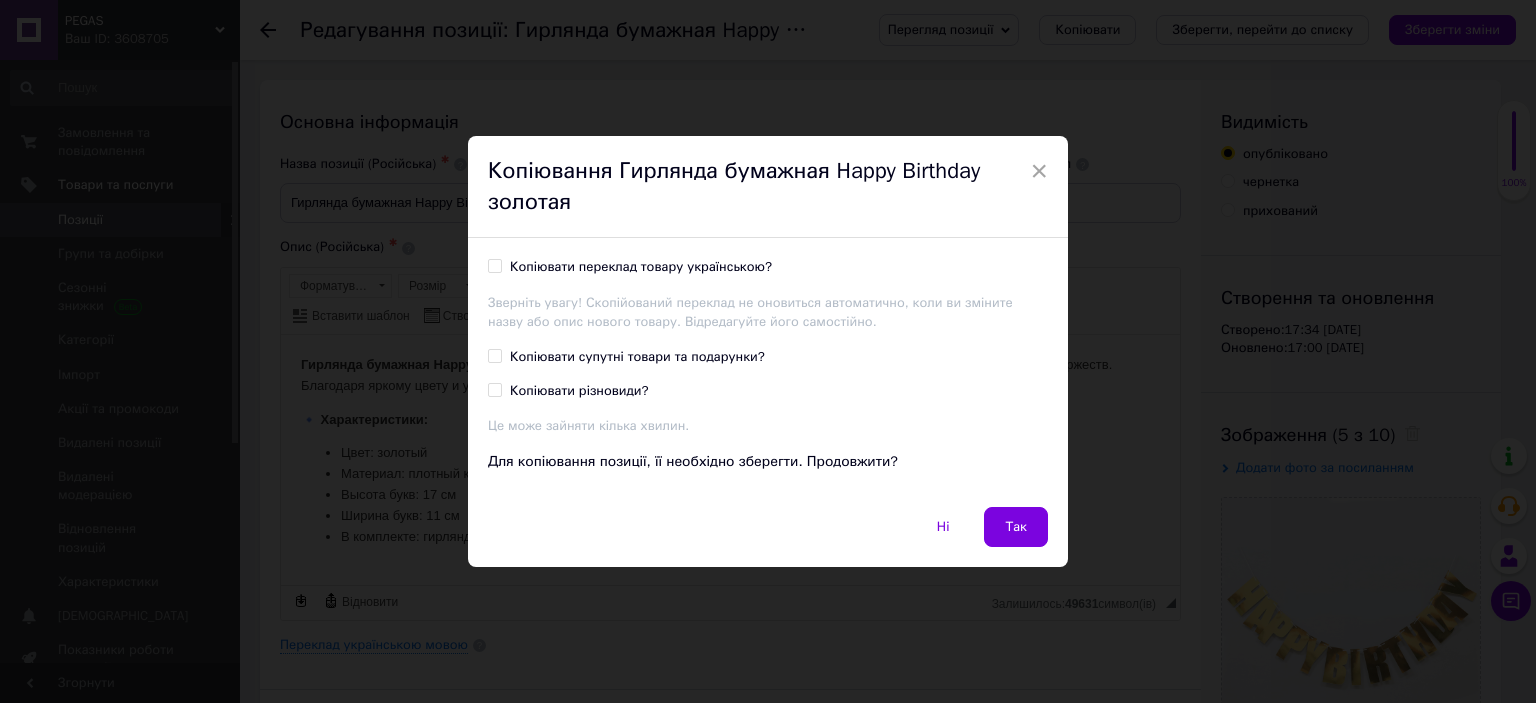 drag, startPoint x: 566, startPoint y: 399, endPoint x: 568, endPoint y: 387, distance: 12.165525 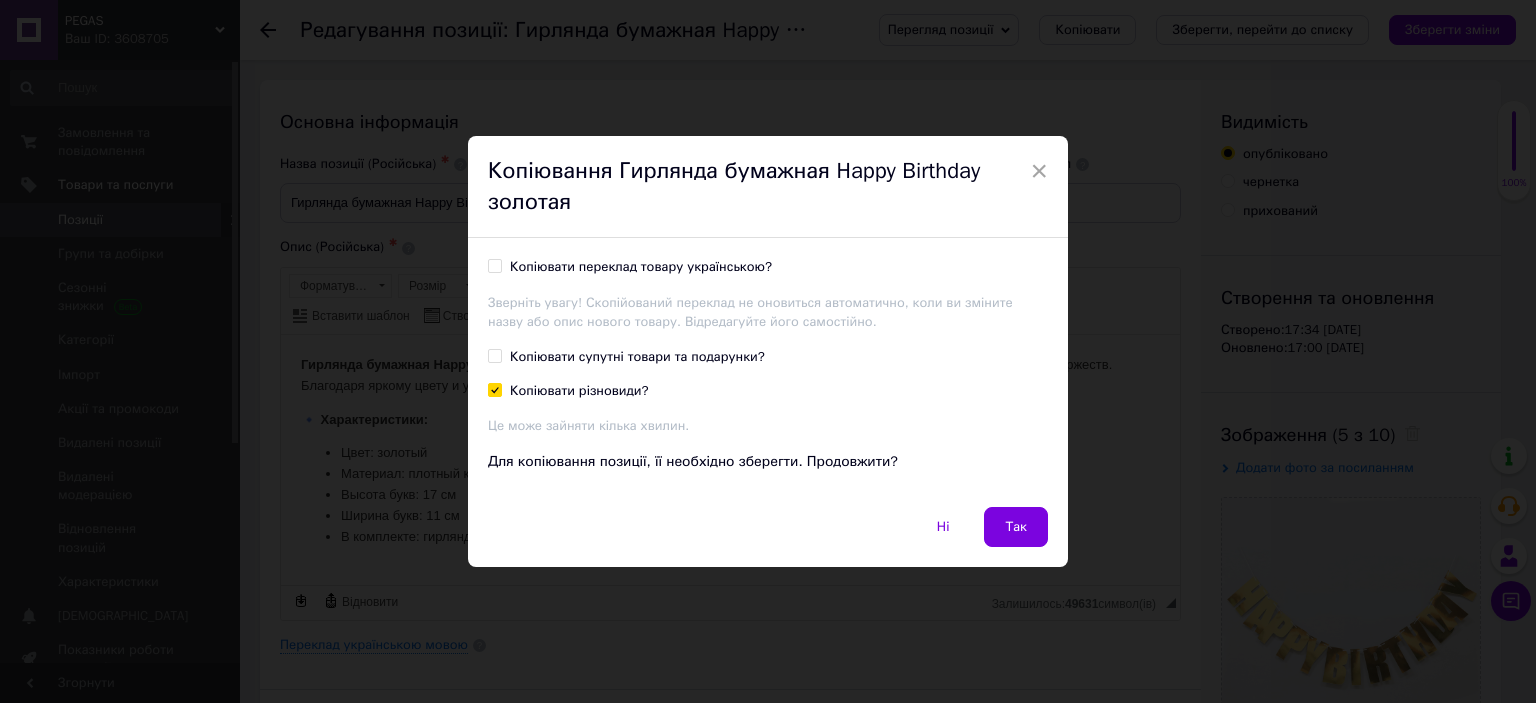 checkbox on "true" 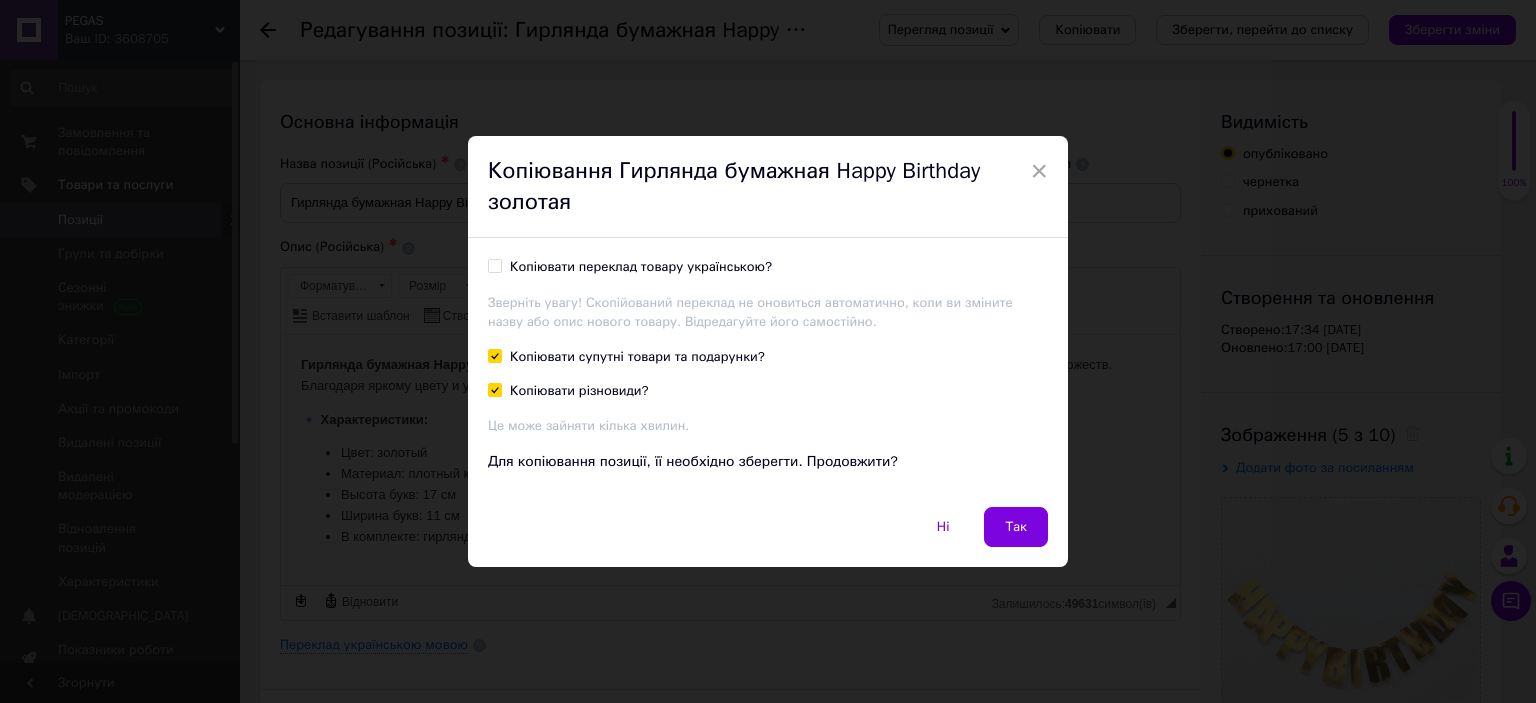 checkbox on "true" 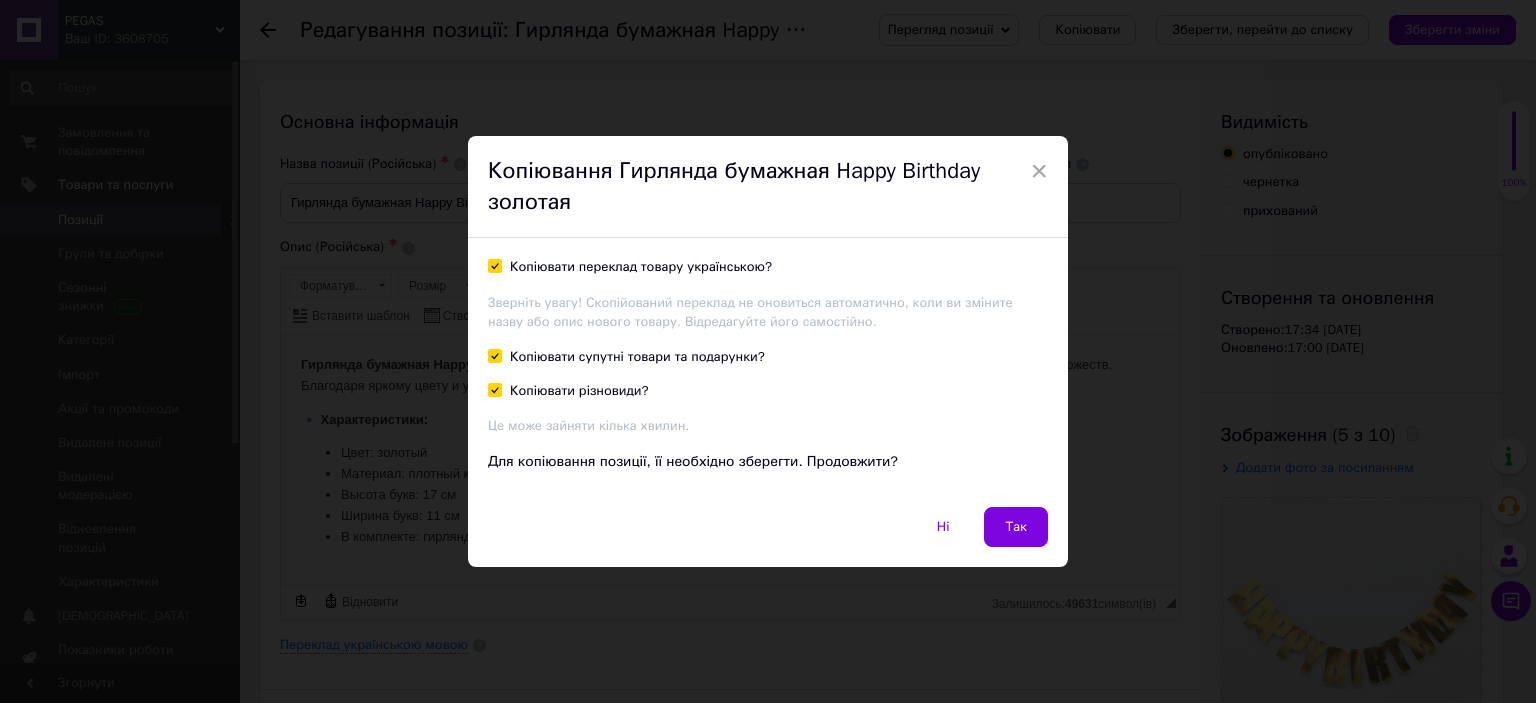 checkbox on "true" 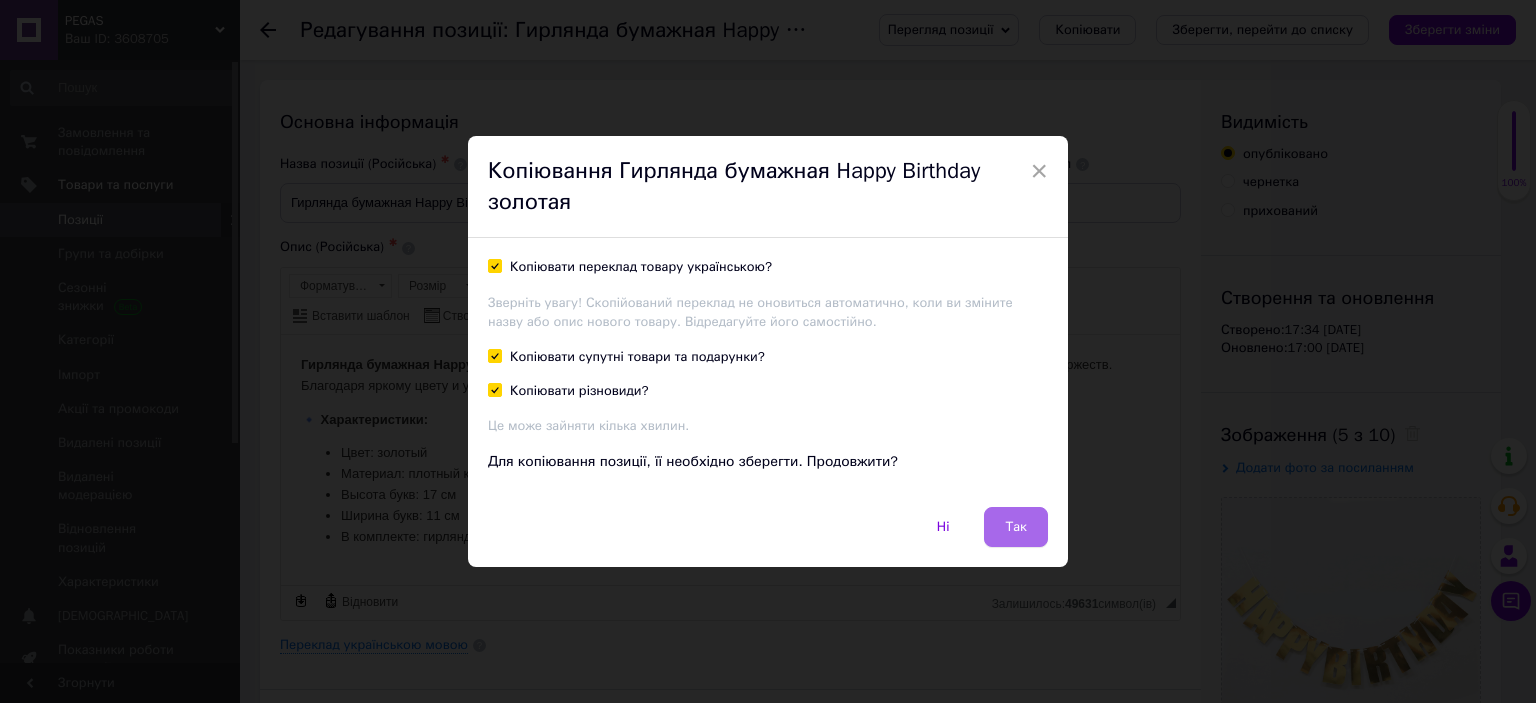 click on "Так" at bounding box center [1016, 527] 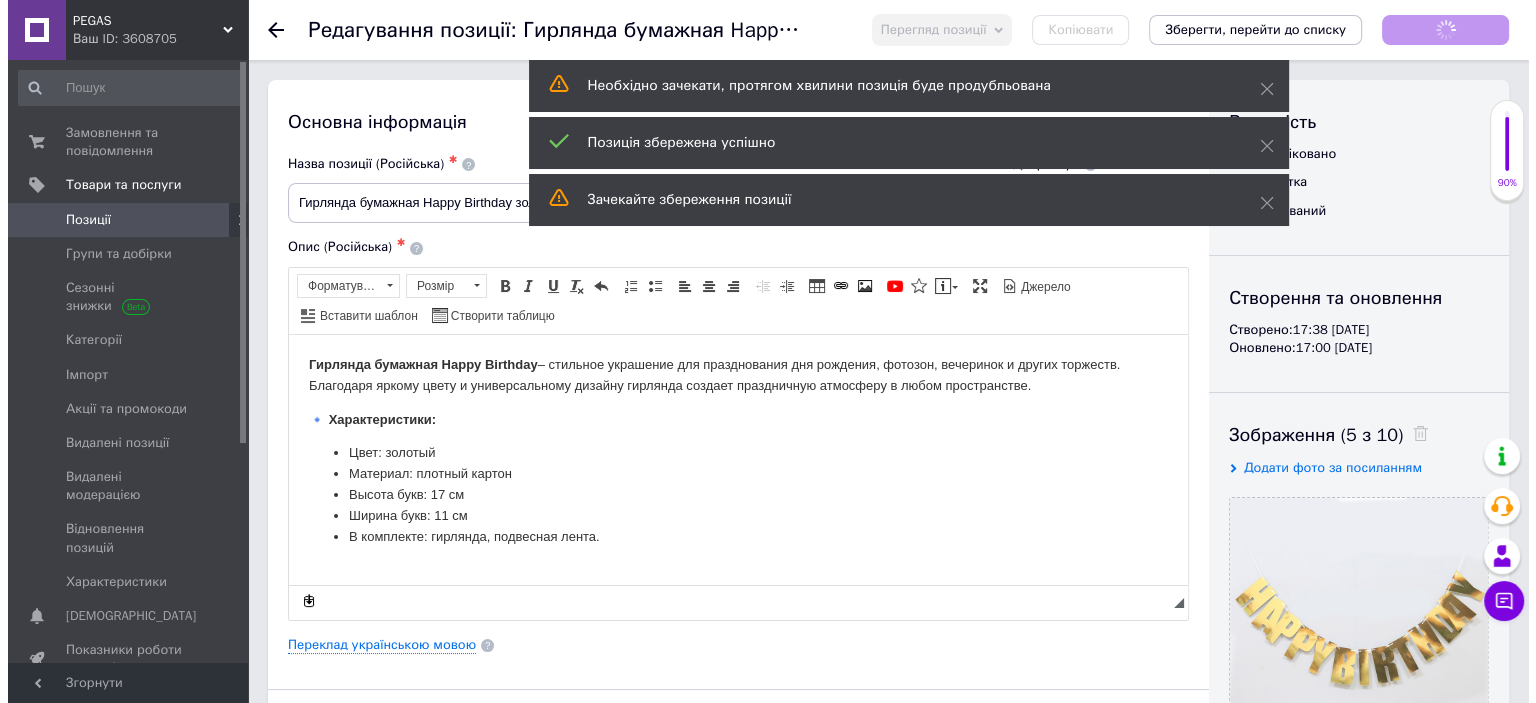 scroll, scrollTop: 0, scrollLeft: 0, axis: both 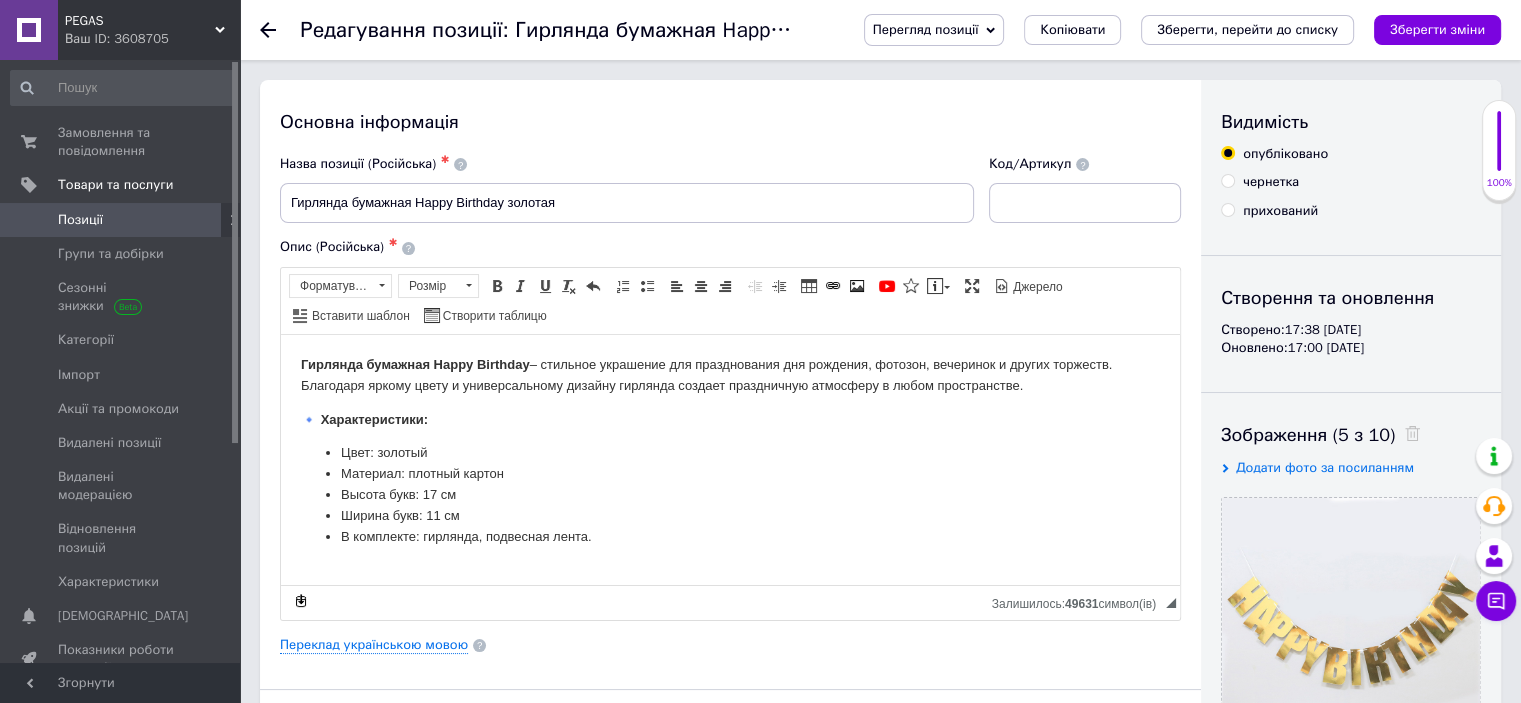 click on "Основна інформація Назва позиції (Російська) ✱ Гирлянда бумажная Happy Birthday золотая Код/Артикул Опис (Російська) ✱ Гирлянда бумажная Happy Birthday  – стильное украшение для празднования дня рождения, фотозон, вечеринок и других торжеств. Благодаря яркому цвету и универсальному дизайну гирлянда создает праздничную атмосферу в любом пространстве.
🔹 Характеристики:
Цвет: золотый
Материал: плотный картон
Высота букв: 17 см
Ширина букв: 11 см
В комплекте: гирлянда, подвесная лента.
Розширений текстовий редактор, 7C775447-8E66-4EEB-BC67-7CE4EFF3D072 Форматування Розмір" at bounding box center [730, 638] 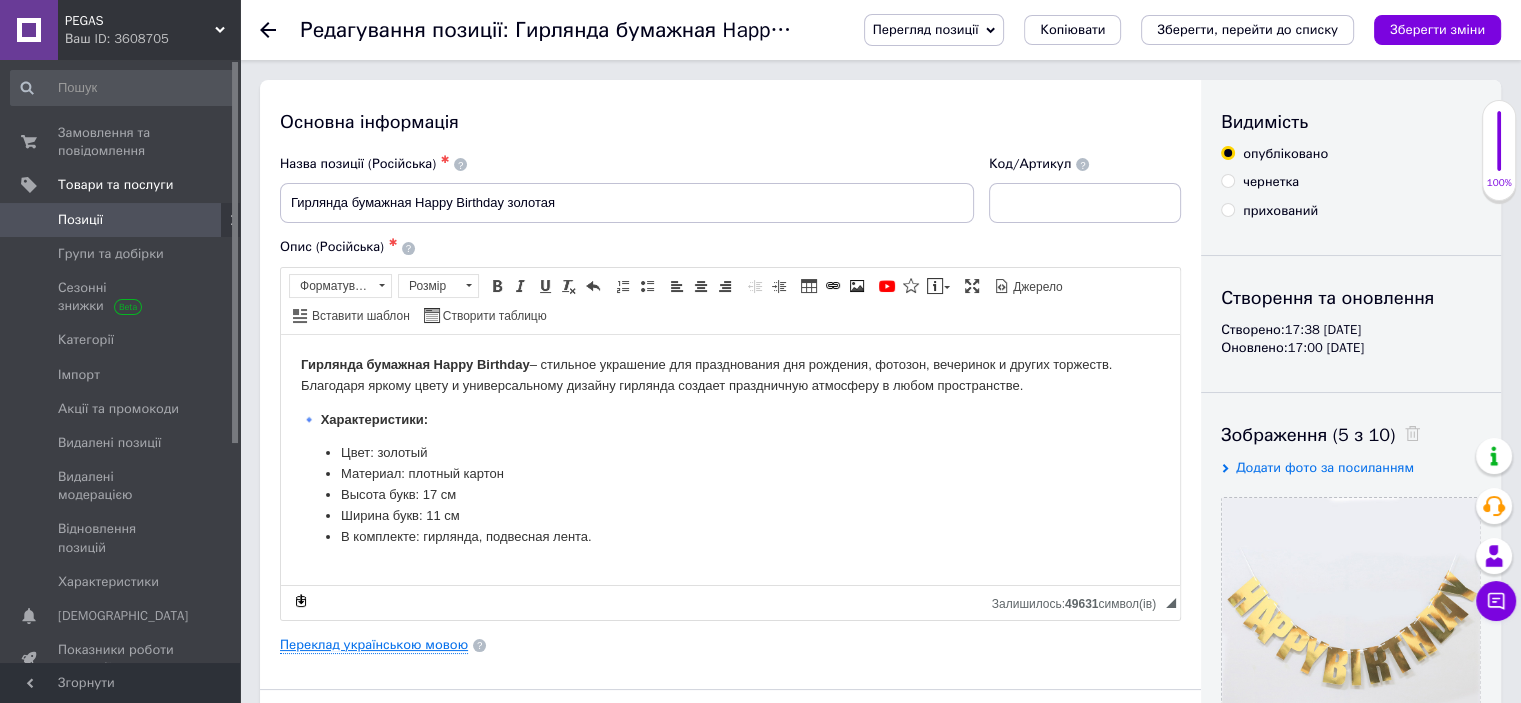 click on "Переклад українською мовою" at bounding box center (374, 645) 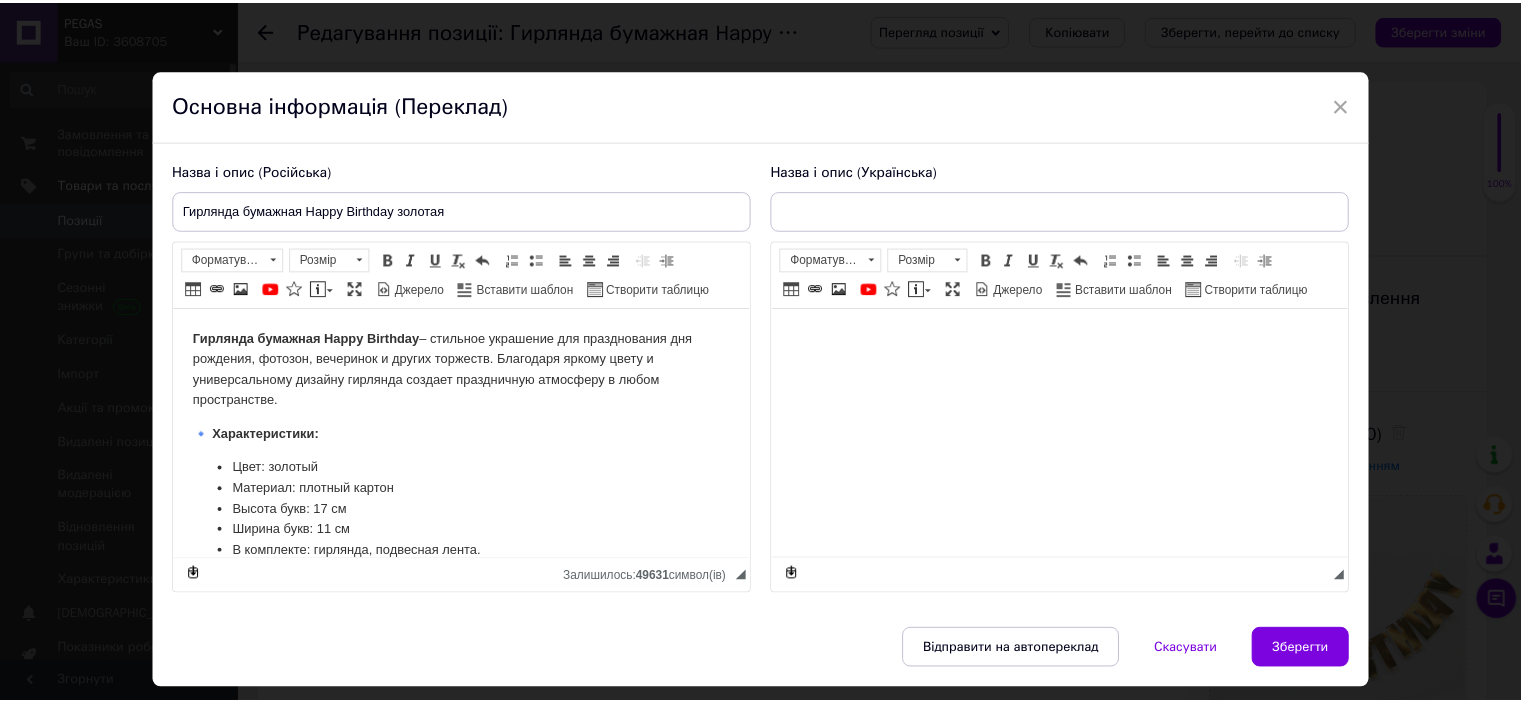 scroll, scrollTop: 0, scrollLeft: 0, axis: both 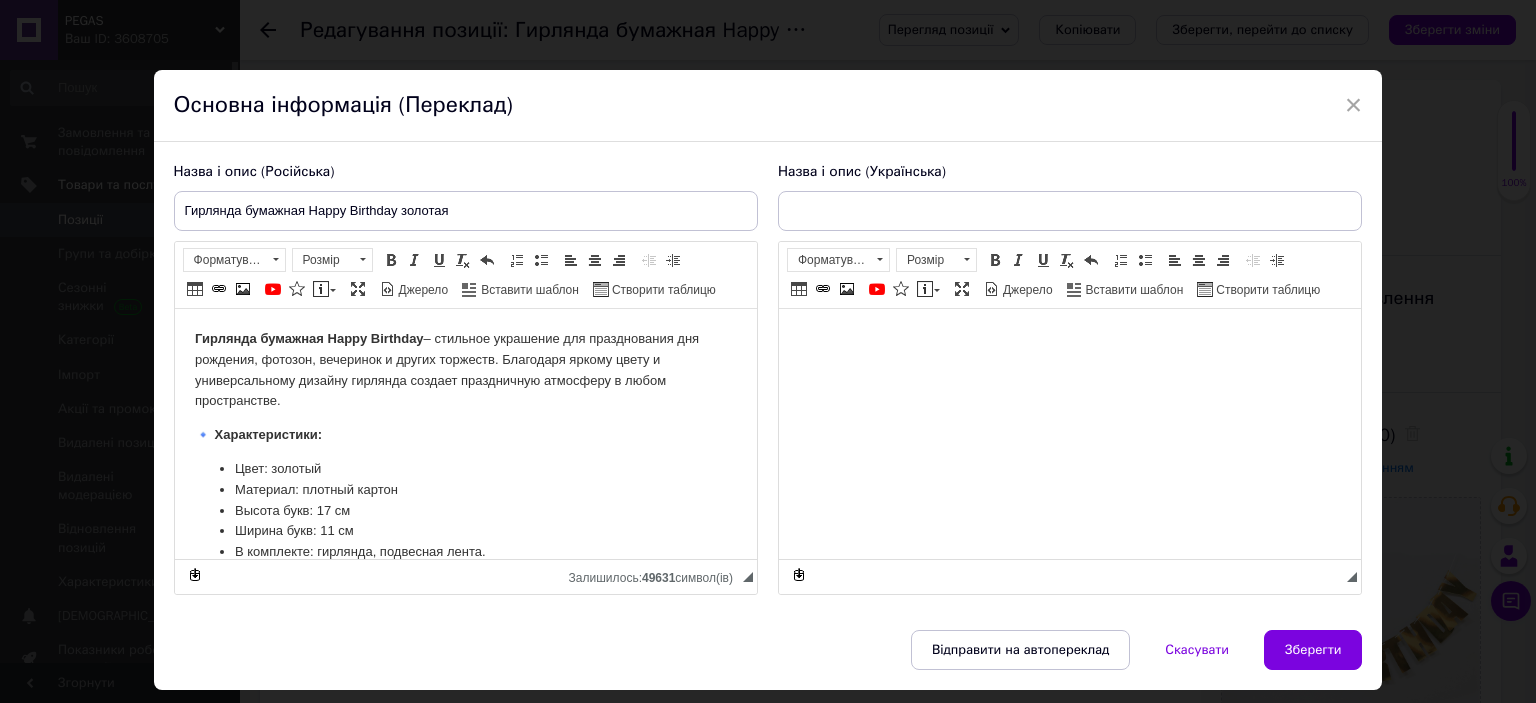 type on "Гірлянда паперова Happy Birthday золота" 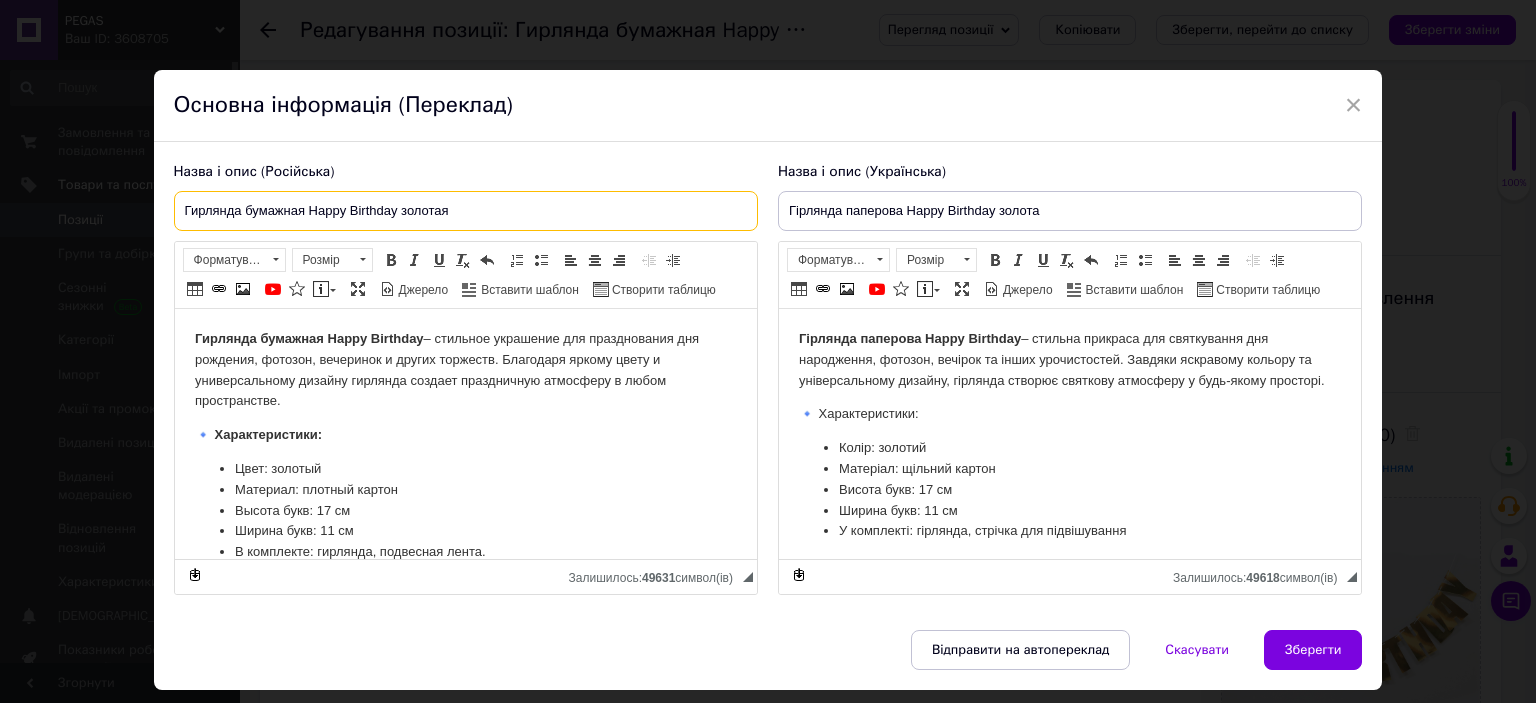 drag, startPoint x: 452, startPoint y: 218, endPoint x: 400, endPoint y: 219, distance: 52.009613 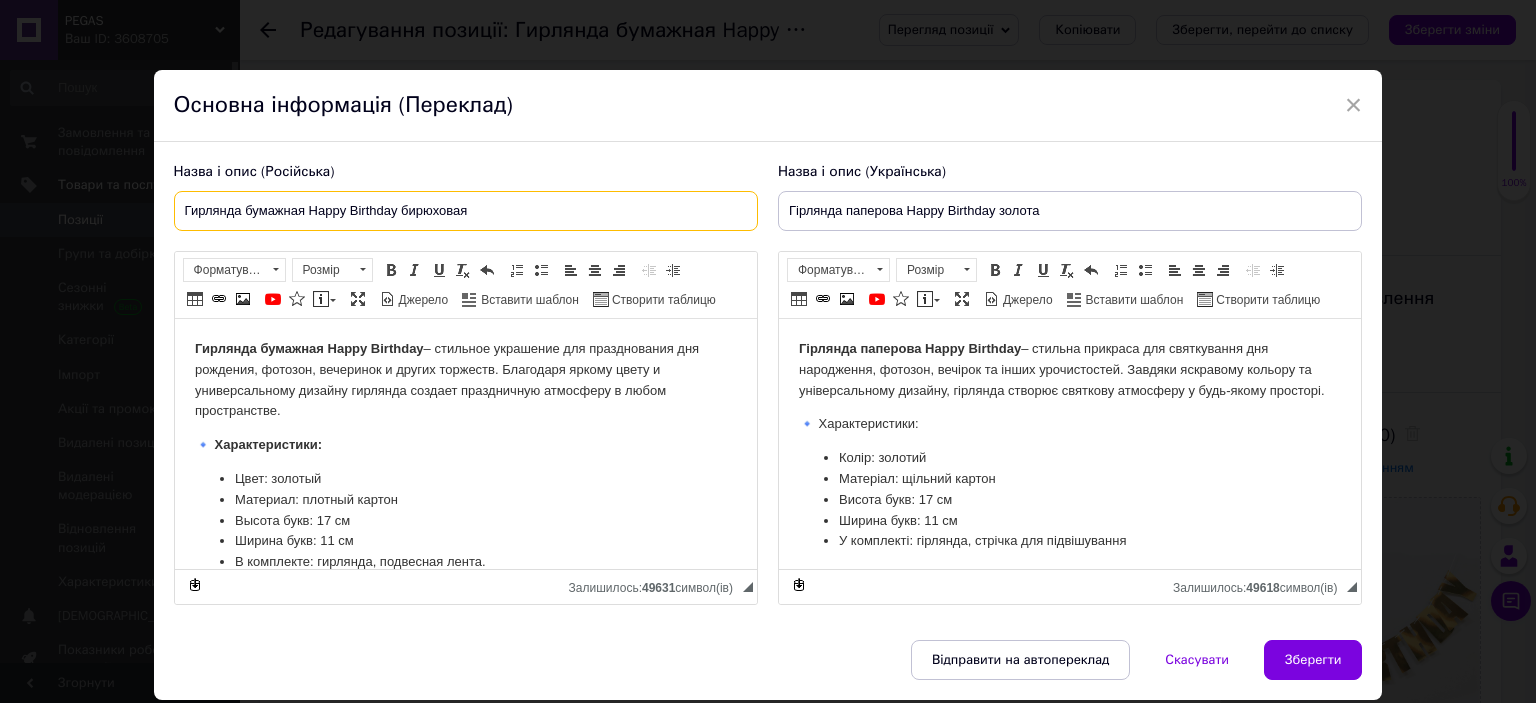 click on "Гирлянда бумажная Happy Birthday бирюховая" at bounding box center (466, 211) 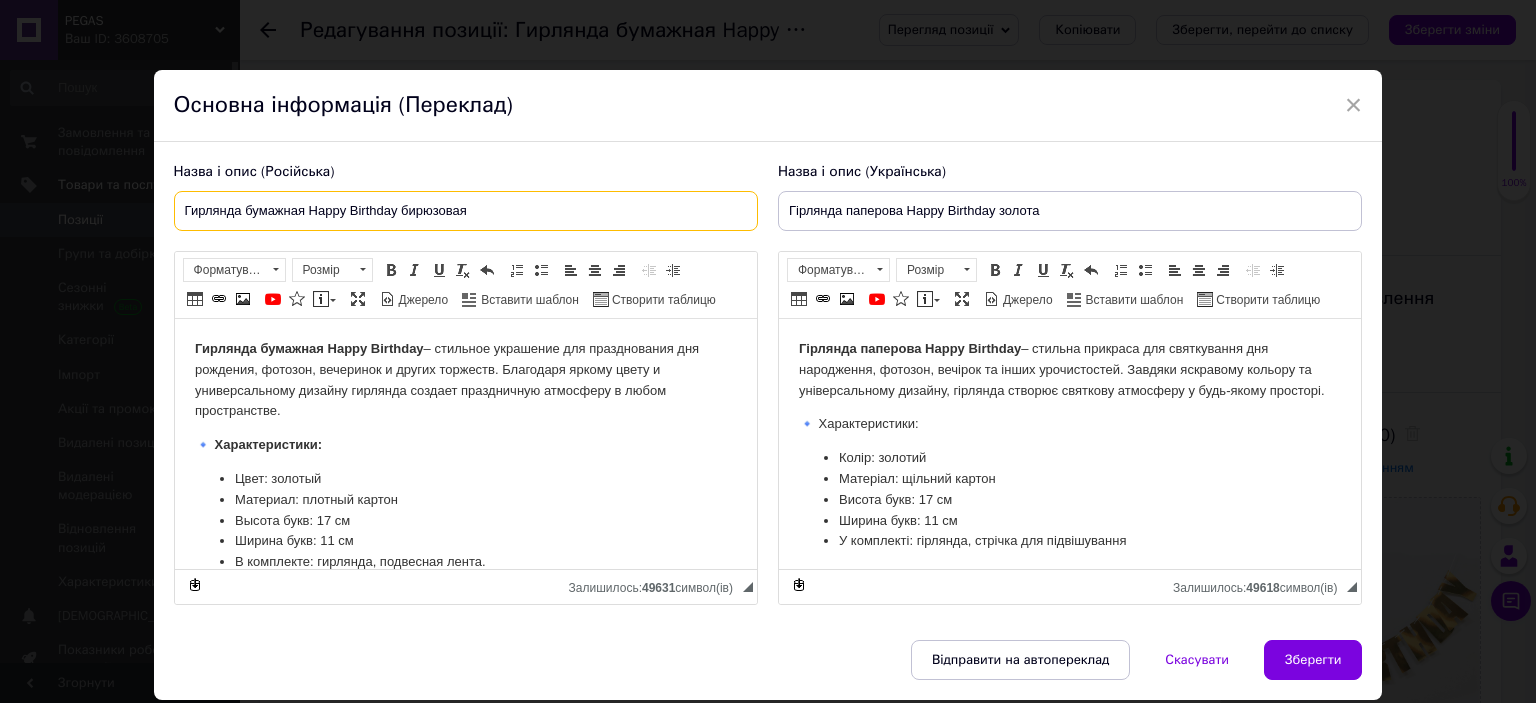 click on "Гирлянда бумажная Happy Birthday бирюзовая" at bounding box center [466, 211] 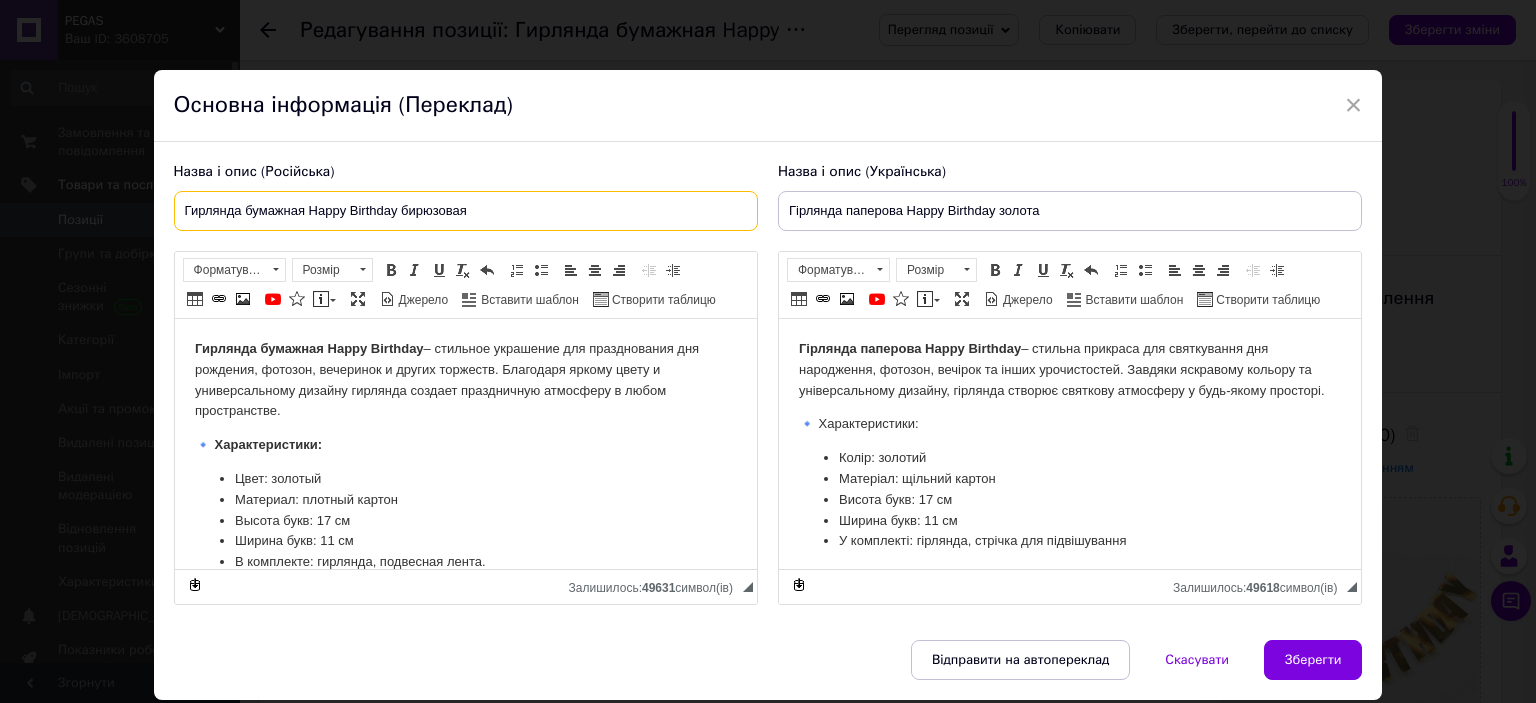 type on "Гирлянда бумажная Happy Birthday бирюзовая" 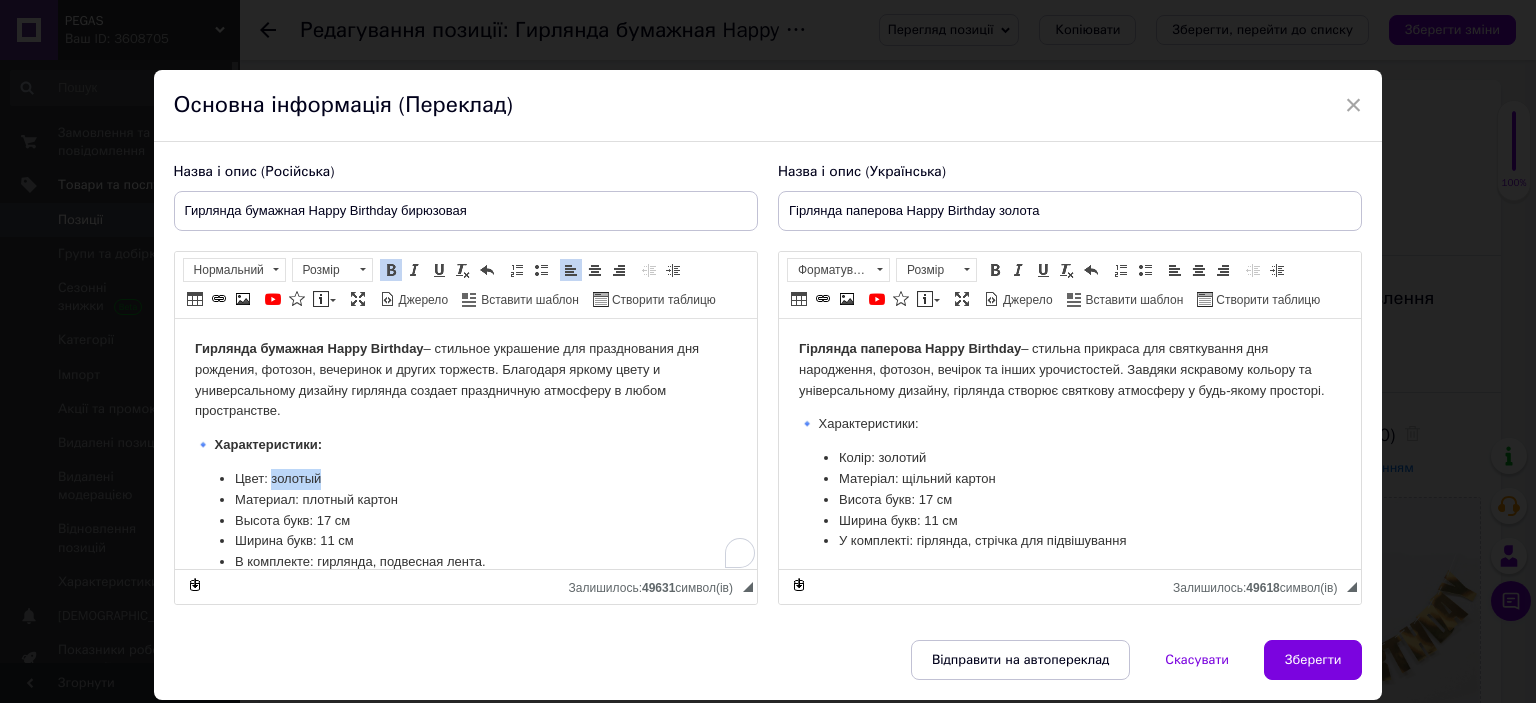 drag, startPoint x: 290, startPoint y: 475, endPoint x: 271, endPoint y: 475, distance: 19 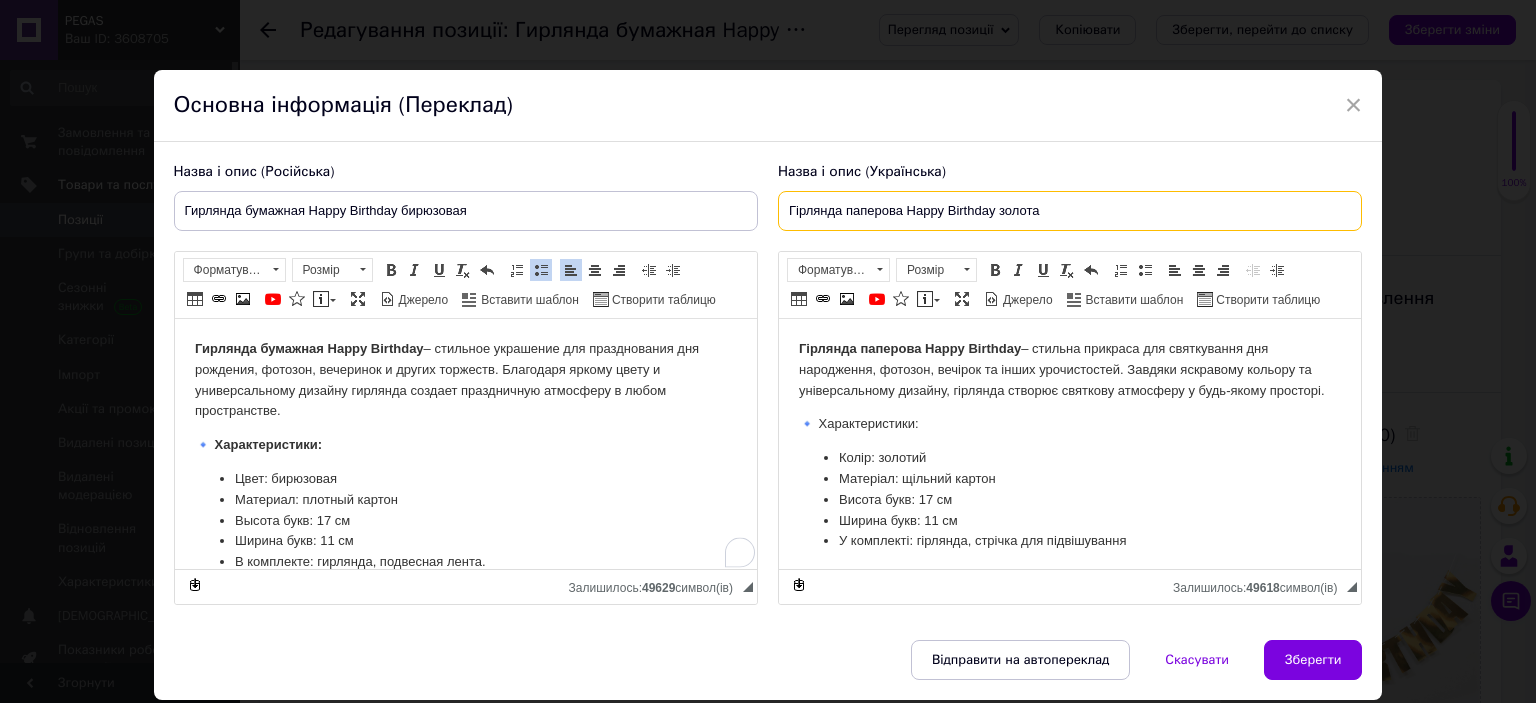 drag, startPoint x: 1040, startPoint y: 209, endPoint x: 998, endPoint y: 203, distance: 42.426407 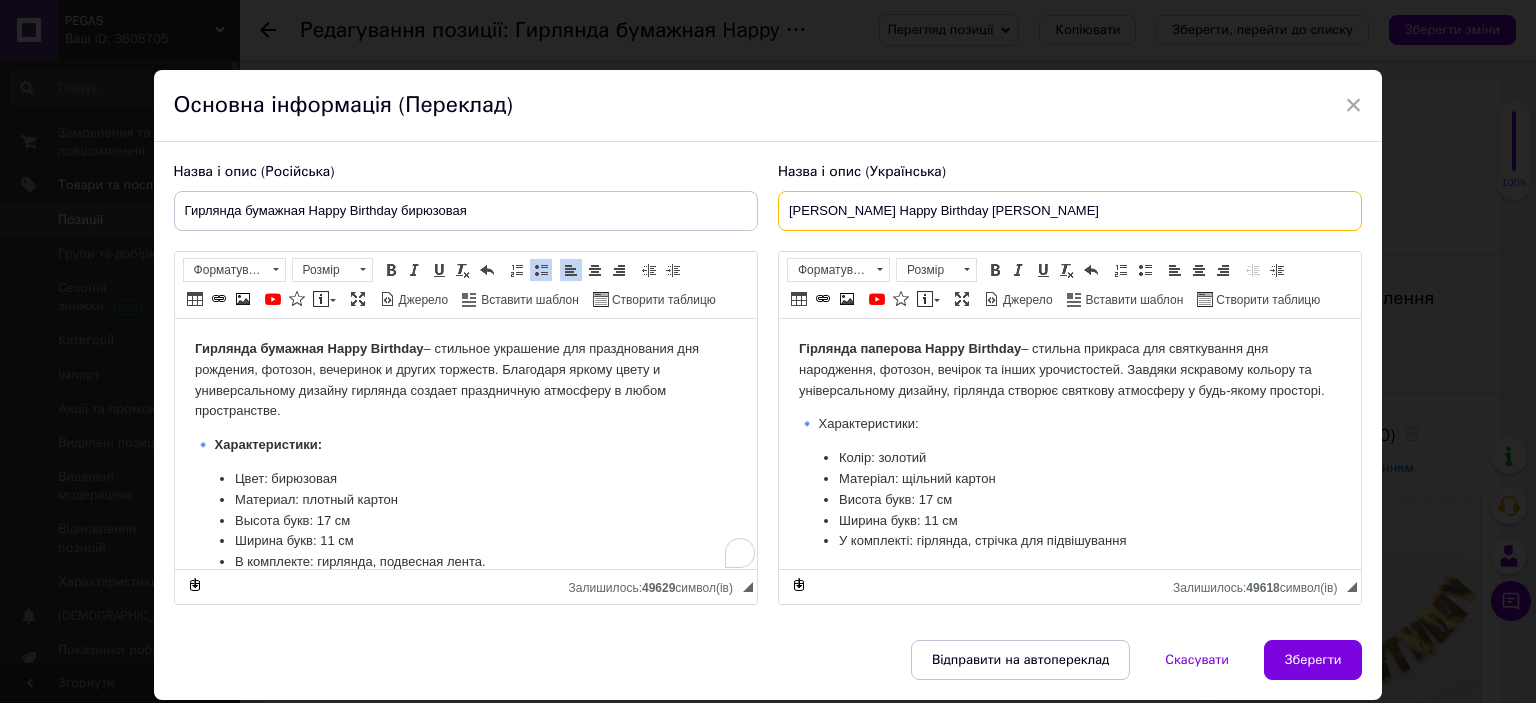 drag, startPoint x: 1072, startPoint y: 203, endPoint x: 996, endPoint y: 205, distance: 76.02631 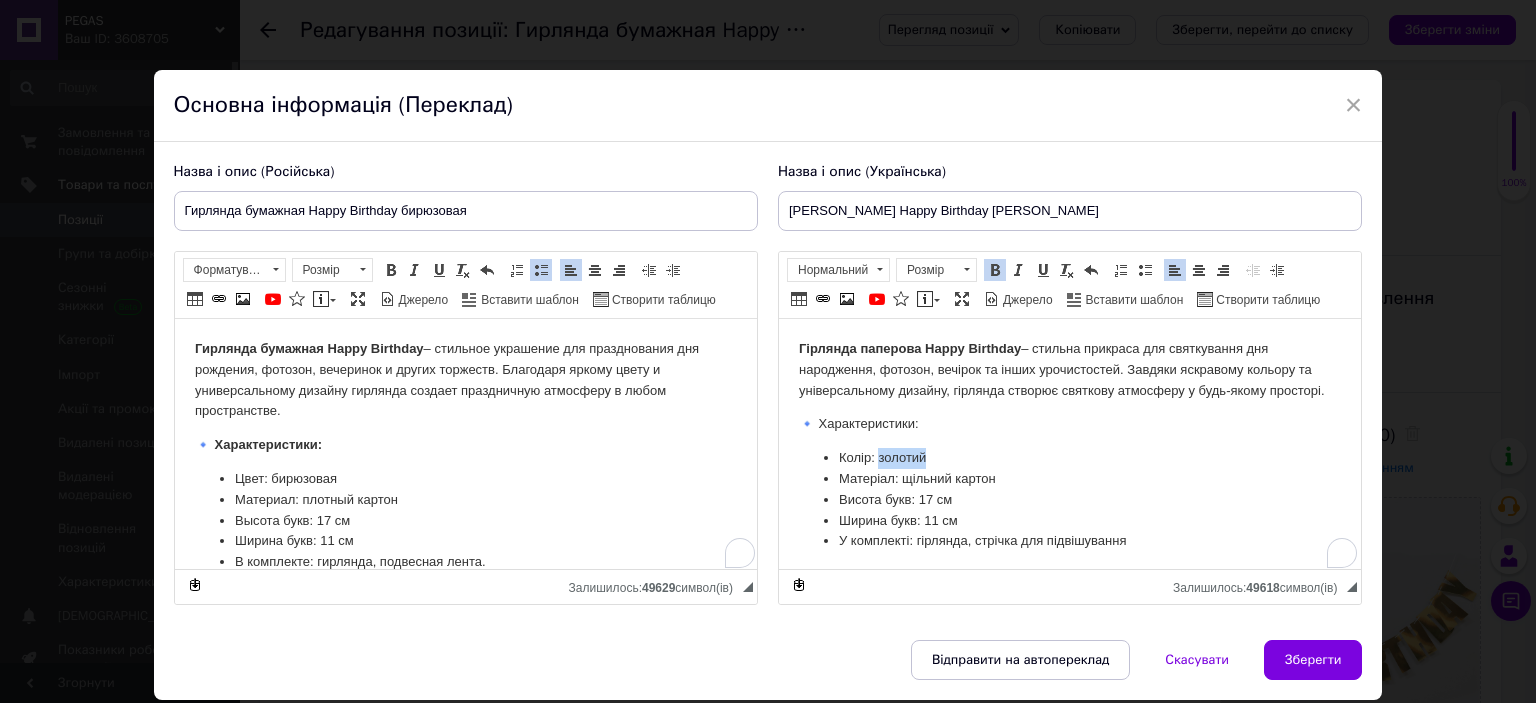 drag, startPoint x: 935, startPoint y: 458, endPoint x: 878, endPoint y: 458, distance: 57 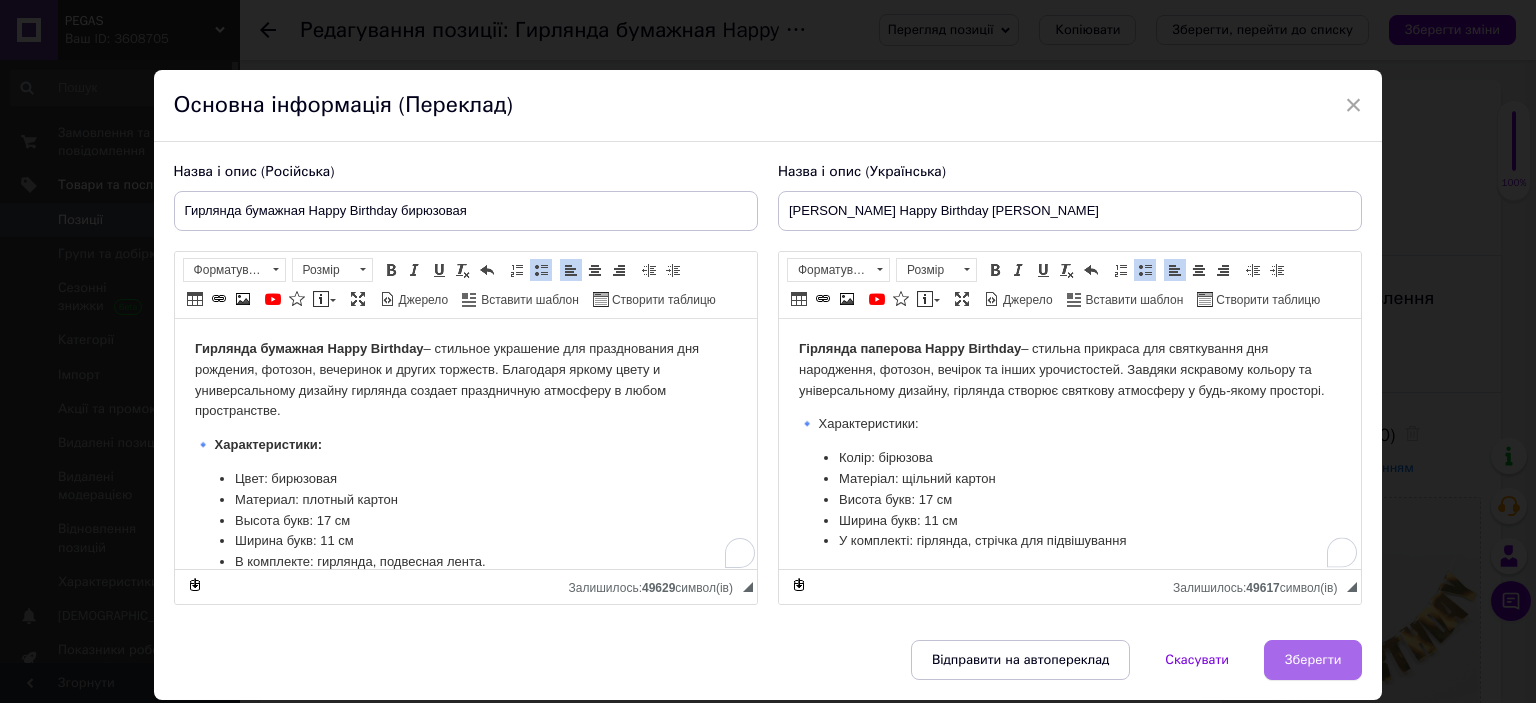 click on "Зберегти" at bounding box center (1313, 660) 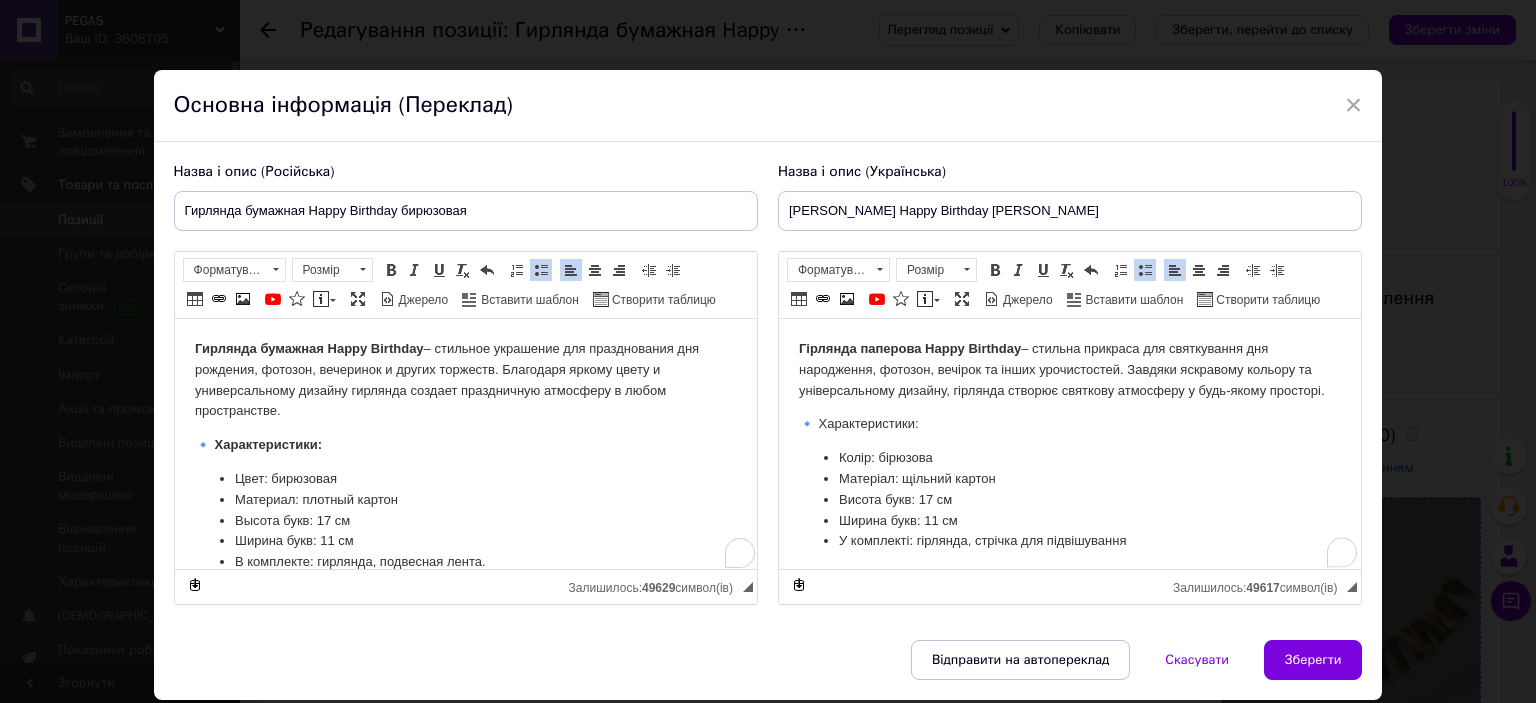 type on "Гирлянда бумажная Happy Birthday бирюзовая" 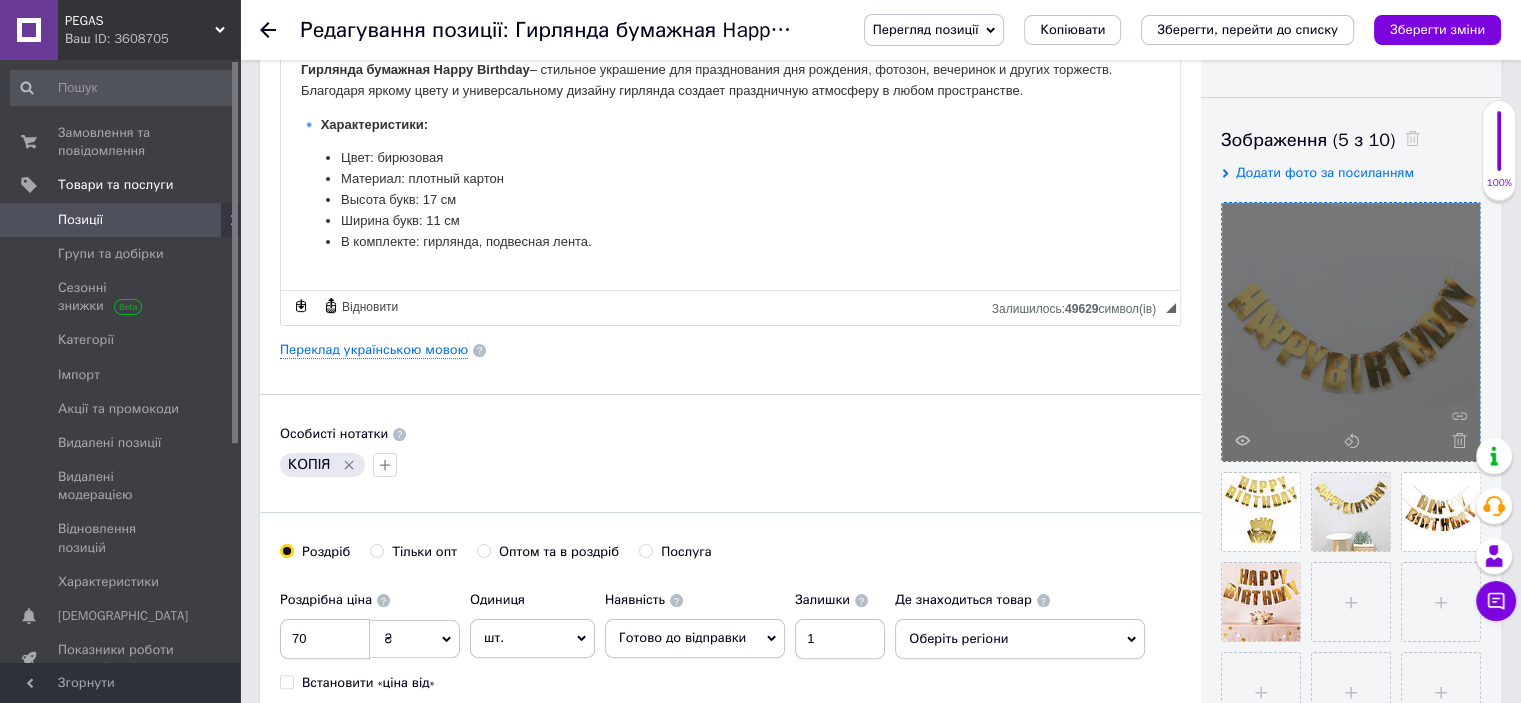 scroll, scrollTop: 300, scrollLeft: 0, axis: vertical 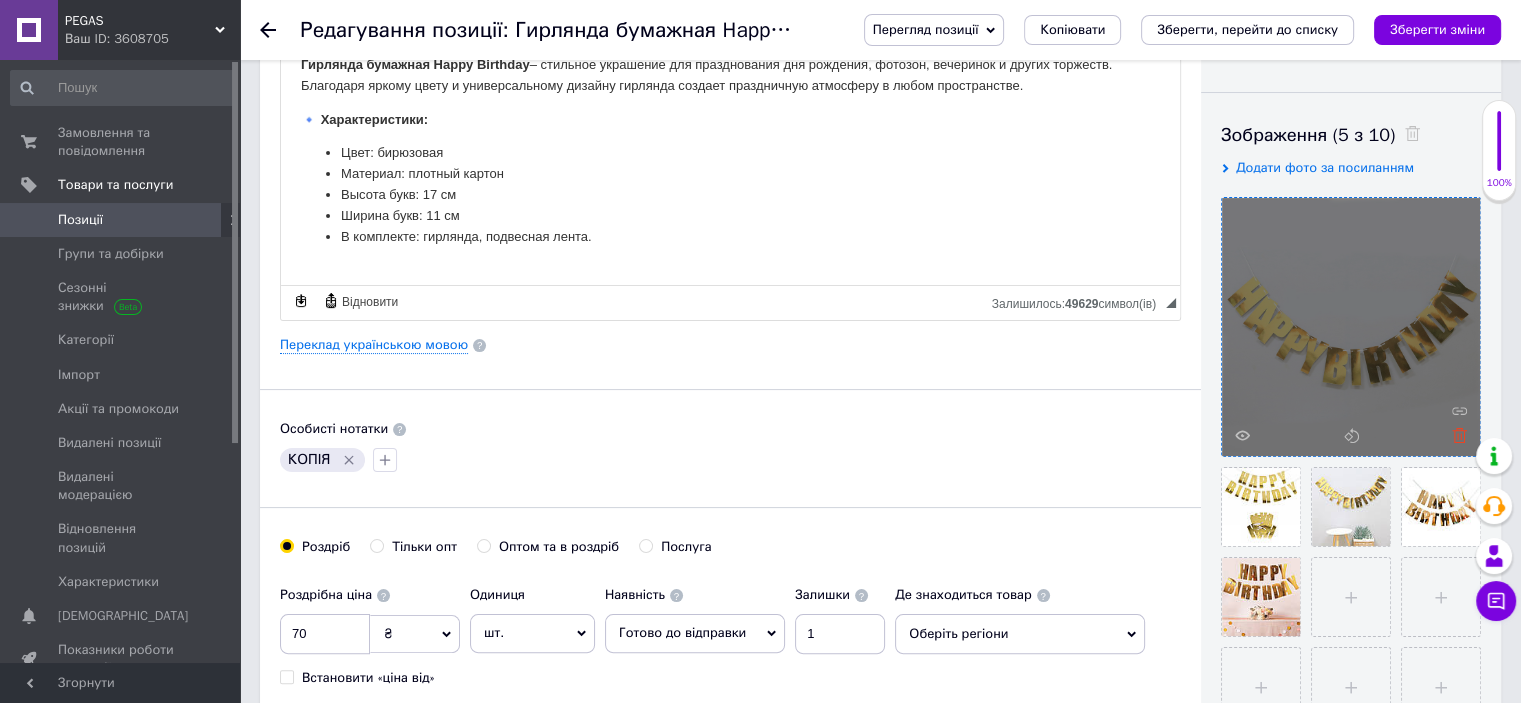 click 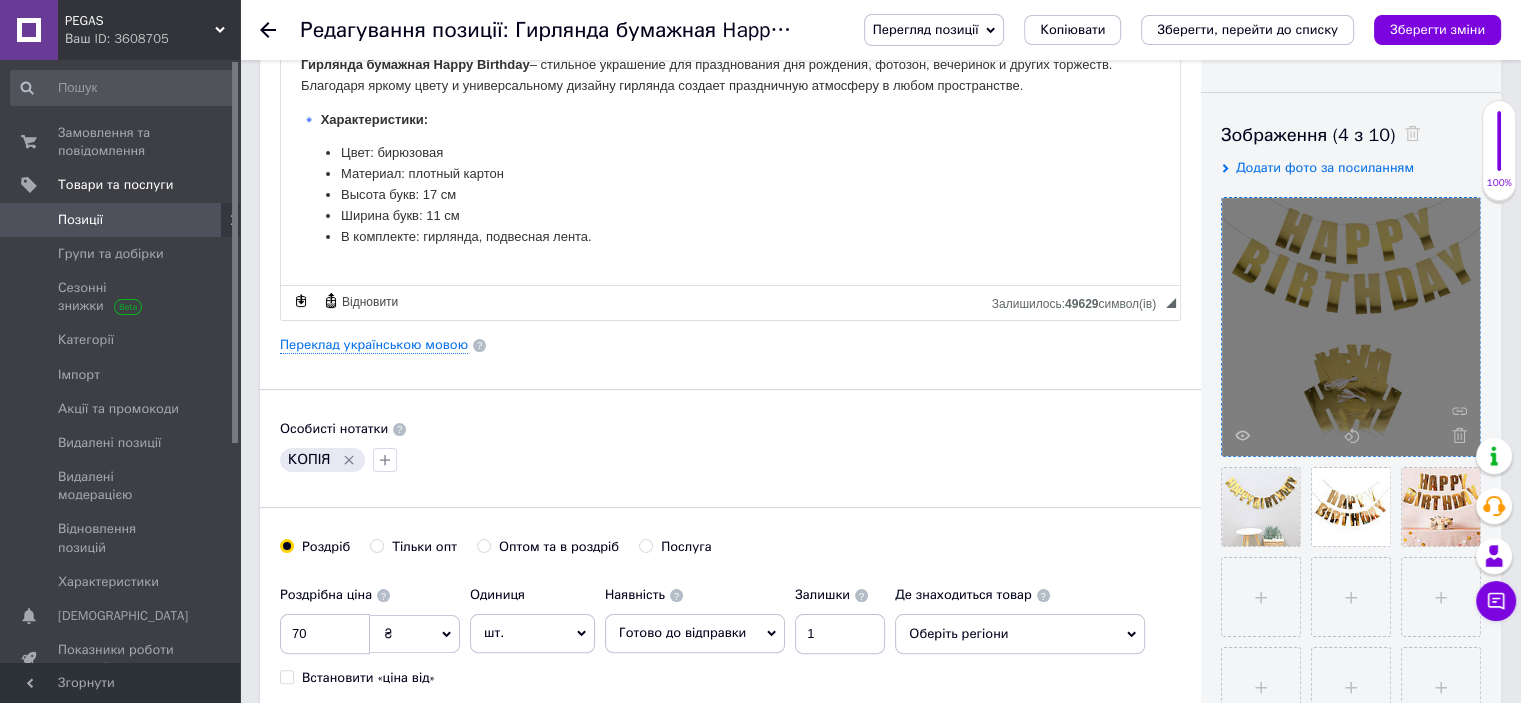 click 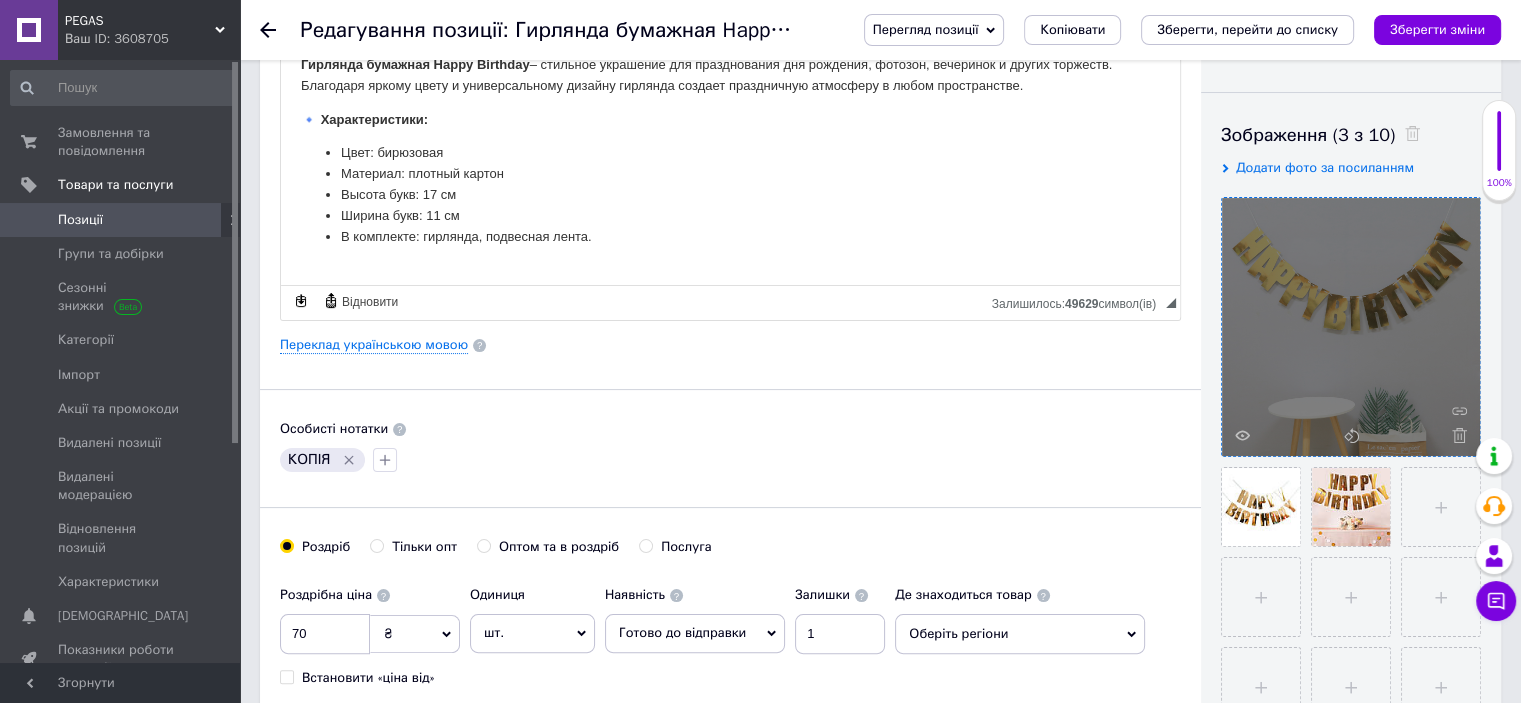 click 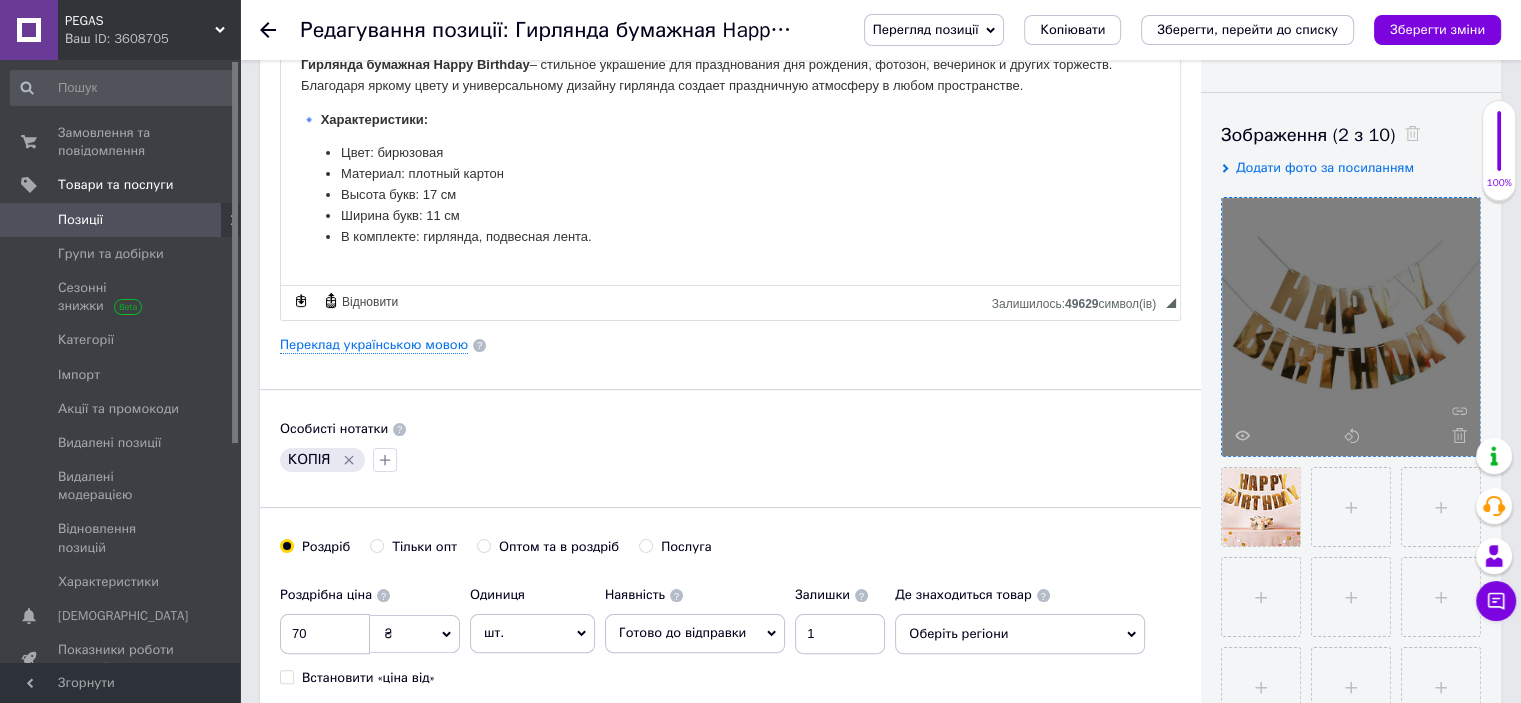 click 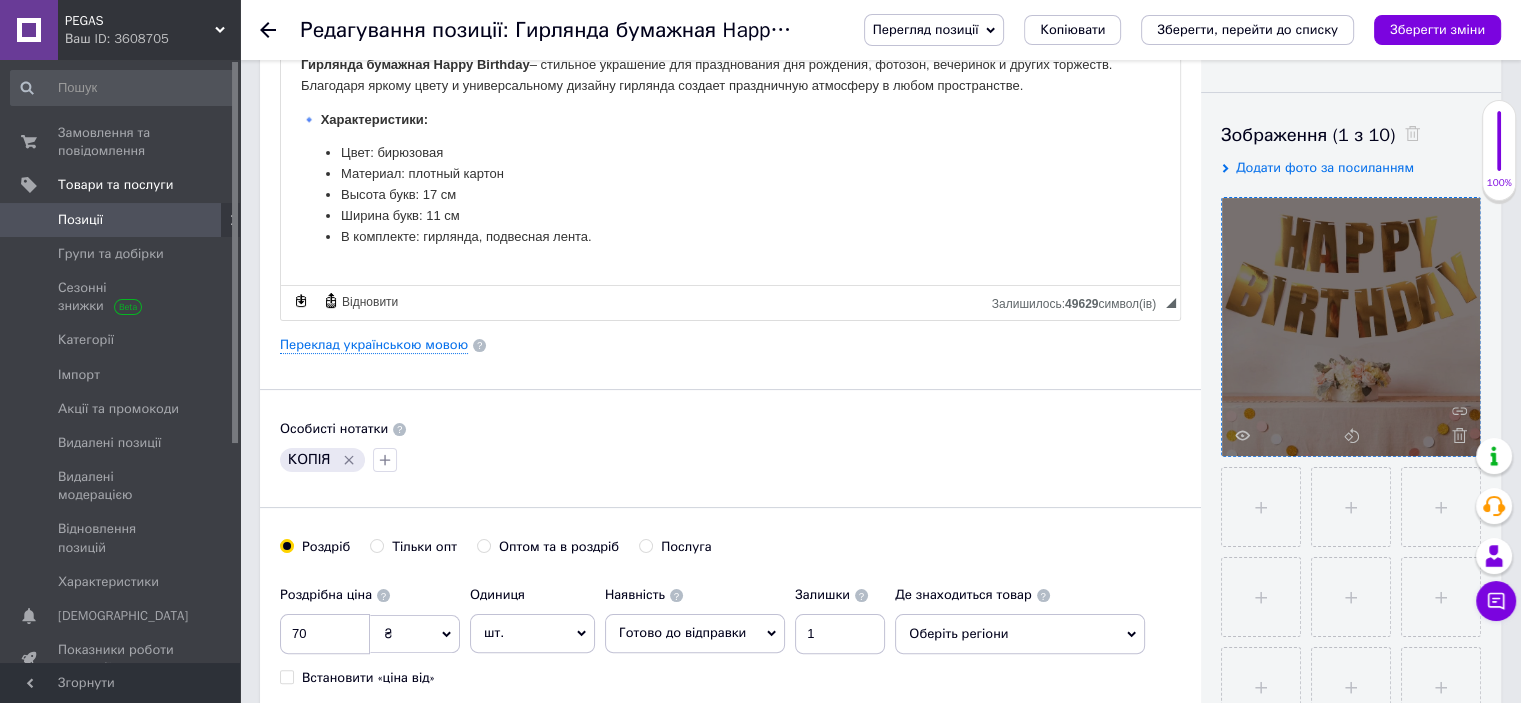 click 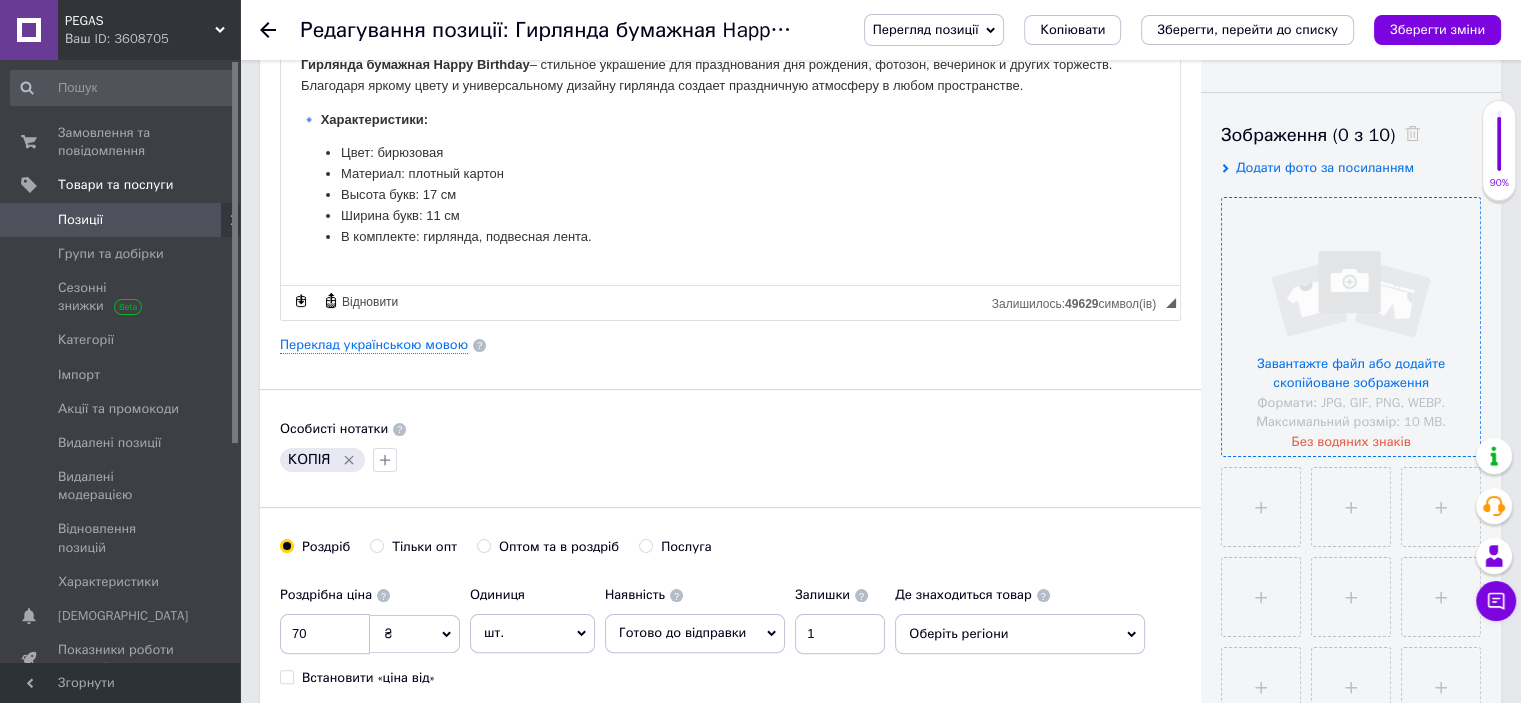 click at bounding box center (1351, 327) 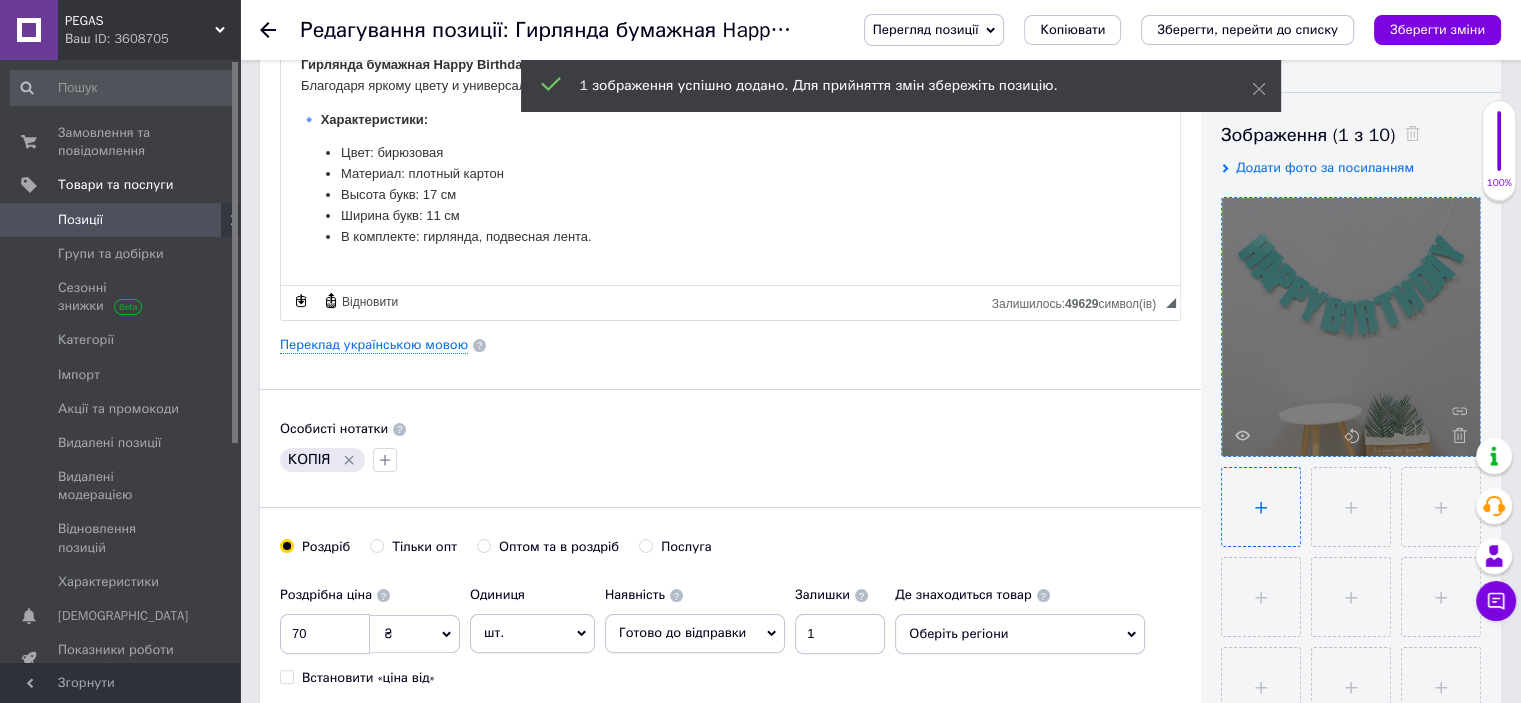 click at bounding box center (1351, 507) 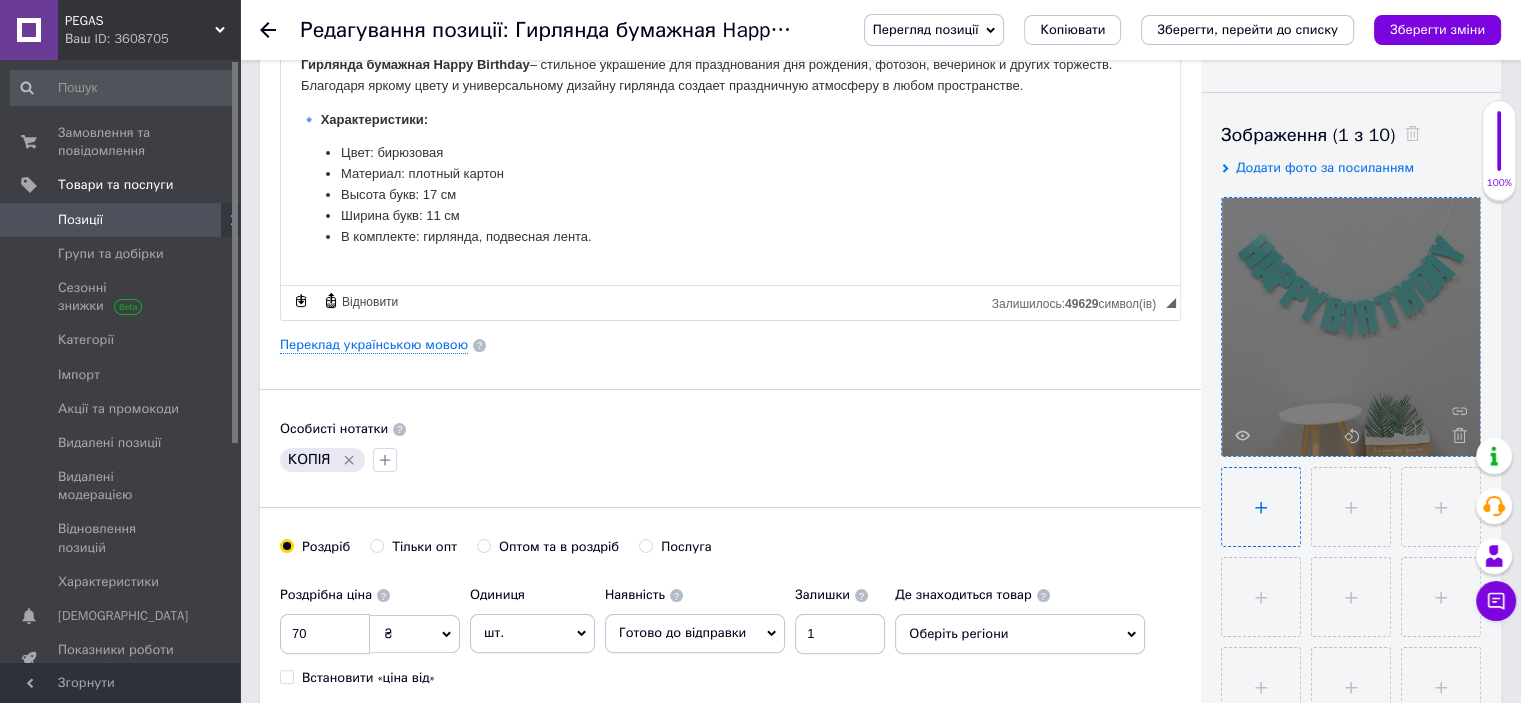 type on "C:\fakepath\14168662014_1989568739.jpg" 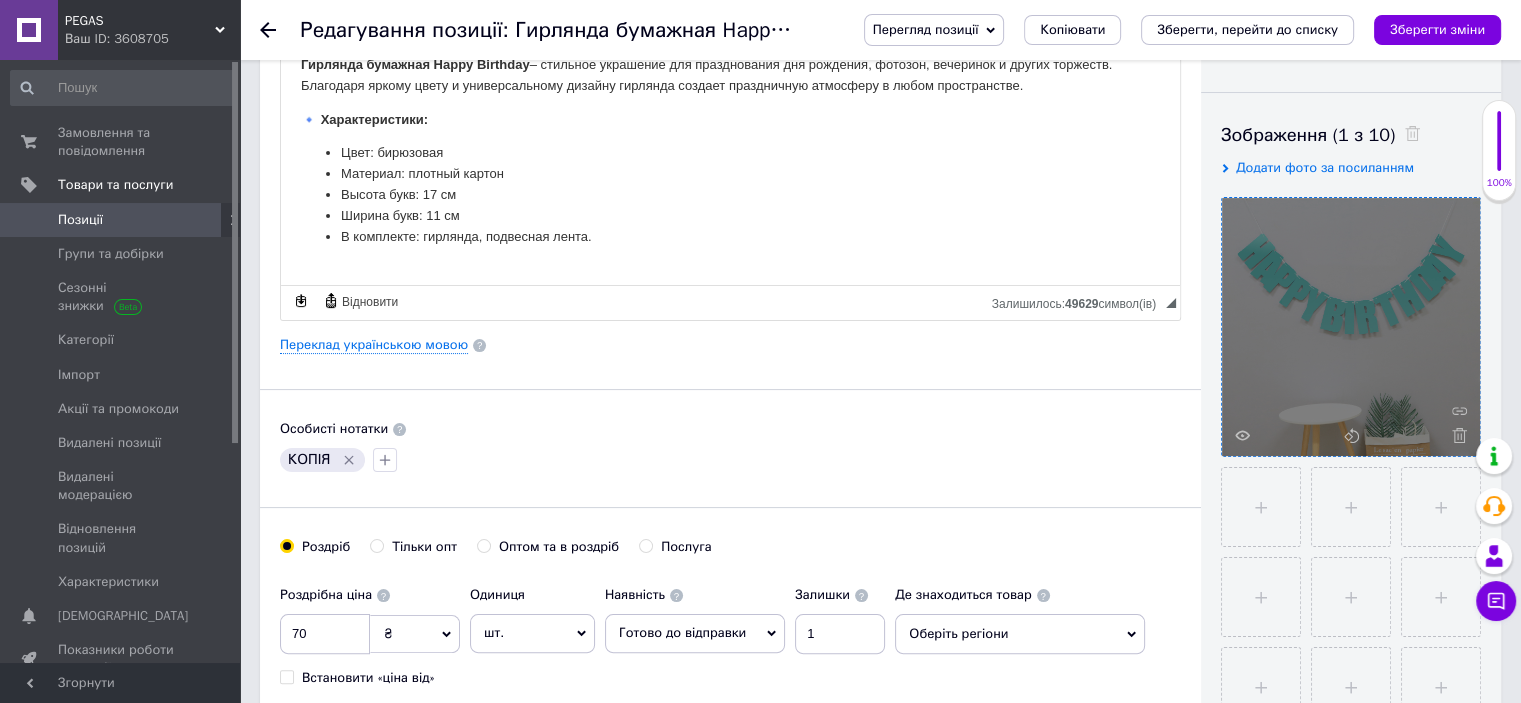 type 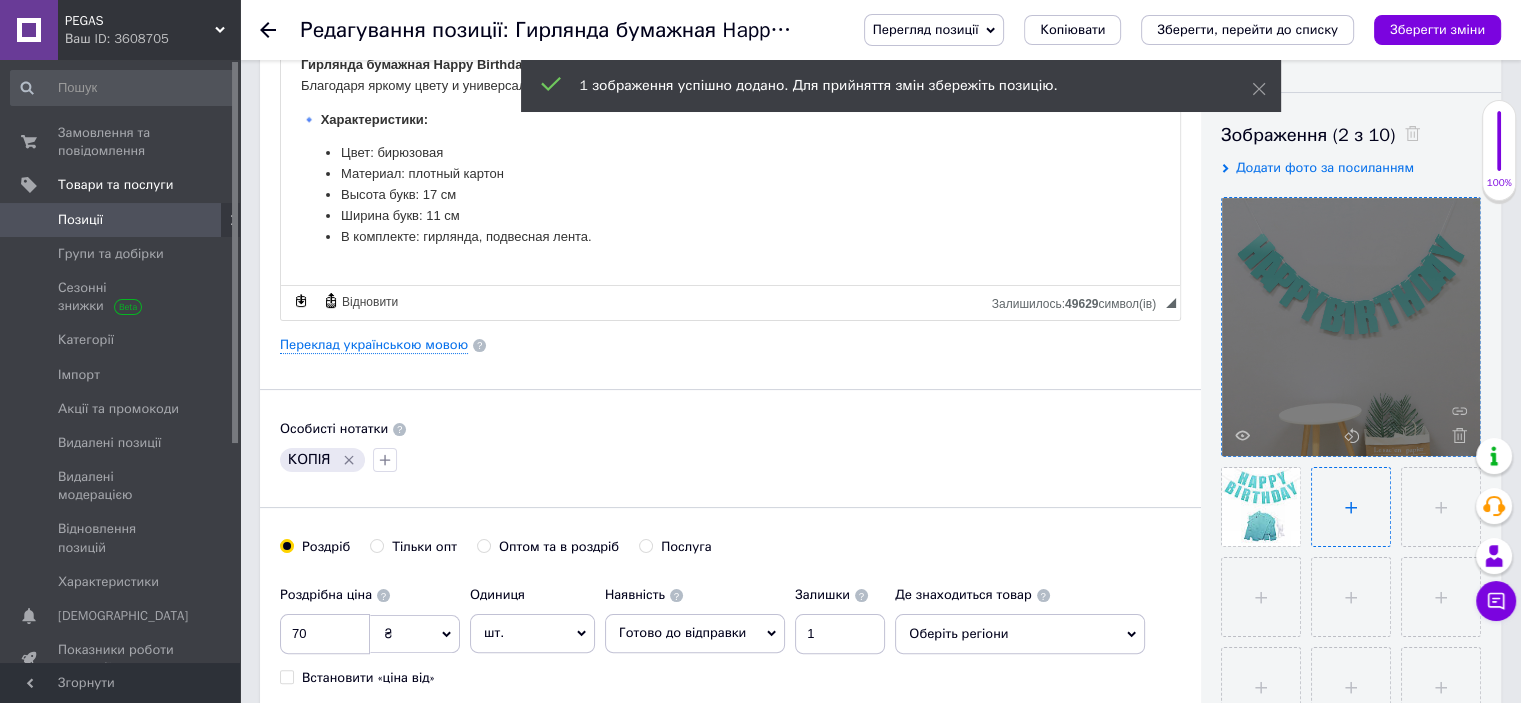 click at bounding box center (1351, 507) 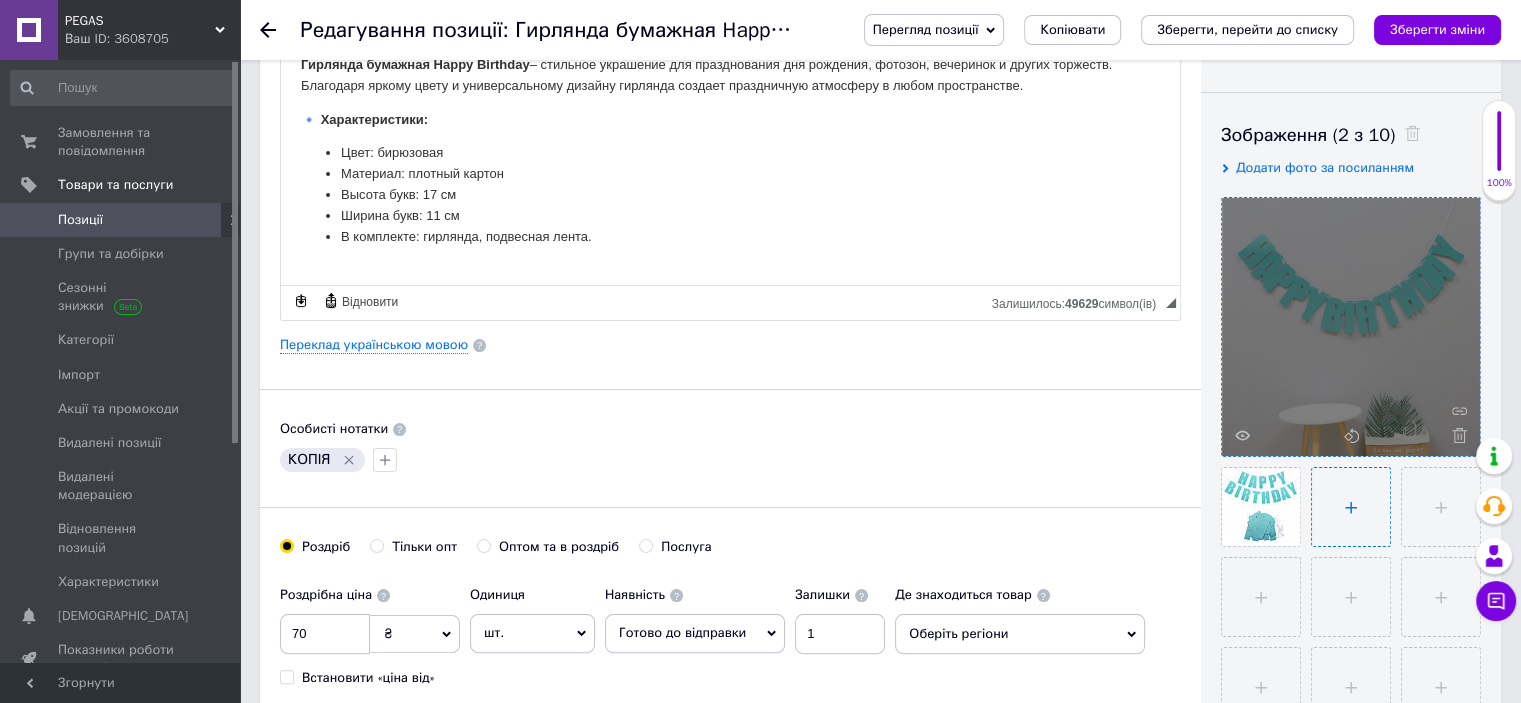 type on "C:\fakepath\O1CN01oBqQSs1qmum10bDxx_!!2211071875539-0-cib.jpg" 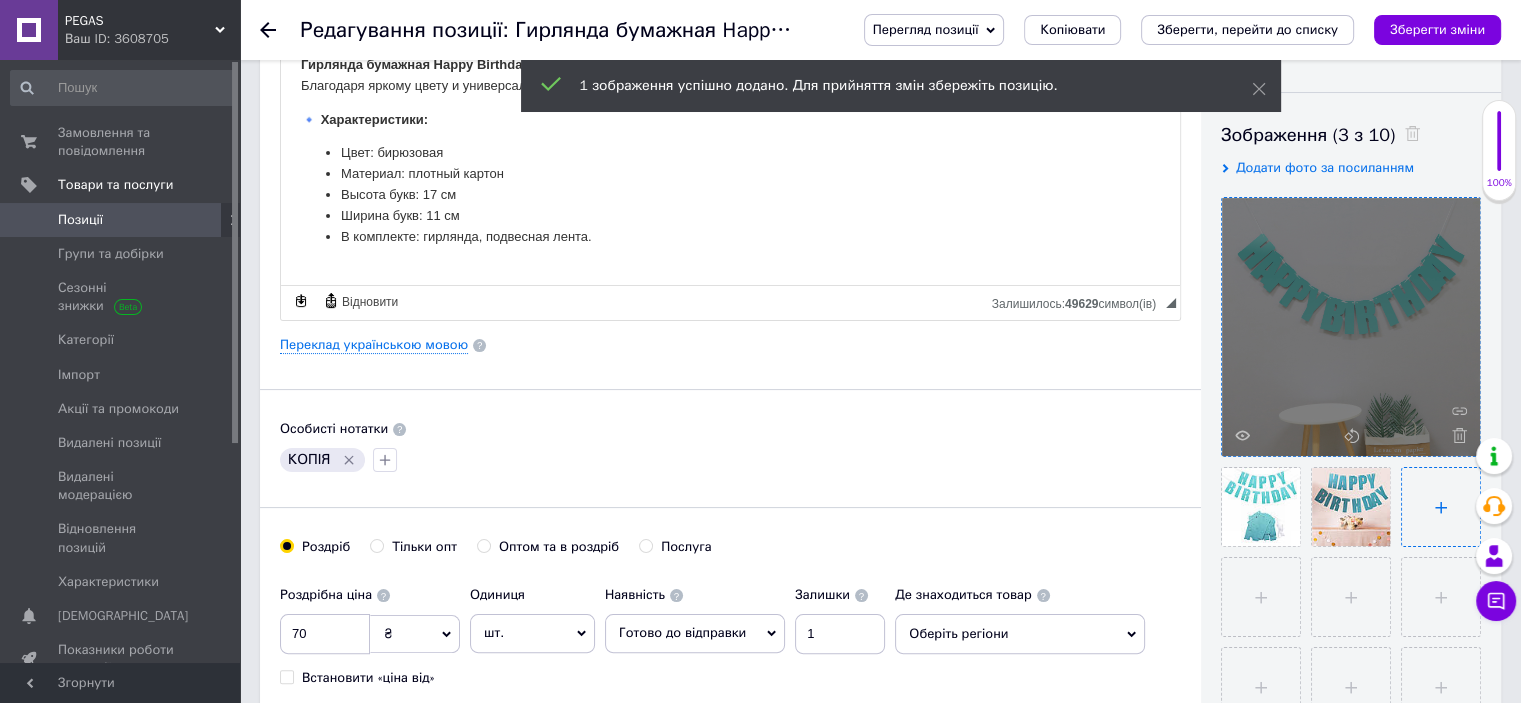 click at bounding box center [1441, 507] 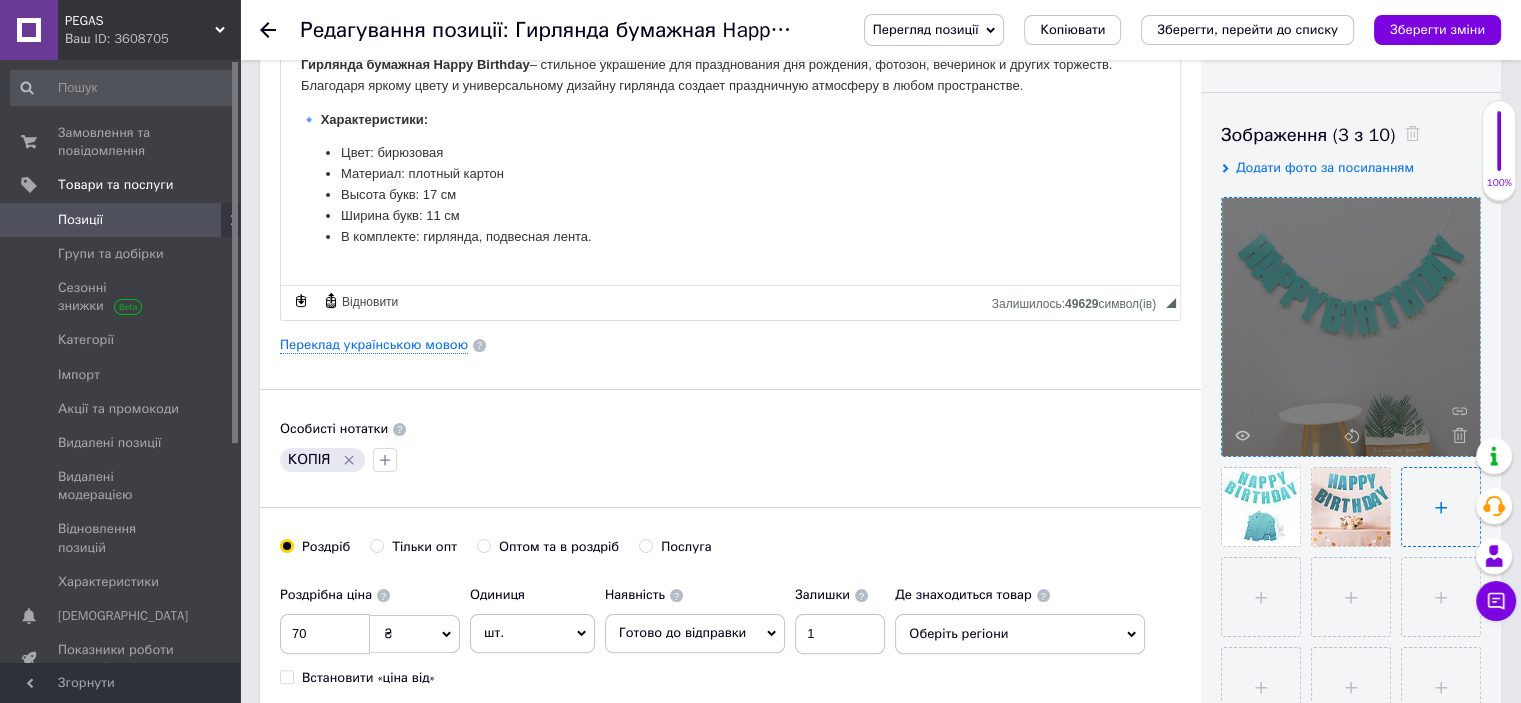 type on "C:\fakepath\O1CN01Uddbte2JzOKuw52yL_!!2209428029492-0-cib.jpg" 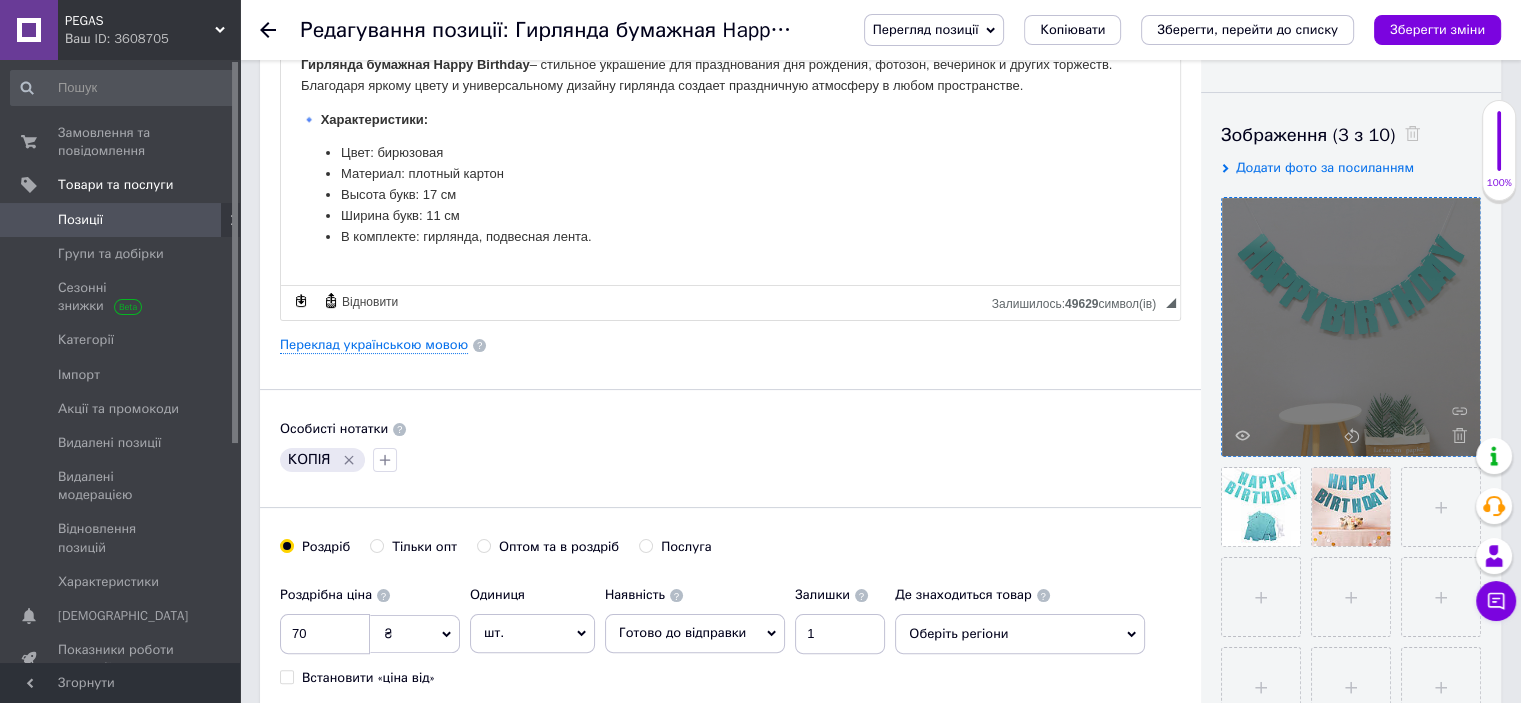 type 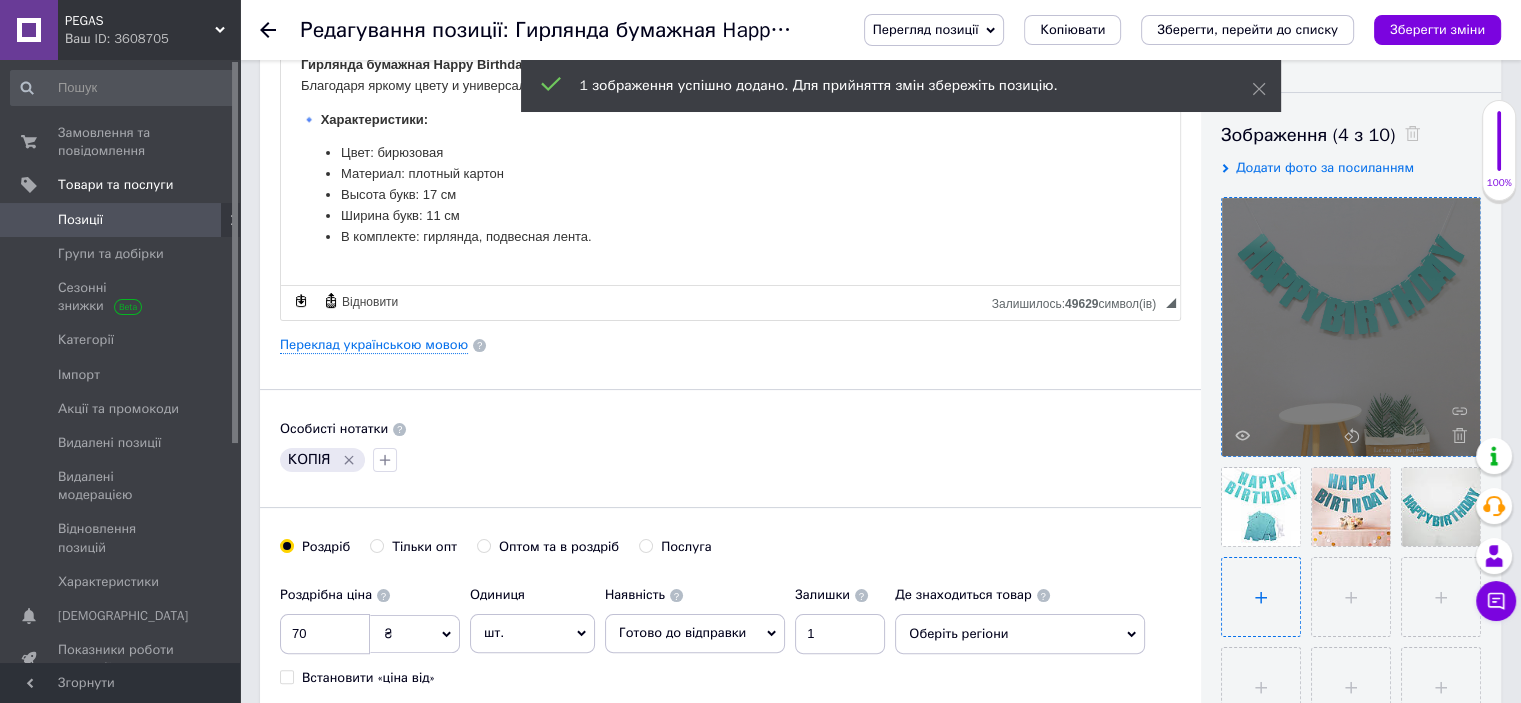 scroll, scrollTop: 200, scrollLeft: 0, axis: vertical 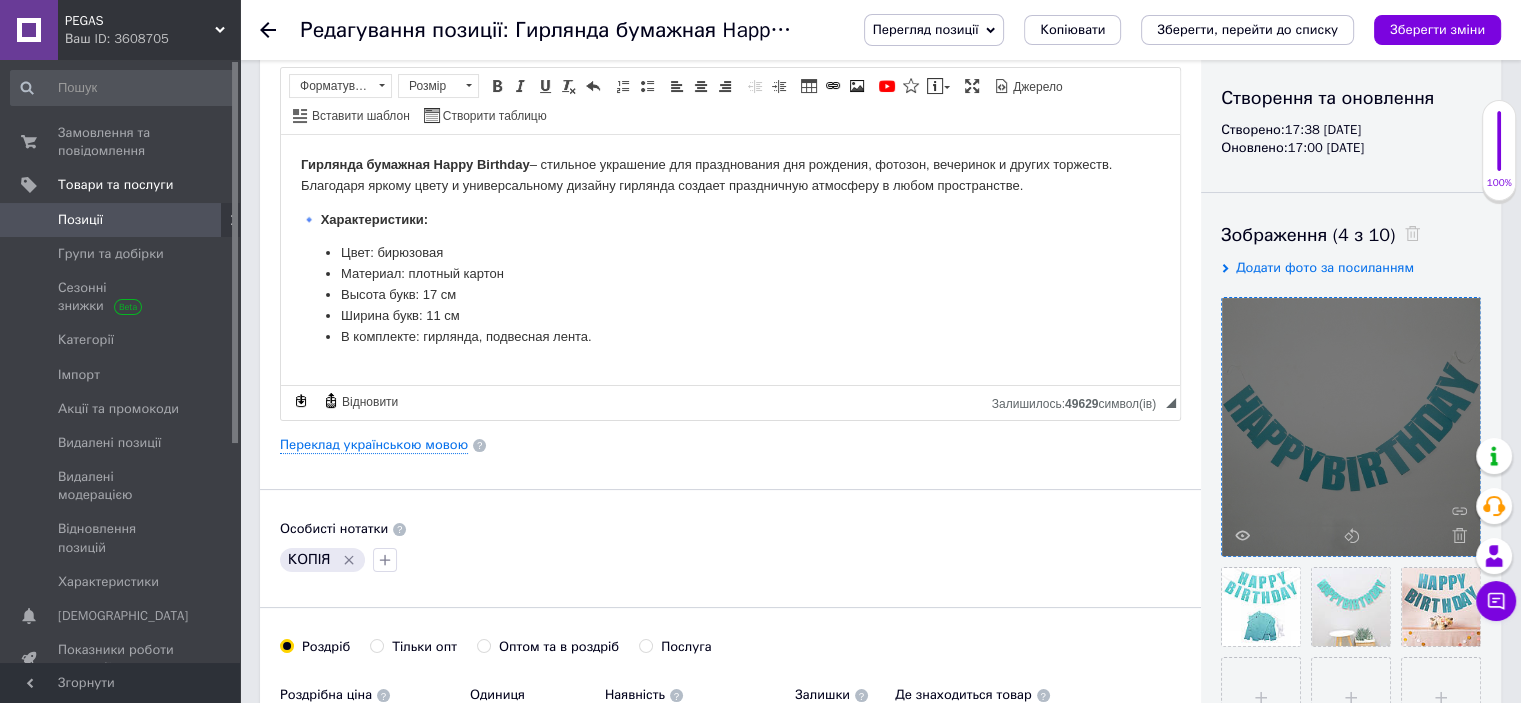 click 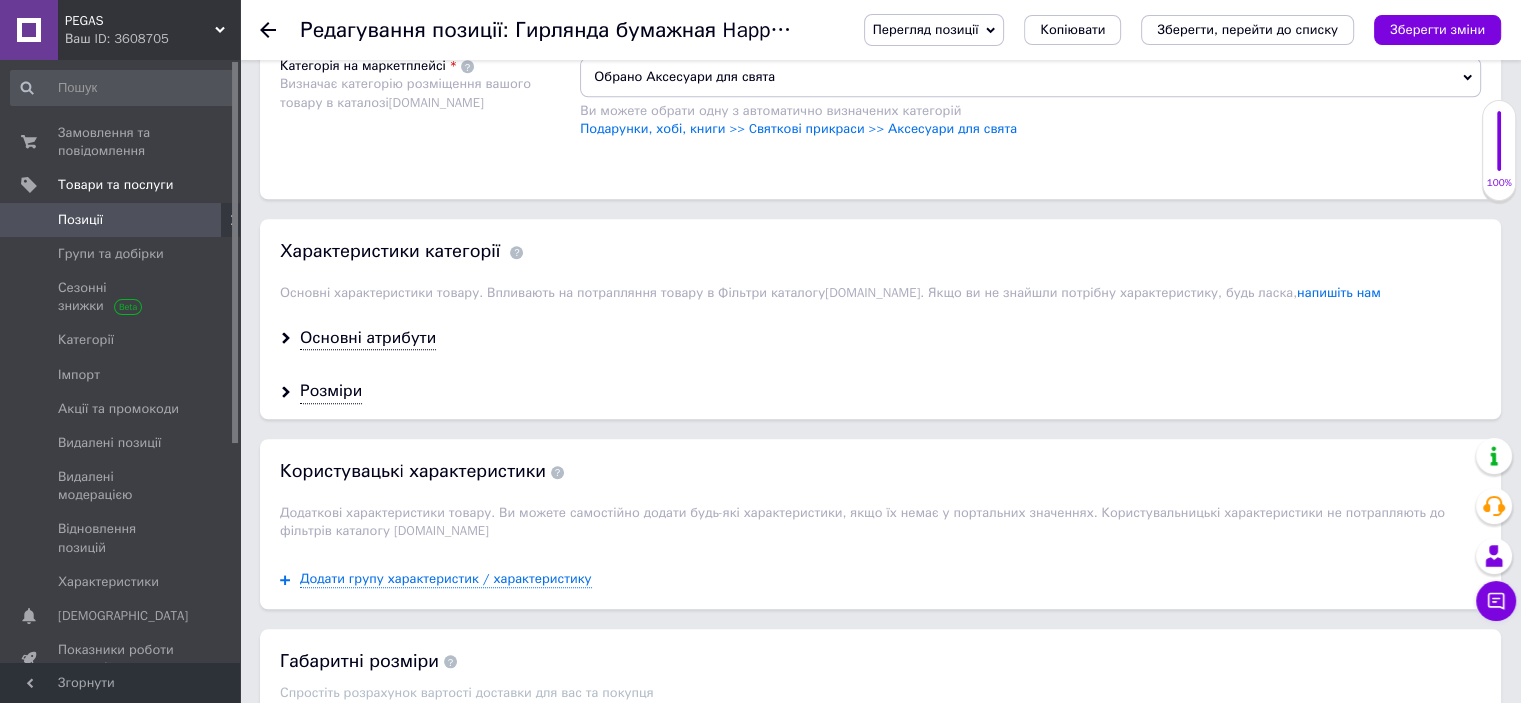 scroll, scrollTop: 1700, scrollLeft: 0, axis: vertical 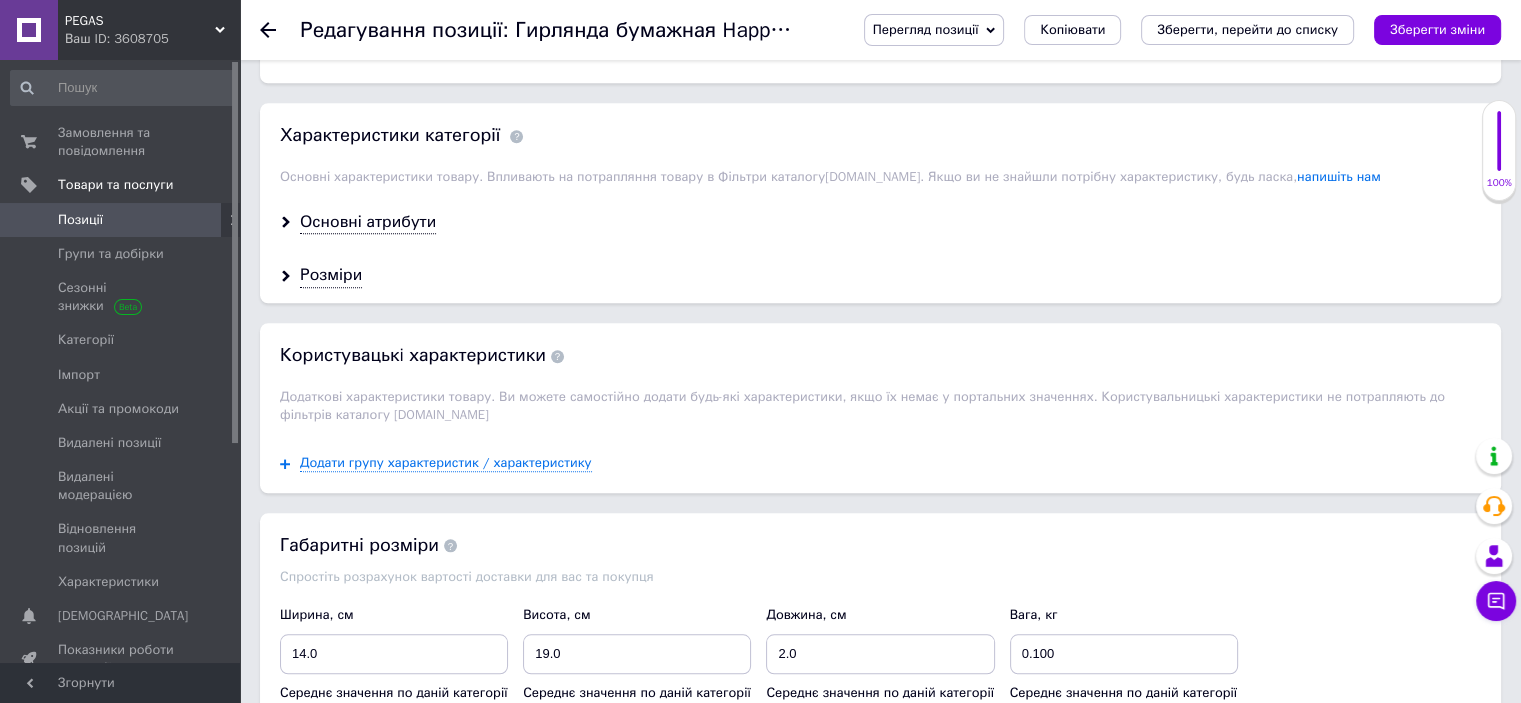 drag, startPoint x: 351, startPoint y: 221, endPoint x: 360, endPoint y: 246, distance: 26.57066 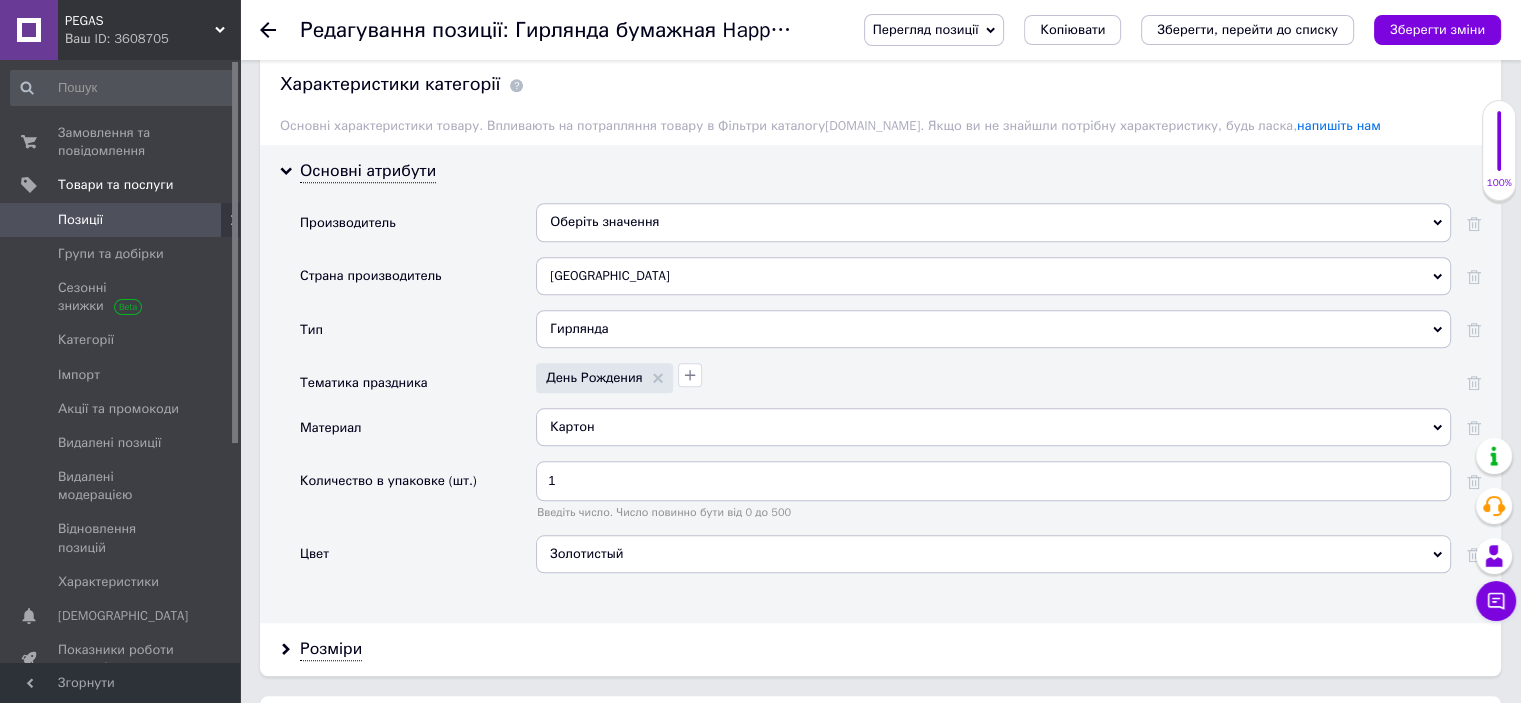 scroll, scrollTop: 1800, scrollLeft: 0, axis: vertical 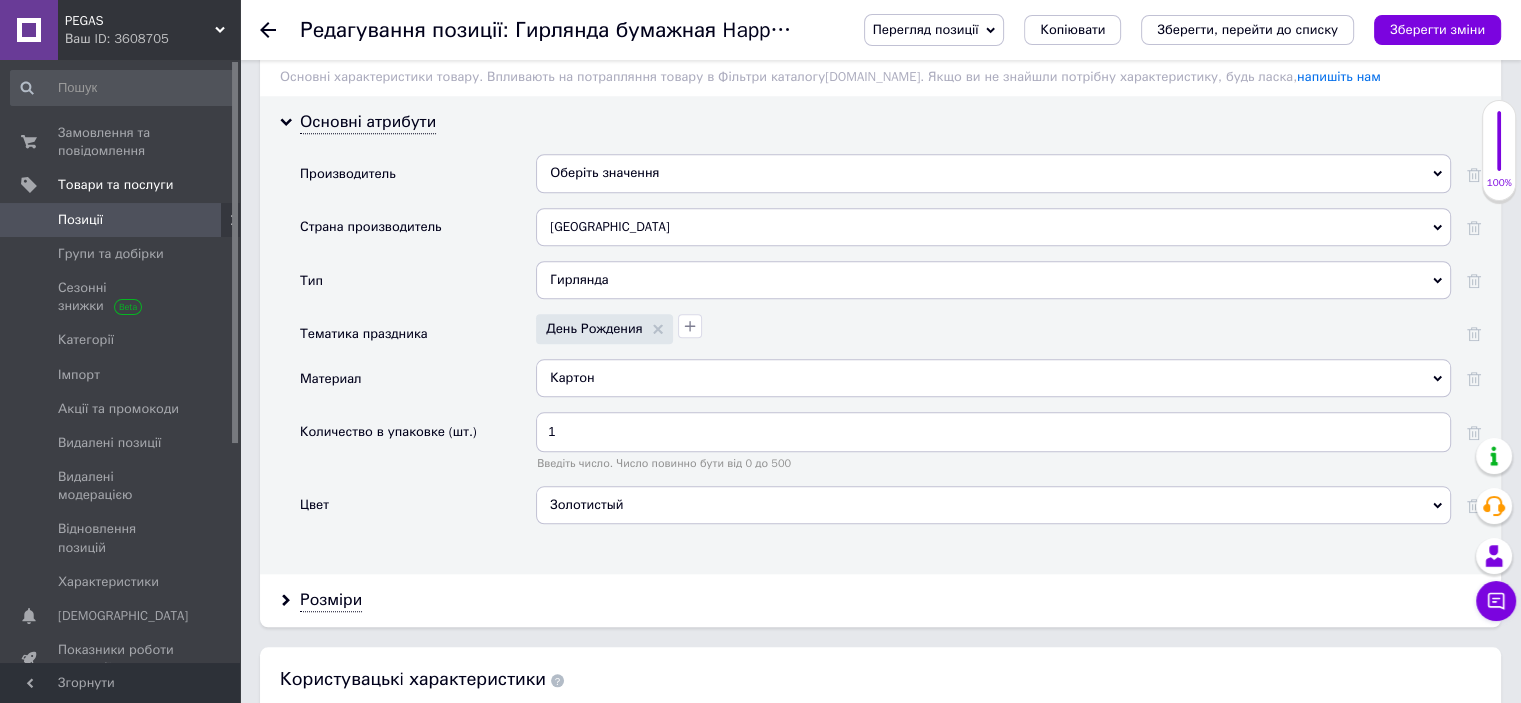 click on "Золотистый" at bounding box center [993, 505] 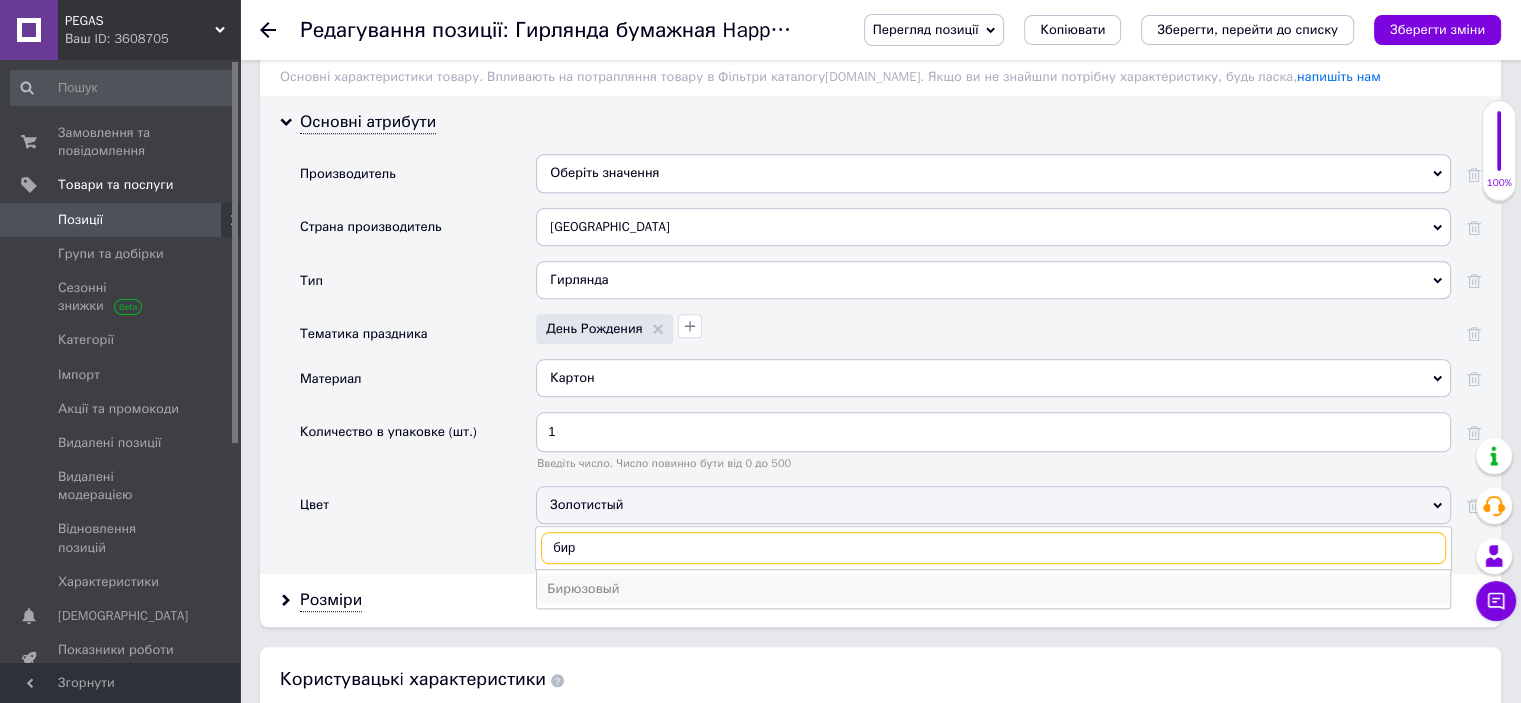 type on "бир" 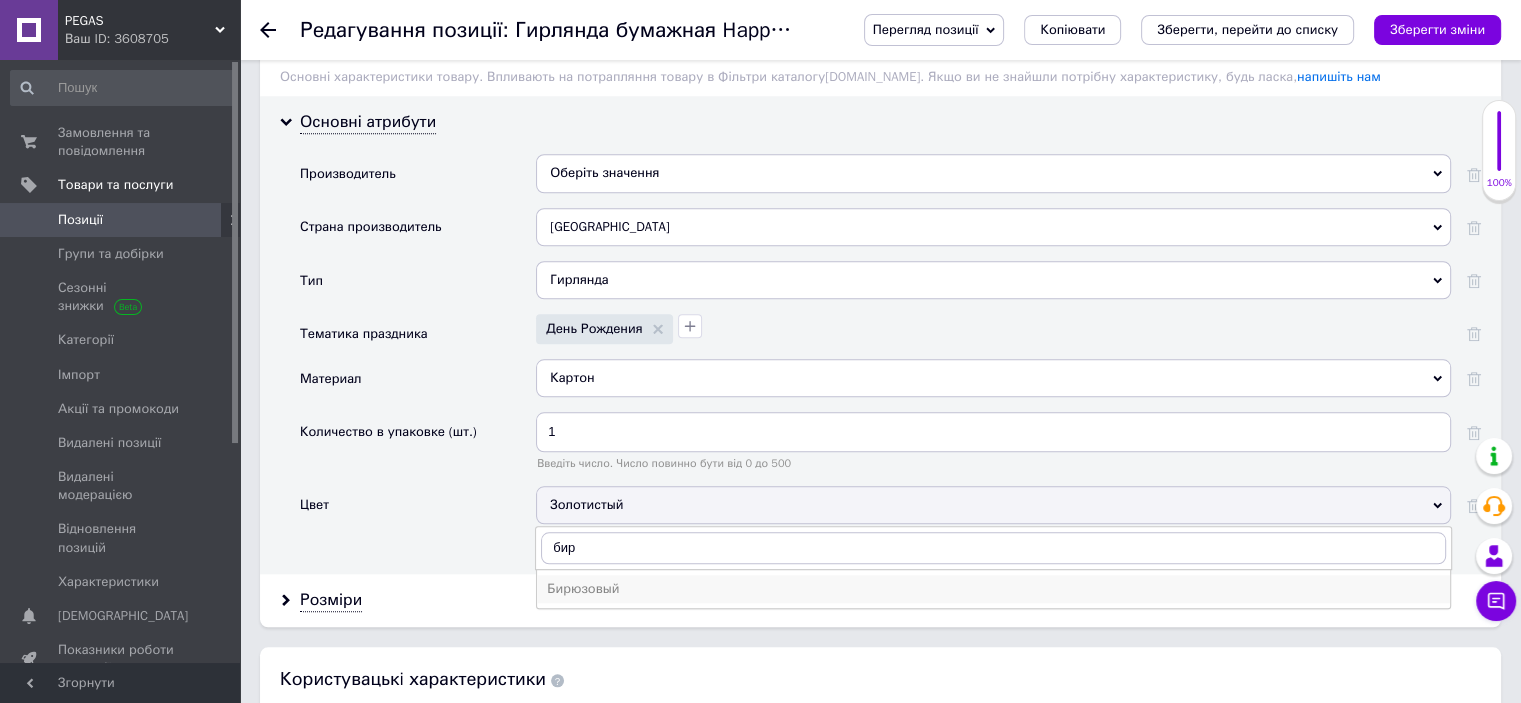 click on "Бирюзовый" at bounding box center [993, 589] 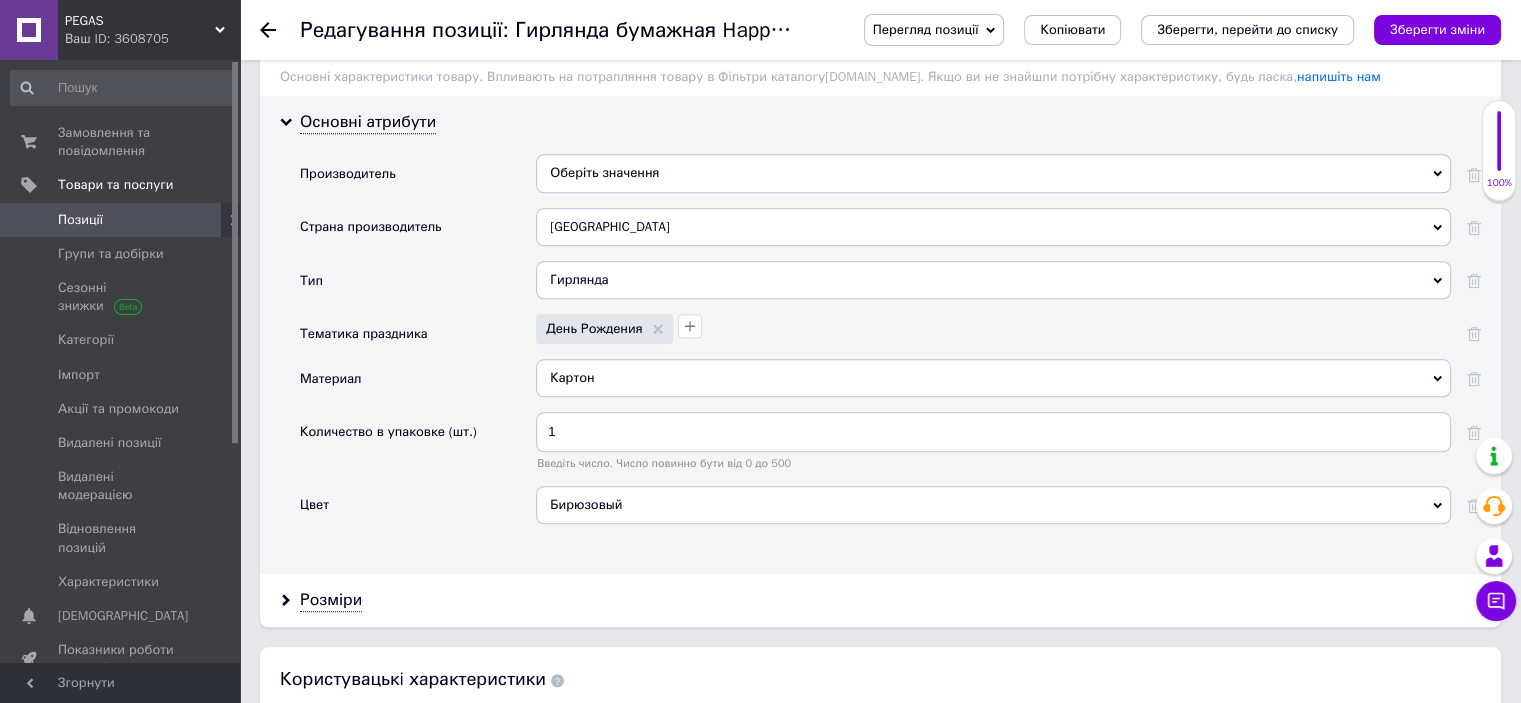click on "Зберегти зміни" at bounding box center (1437, 29) 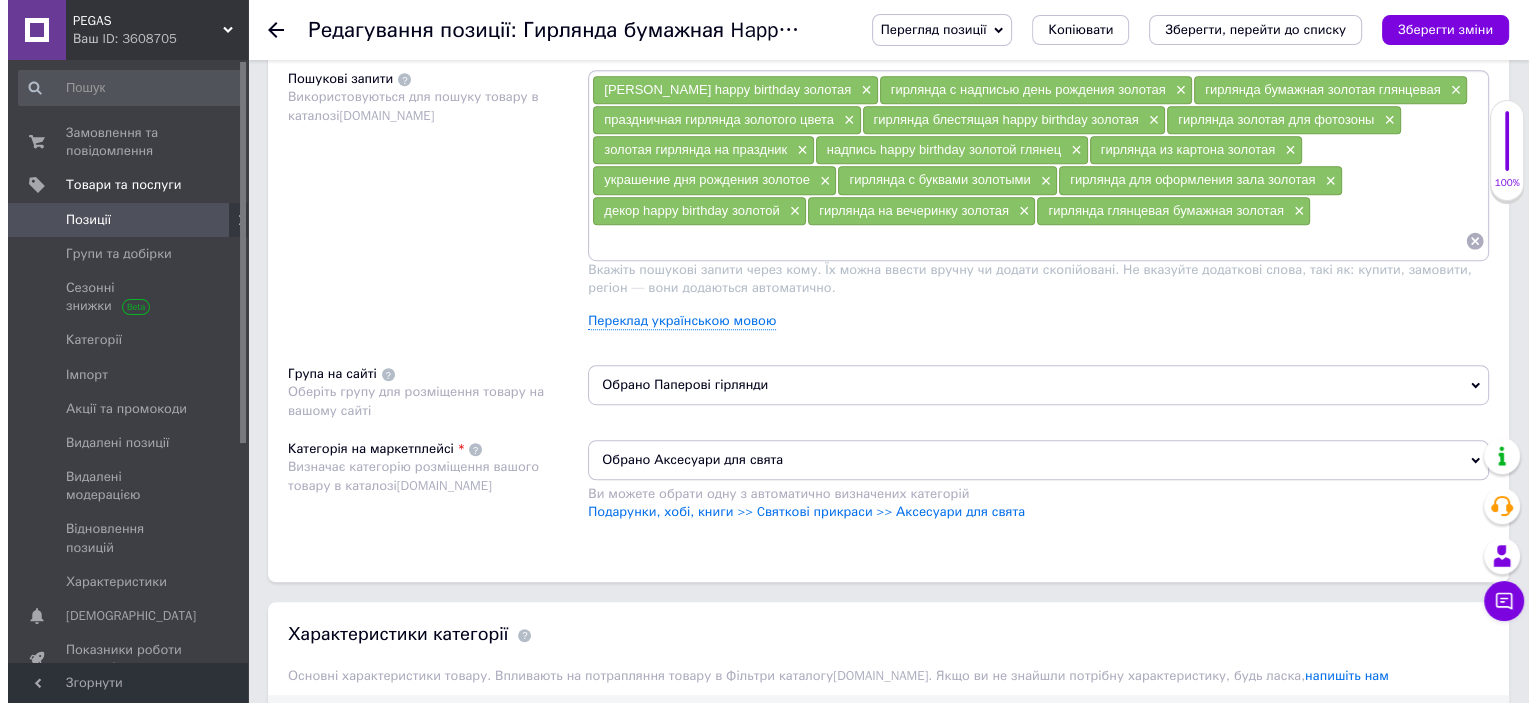 scroll, scrollTop: 1200, scrollLeft: 0, axis: vertical 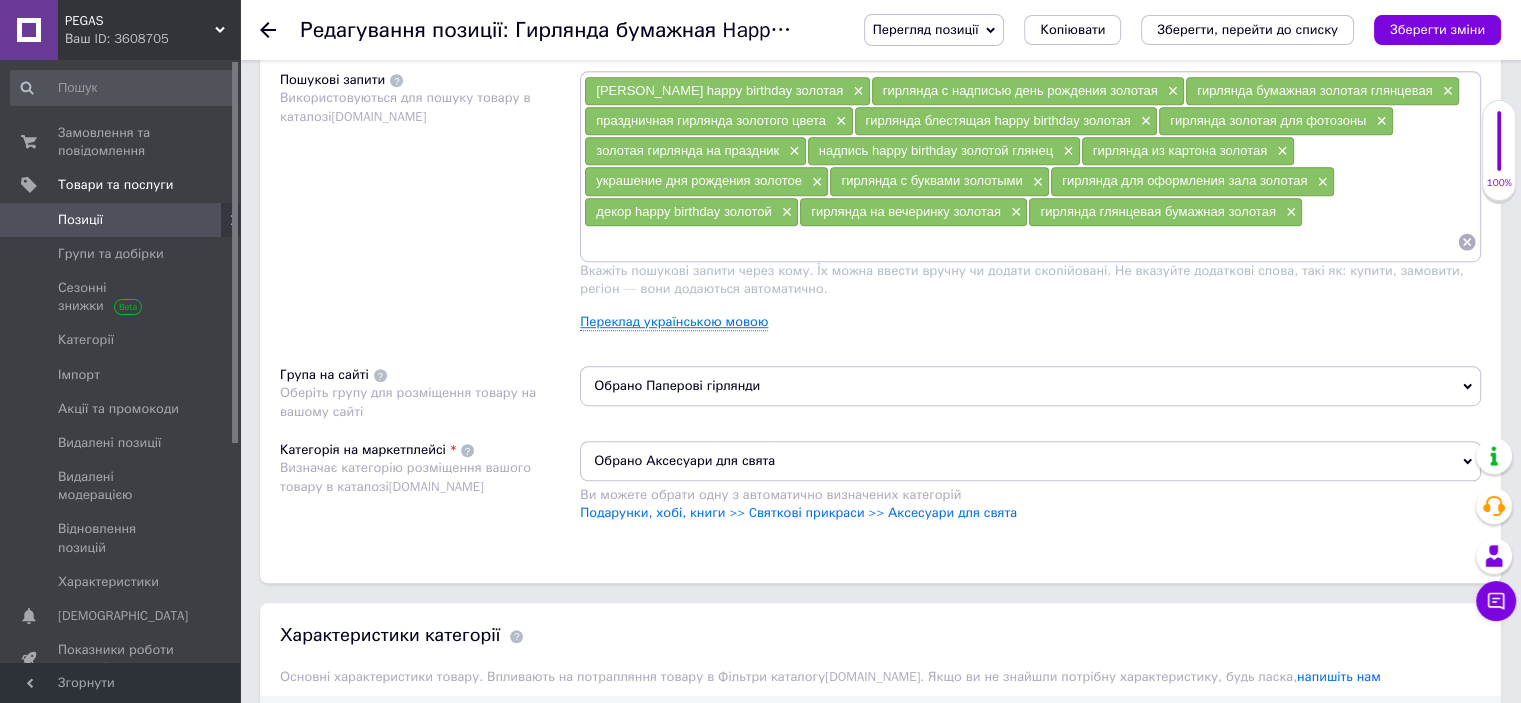 click on "Переклад українською мовою" at bounding box center (674, 322) 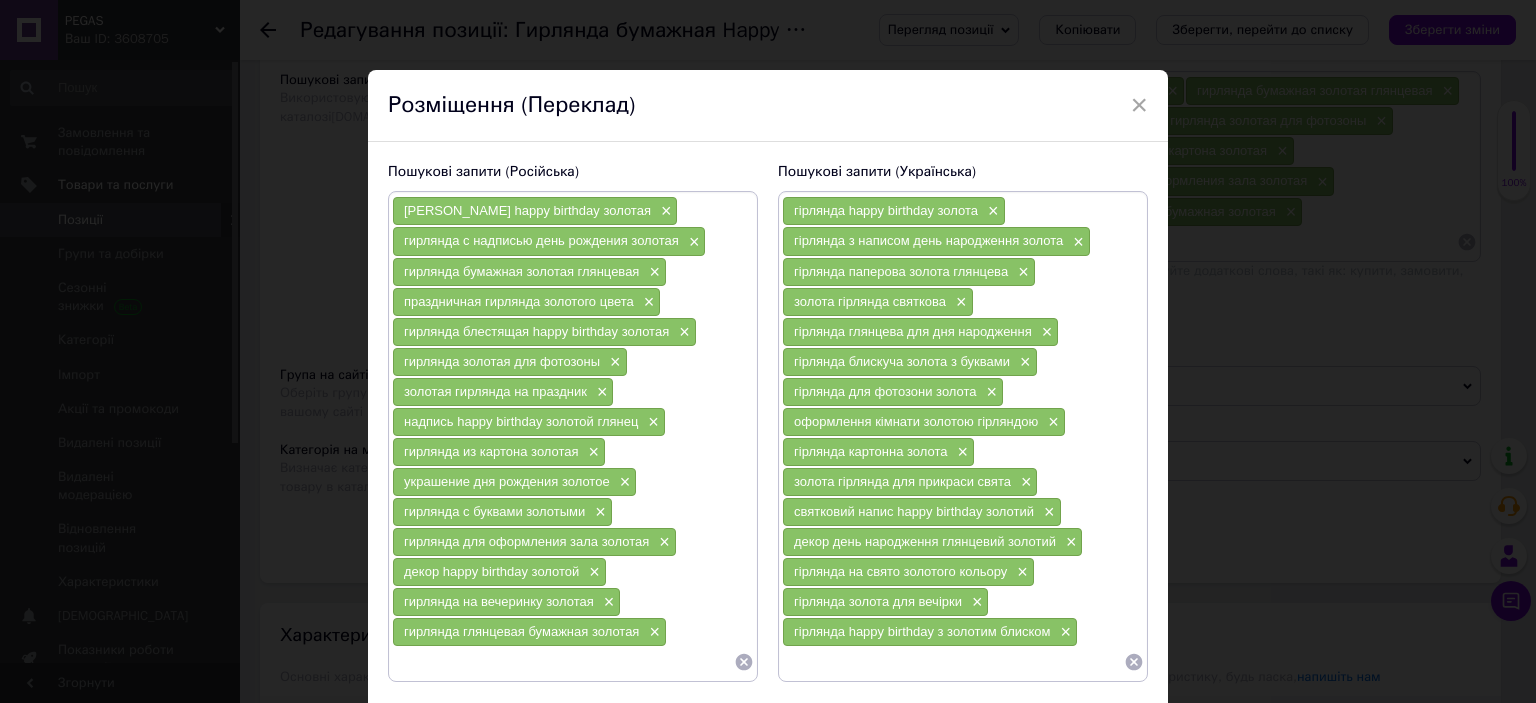 drag, startPoint x: 1123, startPoint y: 652, endPoint x: 1006, endPoint y: 429, distance: 251.8293 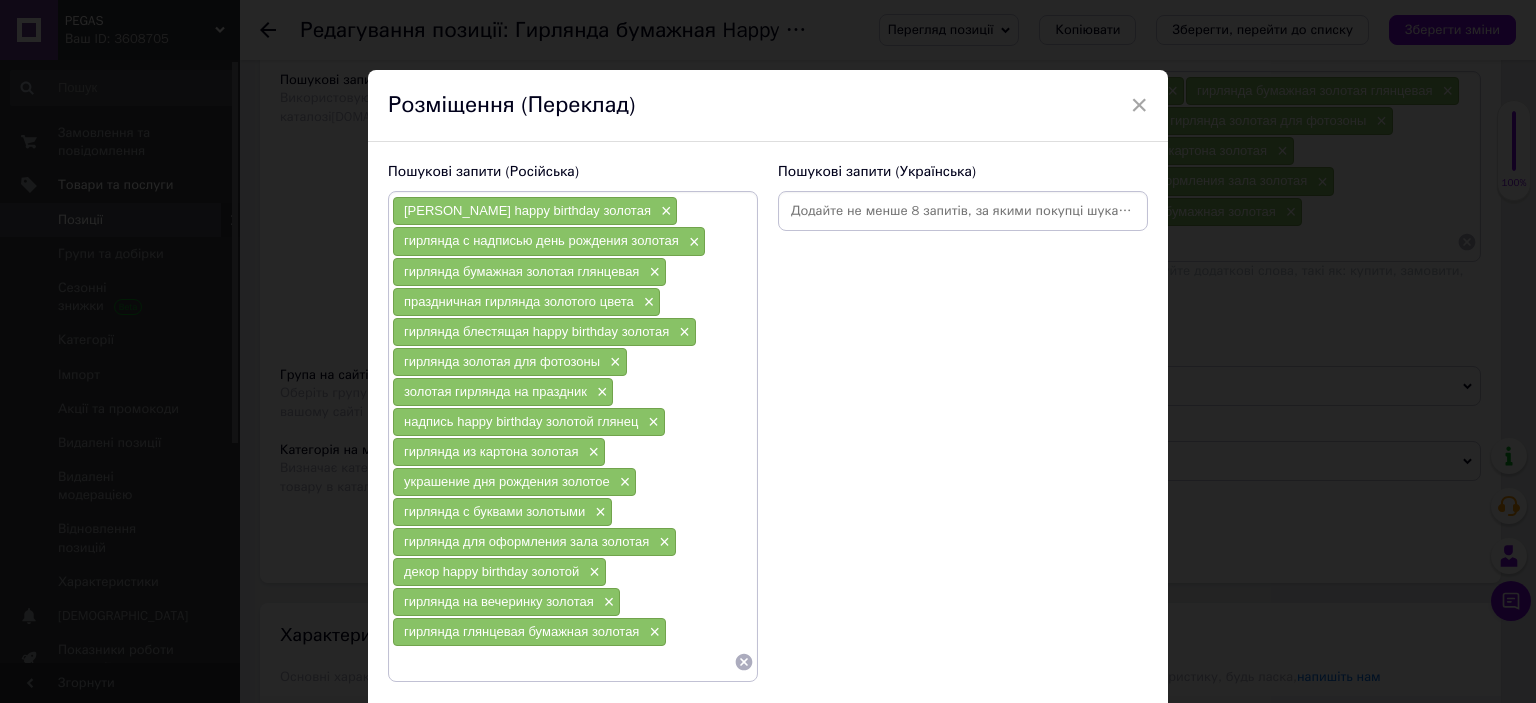 drag, startPoint x: 866, startPoint y: 176, endPoint x: 868, endPoint y: 190, distance: 14.142136 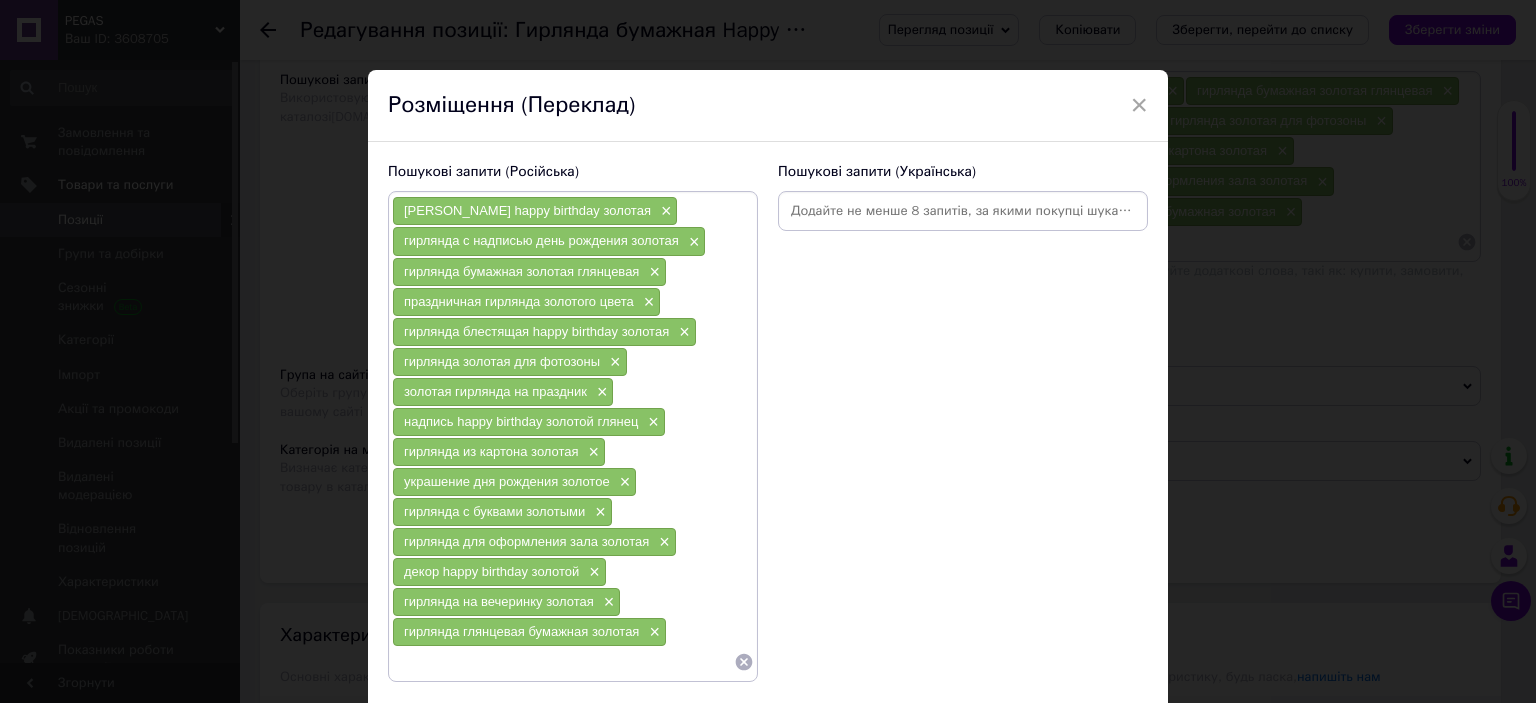 click at bounding box center (963, 211) 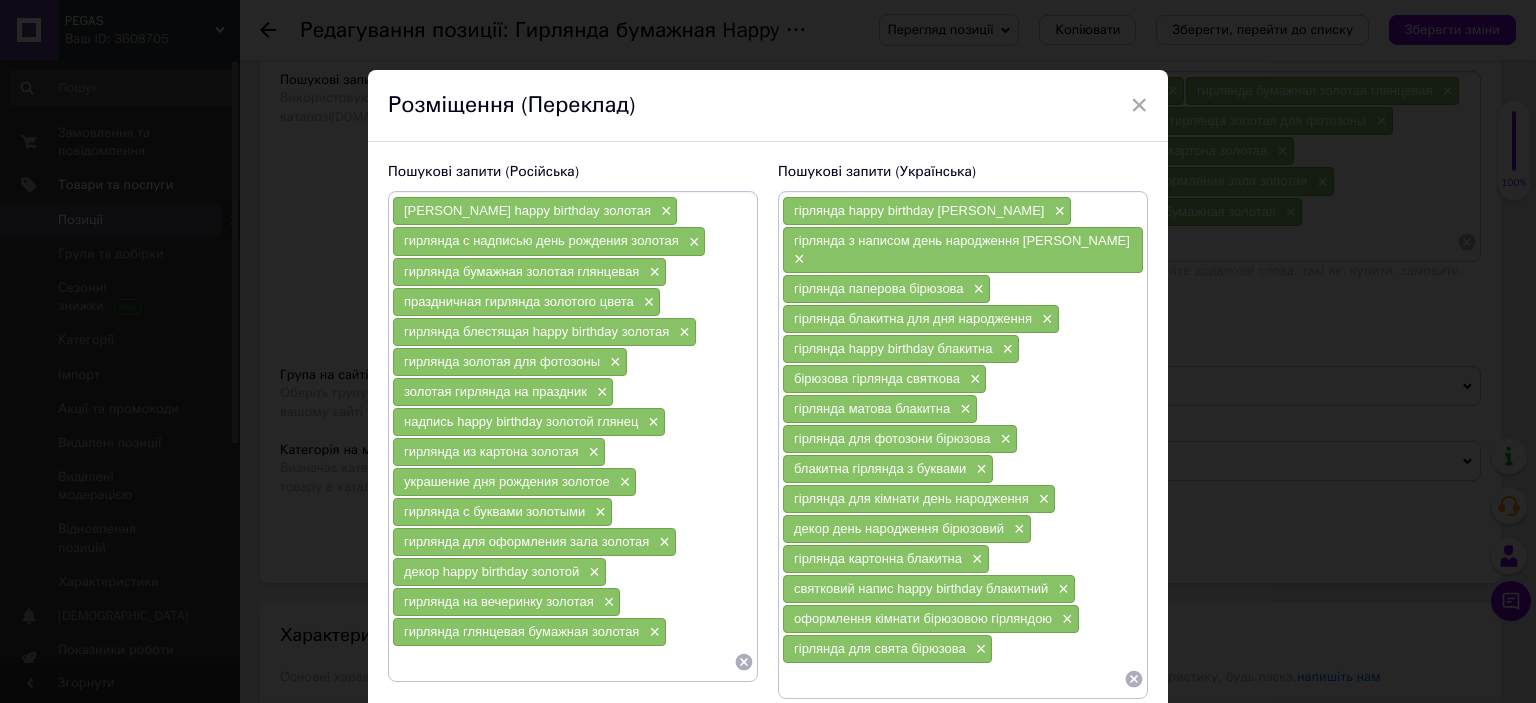 click 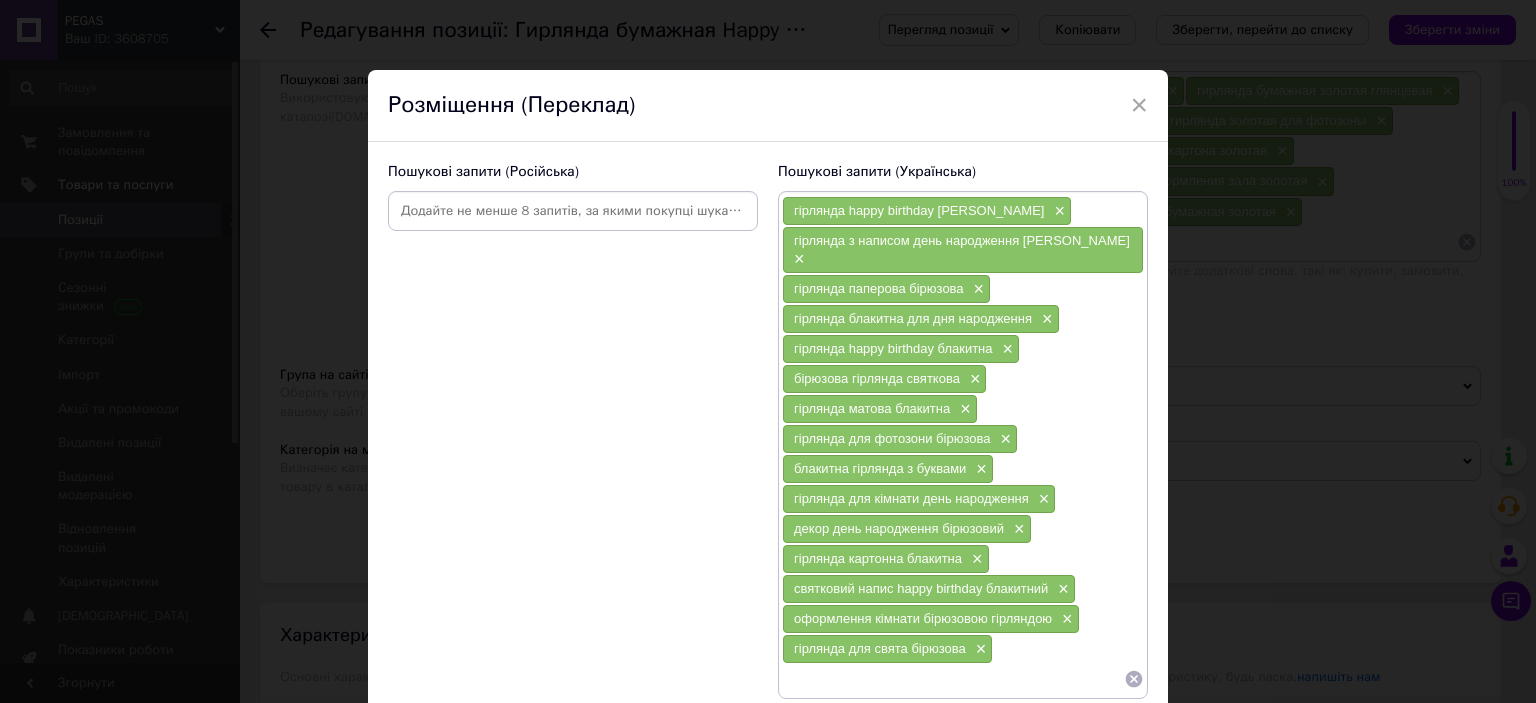 click at bounding box center (573, 211) 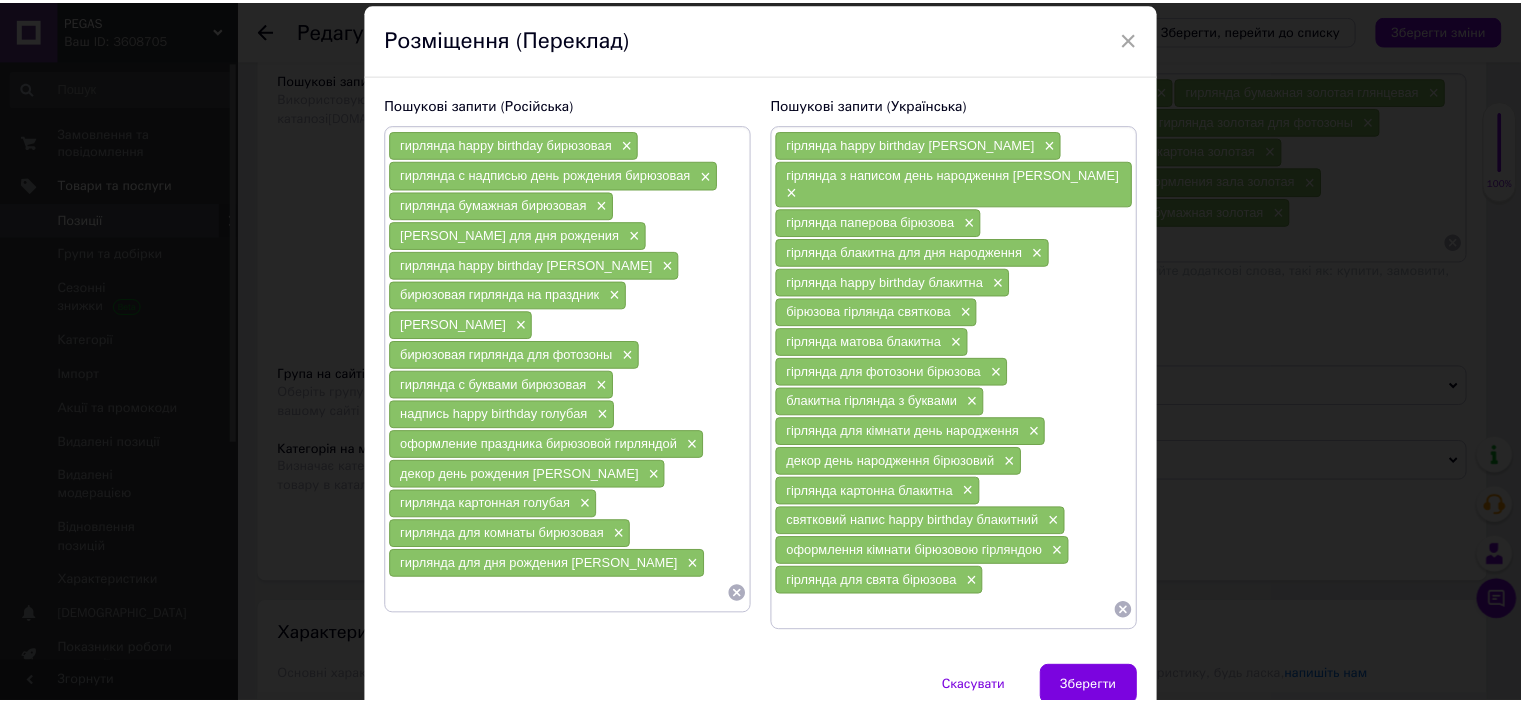 scroll, scrollTop: 135, scrollLeft: 0, axis: vertical 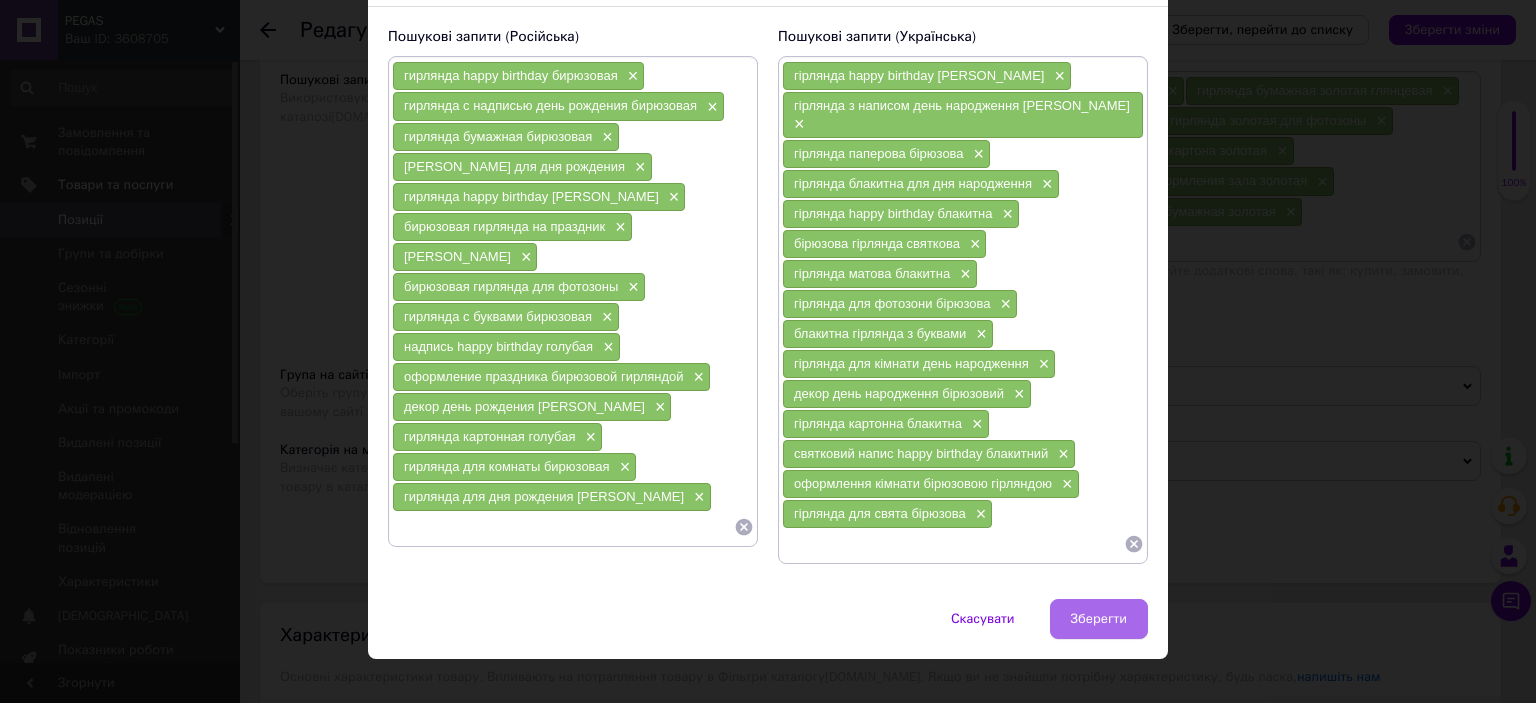 click on "Зберегти" at bounding box center (1099, 619) 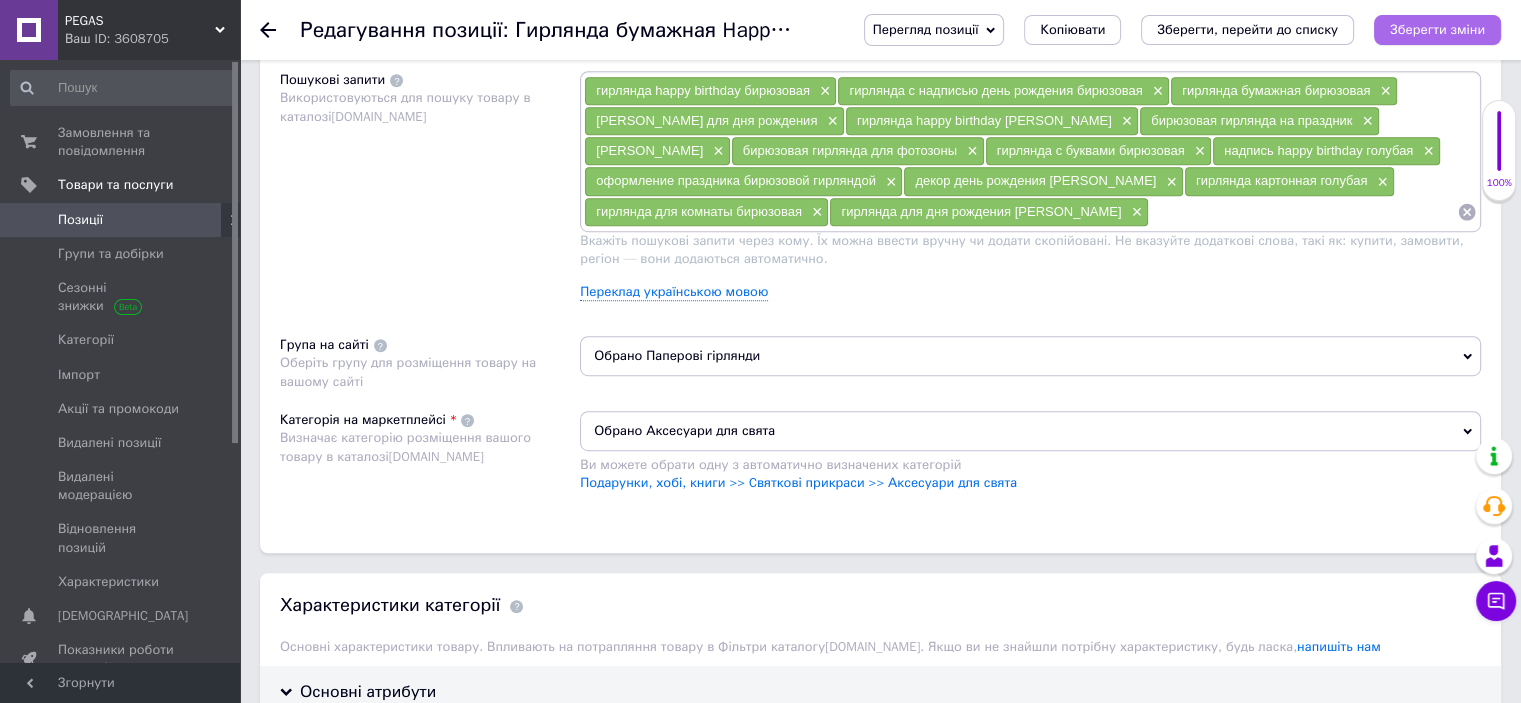 click on "Зберегти зміни" at bounding box center (1437, 29) 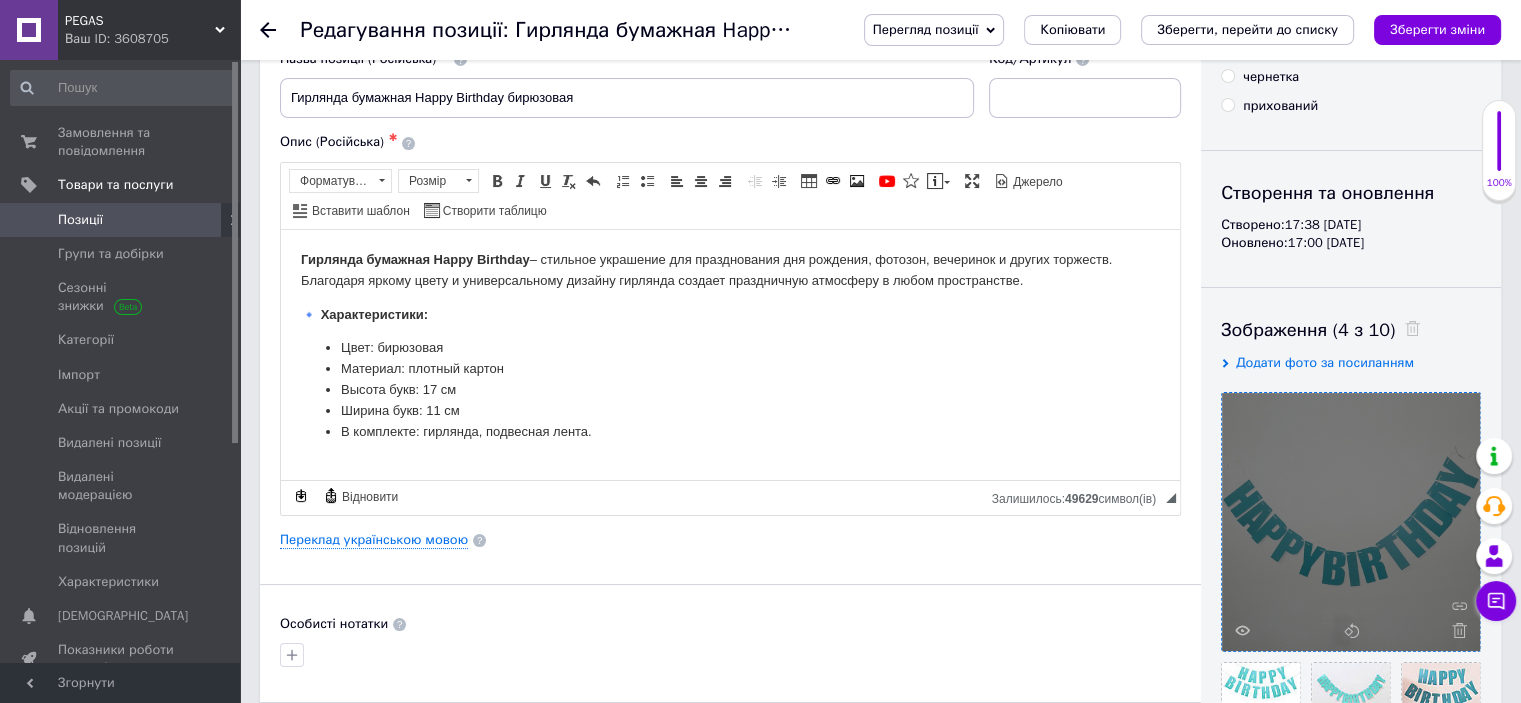 scroll, scrollTop: 21, scrollLeft: 0, axis: vertical 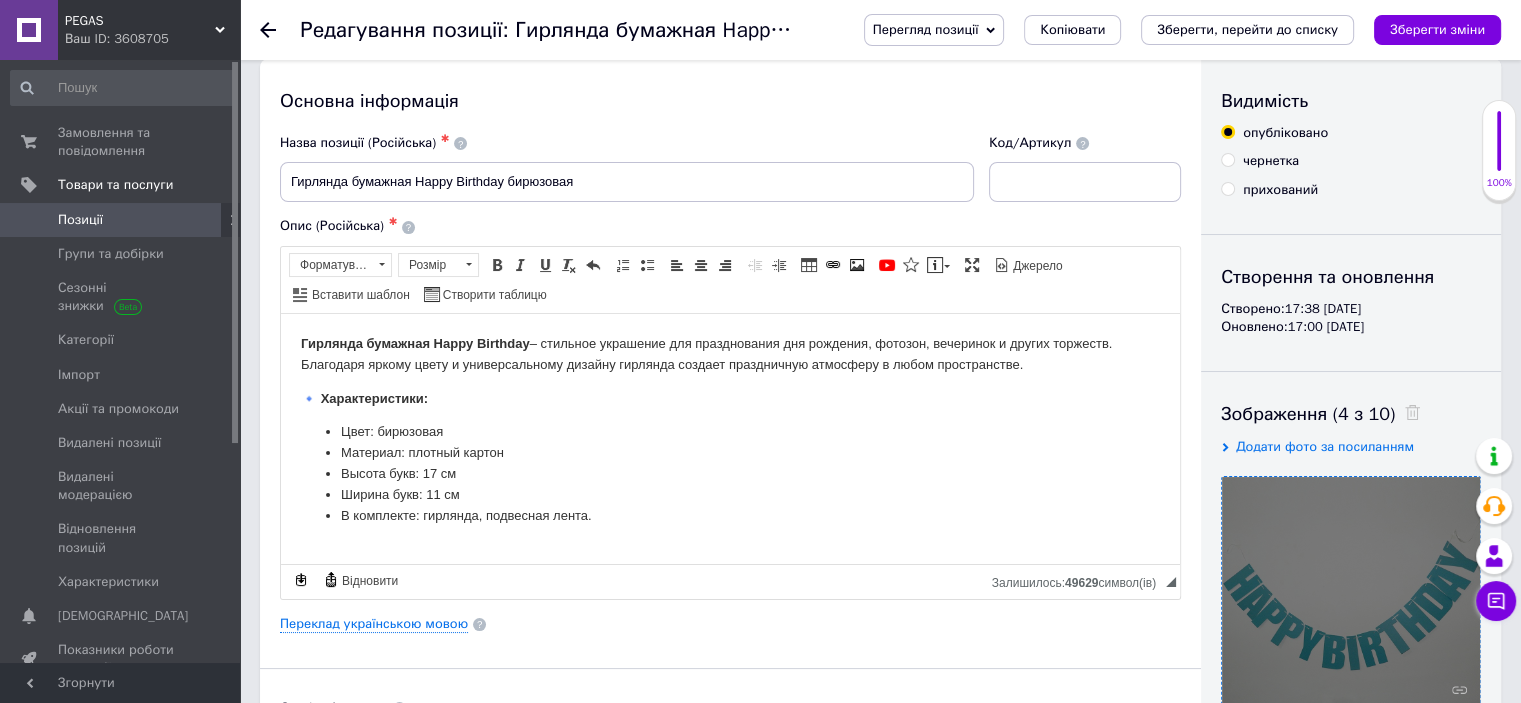 click on "Гирлянда бумажная Happy Birthday  – стильное украшение для празднования дня рождения, фотозон, вечеринок и других торжеств. Благодаря яркому цвету и универсальному дизайну гирлянда создает праздничную атмосферу в любом пространстве. 🔹 Характеристики: Цвет: бирюзовая Материал: плотный картон Высота букв: 17 см Ширина букв: 11 см В комплекте: гирлянда, подвесная лента." at bounding box center (730, 429) 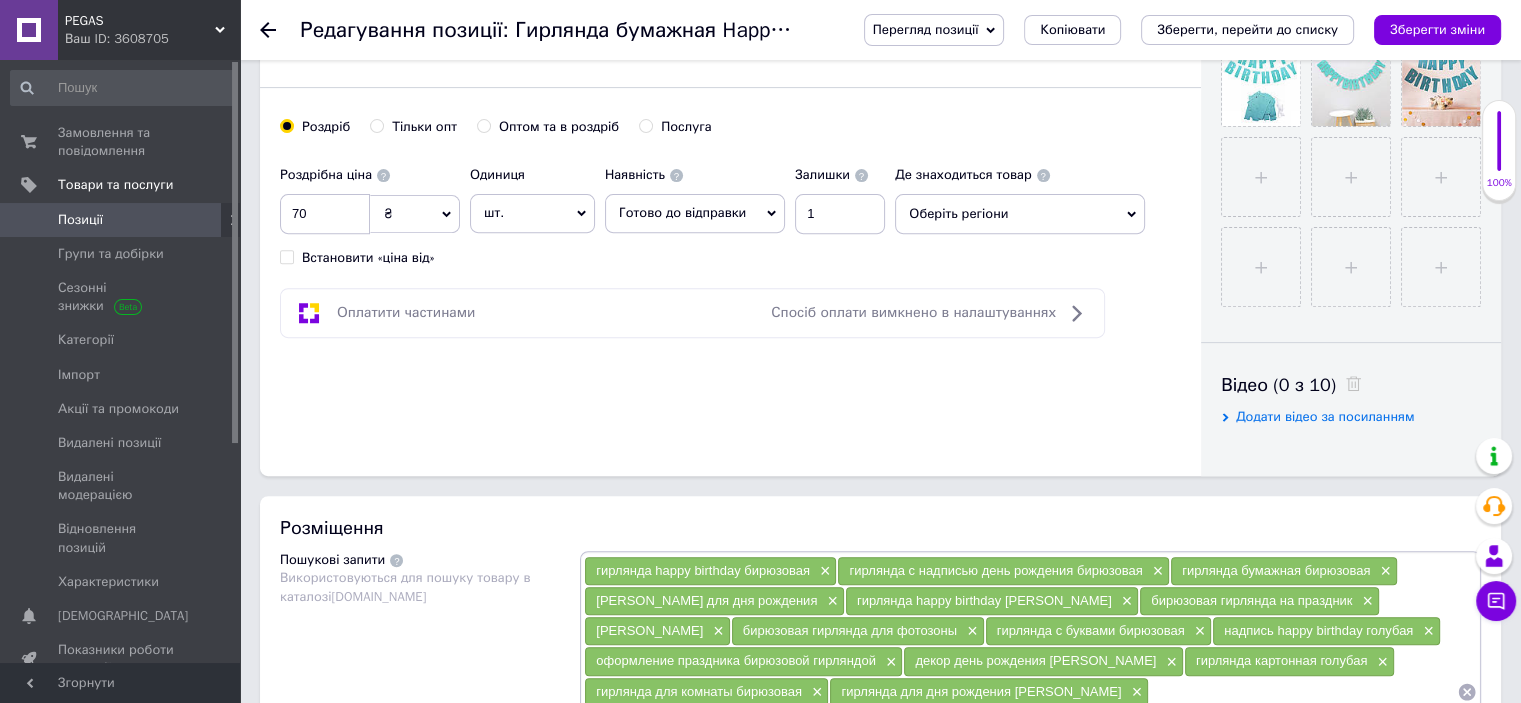 scroll, scrollTop: 721, scrollLeft: 0, axis: vertical 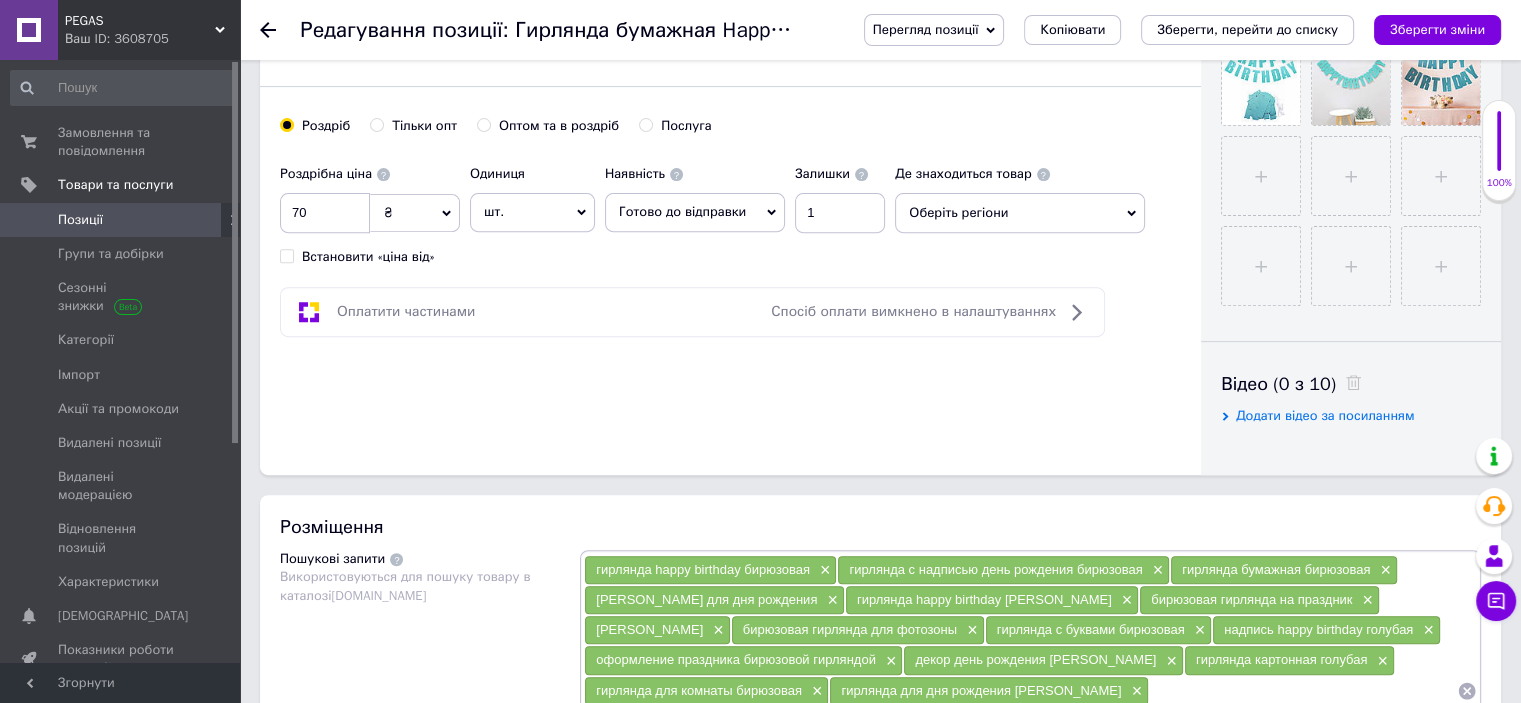 drag, startPoint x: 1450, startPoint y: 31, endPoint x: 1424, endPoint y: 48, distance: 31.06445 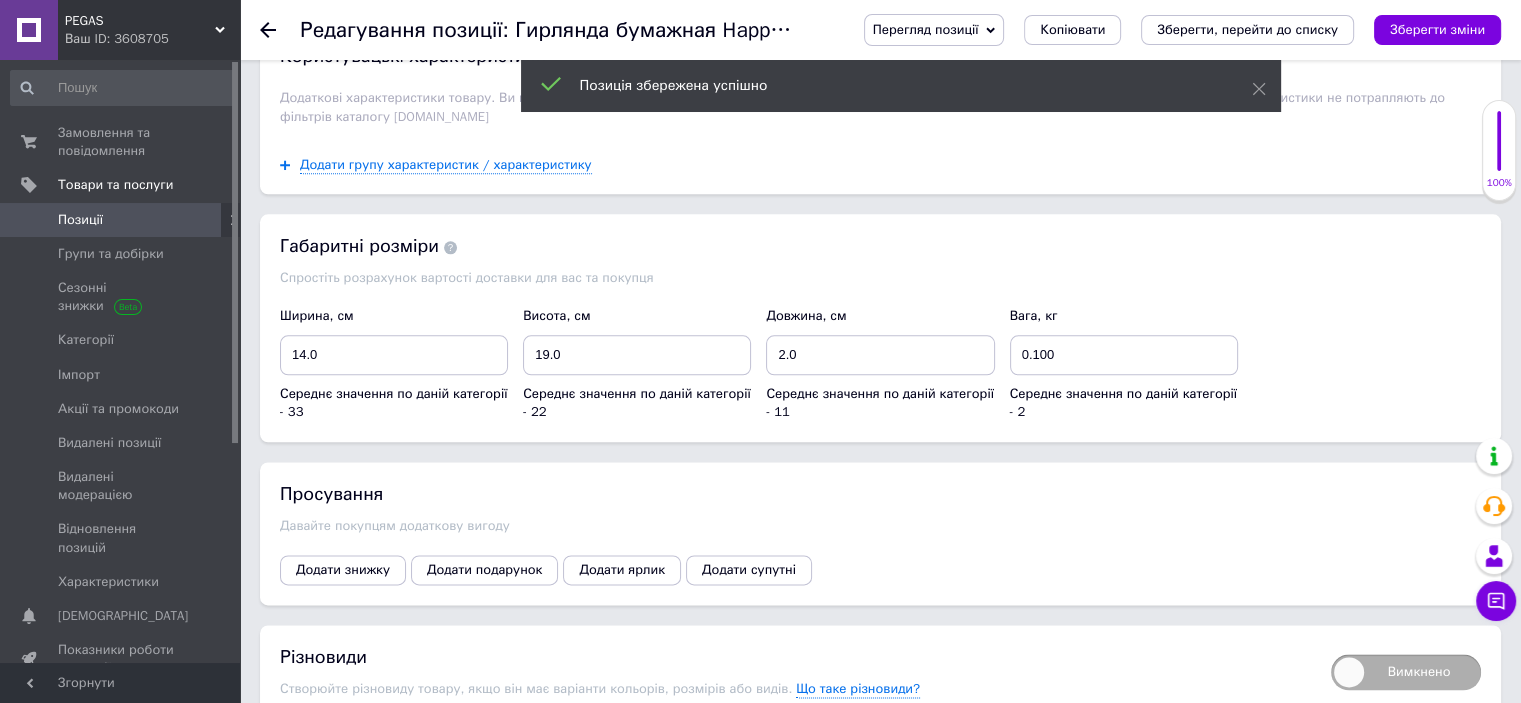 scroll, scrollTop: 2421, scrollLeft: 0, axis: vertical 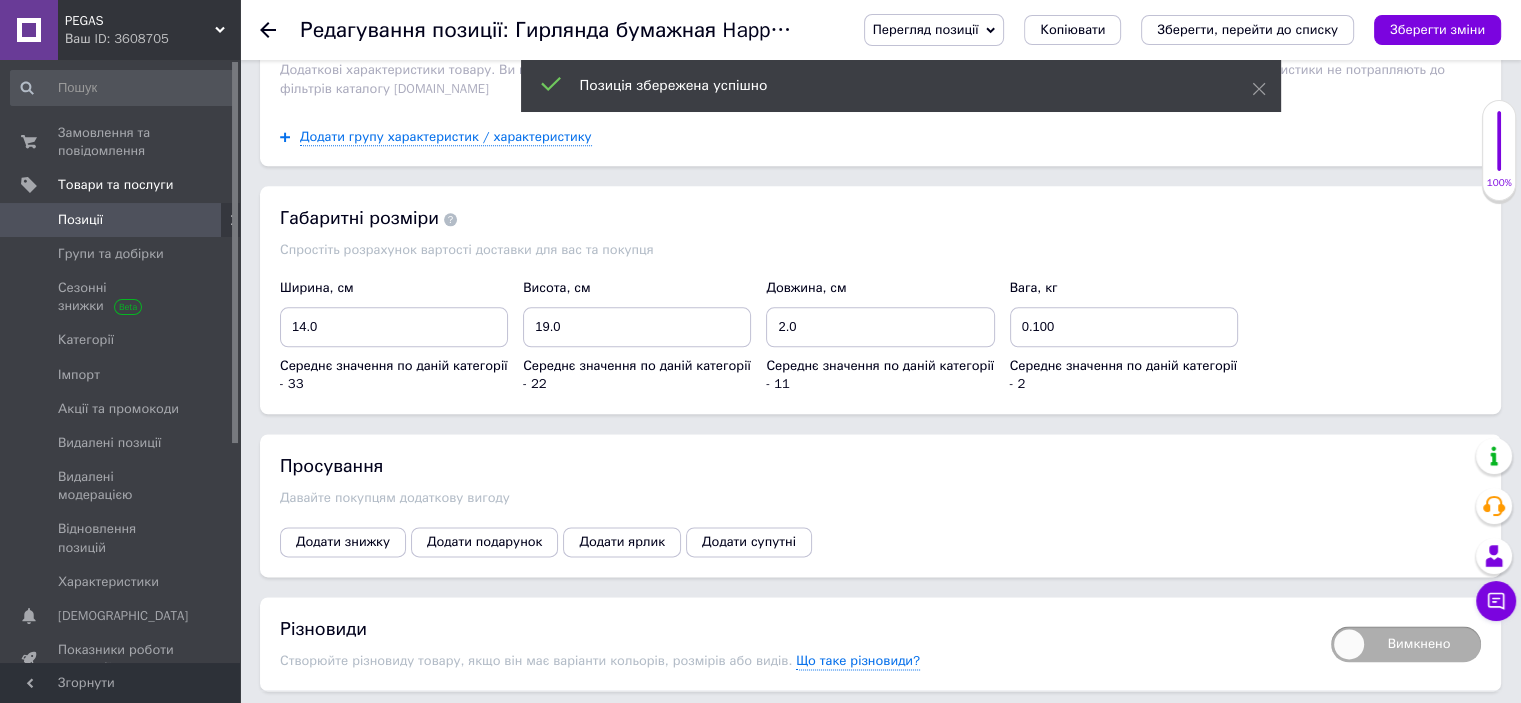 click on "Позиції" at bounding box center [121, 220] 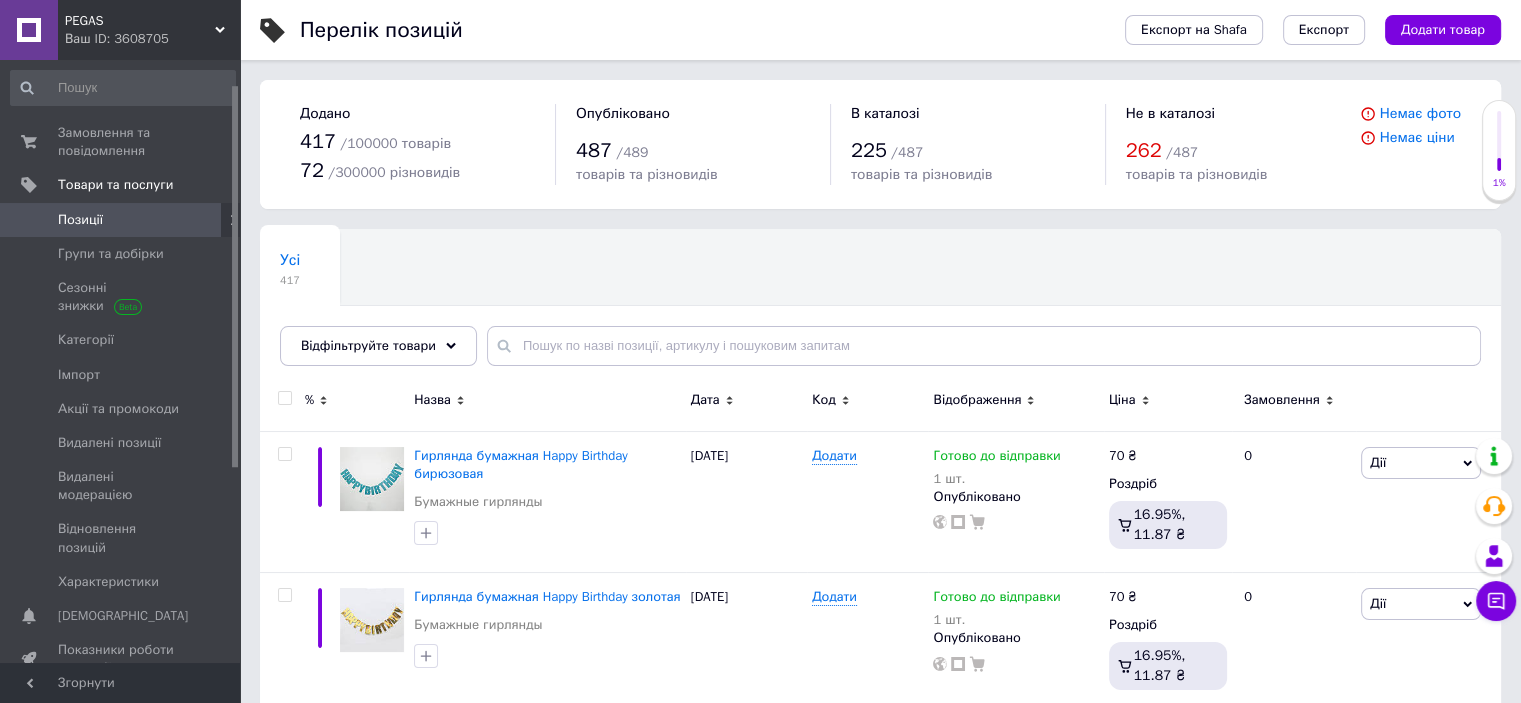 scroll, scrollTop: 200, scrollLeft: 0, axis: vertical 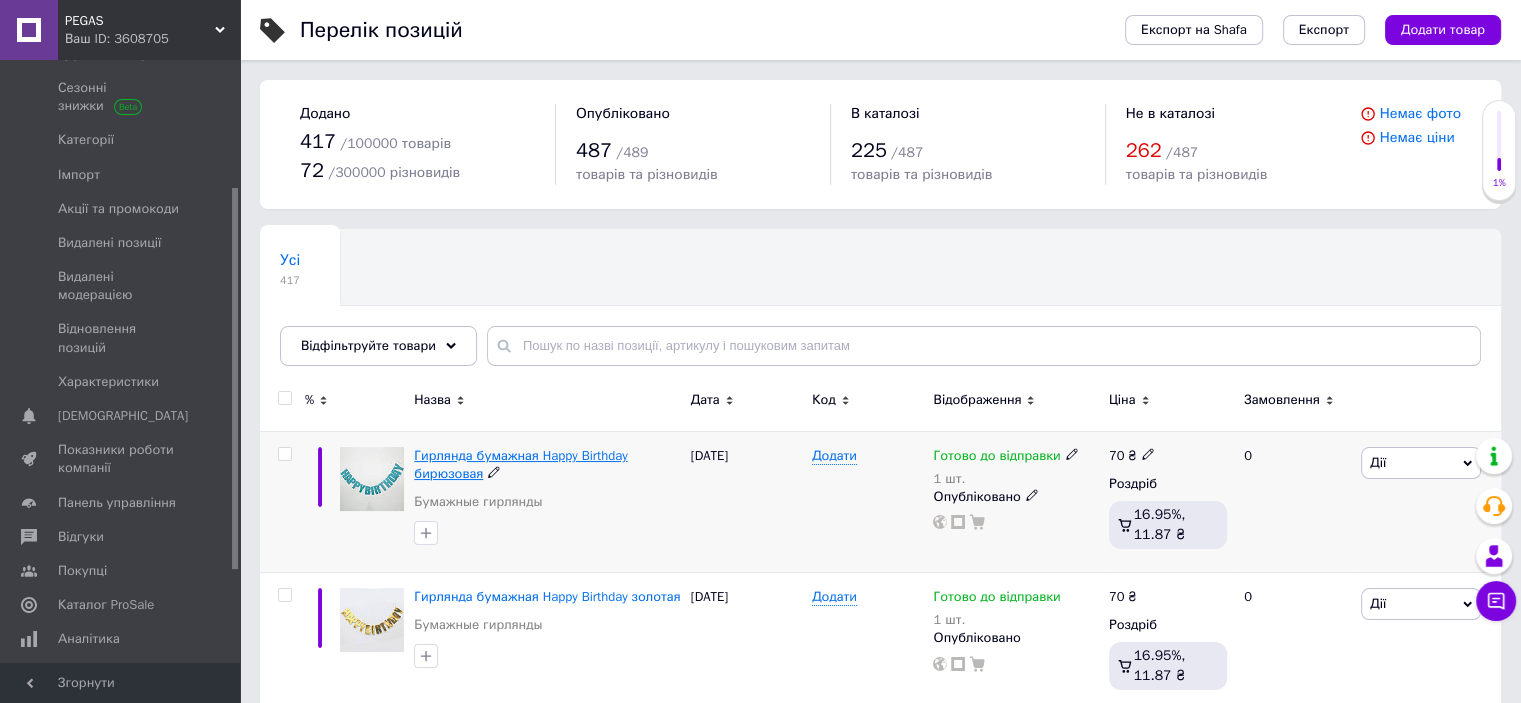 click on "Гирлянда бумажная Happy Birthday бирюзовая" at bounding box center (520, 464) 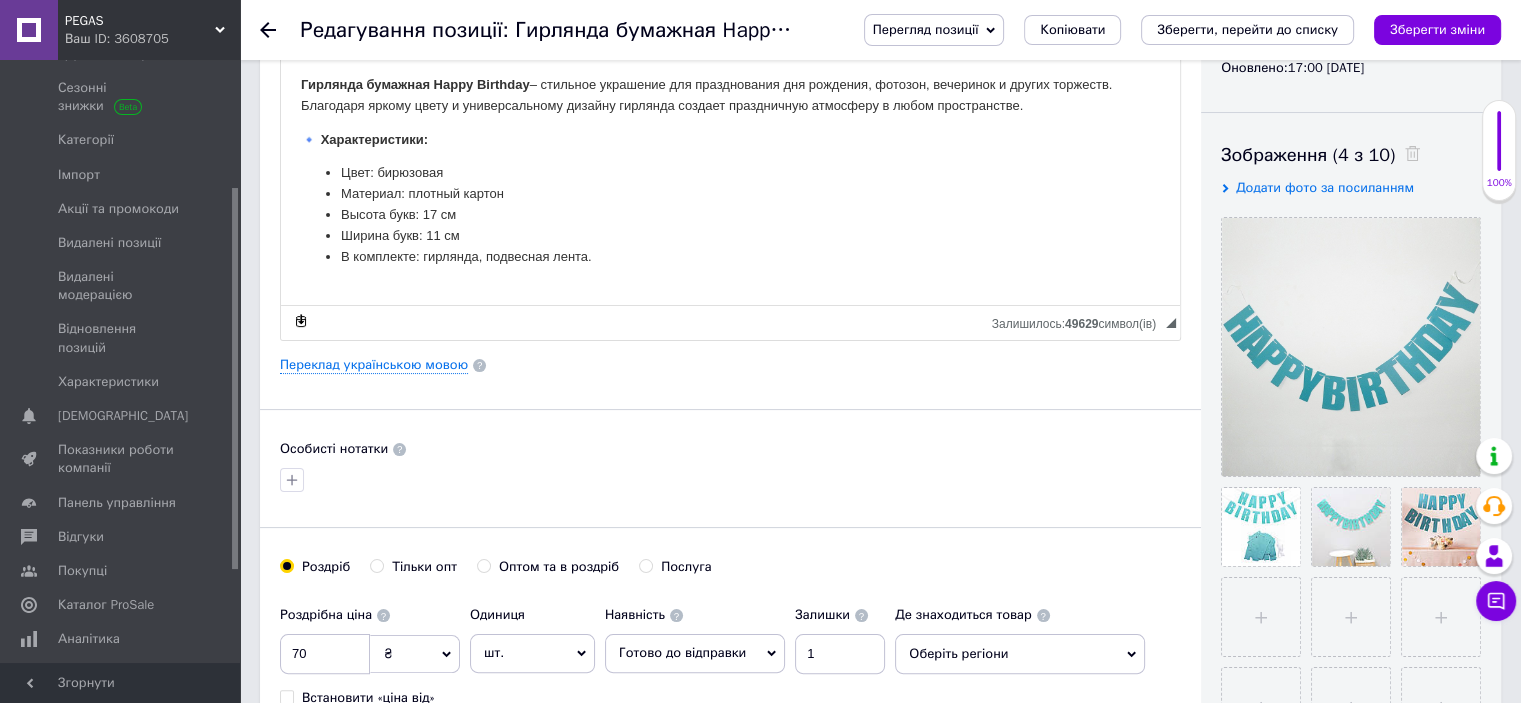 scroll, scrollTop: 500, scrollLeft: 0, axis: vertical 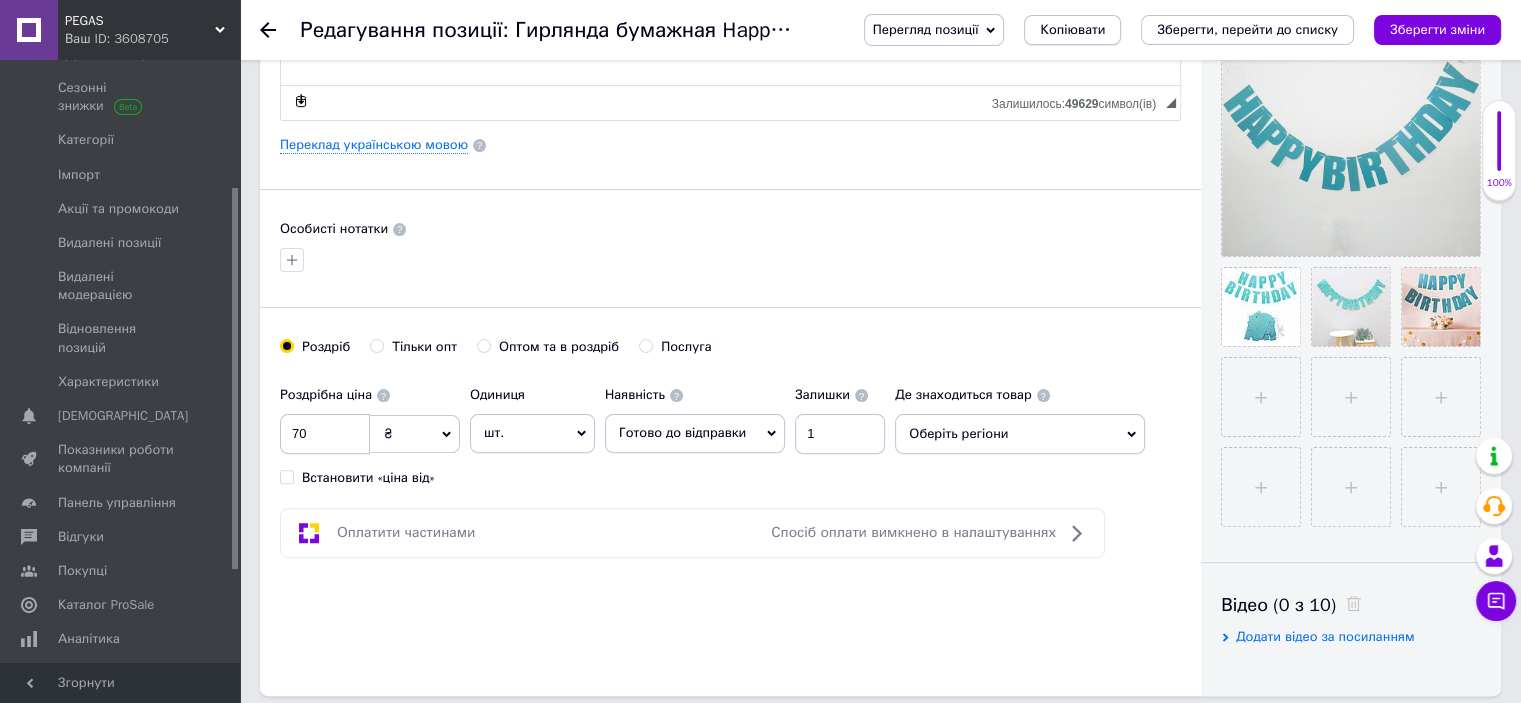 click on "Копіювати" at bounding box center [1072, 30] 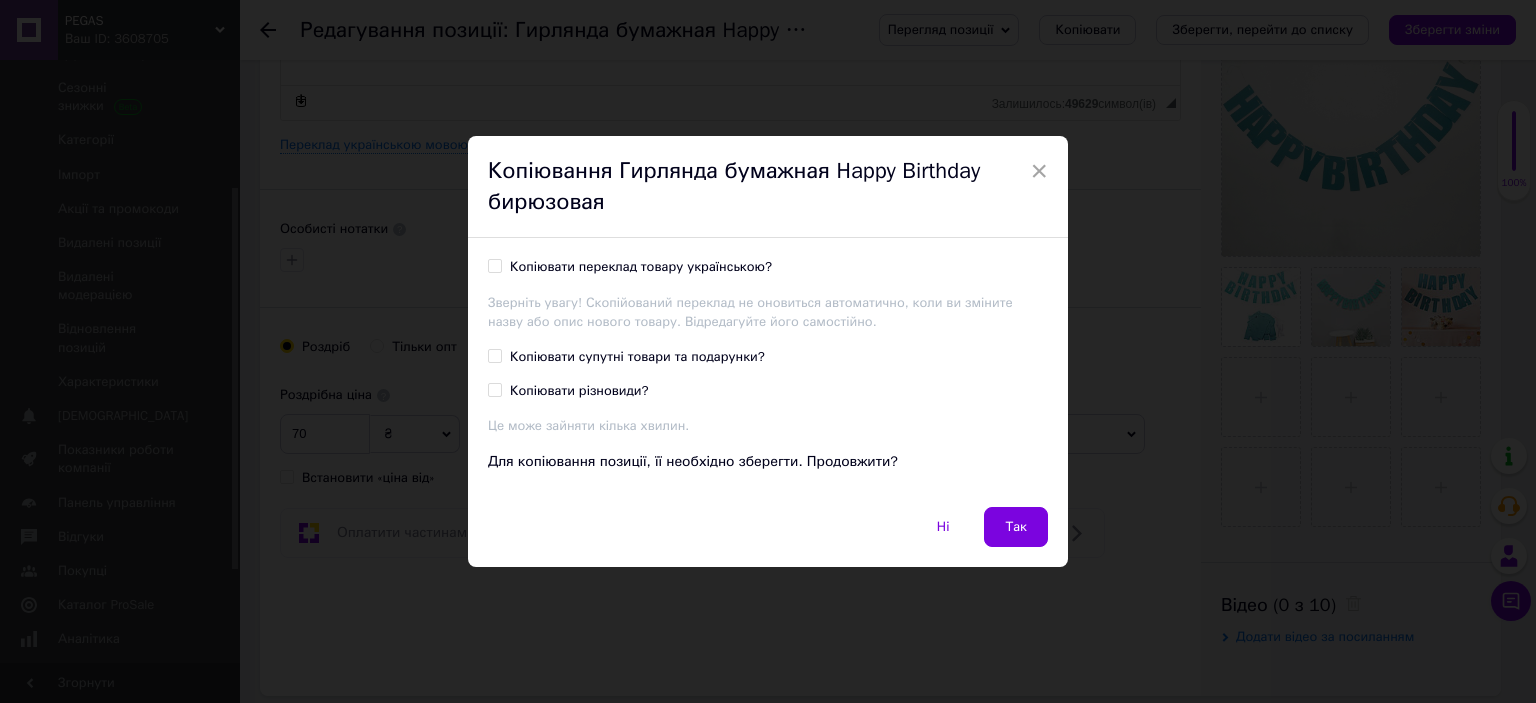 click on "Копіювати різновиди?" at bounding box center [579, 391] 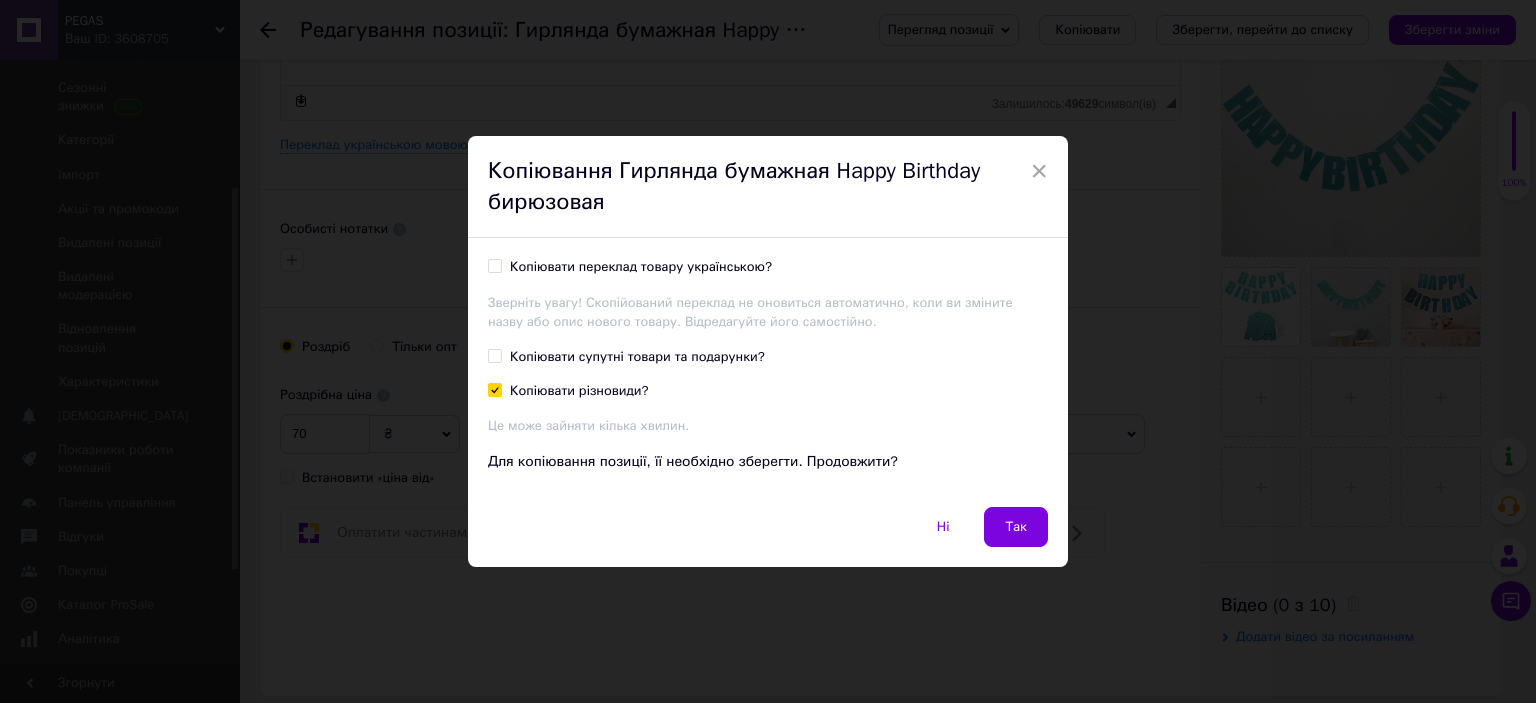 checkbox on "true" 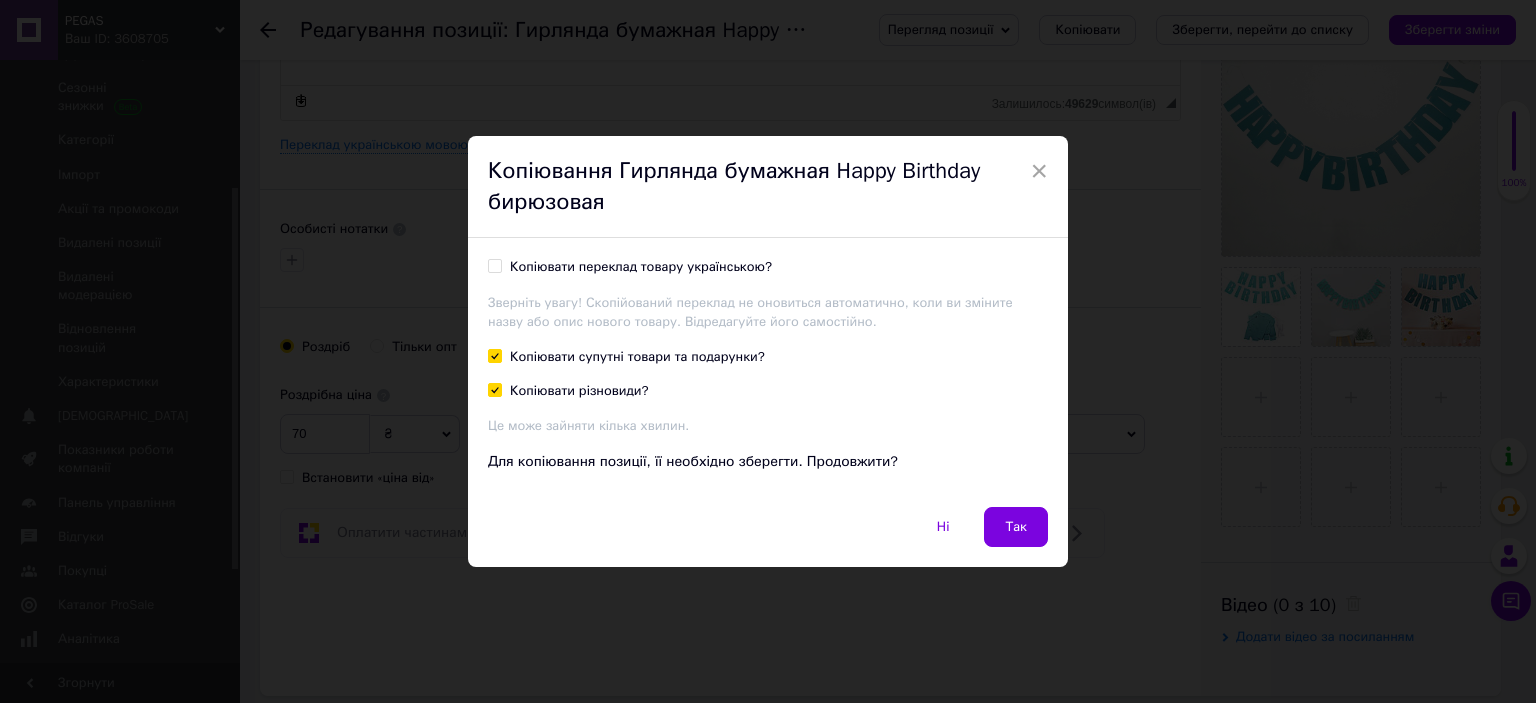 checkbox on "true" 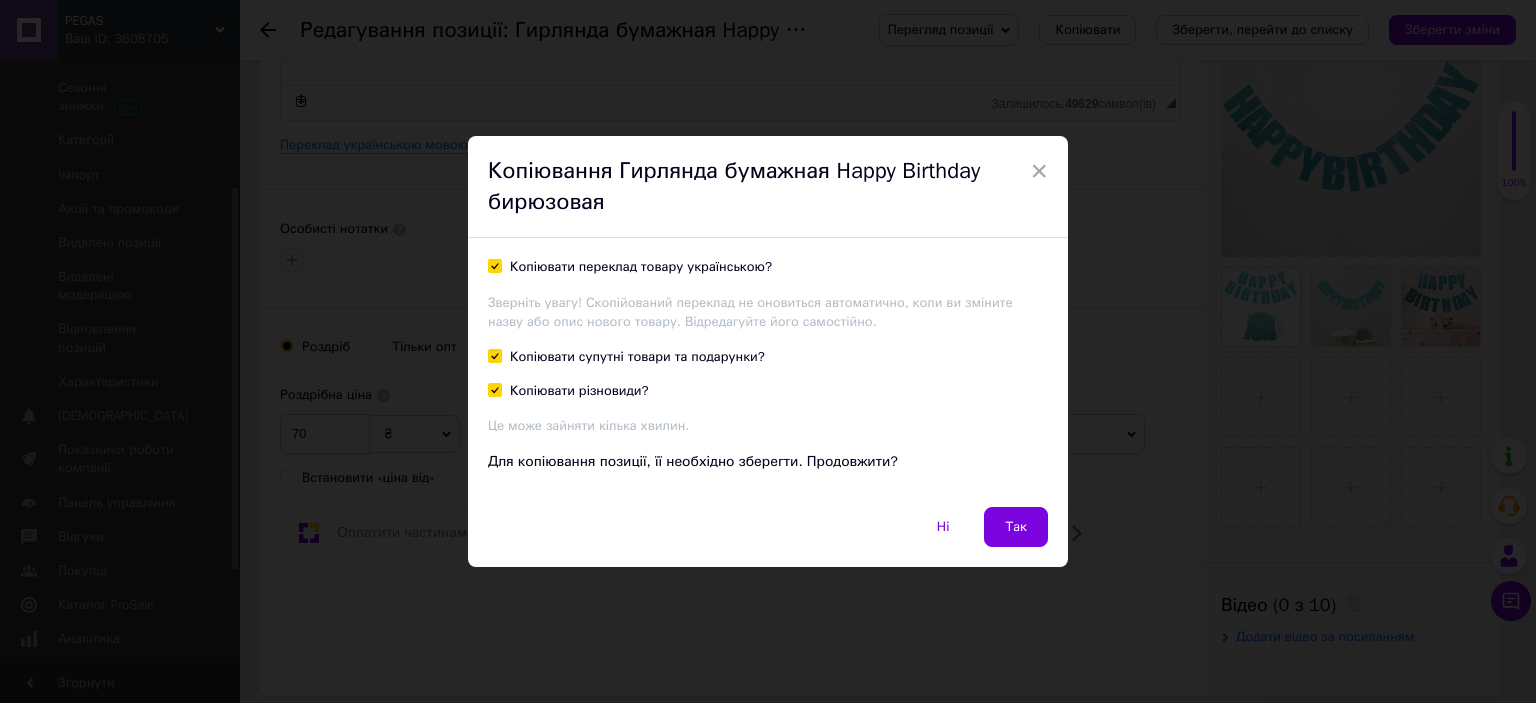 checkbox on "true" 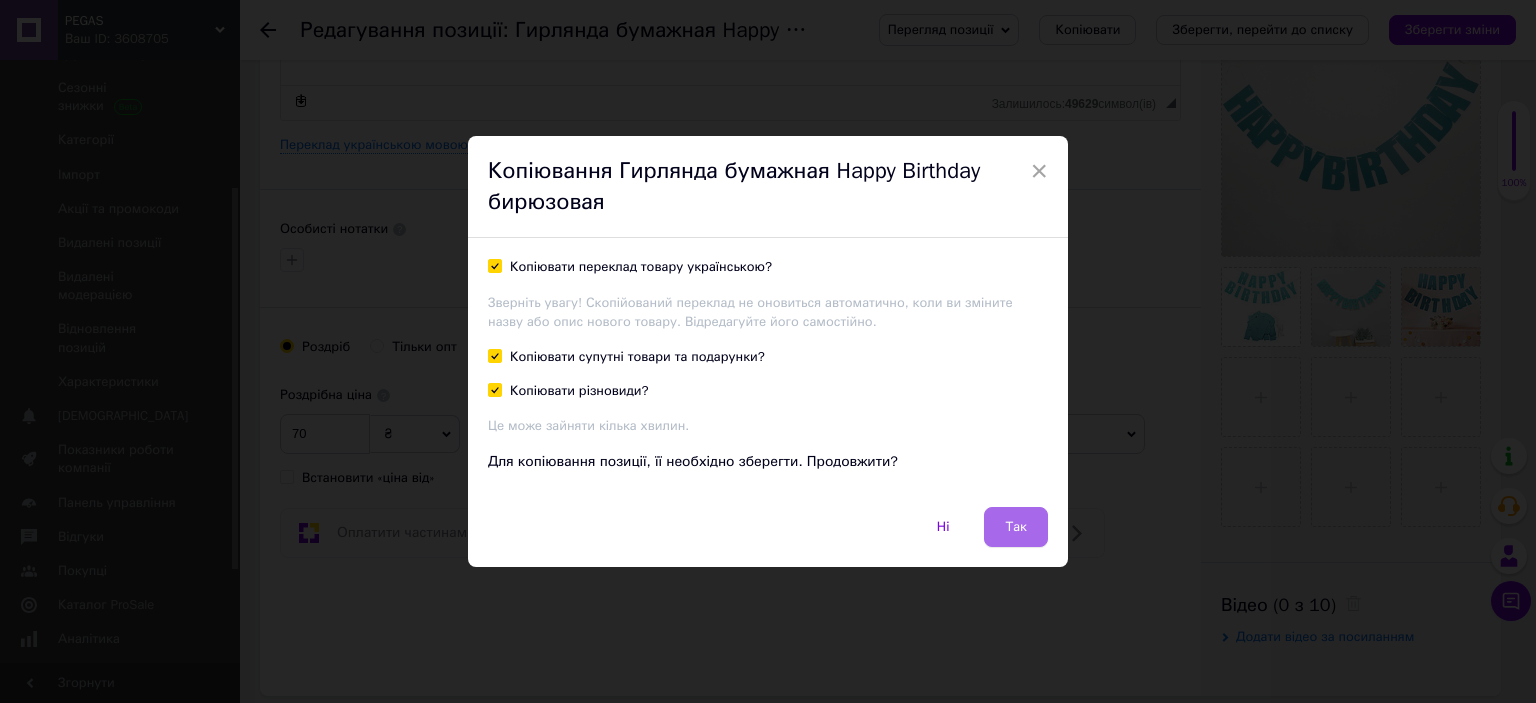 click on "Так" at bounding box center [1016, 527] 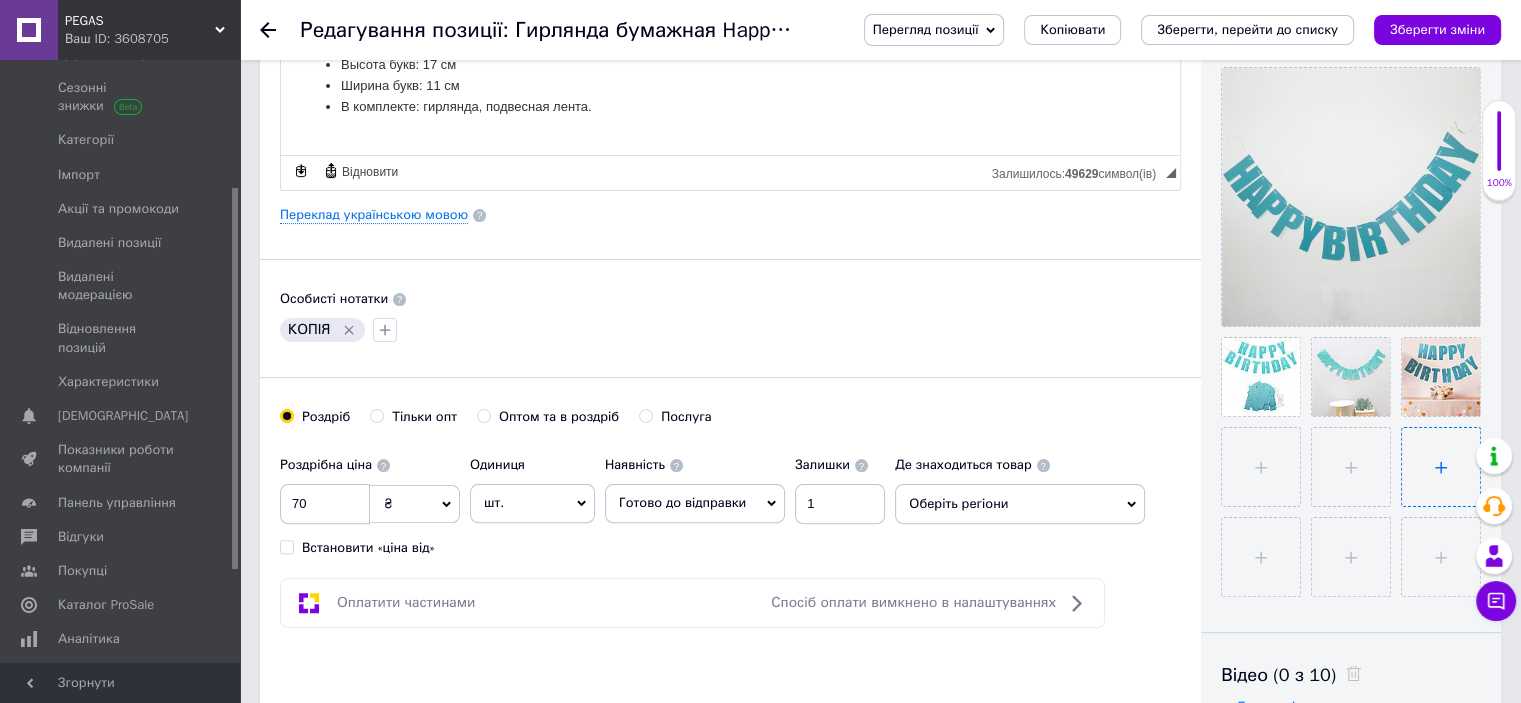 scroll, scrollTop: 400, scrollLeft: 0, axis: vertical 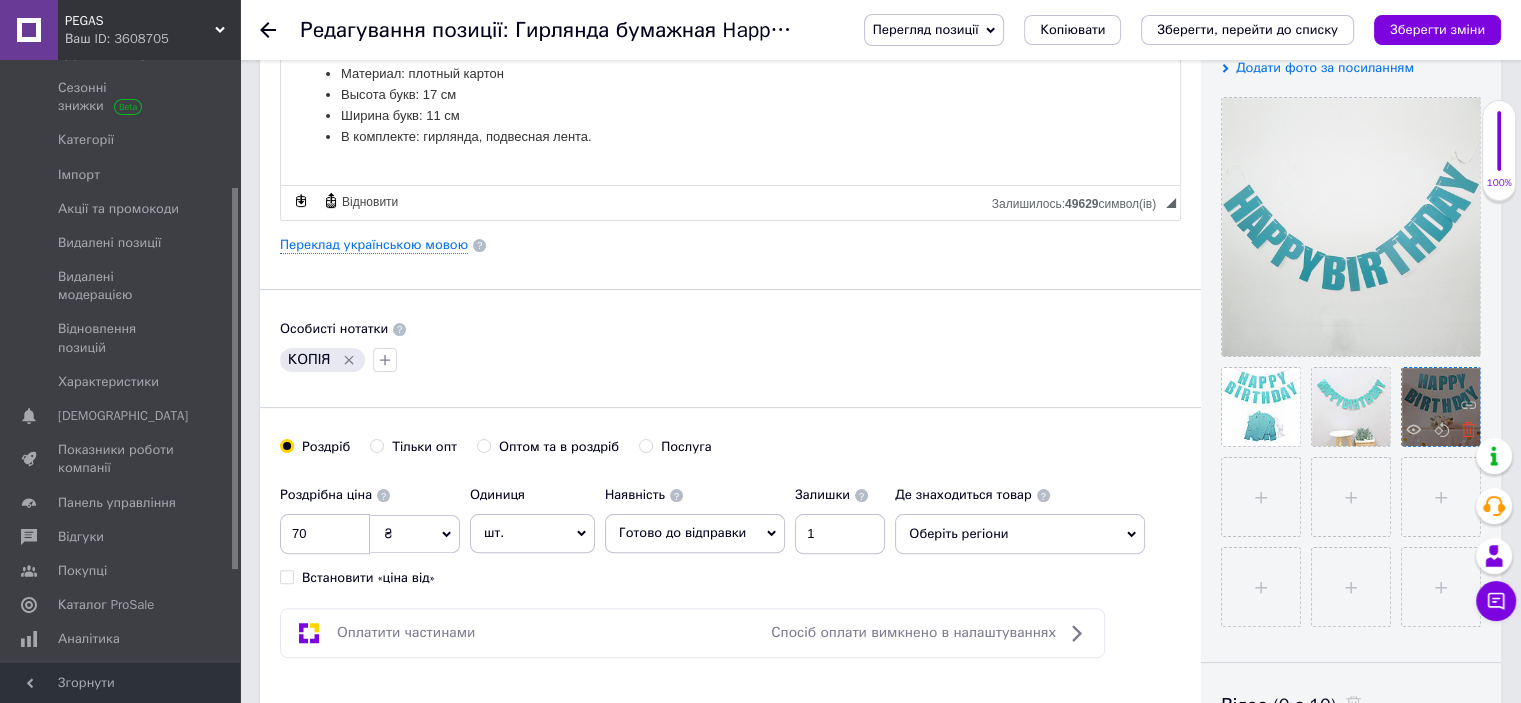 click 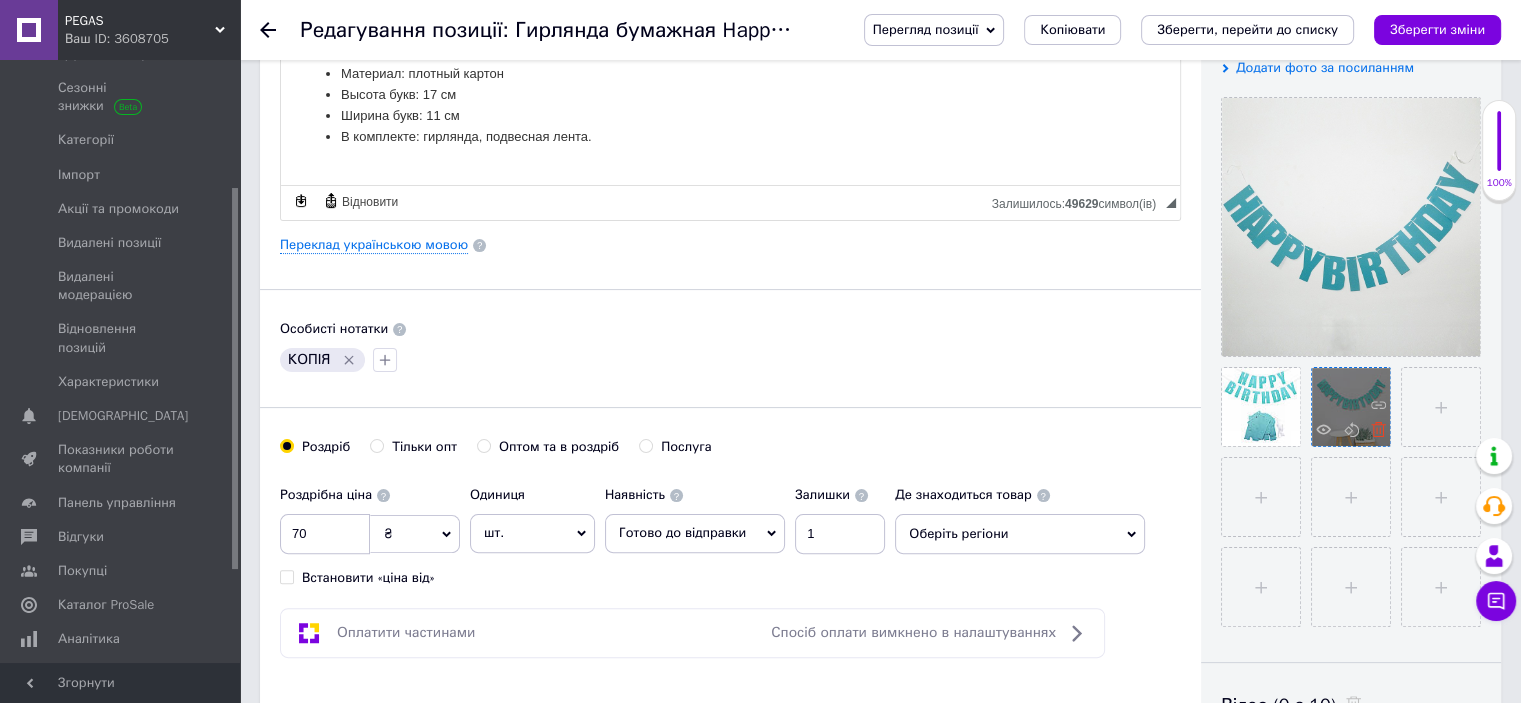 click 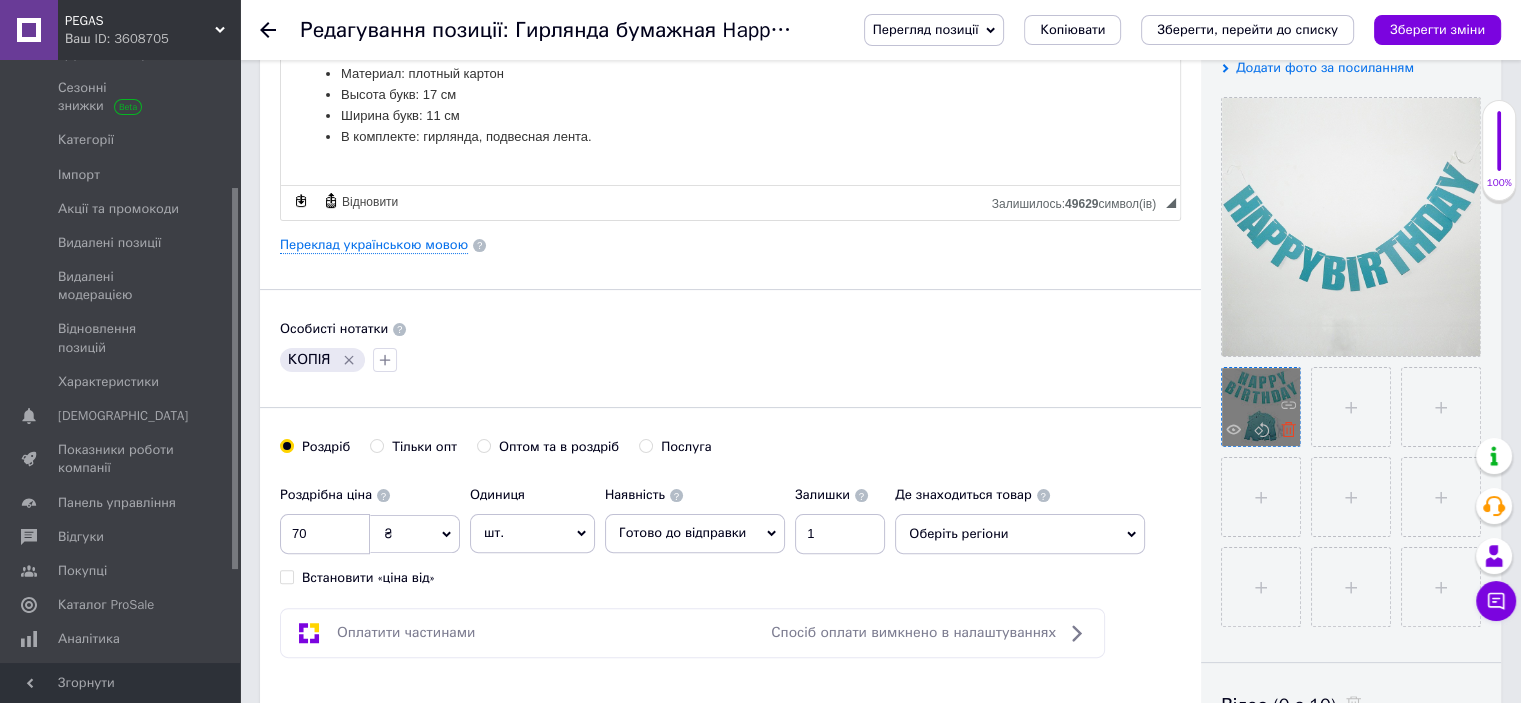 click 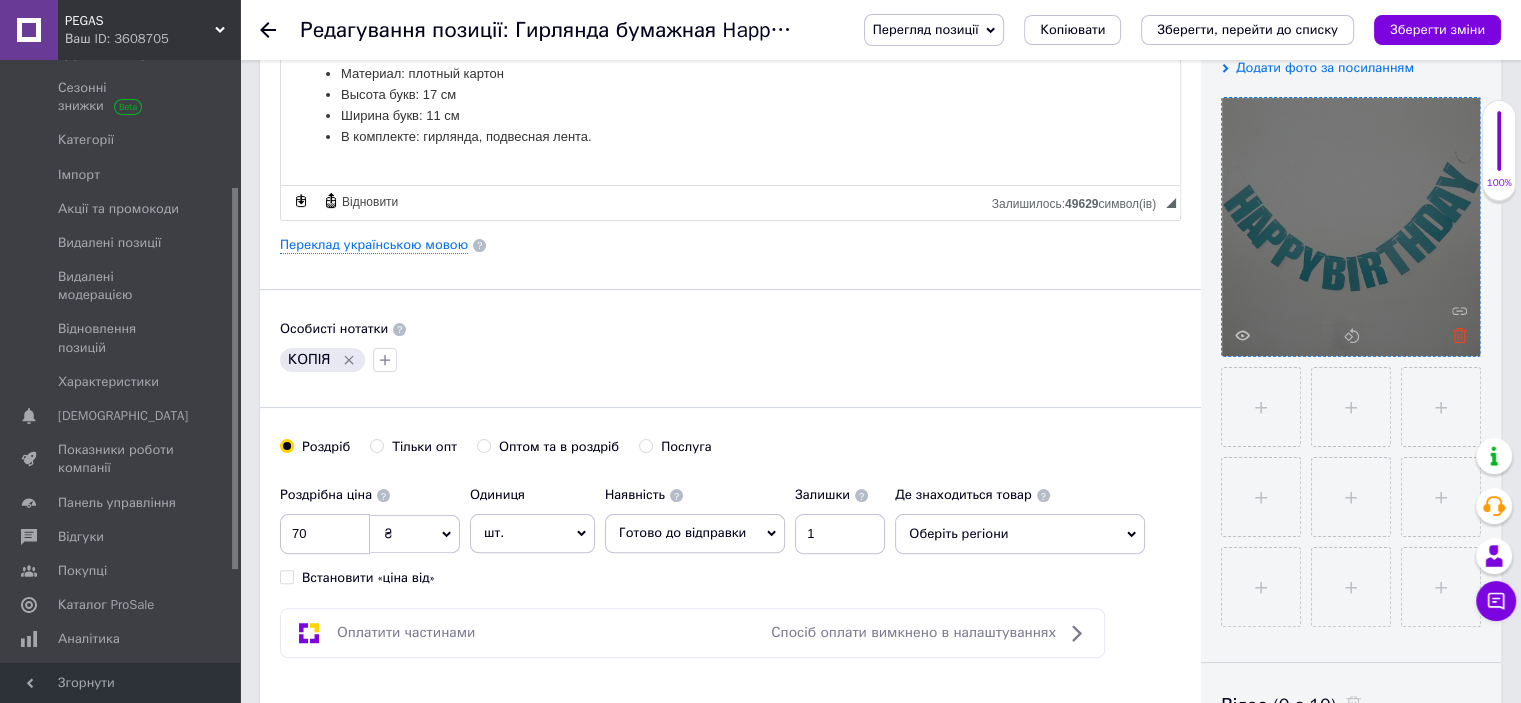 click 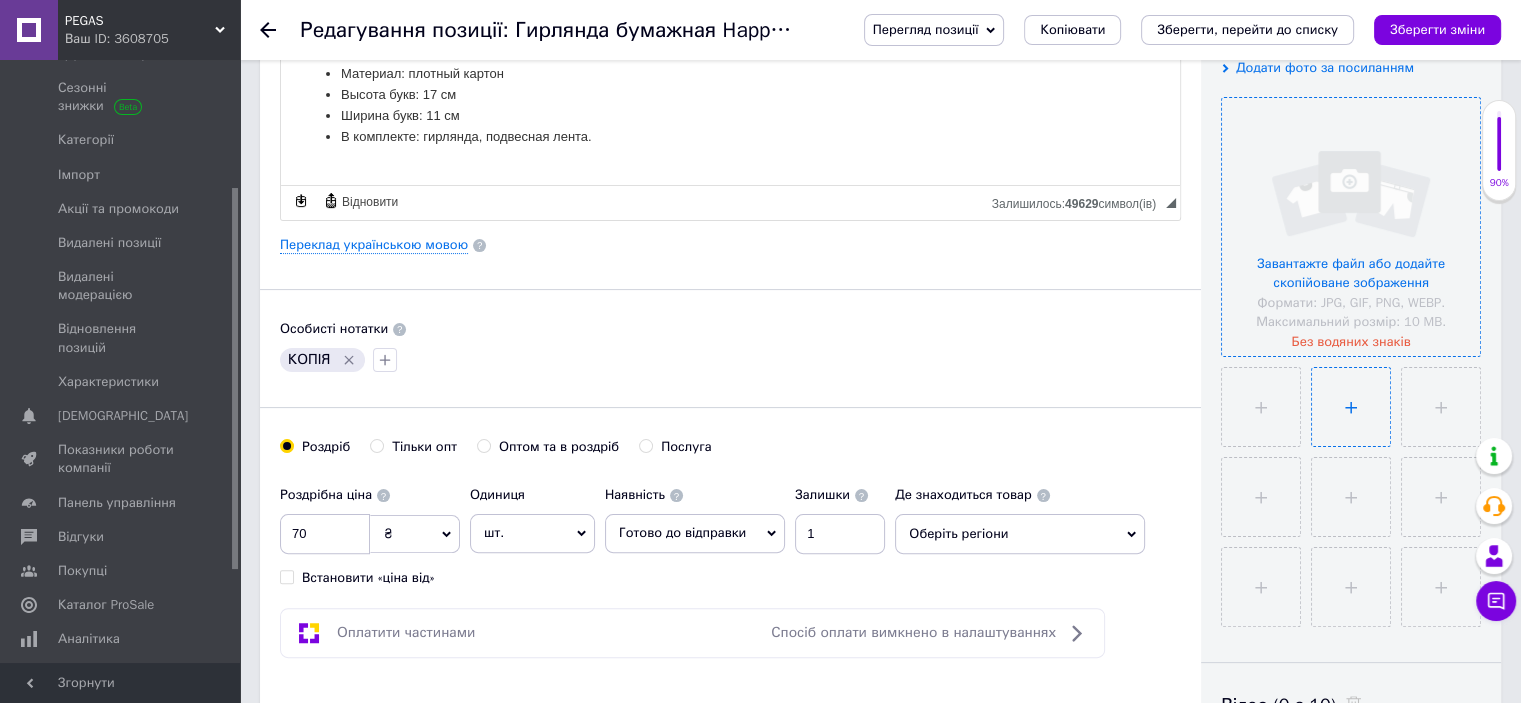 click at bounding box center (1351, 407) 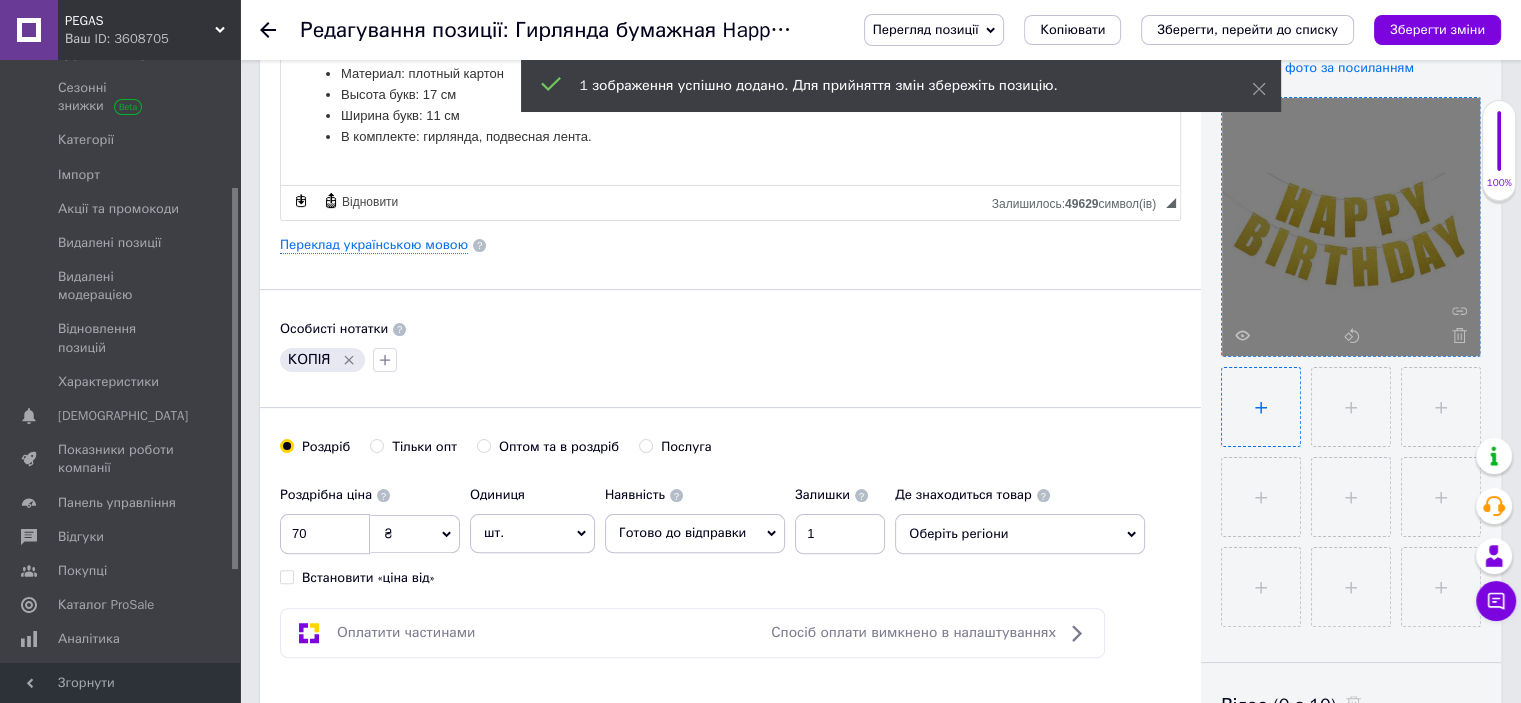 click at bounding box center (1351, 407) 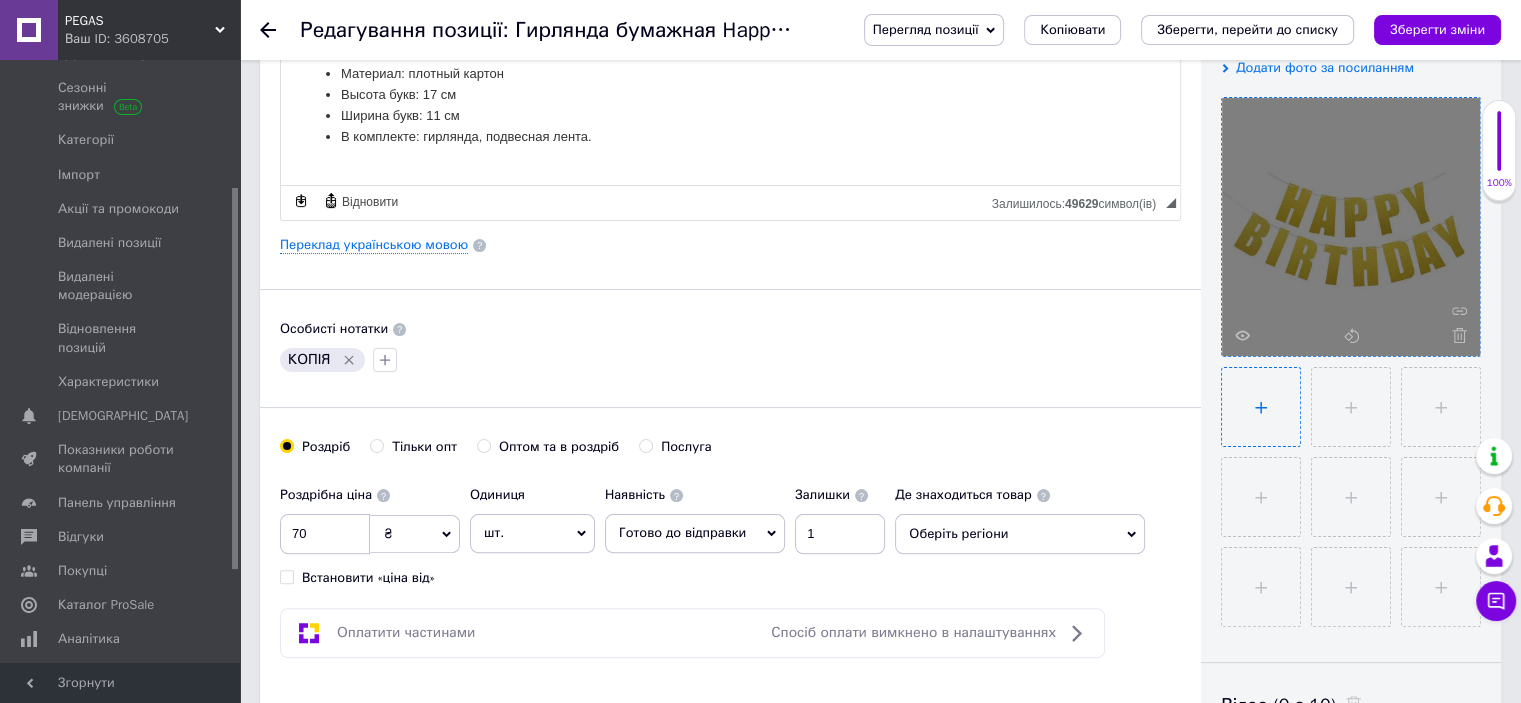 type on "C:\fakepath\5.jpg" 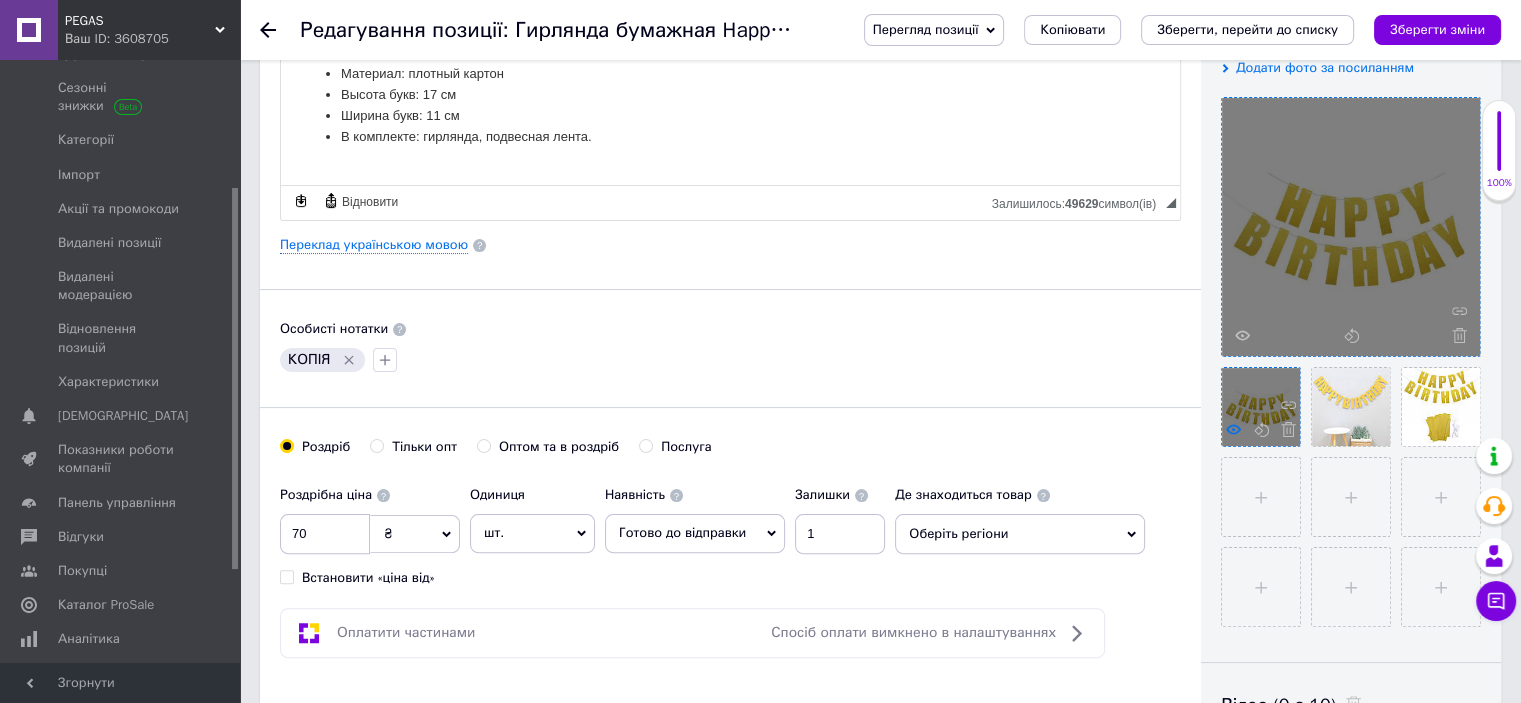 click 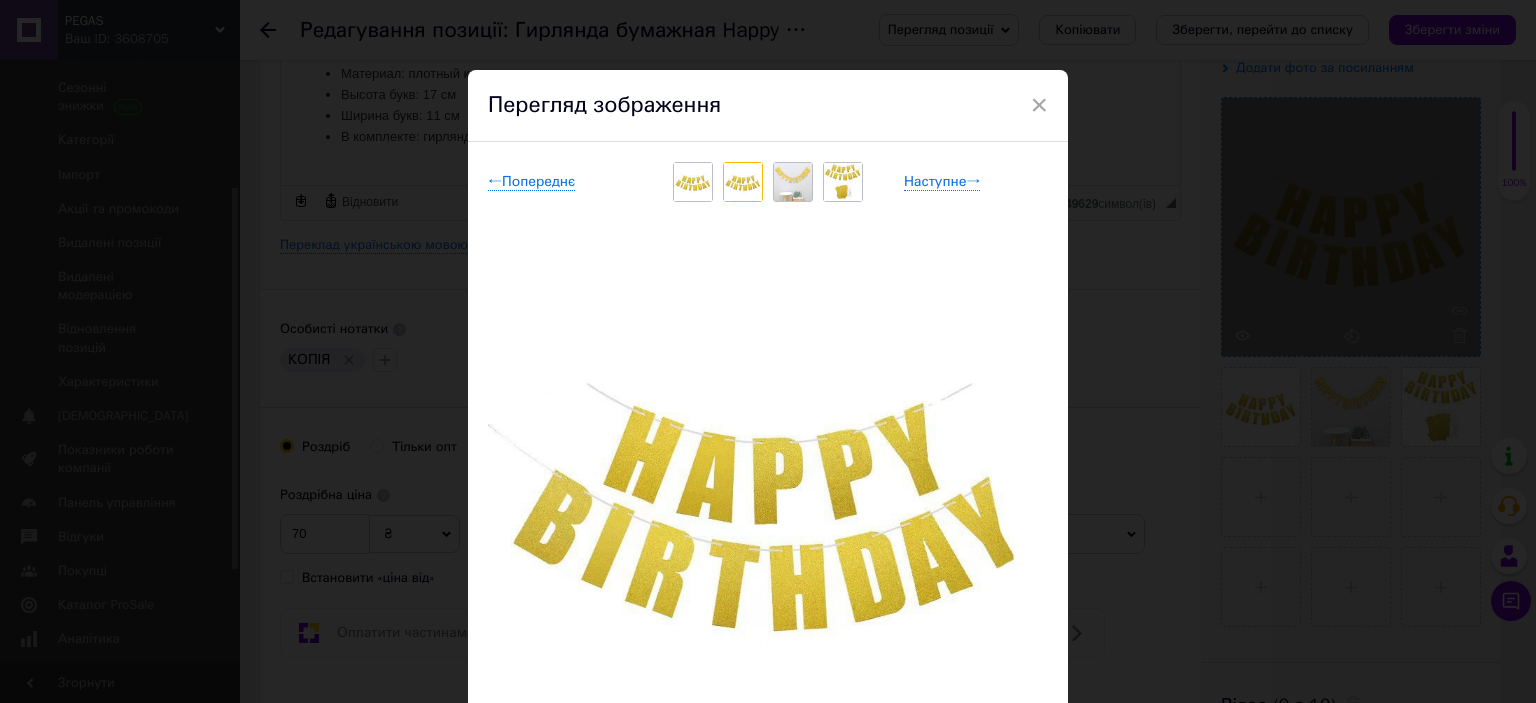 click at bounding box center [693, 182] 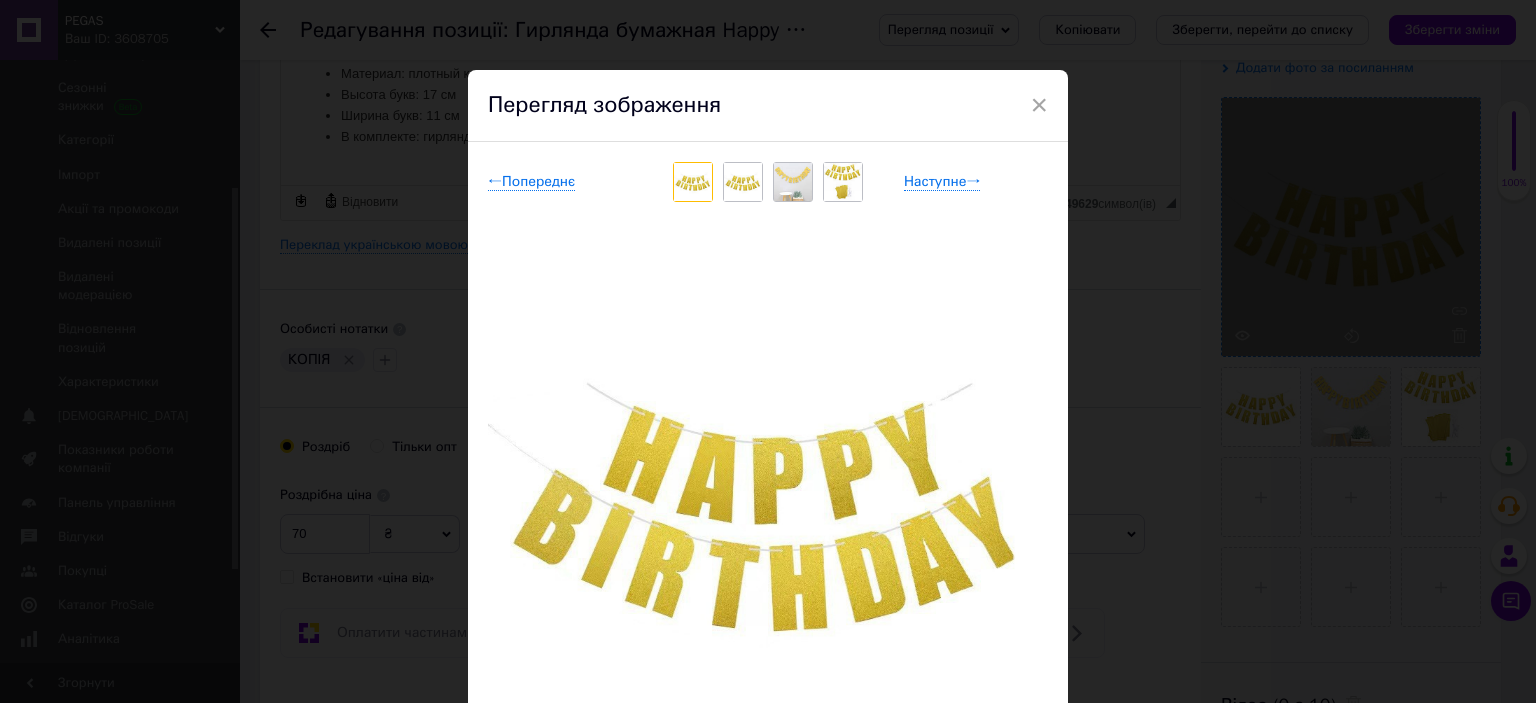 click at bounding box center [743, 182] 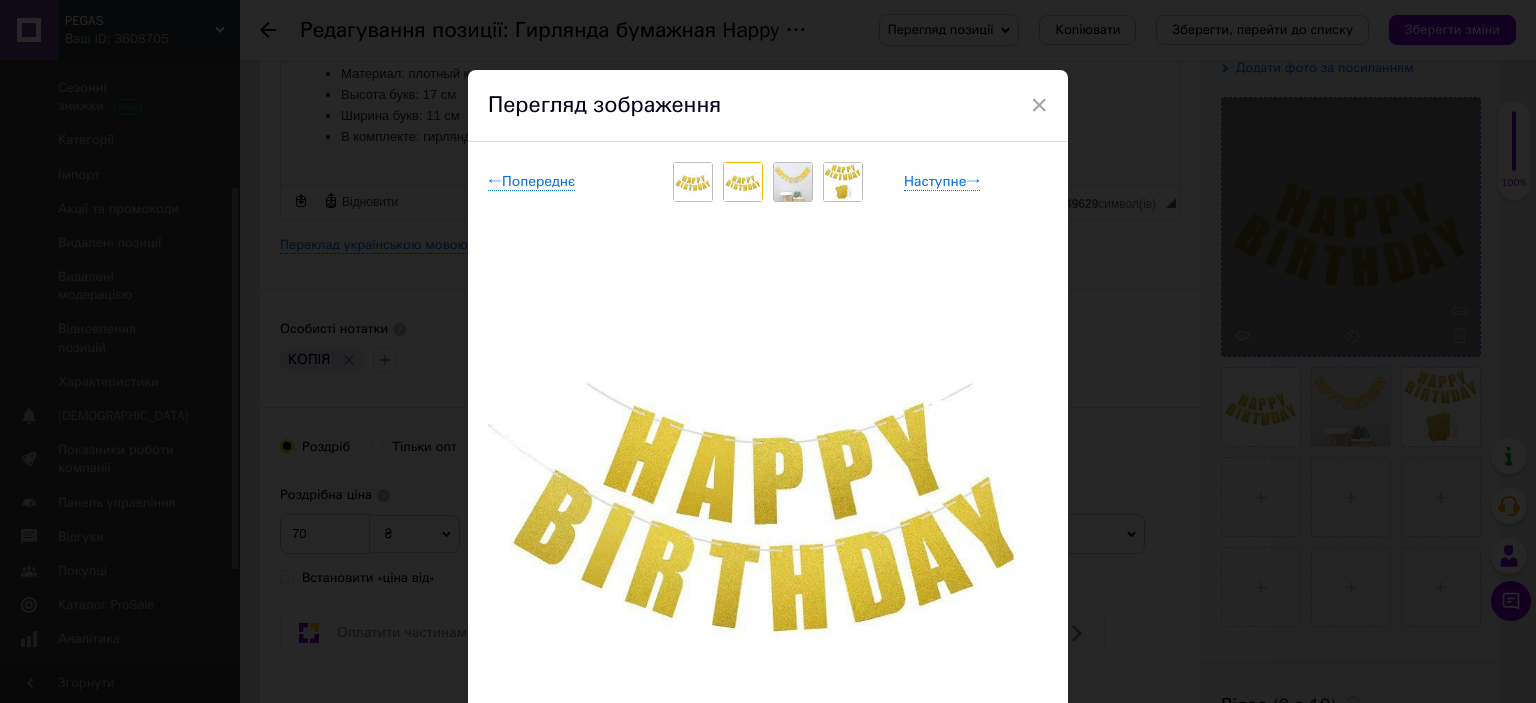 click at bounding box center [693, 182] 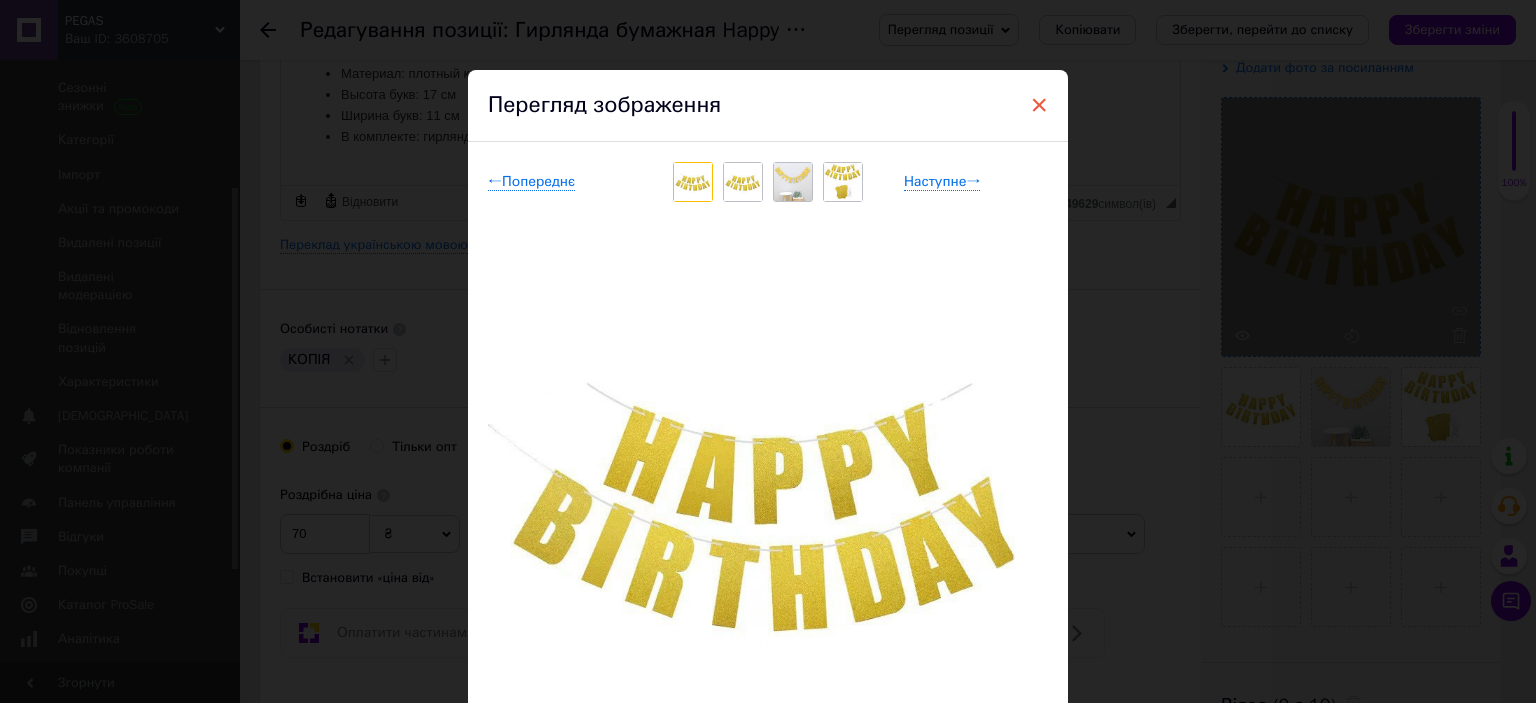 click on "×" at bounding box center [1039, 105] 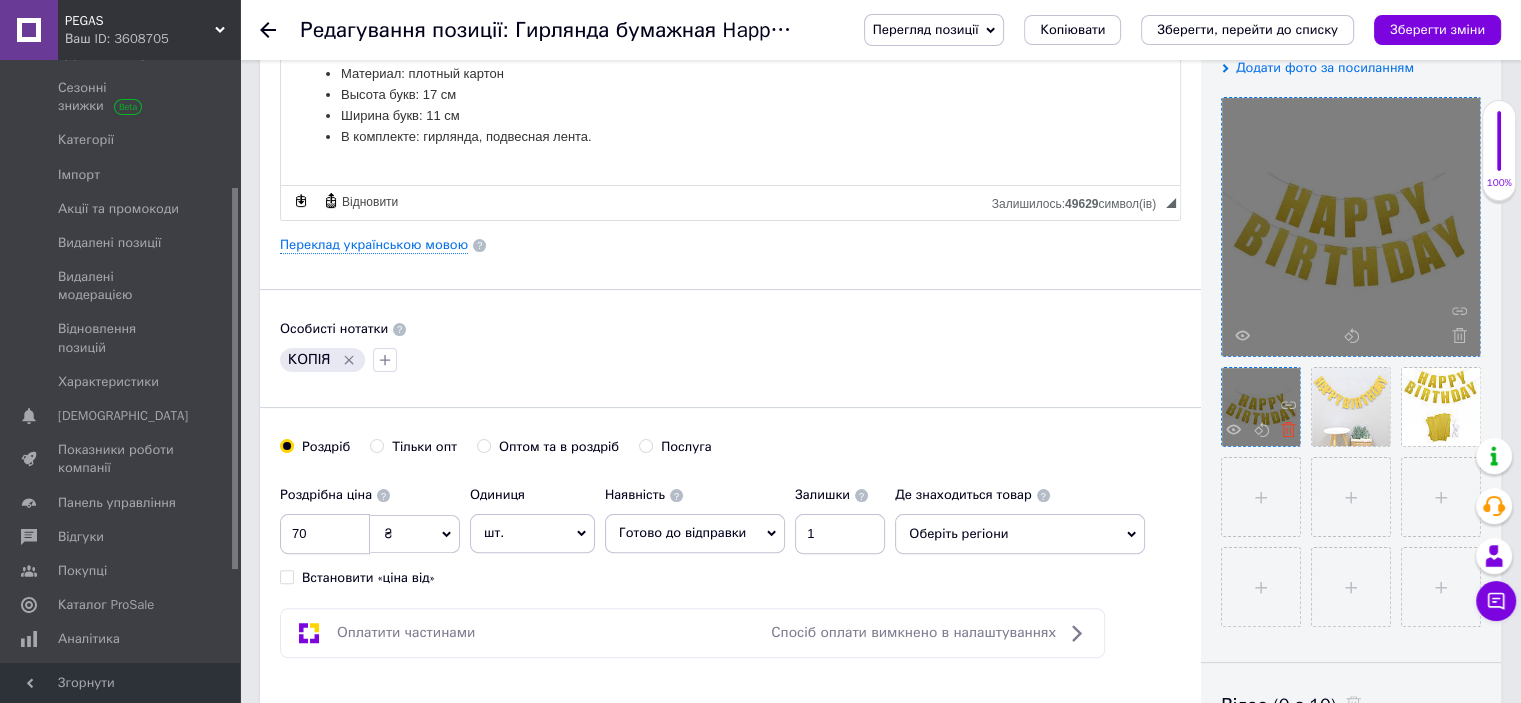 click 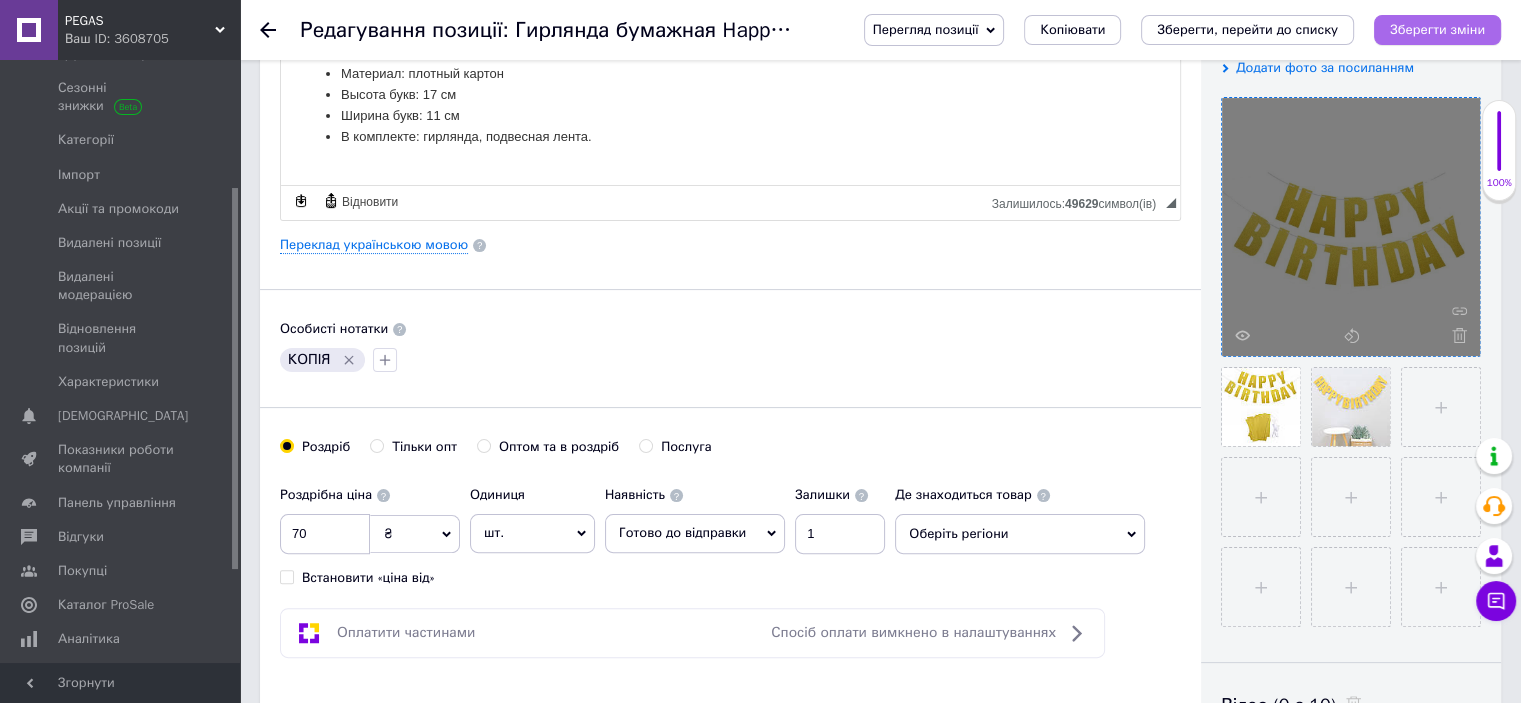 click on "Зберегти зміни" at bounding box center (1437, 29) 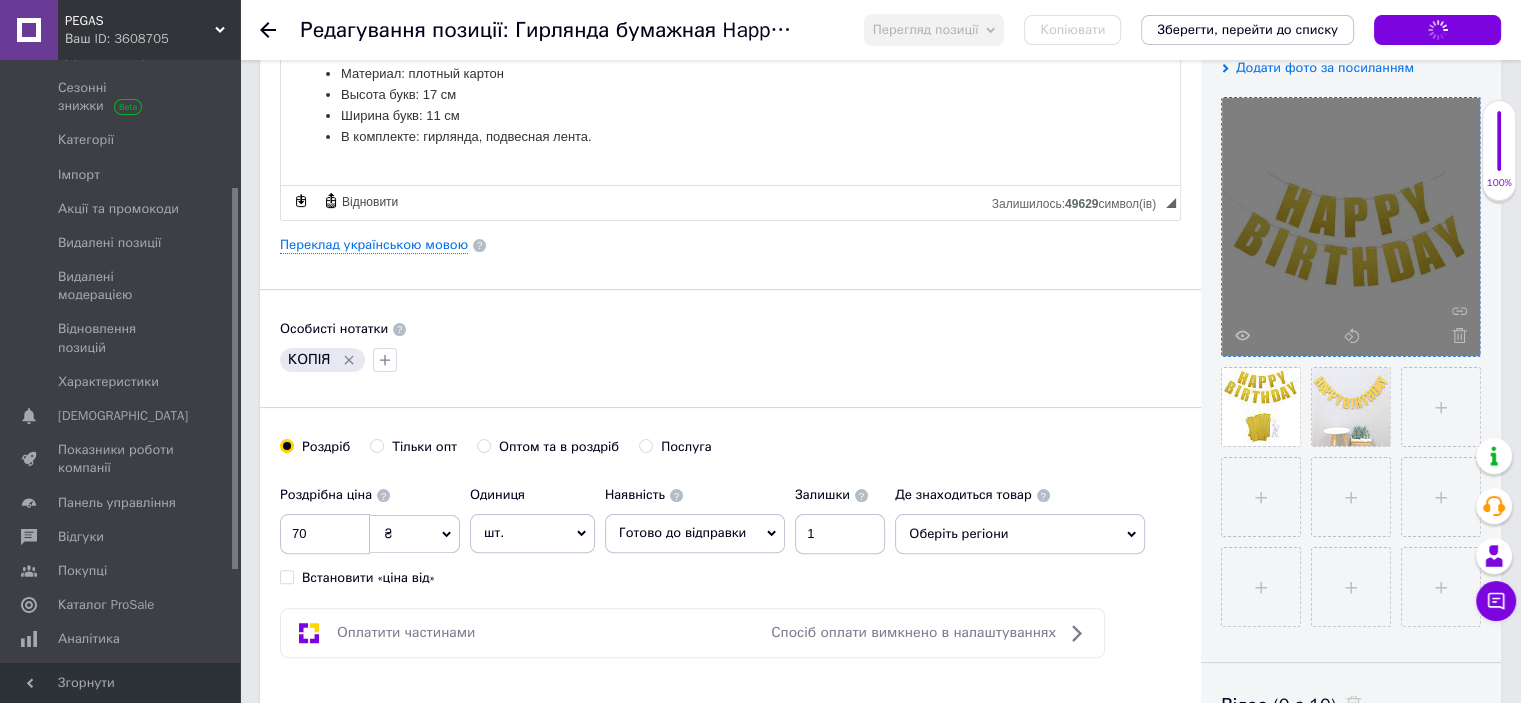 click 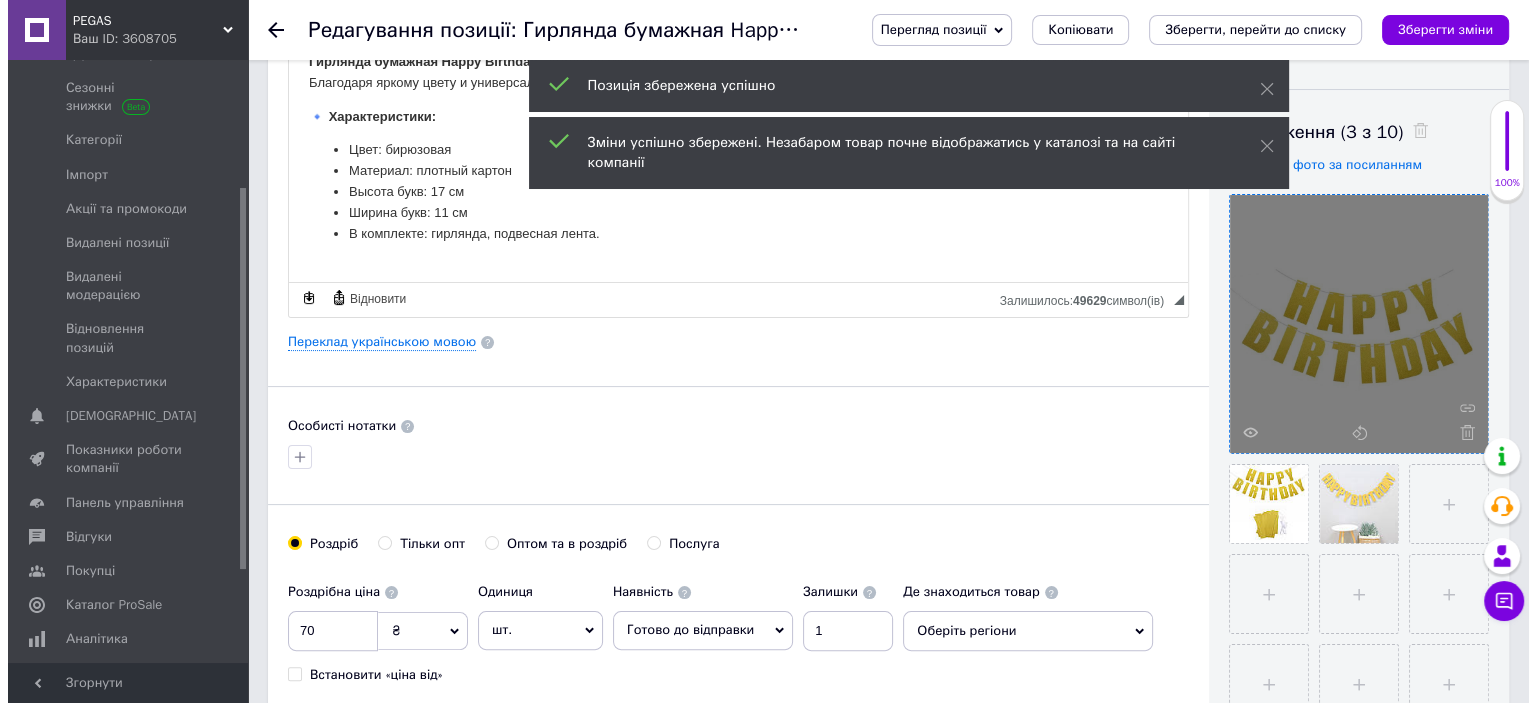 scroll, scrollTop: 200, scrollLeft: 0, axis: vertical 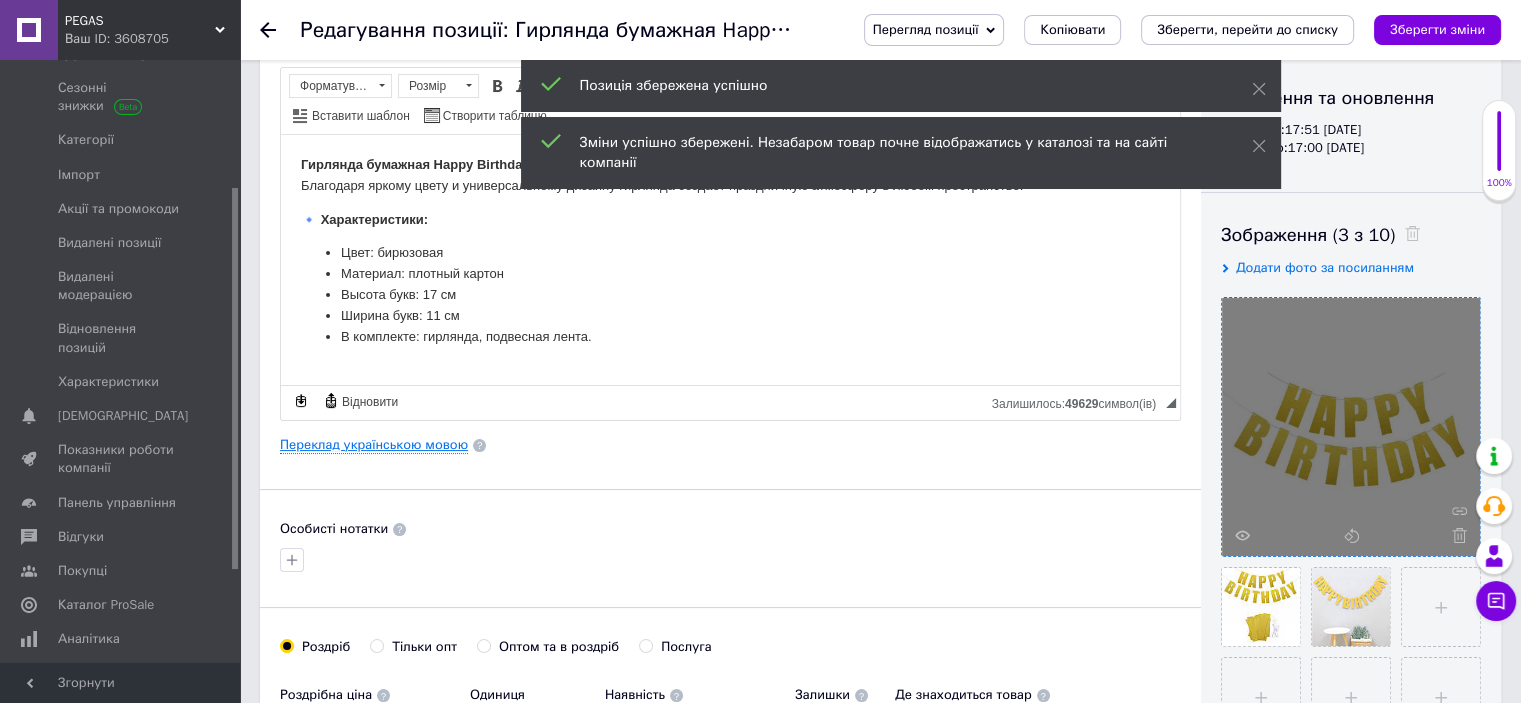 click on "Переклад українською мовою" at bounding box center [374, 445] 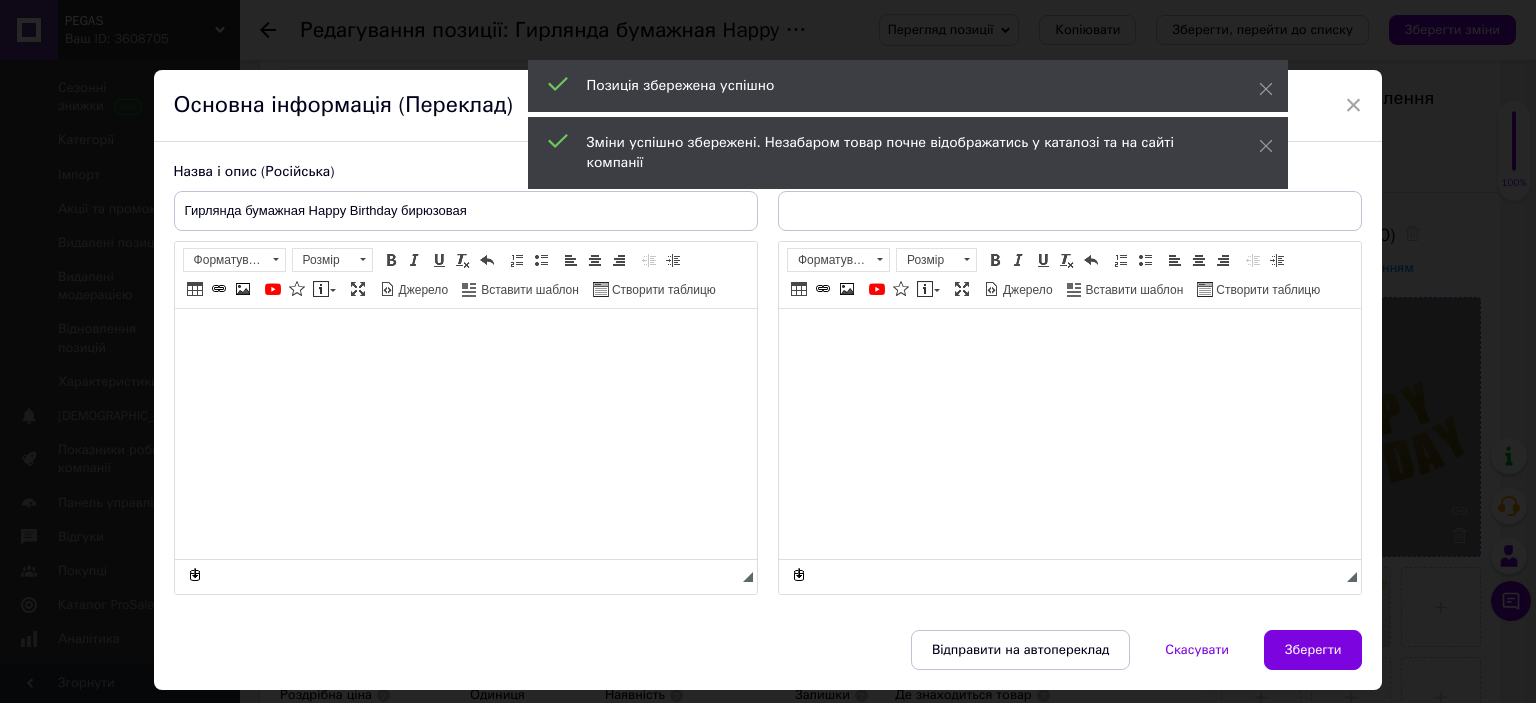 type on "[PERSON_NAME] Happy Birthday [PERSON_NAME]" 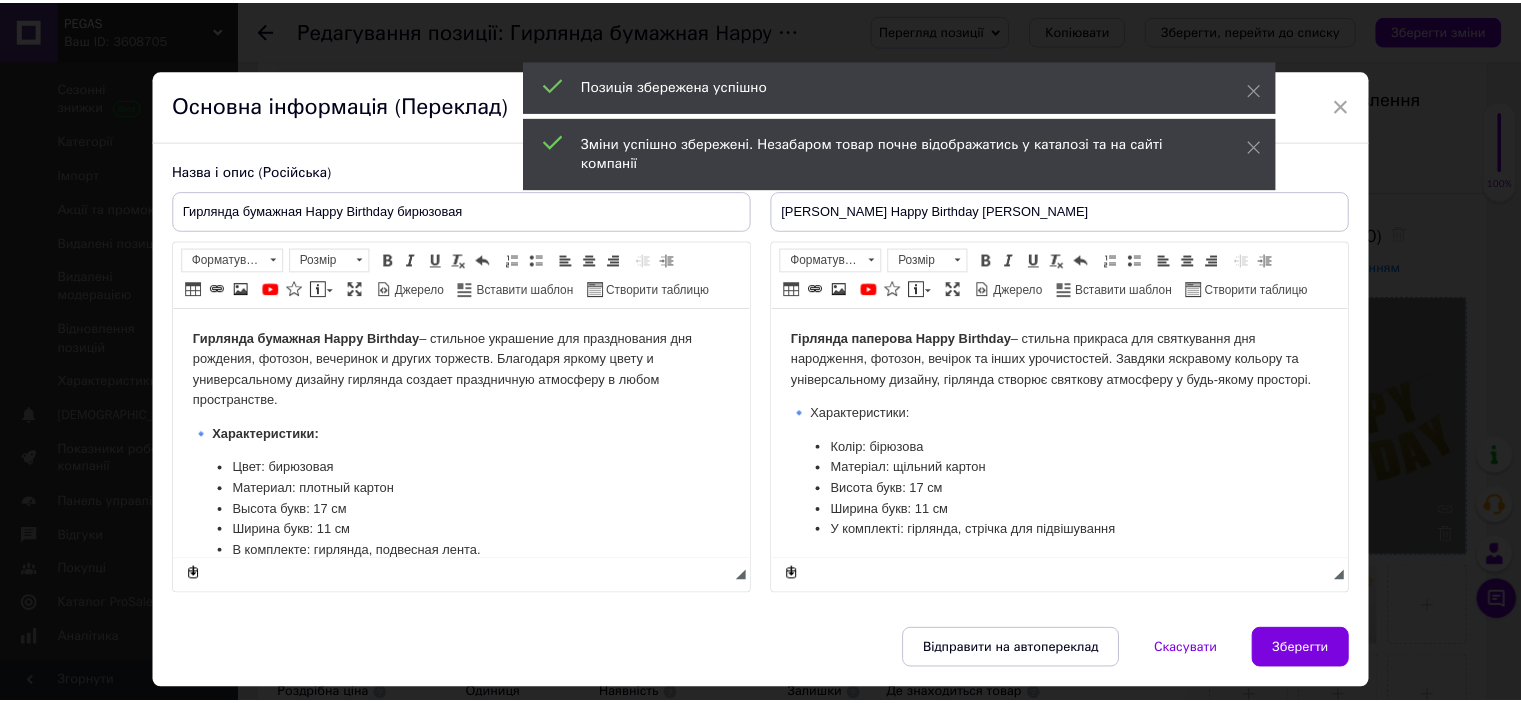 scroll, scrollTop: 0, scrollLeft: 0, axis: both 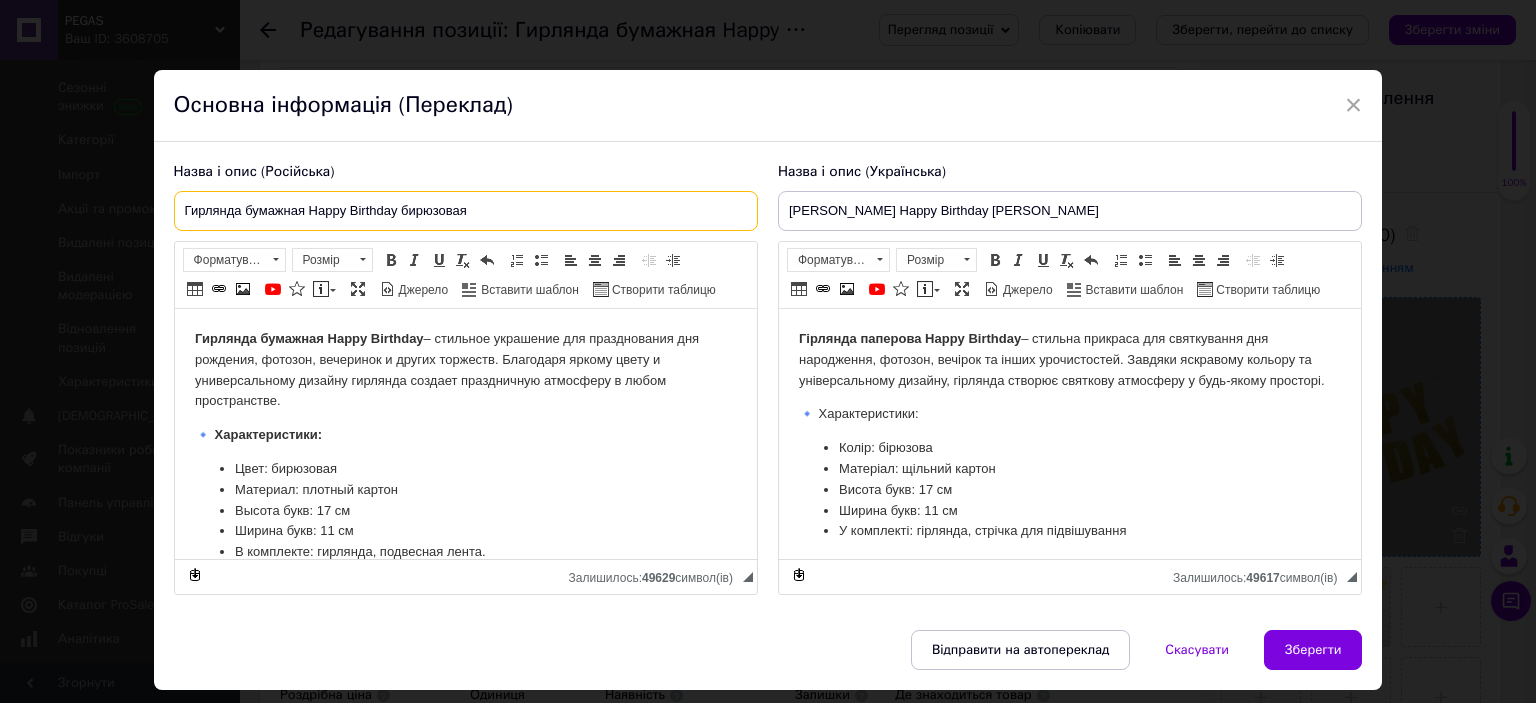 drag, startPoint x: 498, startPoint y: 211, endPoint x: 400, endPoint y: 208, distance: 98.045906 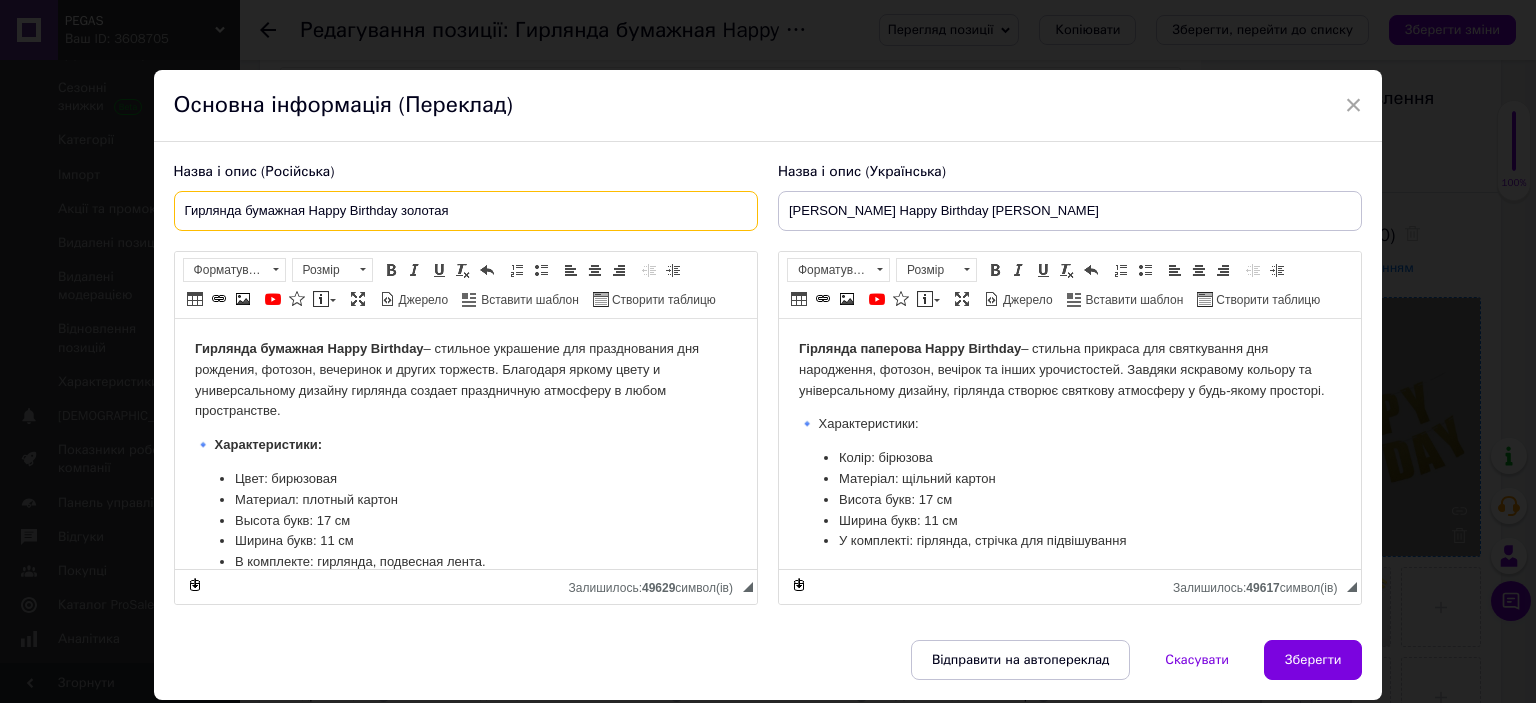 type on "Гирлянда бумажная Happy Birthday золотая" 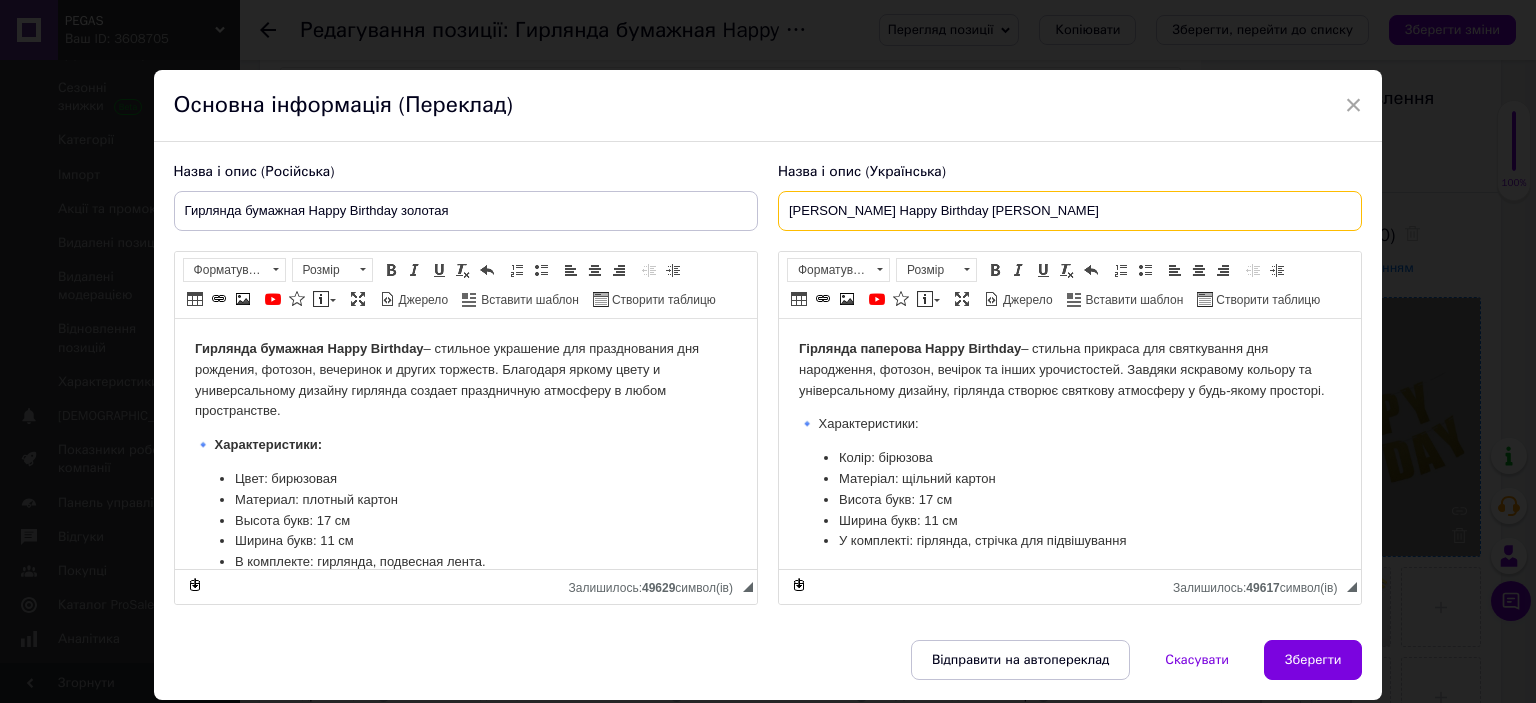 drag, startPoint x: 1052, startPoint y: 214, endPoint x: 994, endPoint y: 215, distance: 58.00862 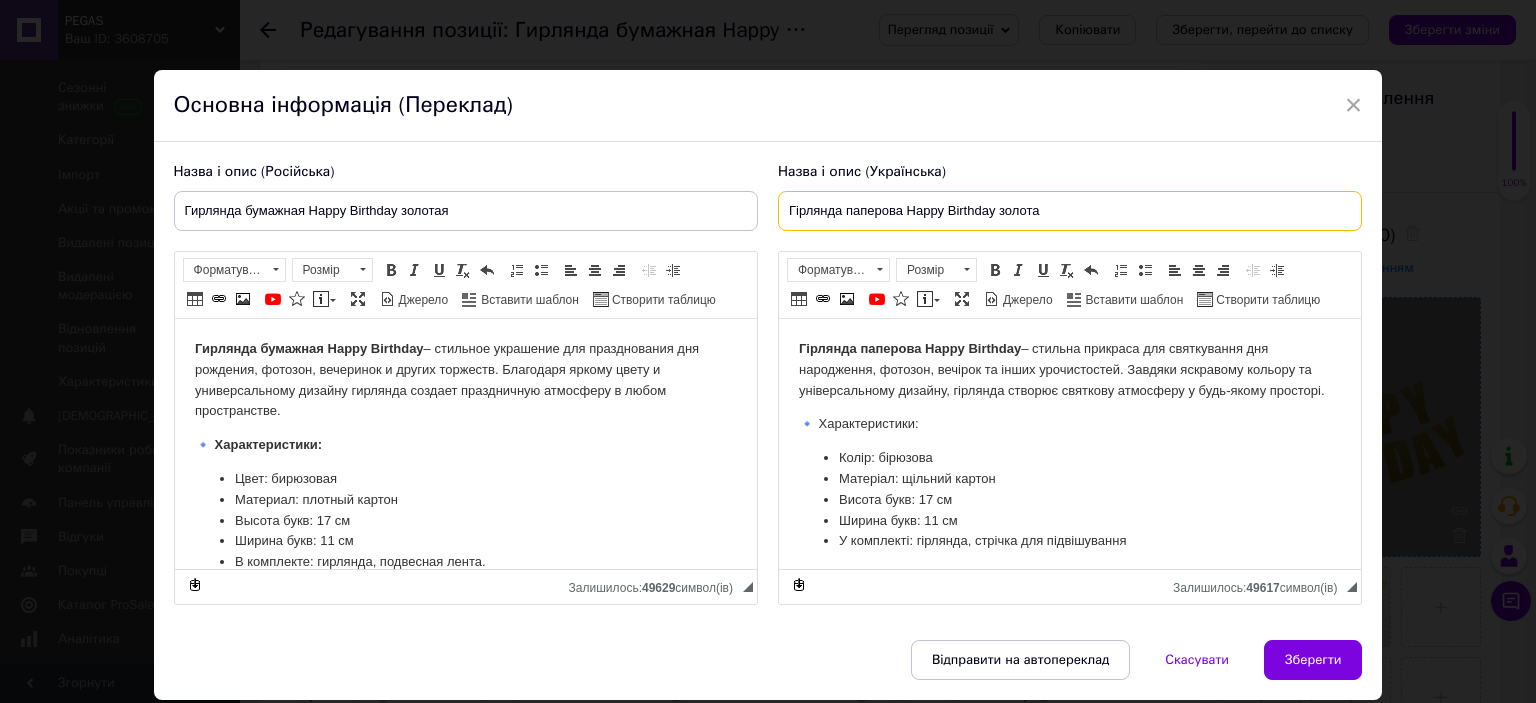 type on "Гірлянда паперова Happy Birthday золота" 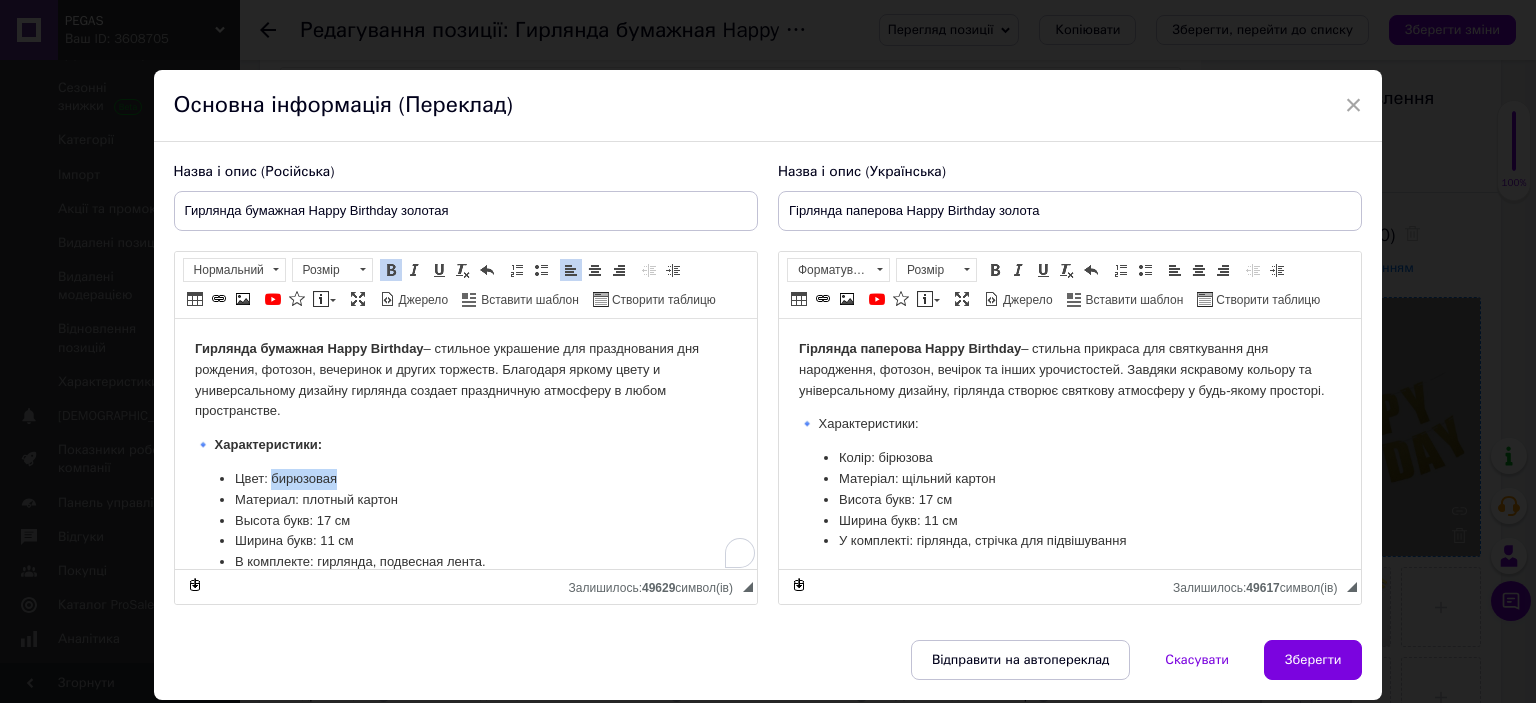 drag, startPoint x: 341, startPoint y: 474, endPoint x: 273, endPoint y: 487, distance: 69.2315 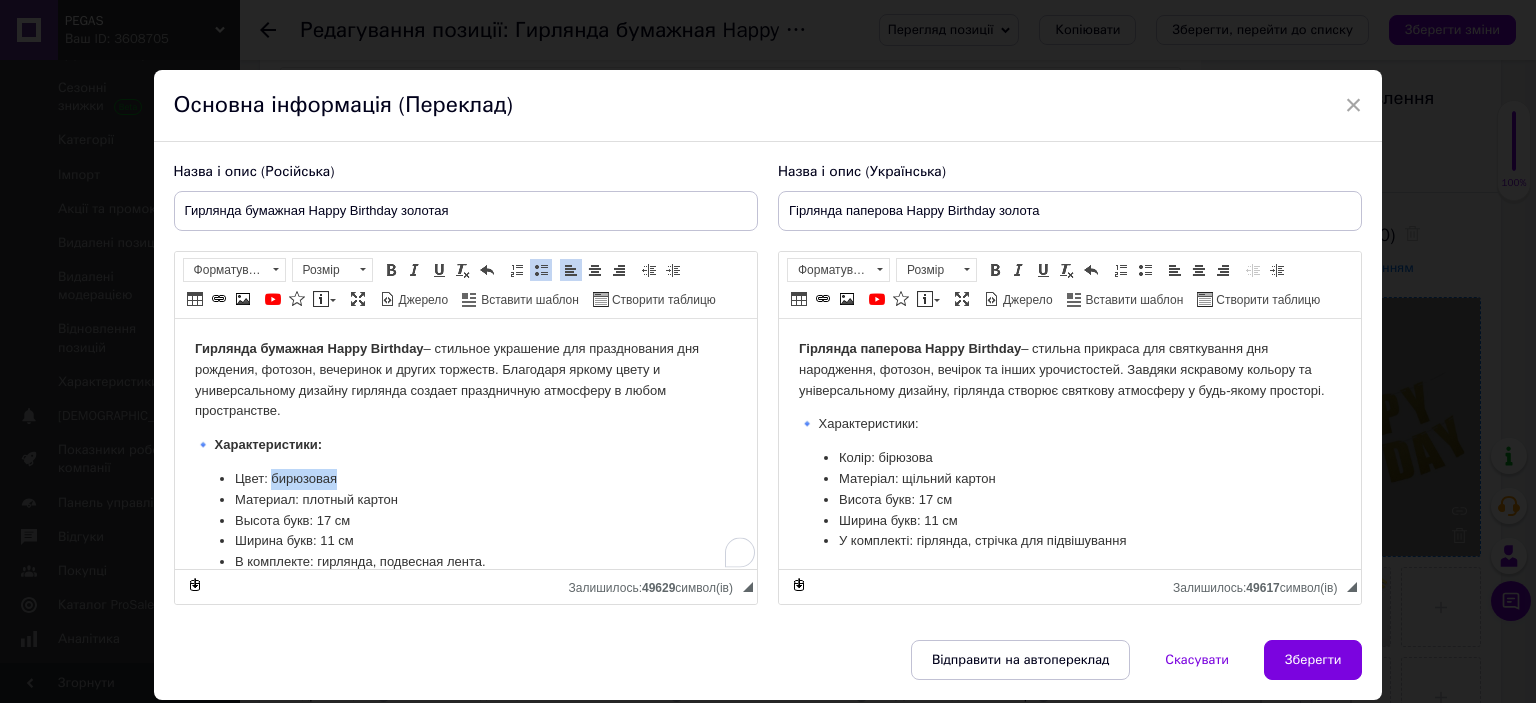 type 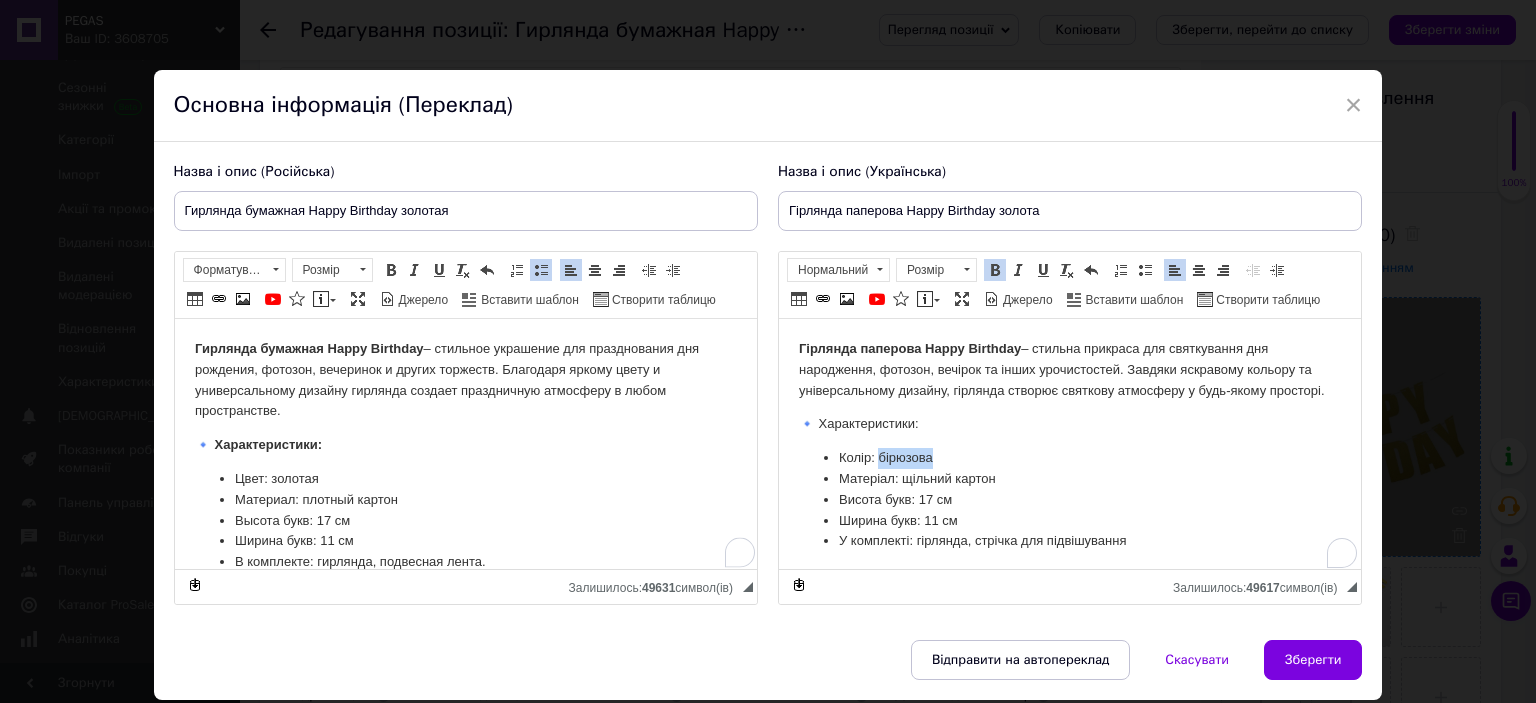 drag, startPoint x: 944, startPoint y: 457, endPoint x: 878, endPoint y: 455, distance: 66.0303 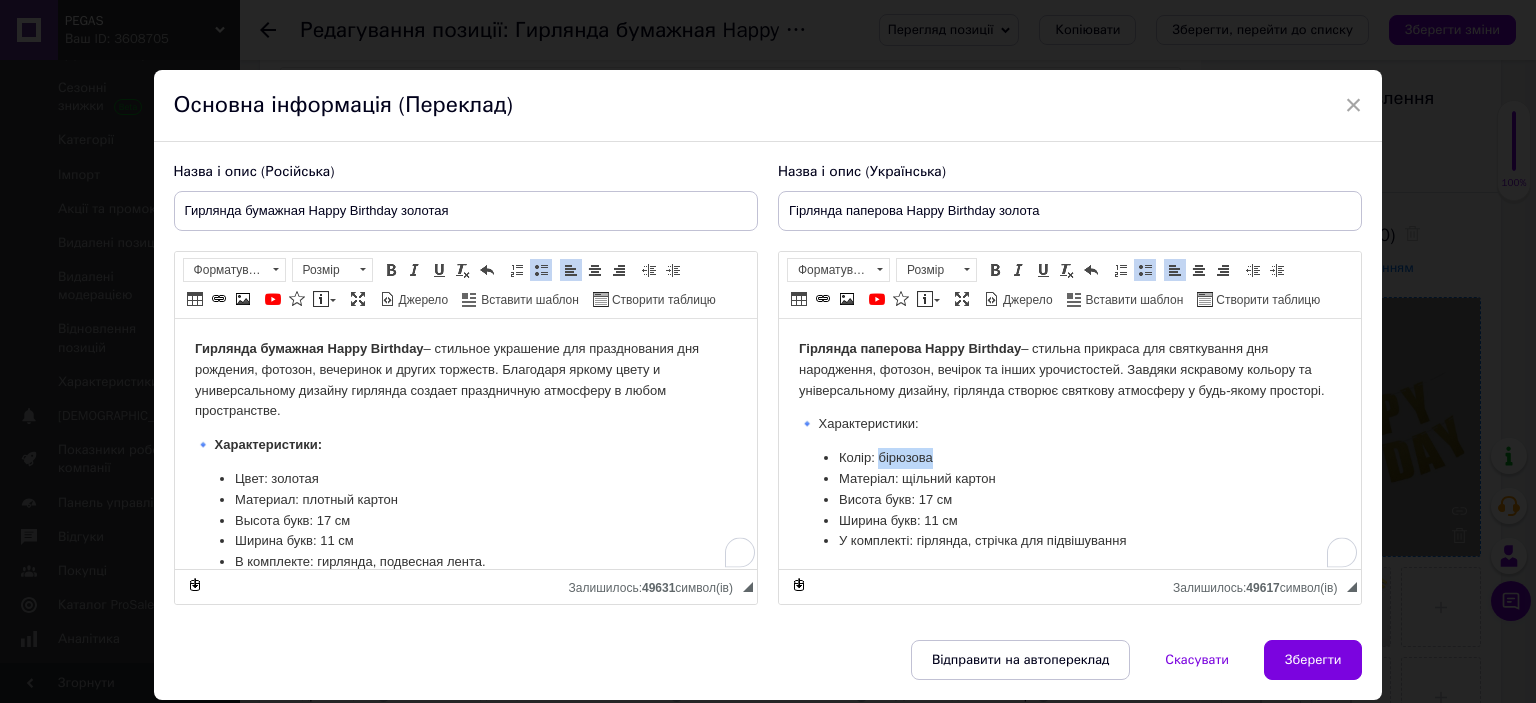 type 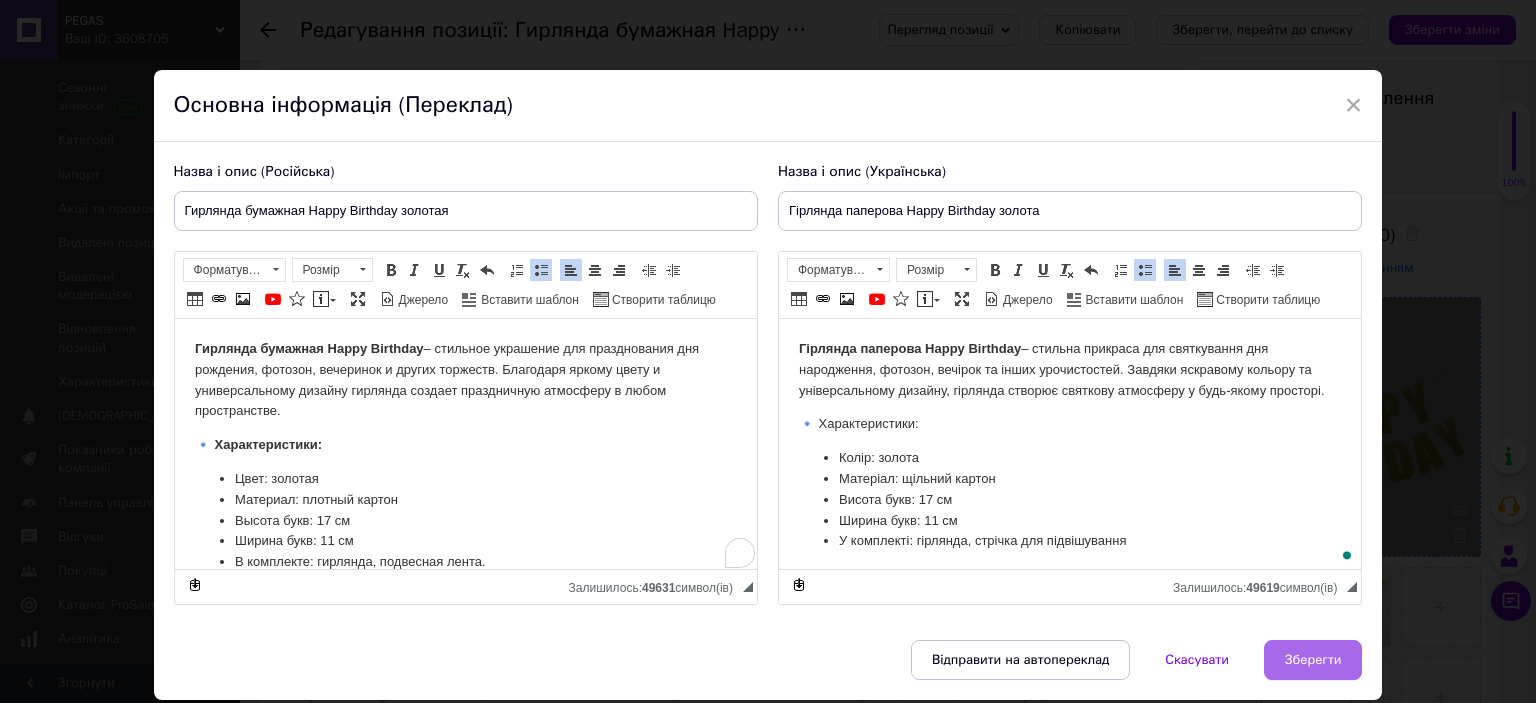 click on "Зберегти" at bounding box center [1313, 660] 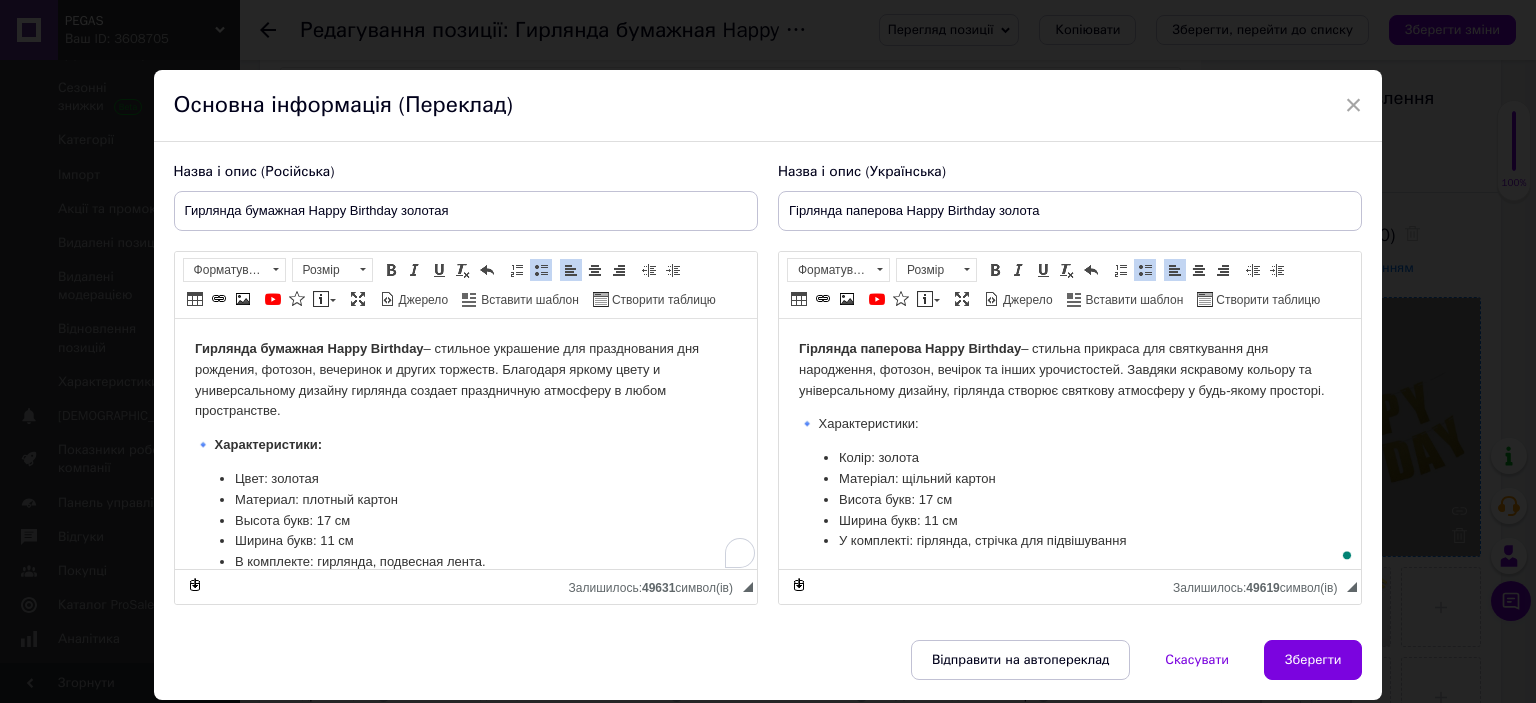 type on "Гирлянда бумажная Happy Birthday золотая" 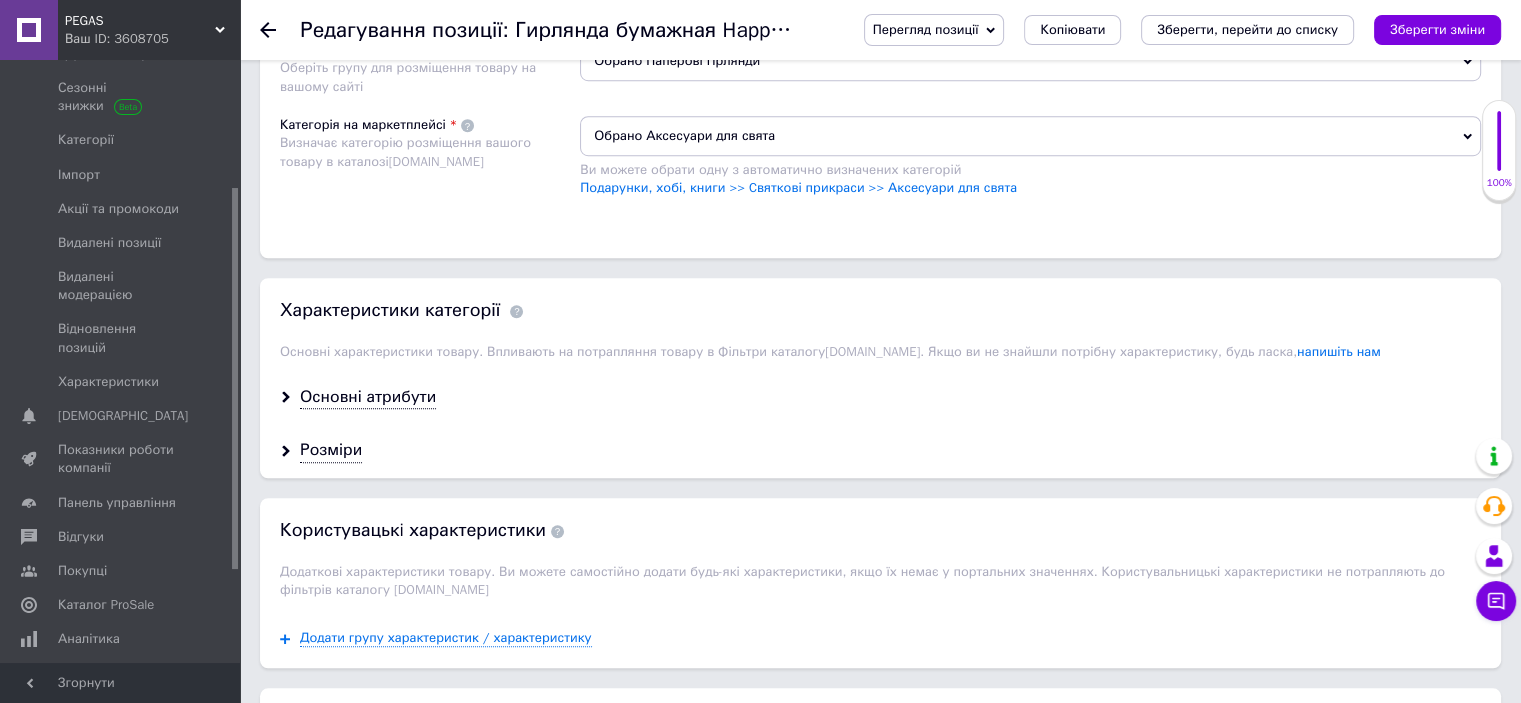 scroll, scrollTop: 1500, scrollLeft: 0, axis: vertical 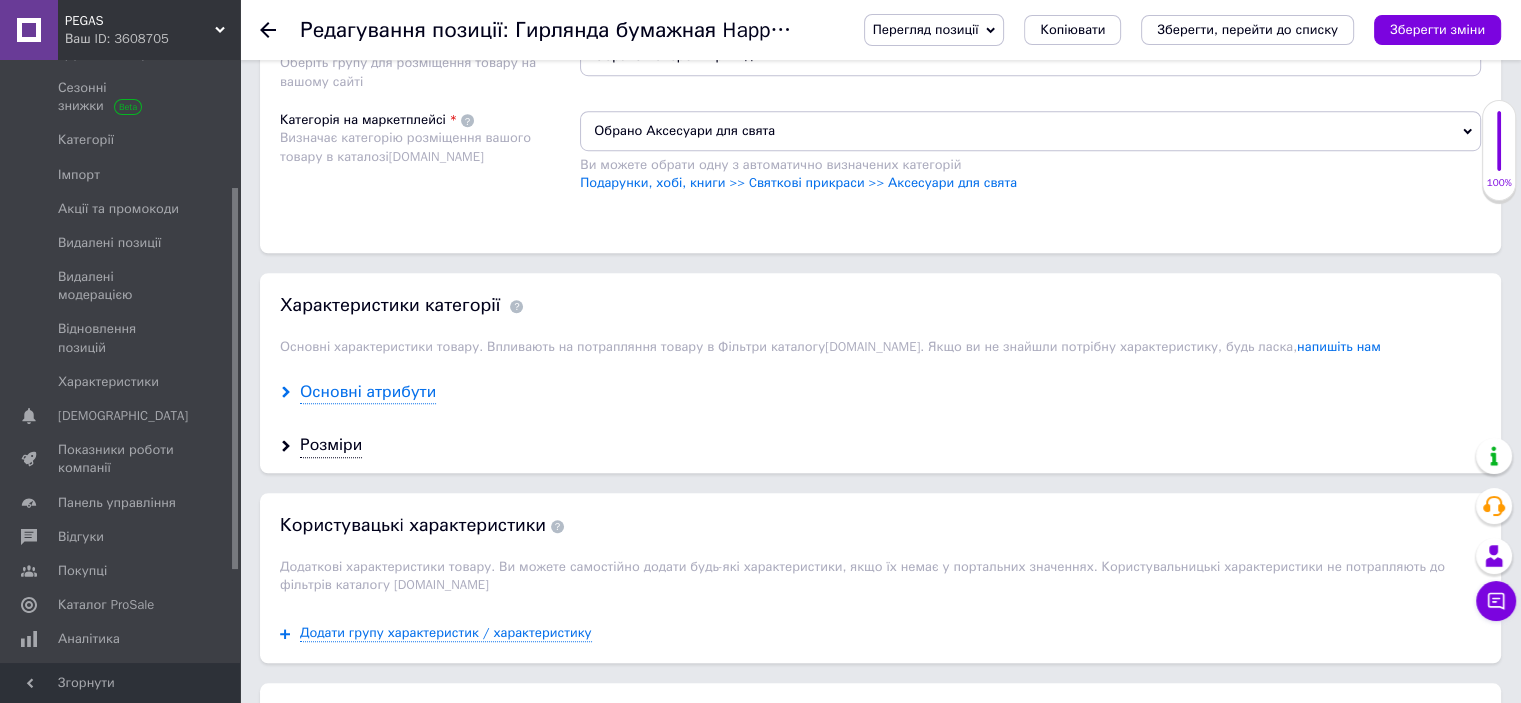 click on "Основні атрибути" at bounding box center [368, 392] 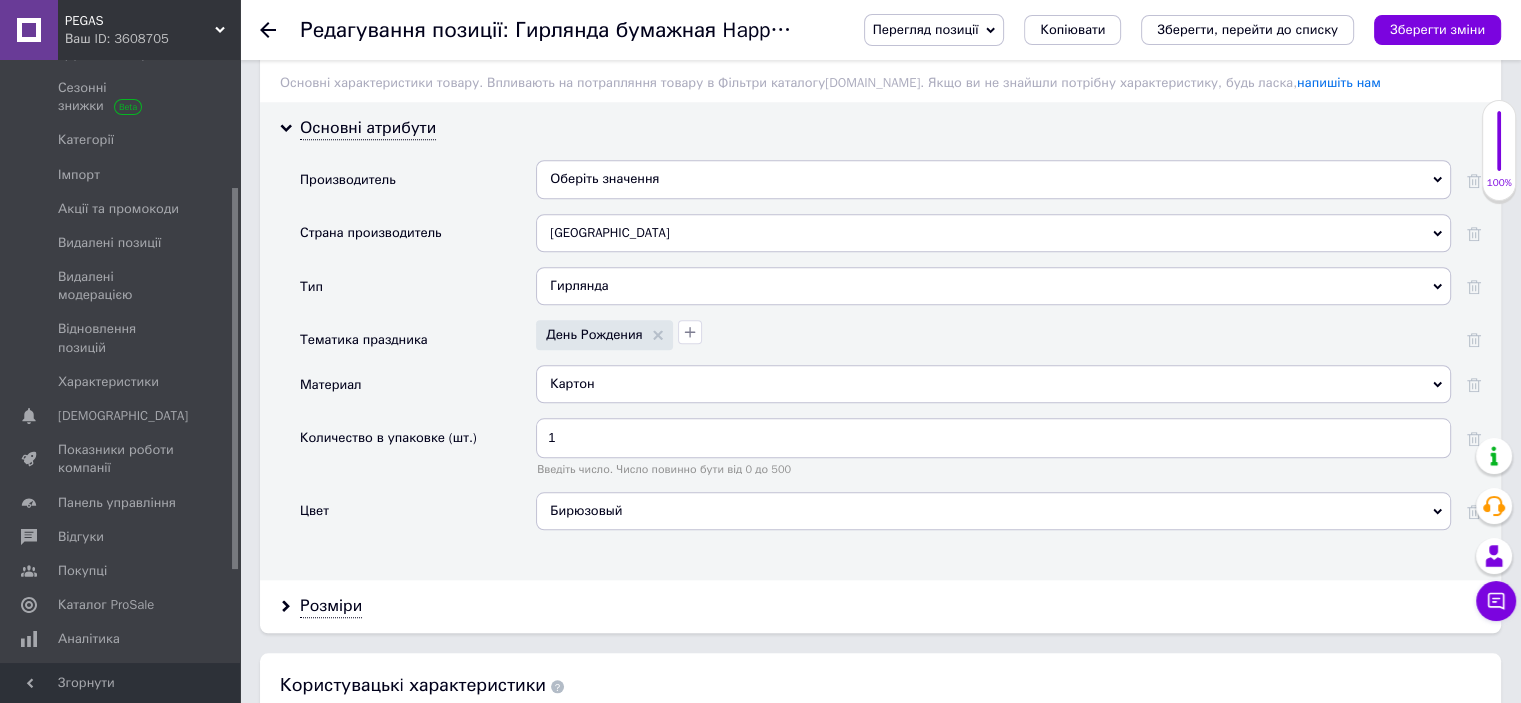 scroll, scrollTop: 1800, scrollLeft: 0, axis: vertical 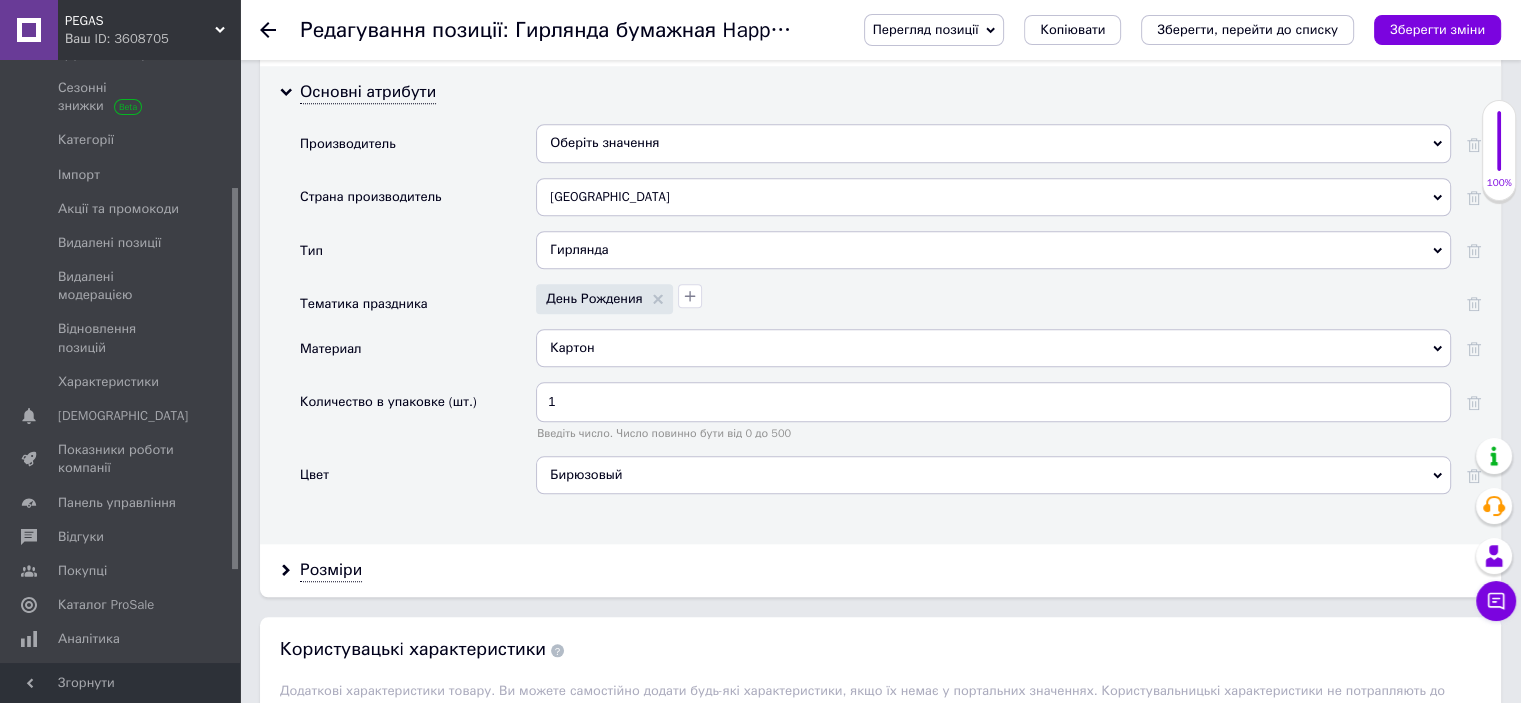 click on "Бирюзовый" at bounding box center [993, 475] 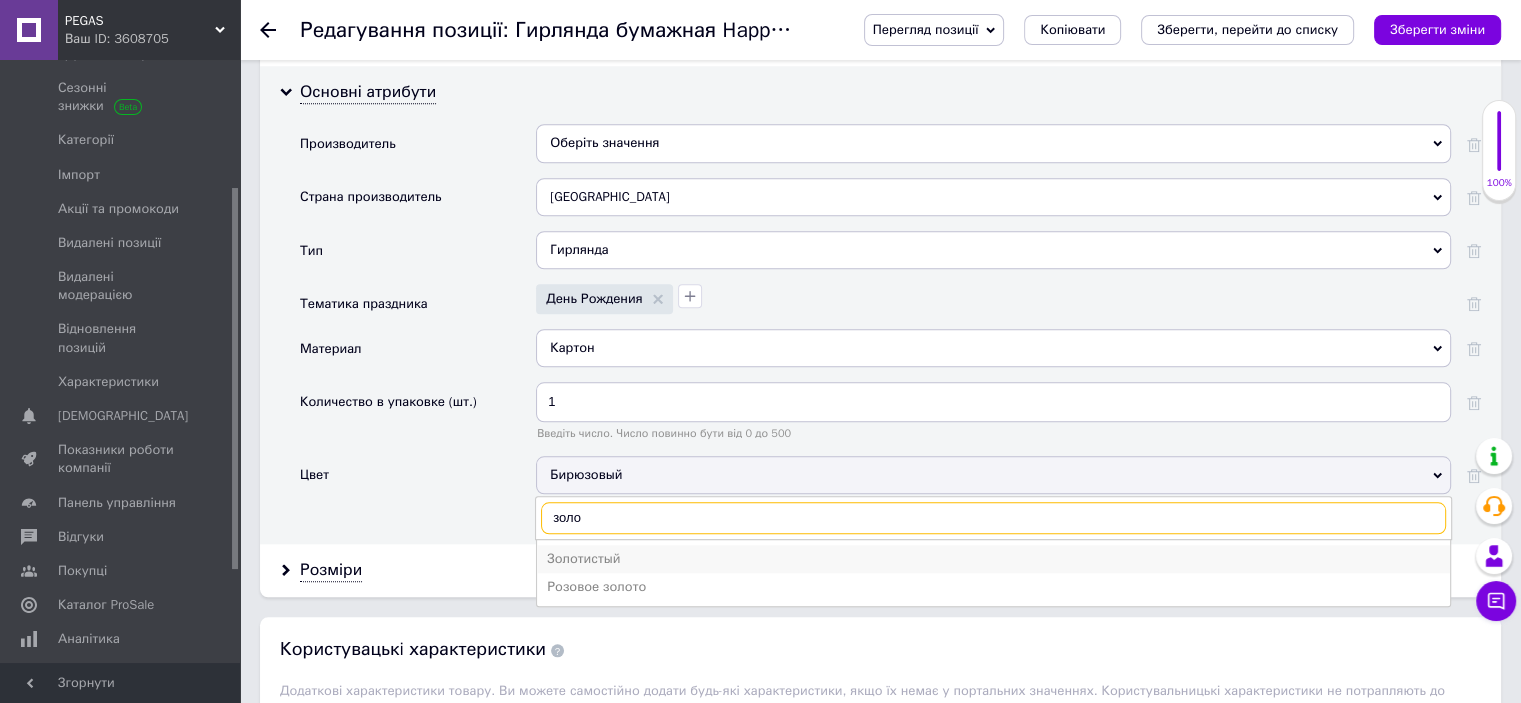 type on "золо" 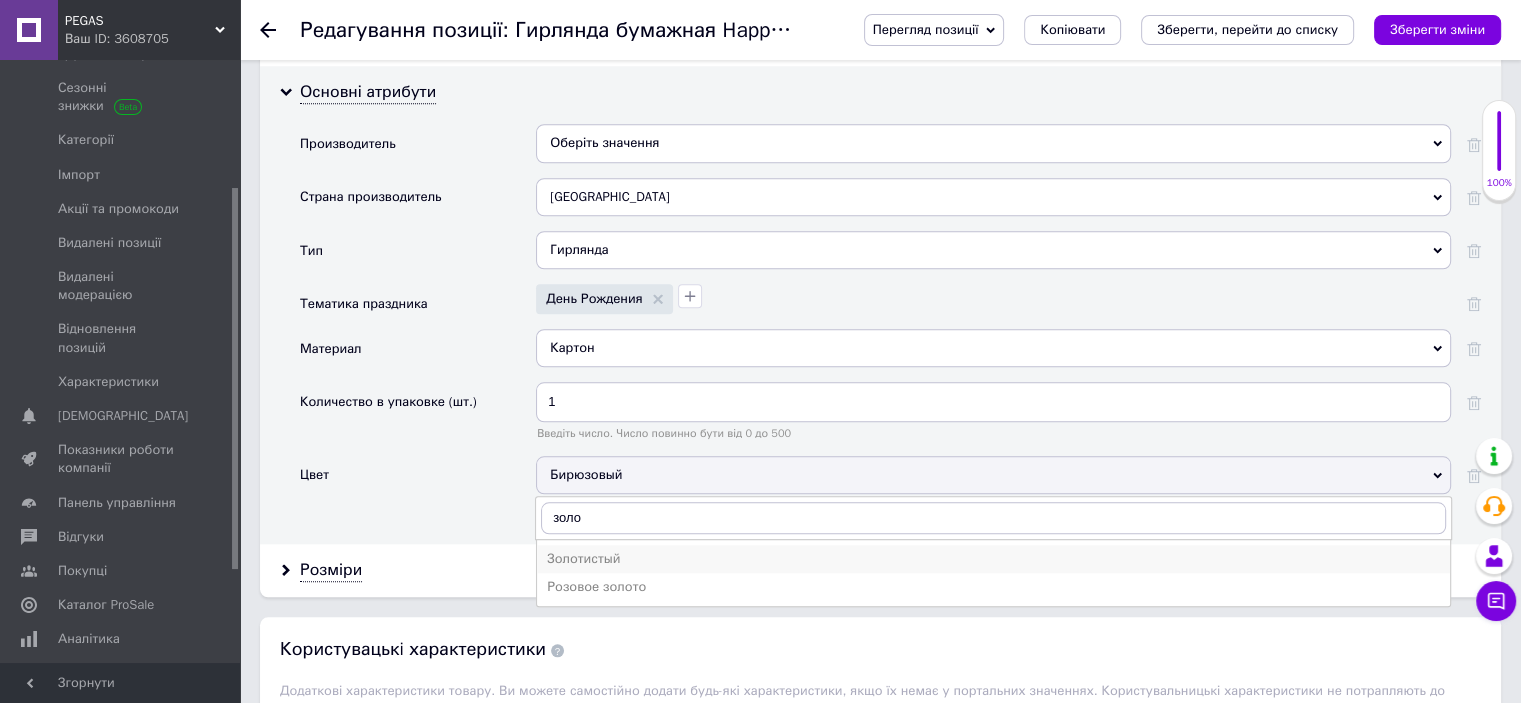 click on "Золотистый" at bounding box center (993, 559) 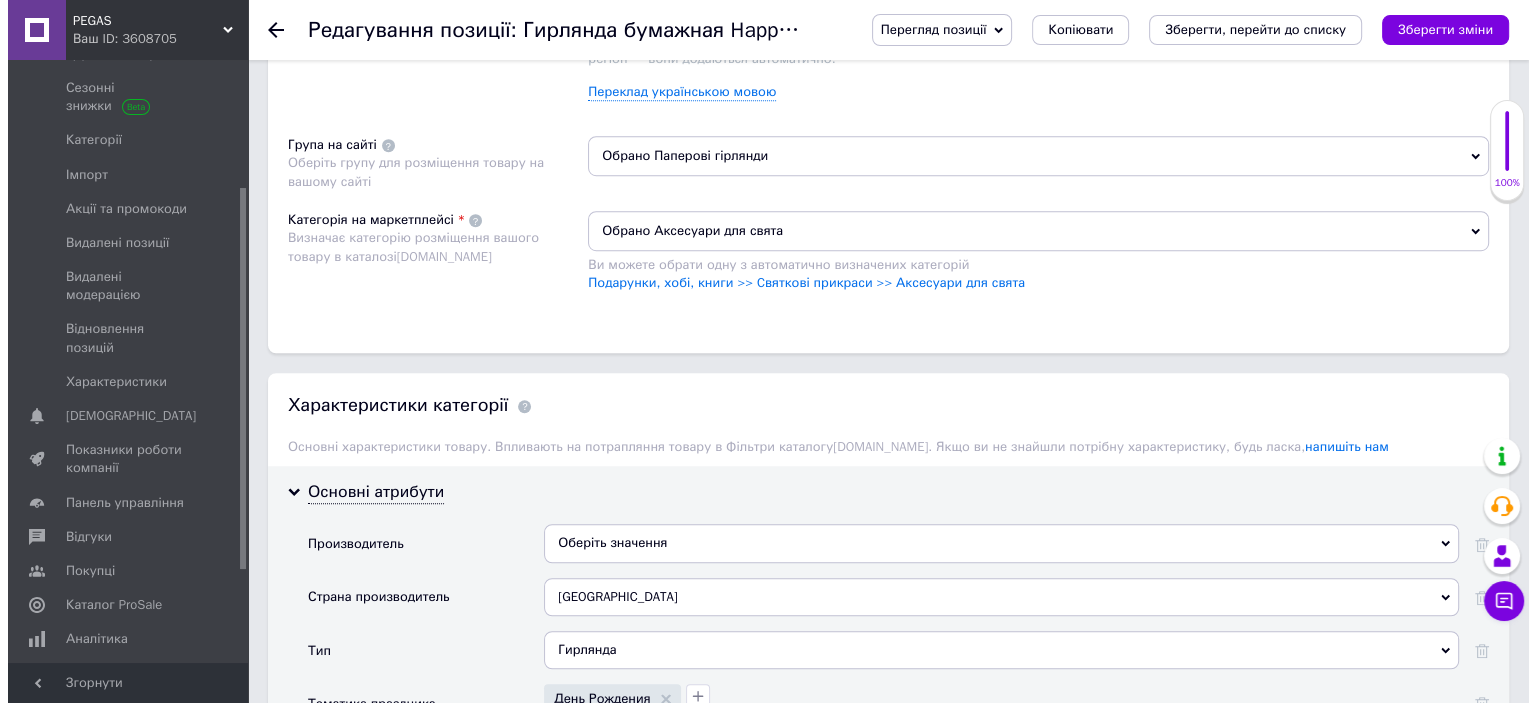 scroll, scrollTop: 1400, scrollLeft: 0, axis: vertical 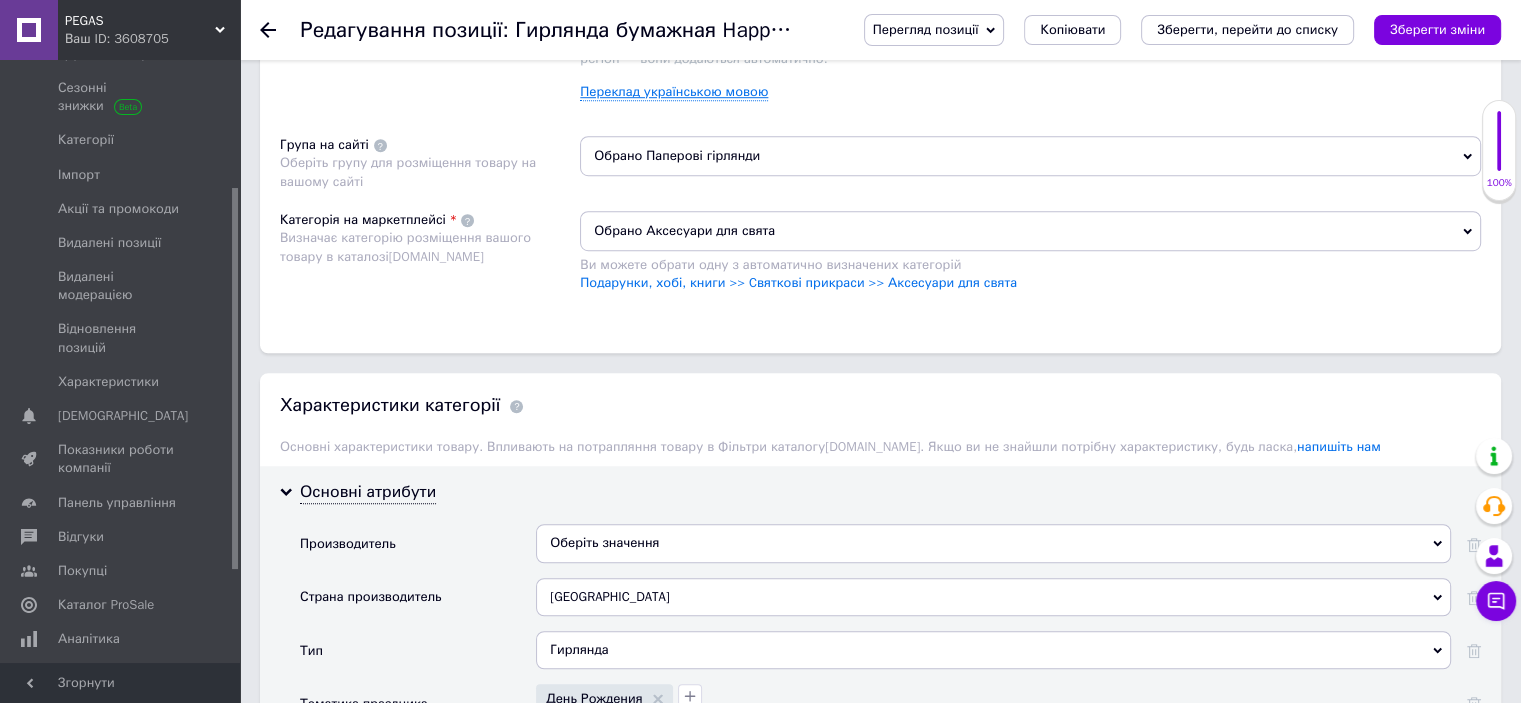 click on "Переклад українською мовою" at bounding box center [674, 92] 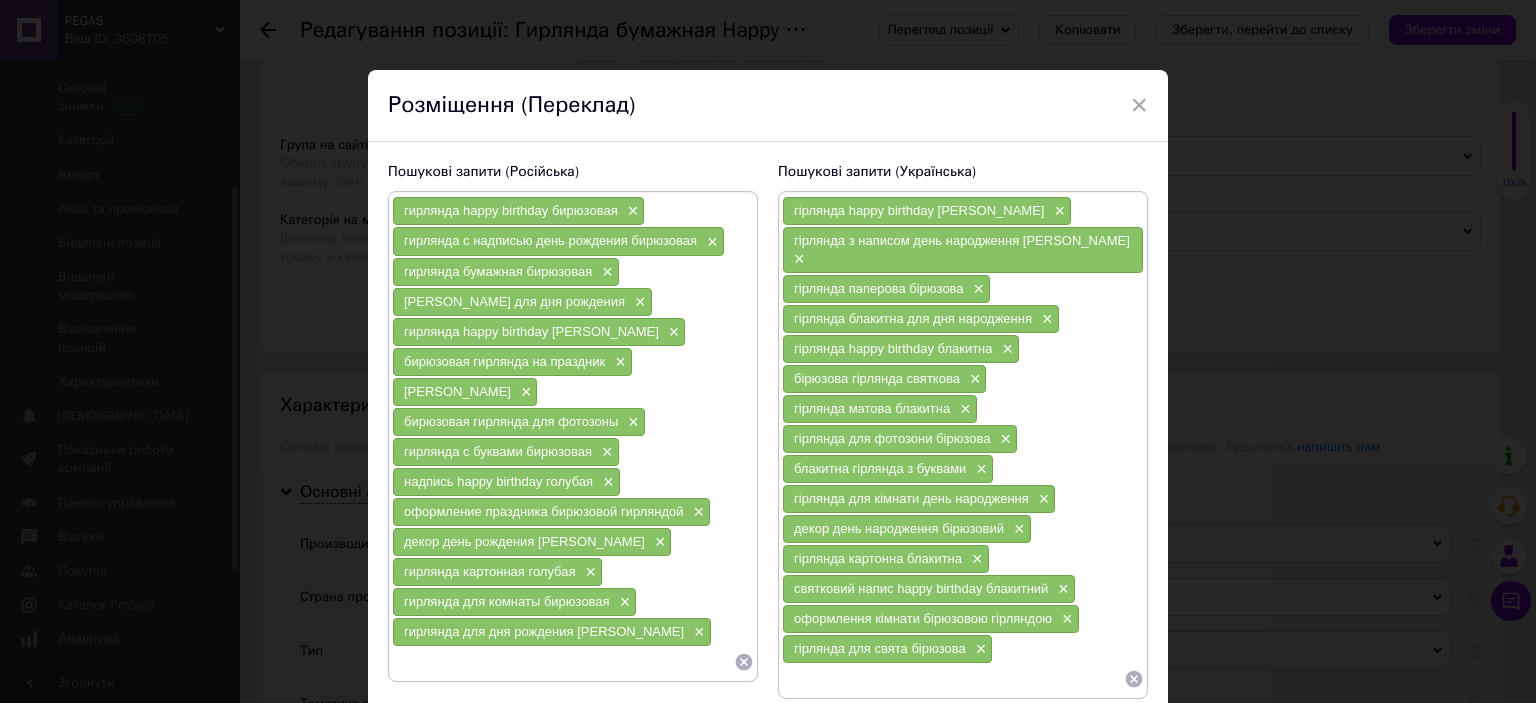 drag, startPoint x: 741, startPoint y: 652, endPoint x: 764, endPoint y: 654, distance: 23.086792 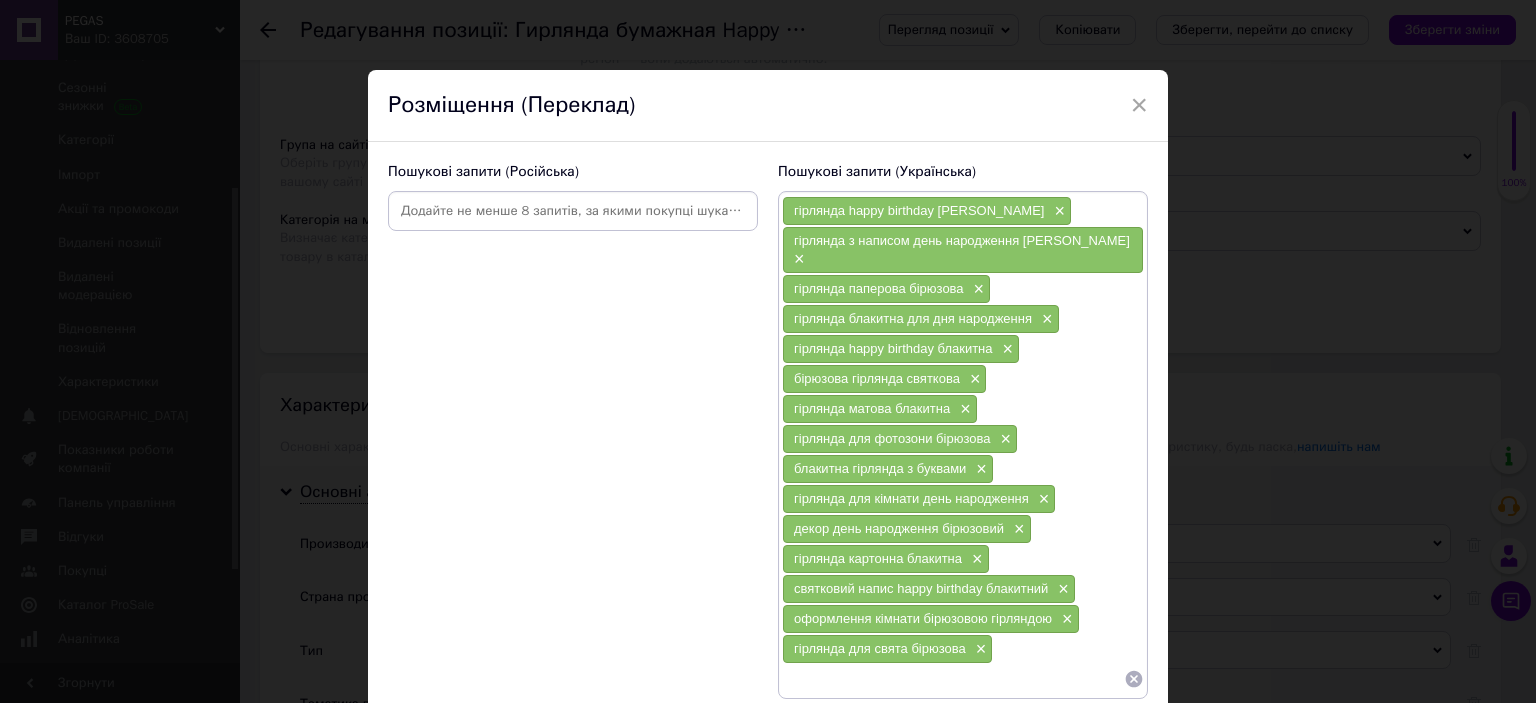 click 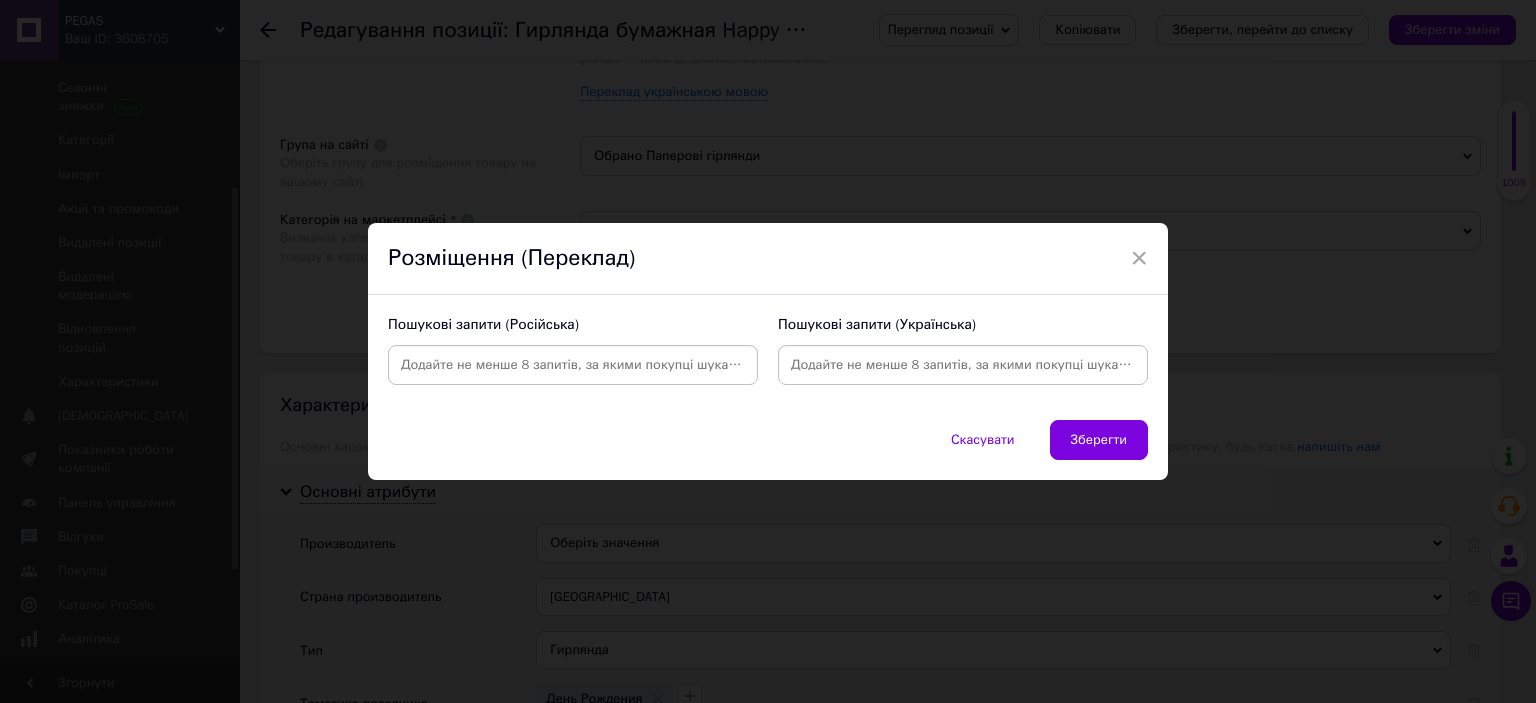 click at bounding box center [573, 365] 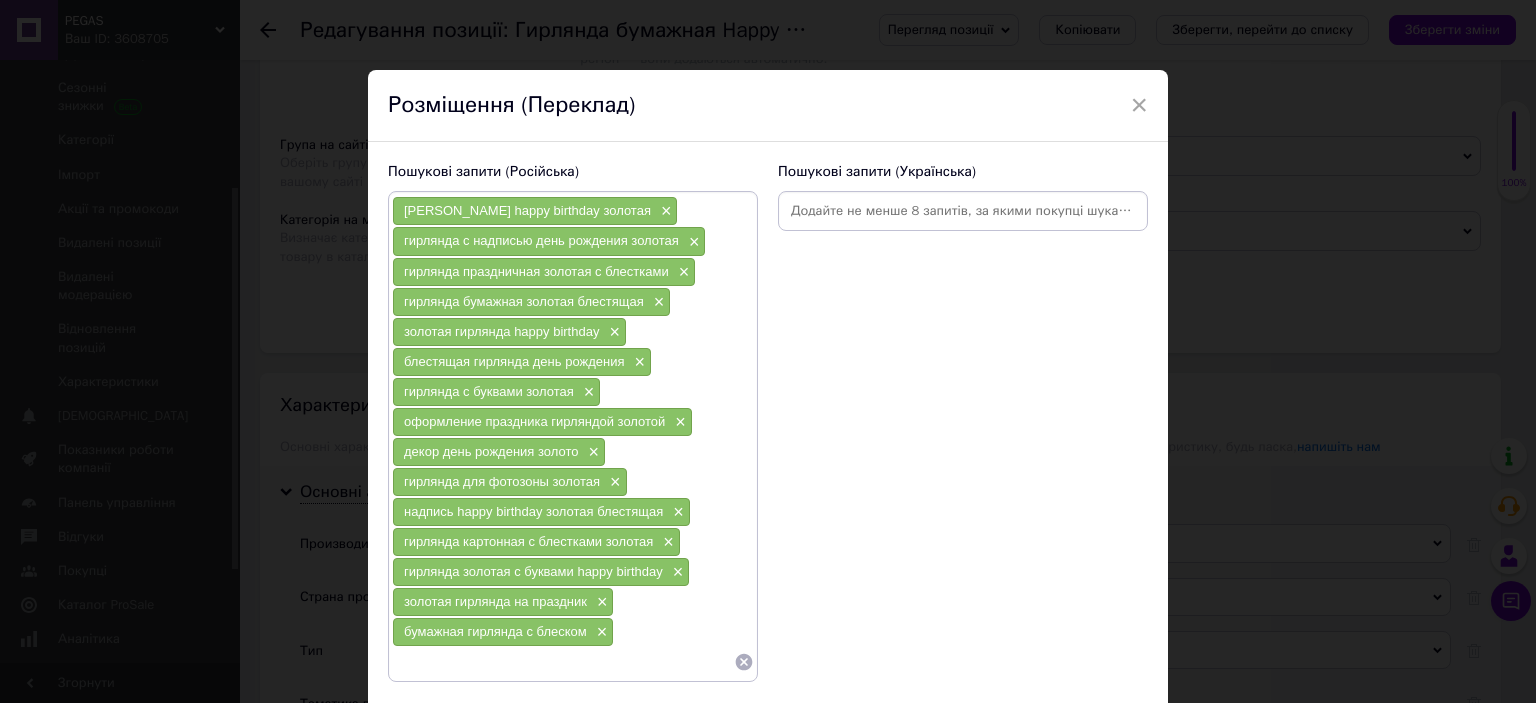 click at bounding box center [963, 211] 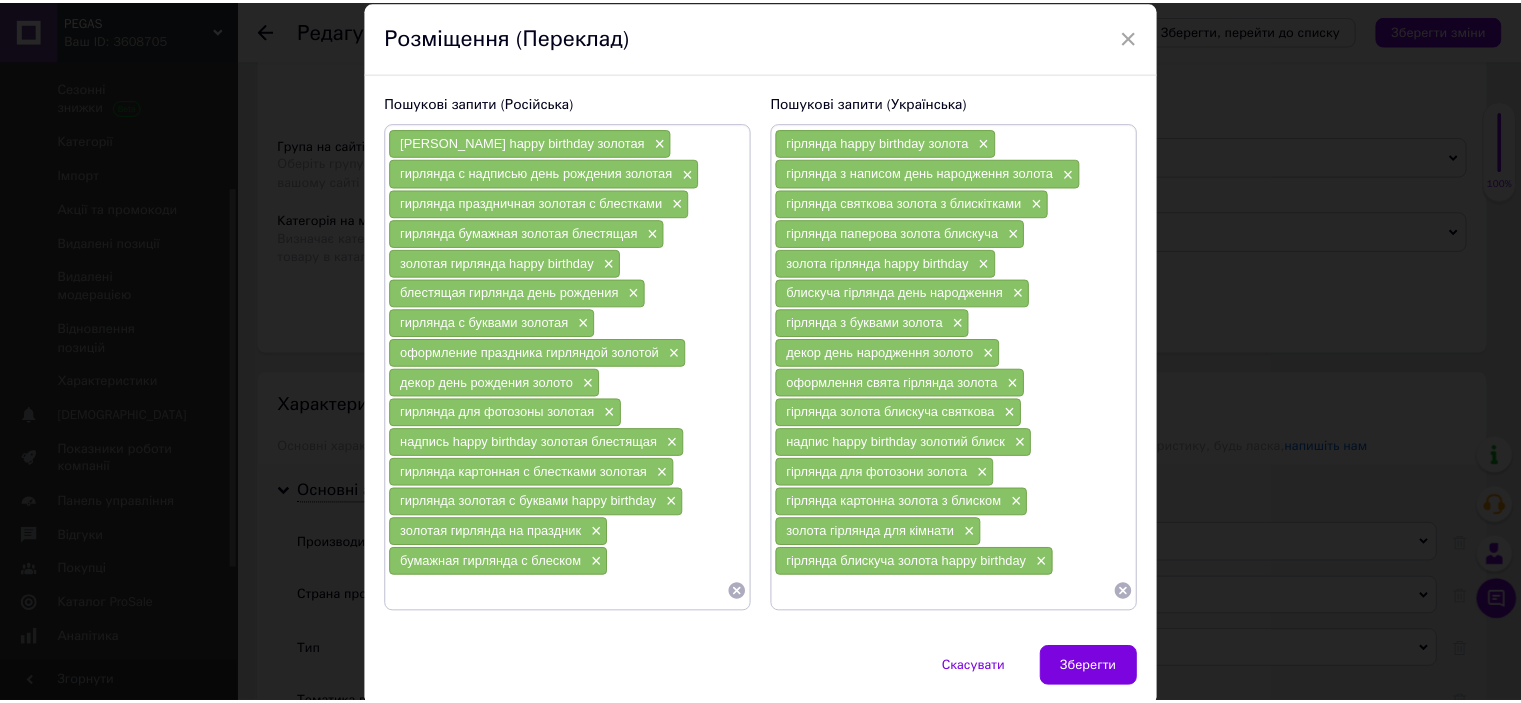 scroll, scrollTop: 135, scrollLeft: 0, axis: vertical 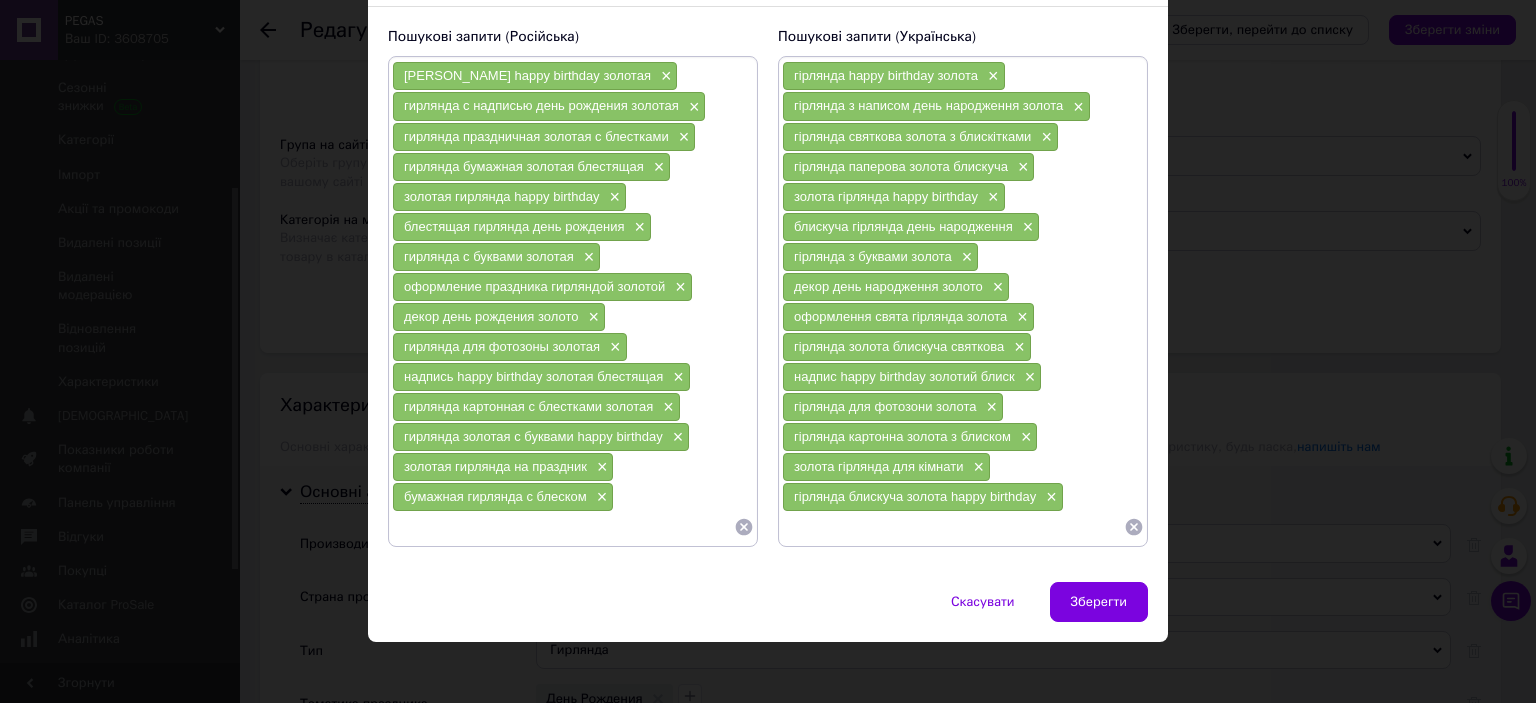 drag, startPoint x: 1098, startPoint y: 594, endPoint x: 1357, endPoint y: 285, distance: 403.1898 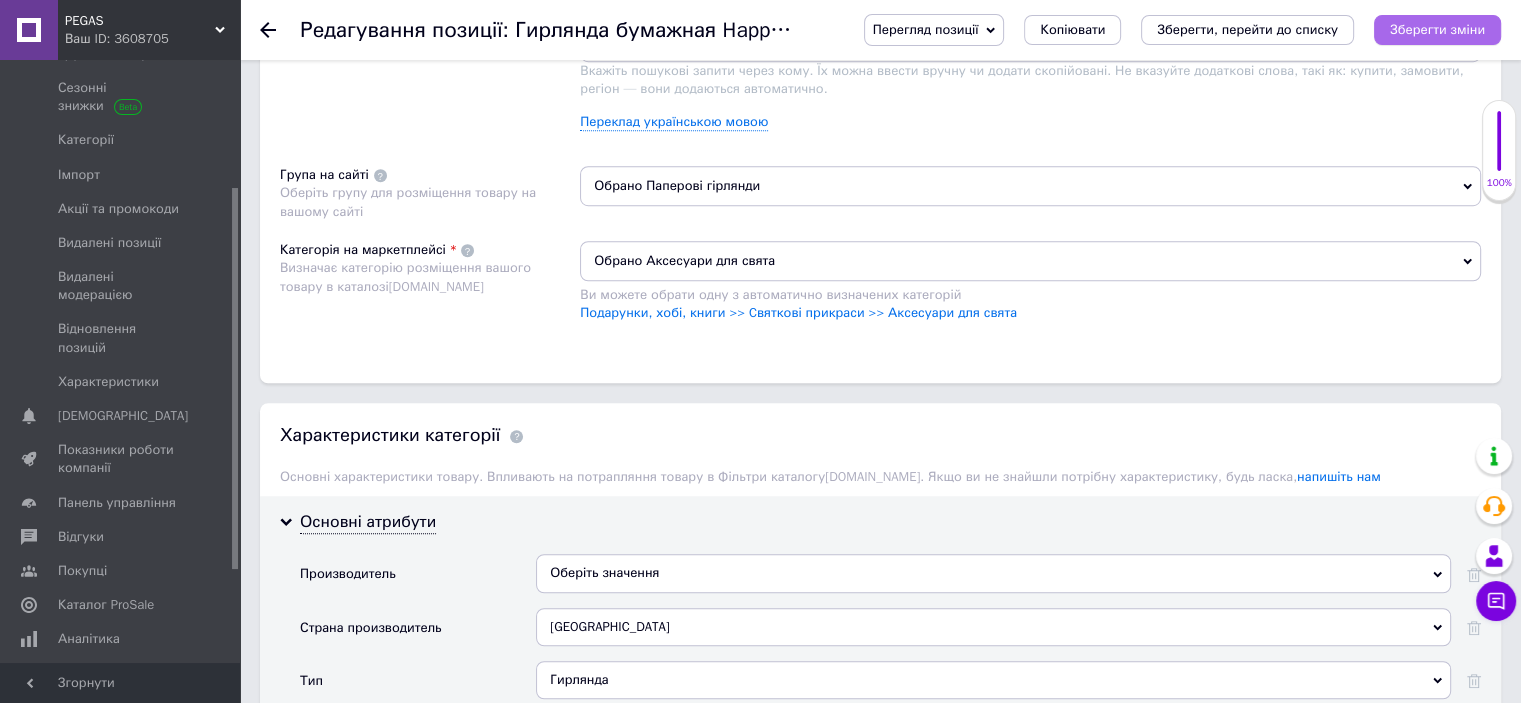 click on "Зберегти зміни" at bounding box center (1437, 29) 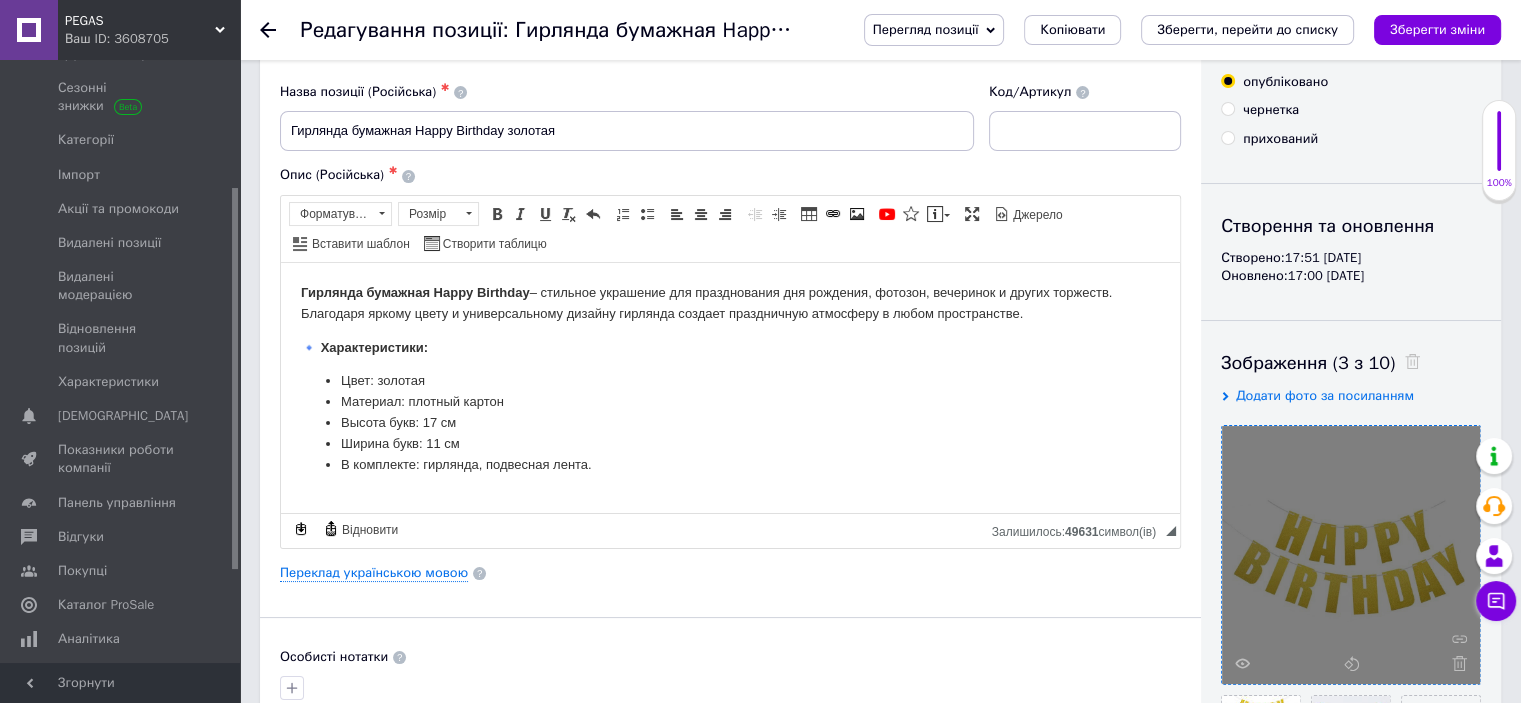 scroll, scrollTop: 0, scrollLeft: 0, axis: both 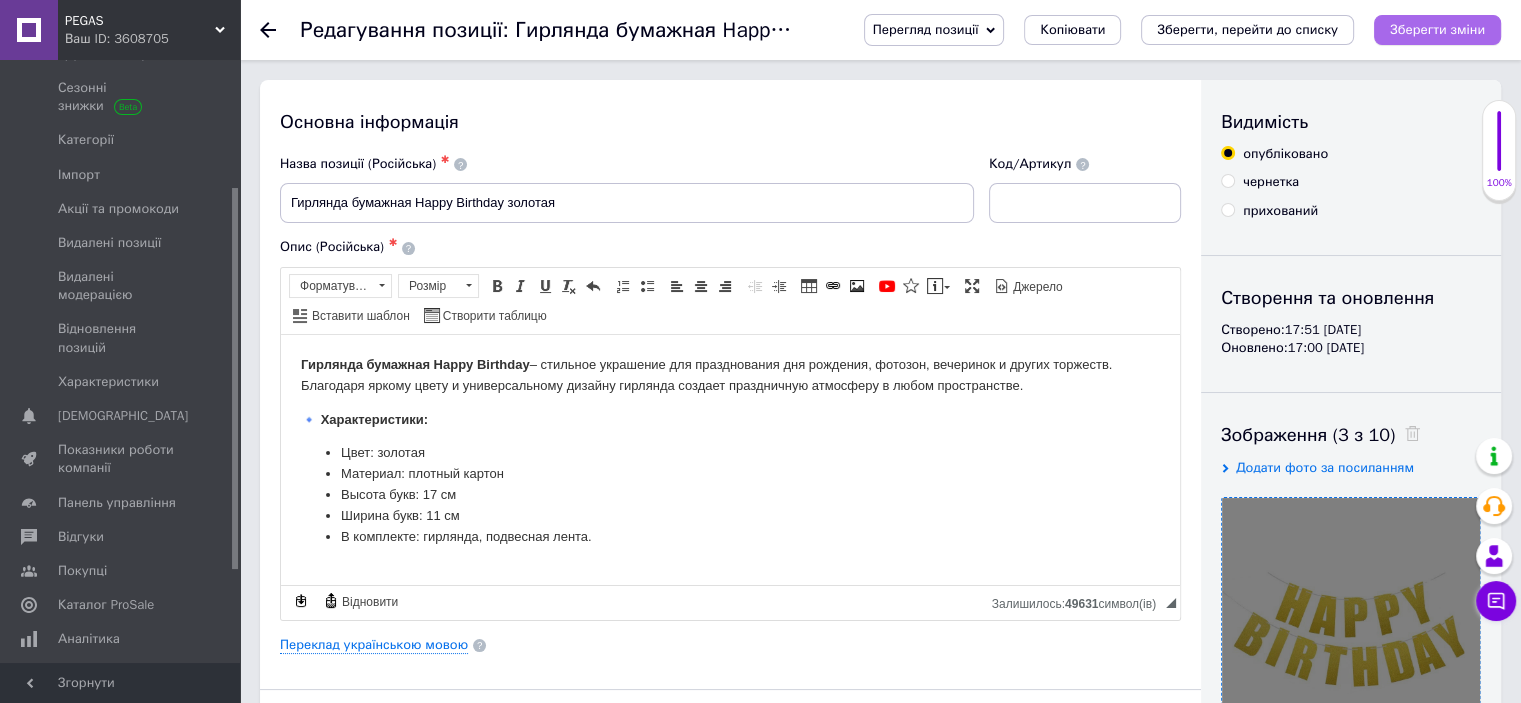 click on "Зберегти зміни" at bounding box center (1437, 29) 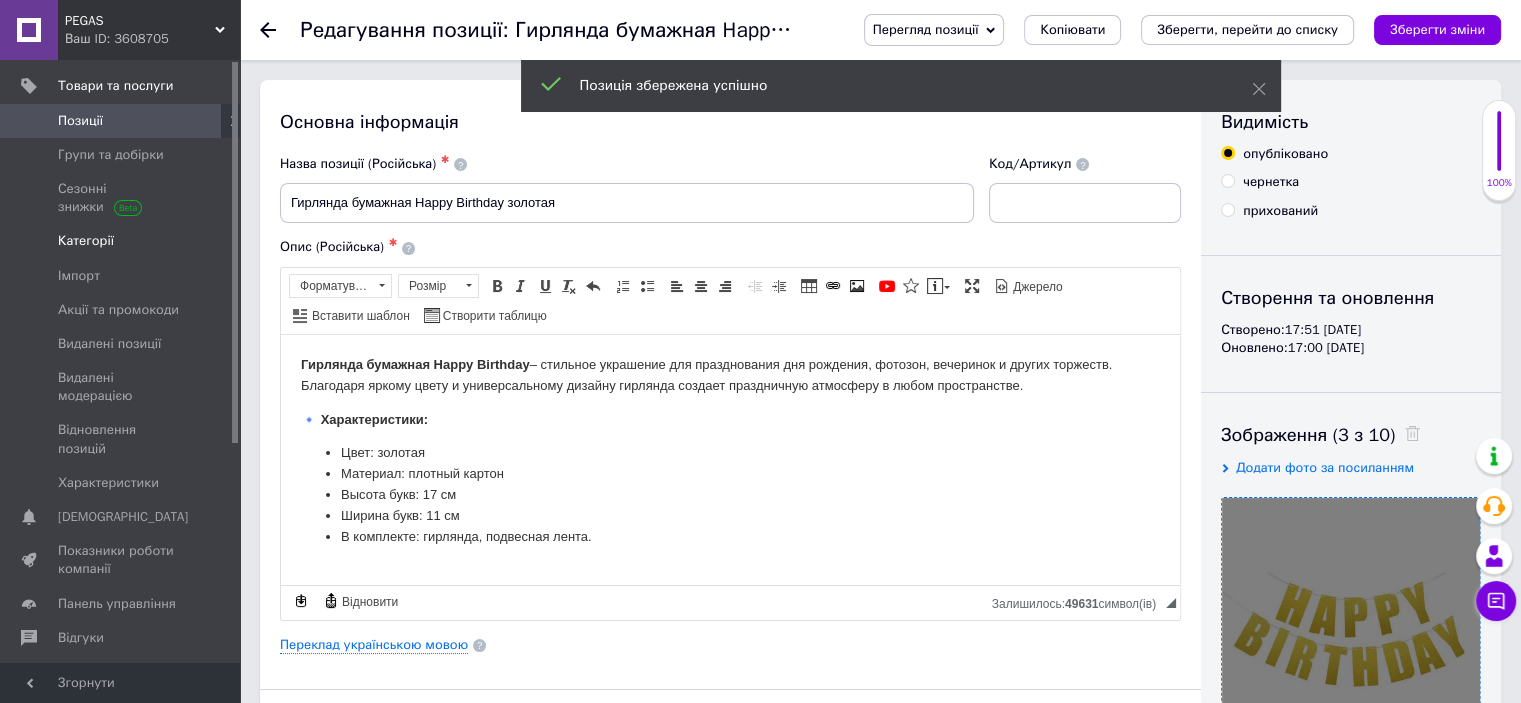 scroll, scrollTop: 0, scrollLeft: 0, axis: both 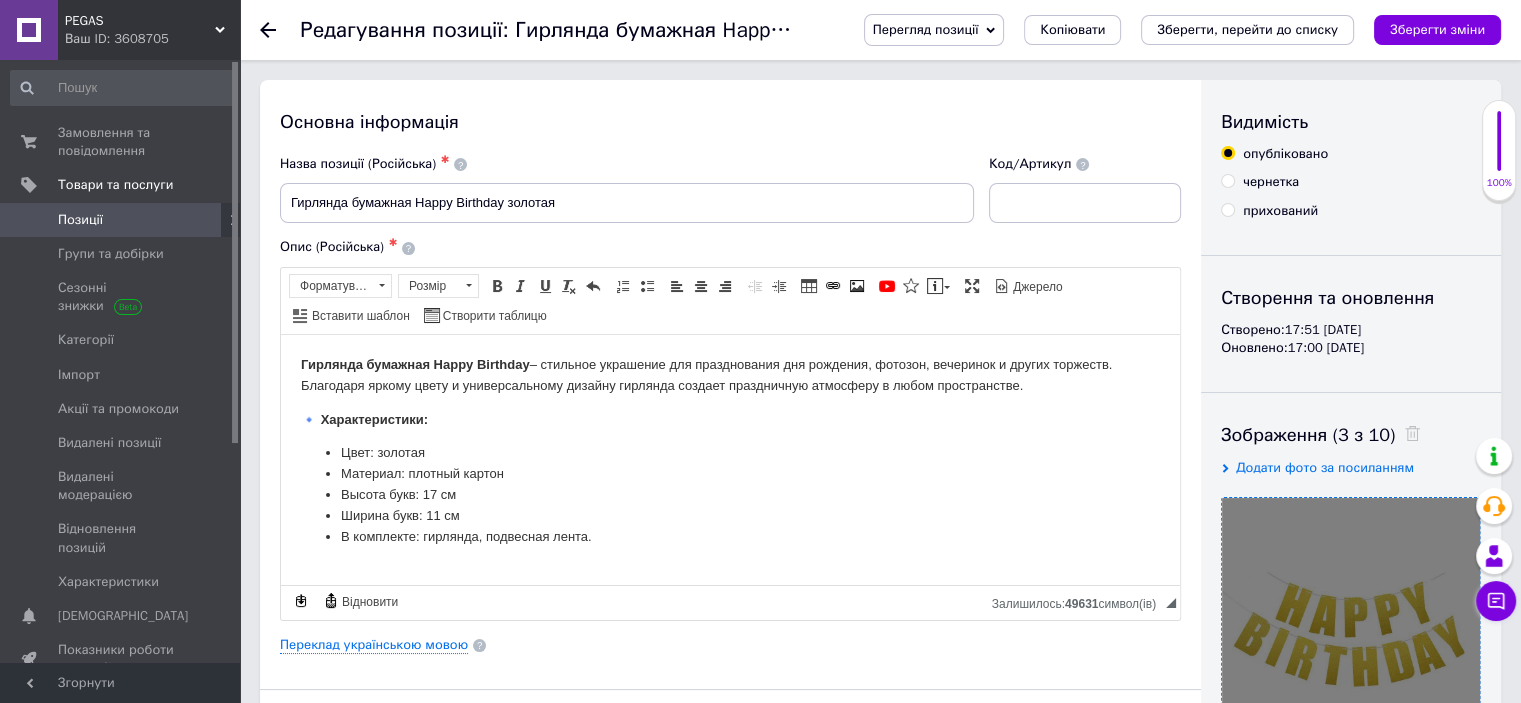 click on "Позиції" at bounding box center [121, 220] 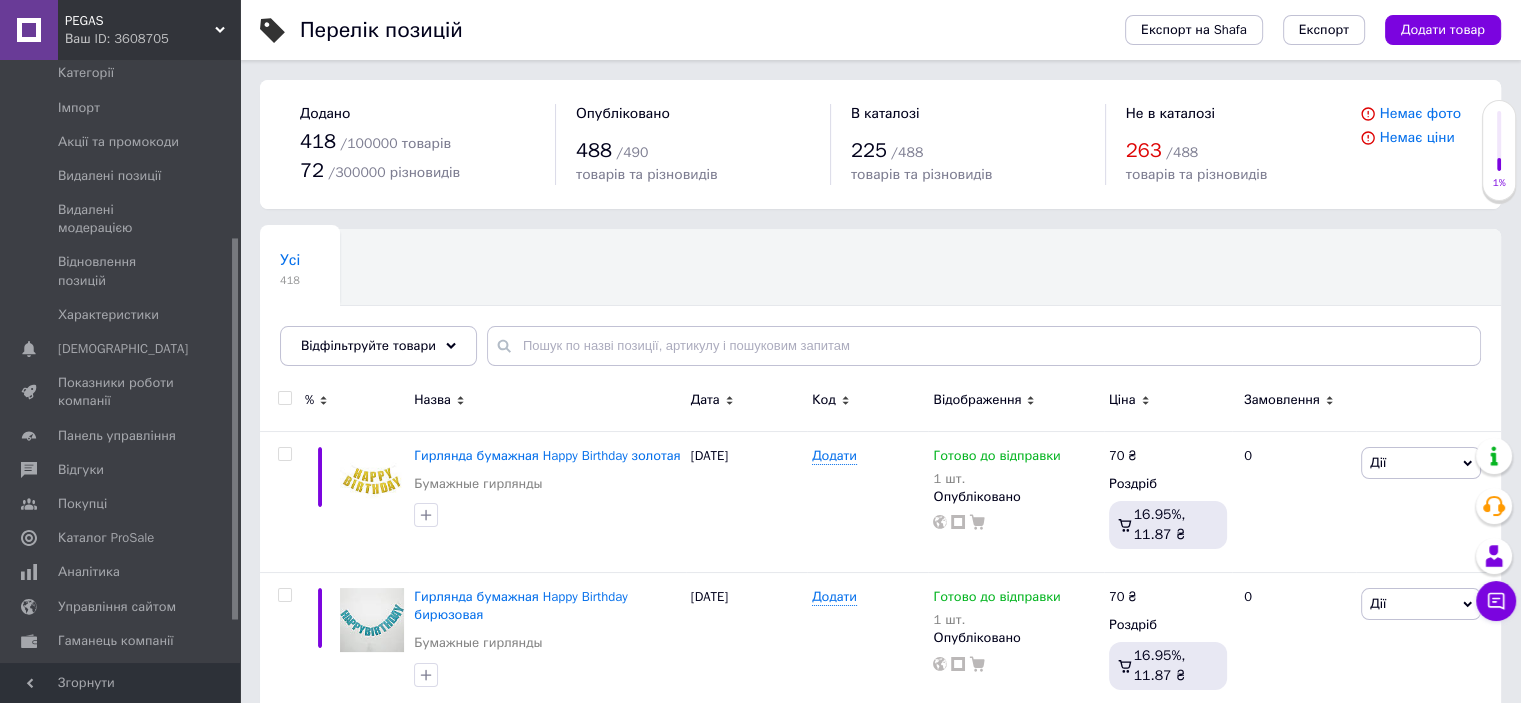 scroll, scrollTop: 300, scrollLeft: 0, axis: vertical 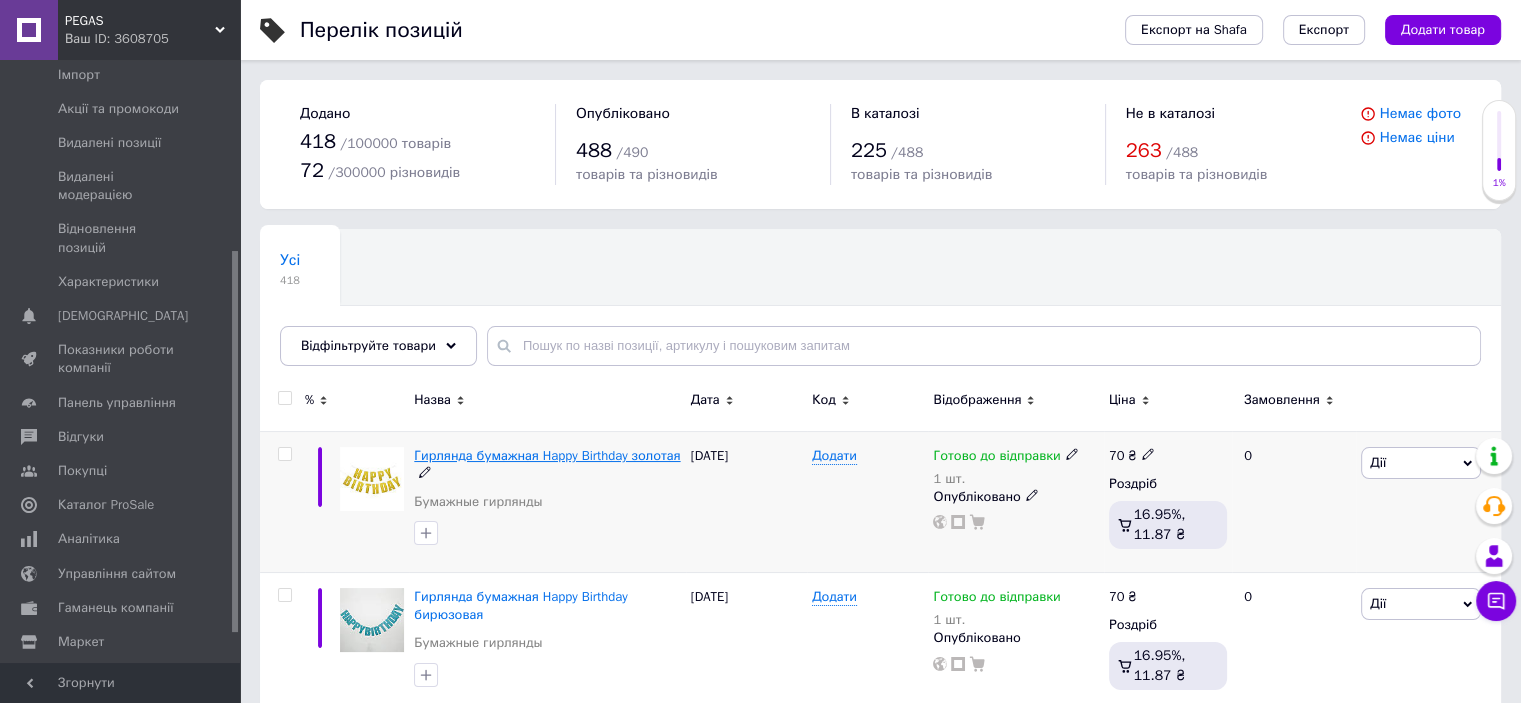 click on "Гирлянда бумажная Happy Birthday золотая" at bounding box center [547, 455] 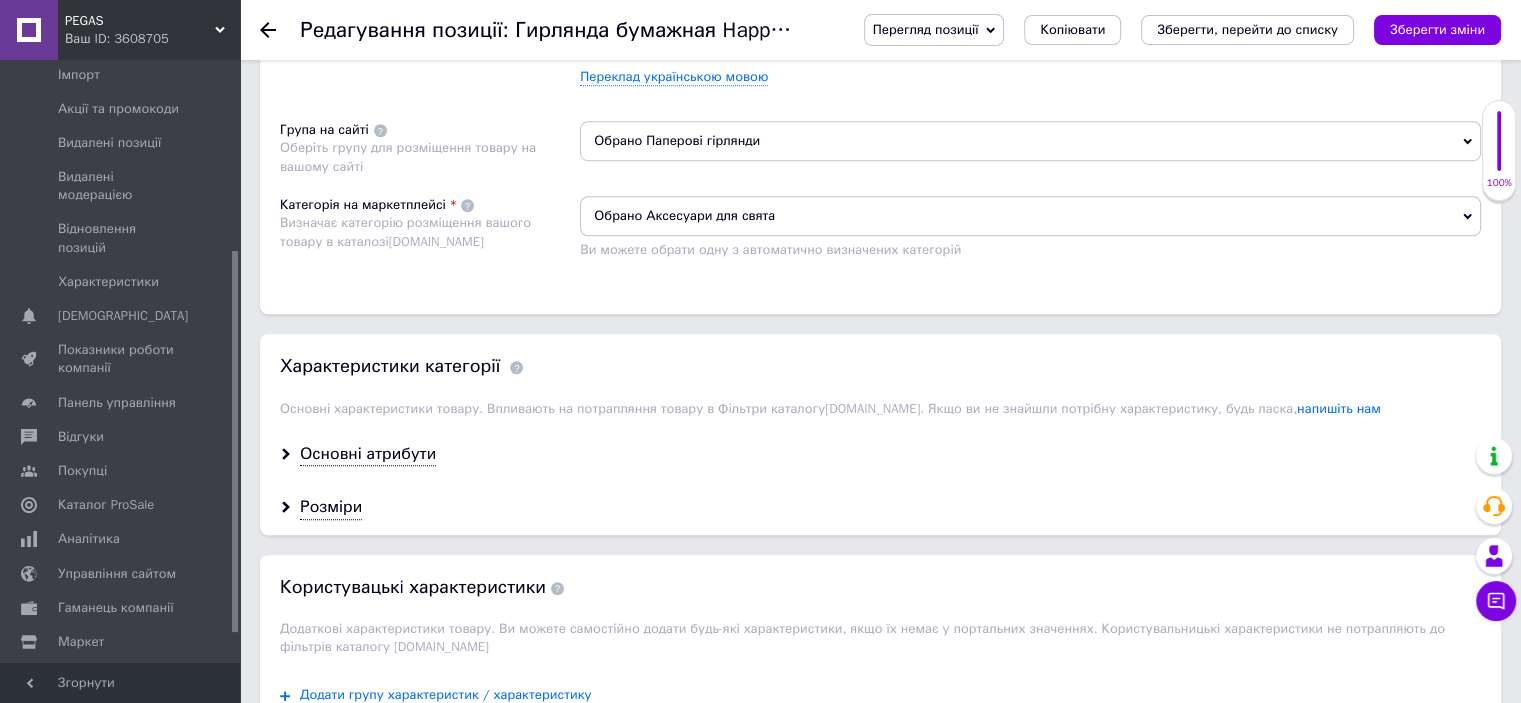 scroll, scrollTop: 1700, scrollLeft: 0, axis: vertical 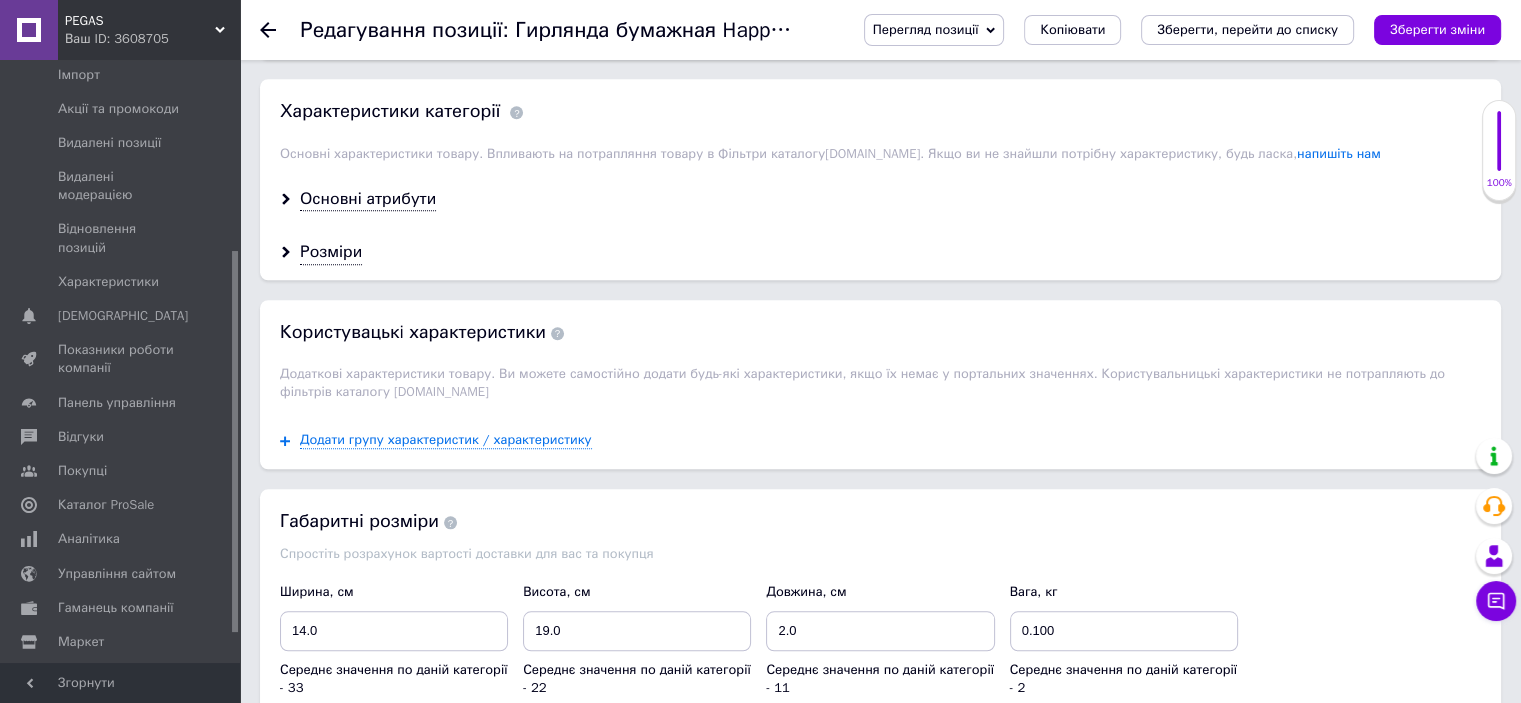 click on "Основні атрибути" at bounding box center (880, 199) 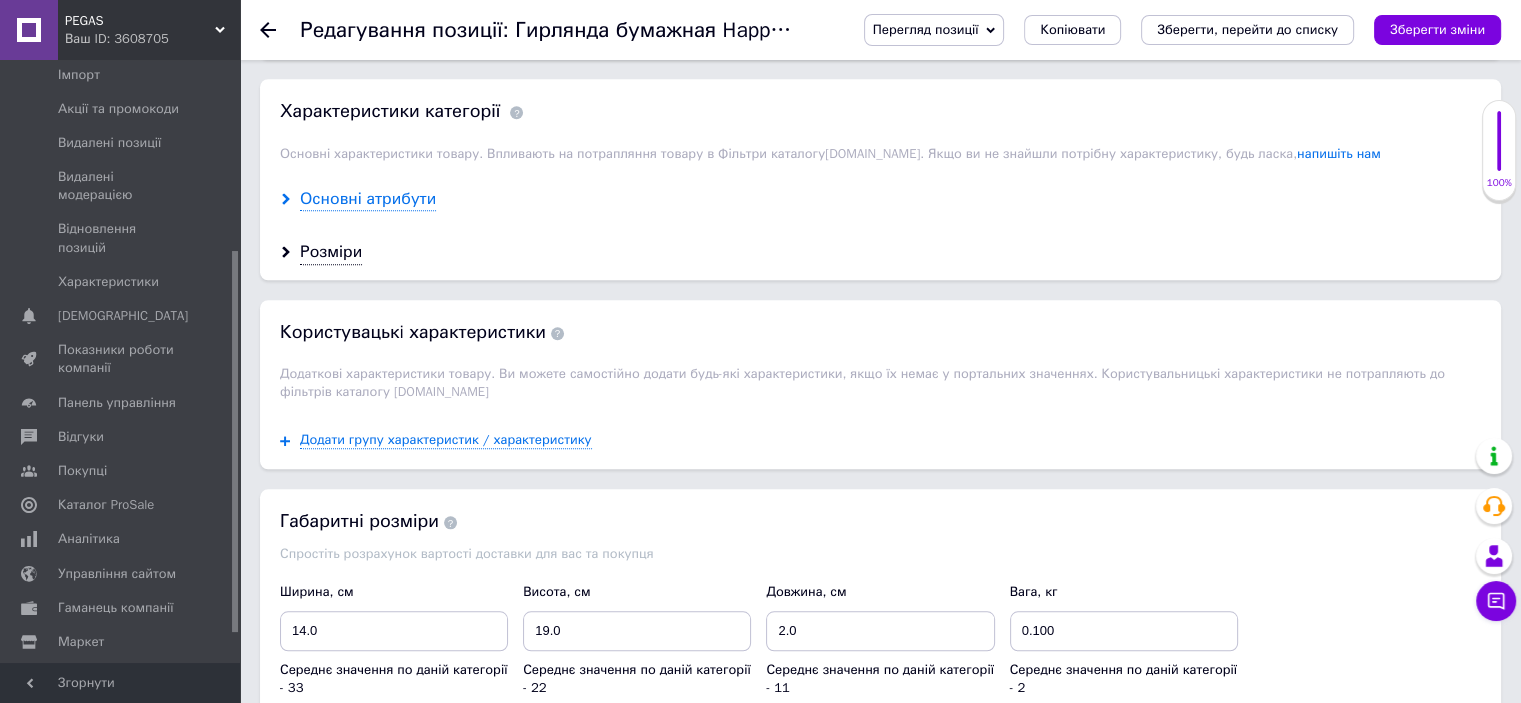 click on "Основні атрибути" at bounding box center (368, 199) 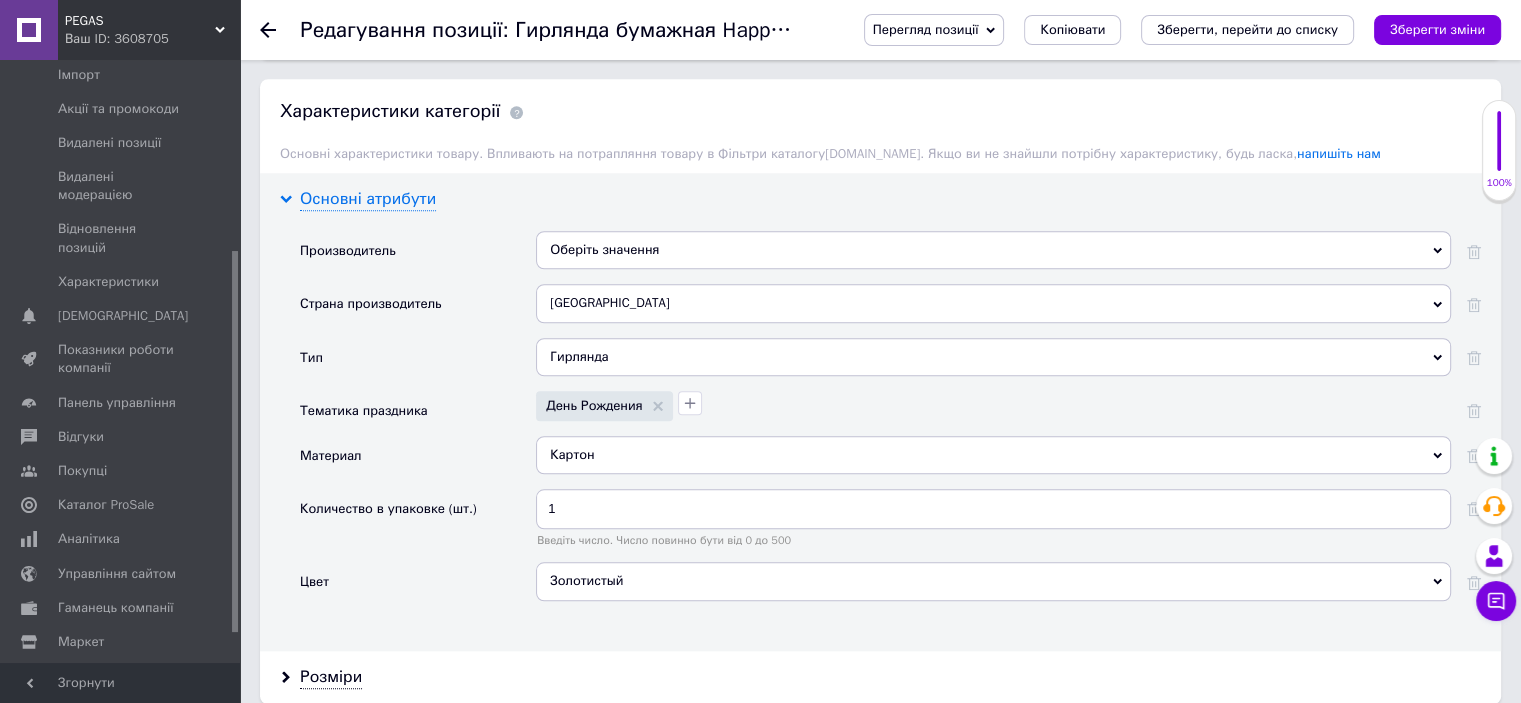 click on "Основні атрибути" at bounding box center [368, 199] 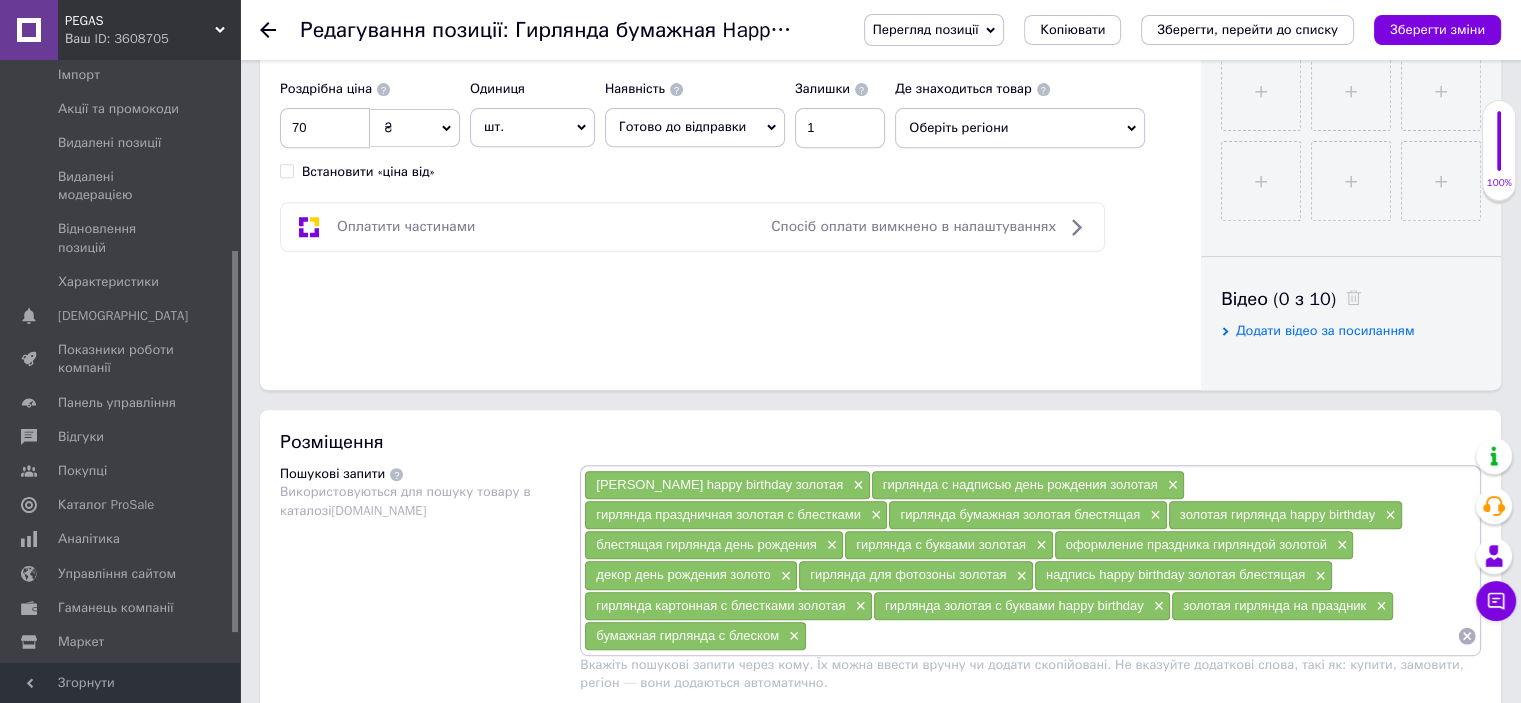 scroll, scrollTop: 800, scrollLeft: 0, axis: vertical 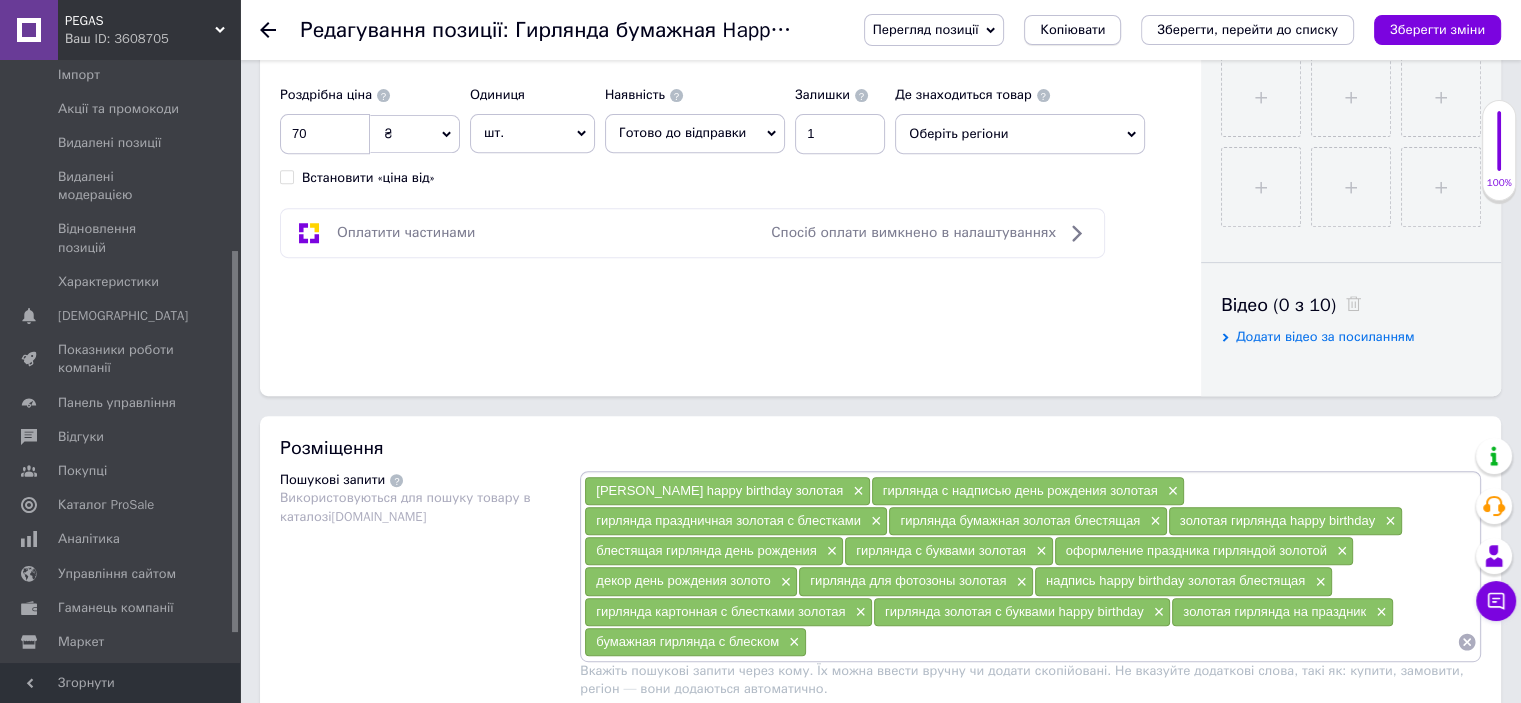 click on "Копіювати" at bounding box center [1072, 30] 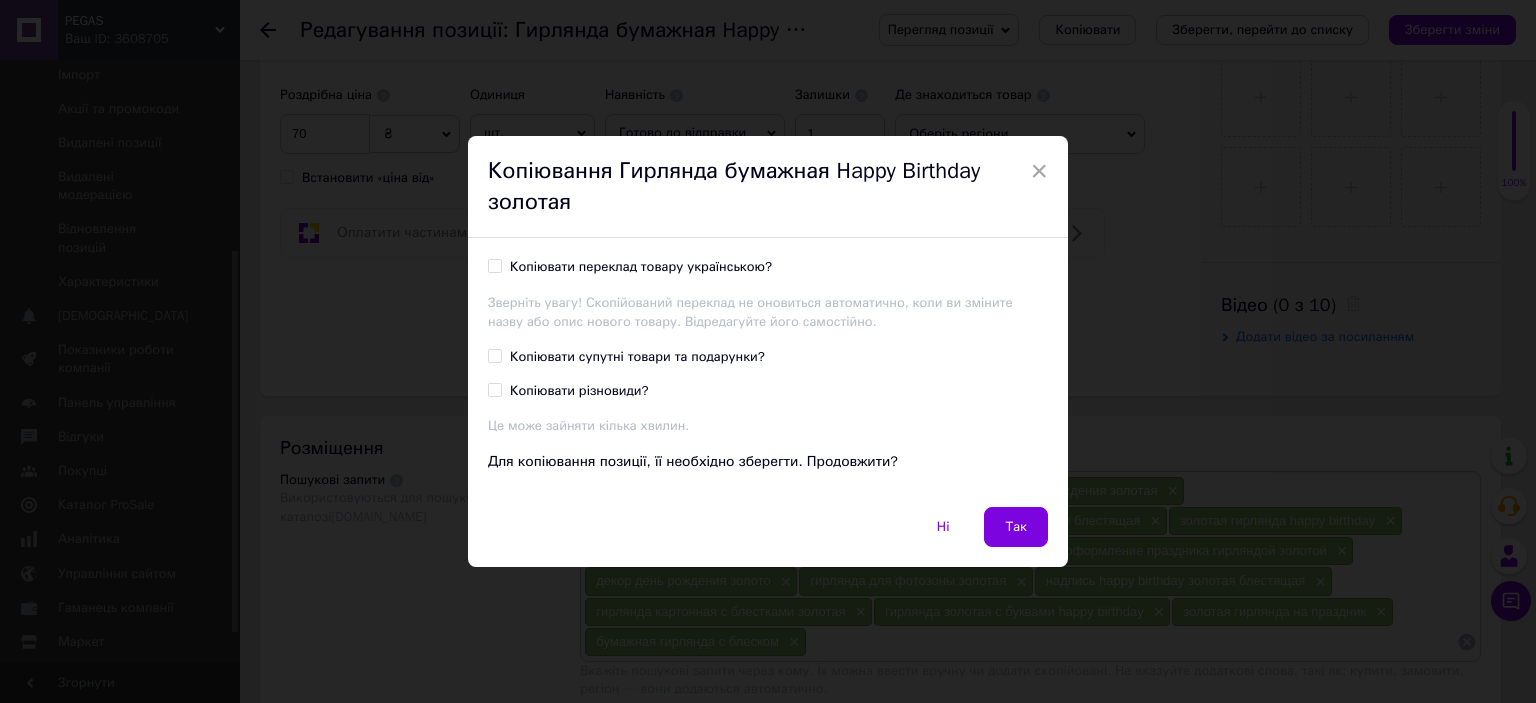click on "Копіювати різновиди?" at bounding box center [579, 391] 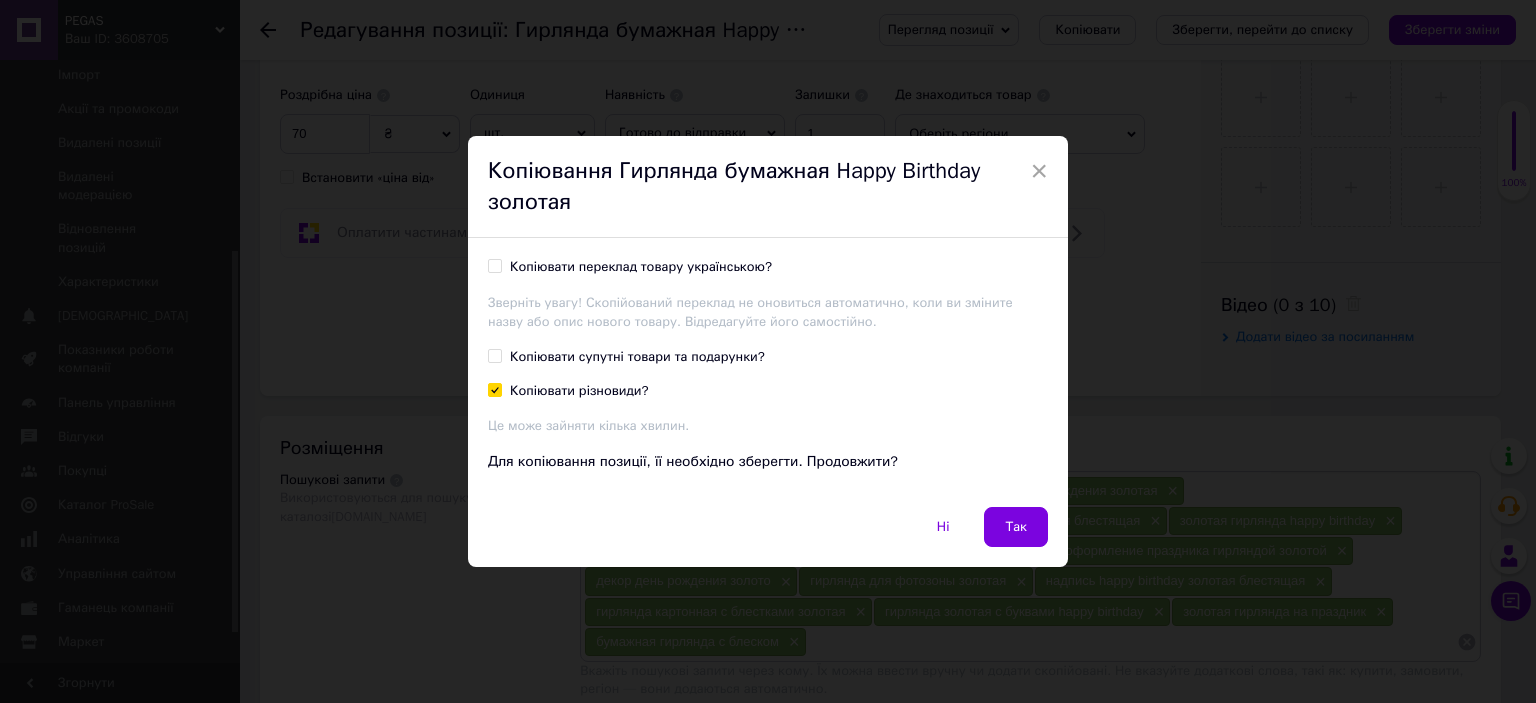 checkbox on "true" 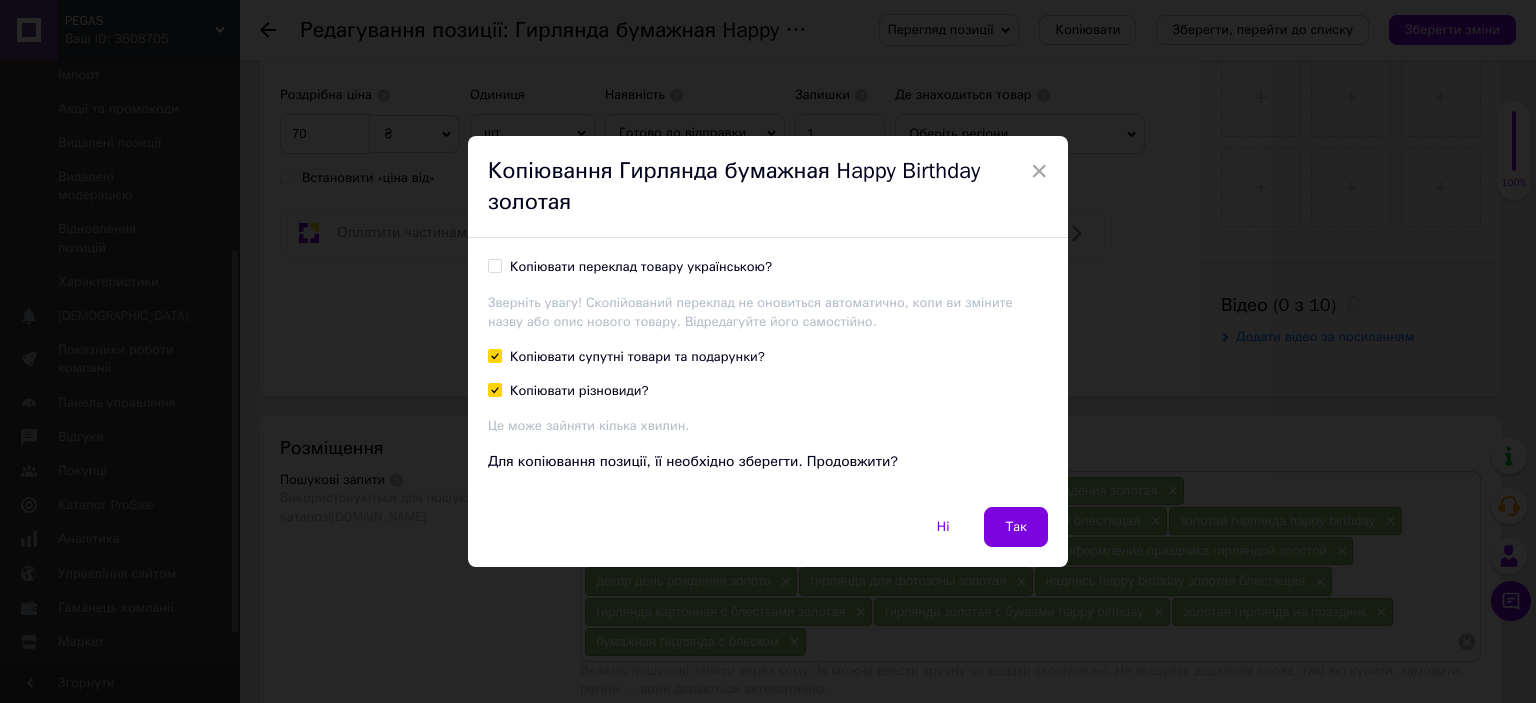 checkbox on "true" 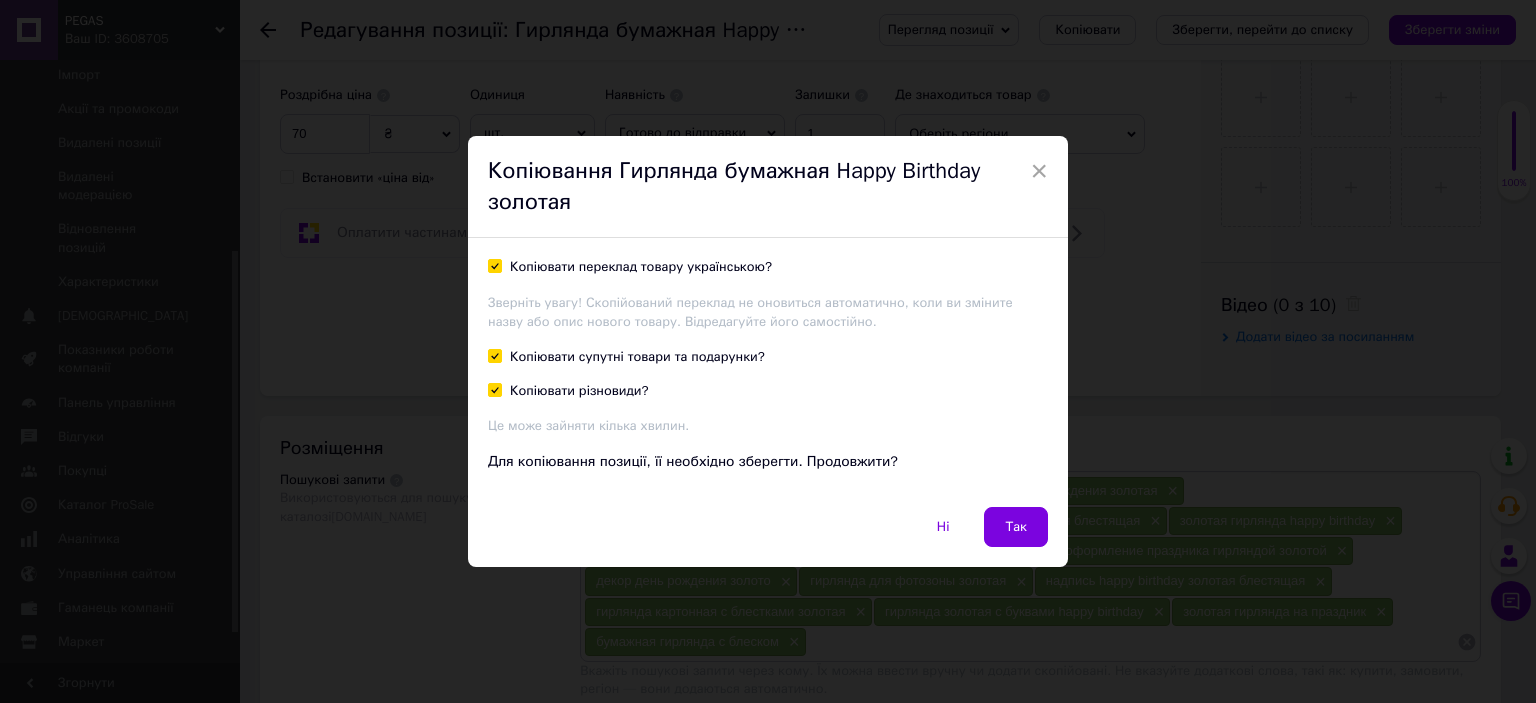 checkbox on "true" 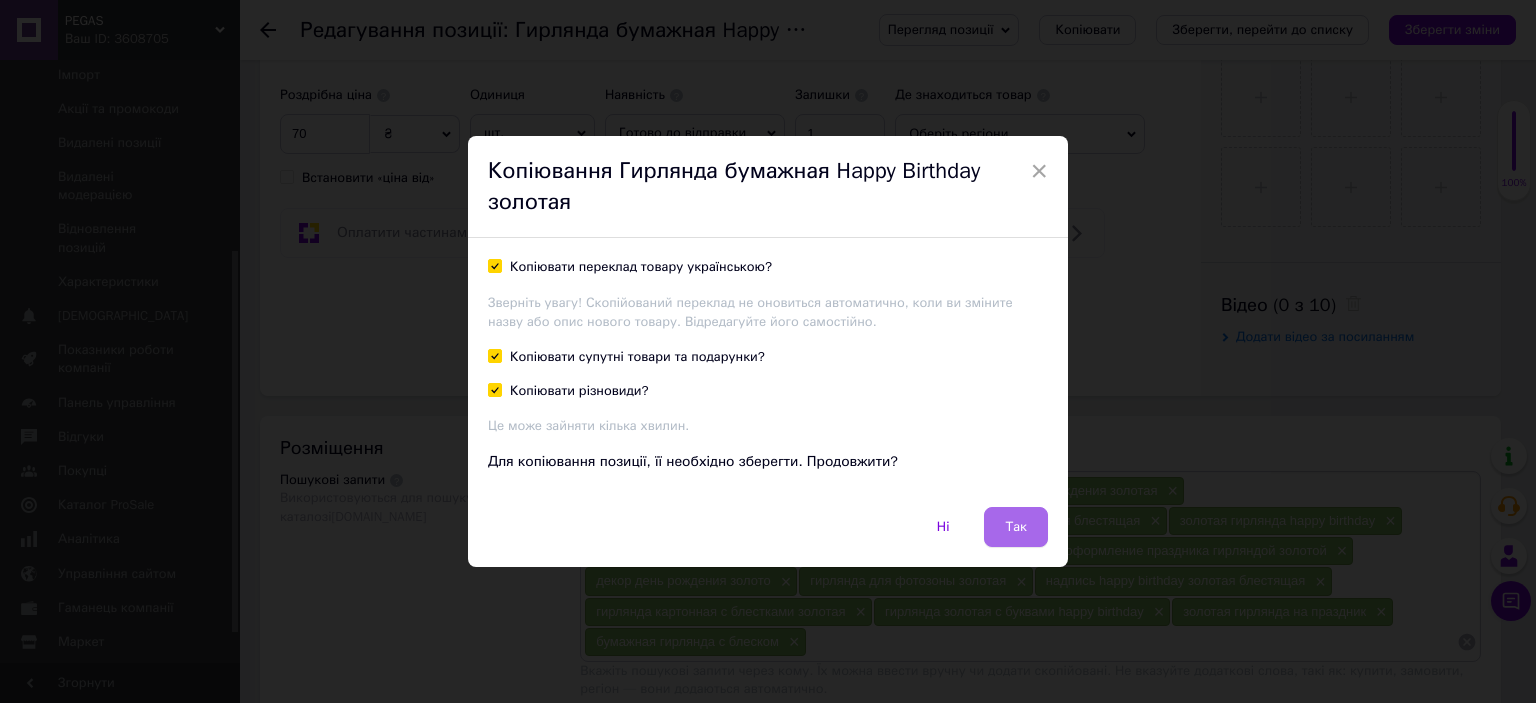 click on "Так" at bounding box center (1016, 527) 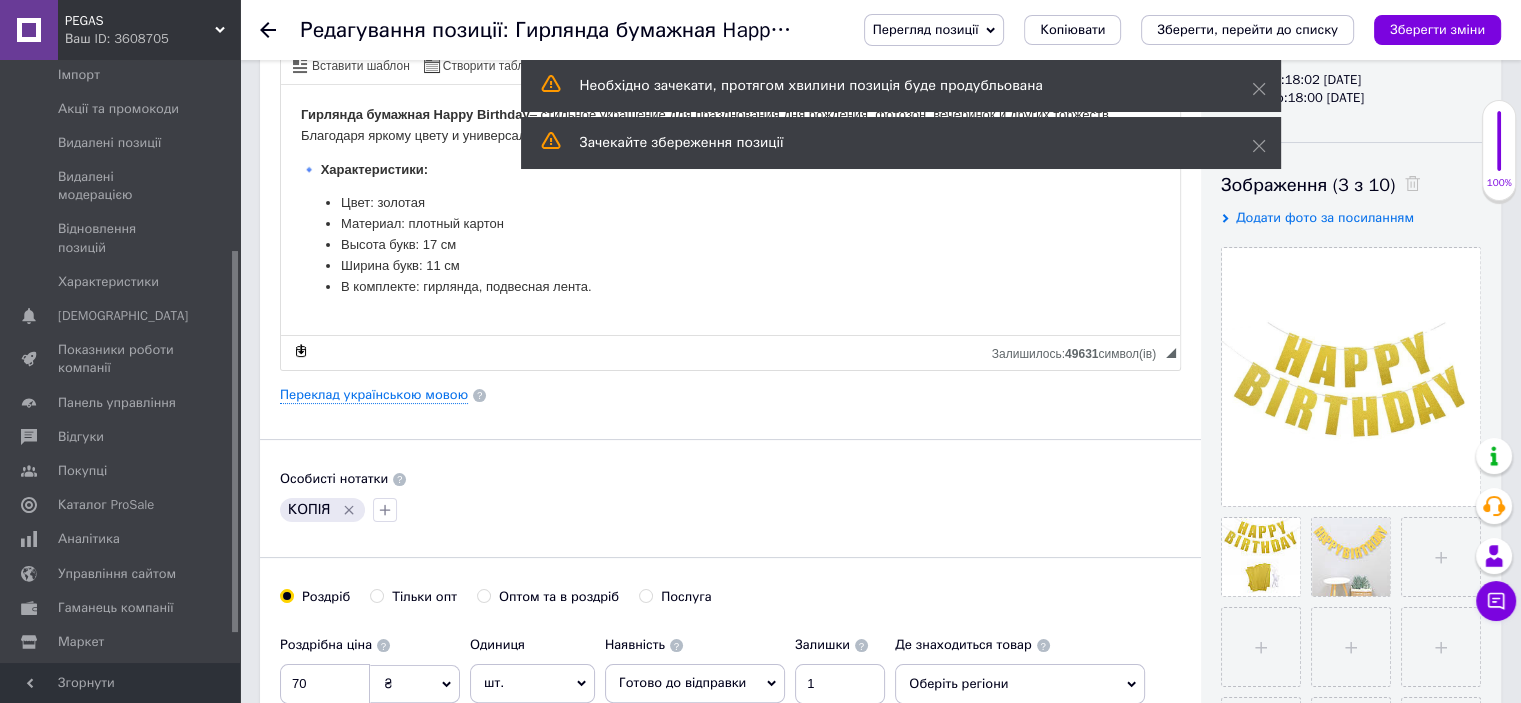 scroll, scrollTop: 300, scrollLeft: 0, axis: vertical 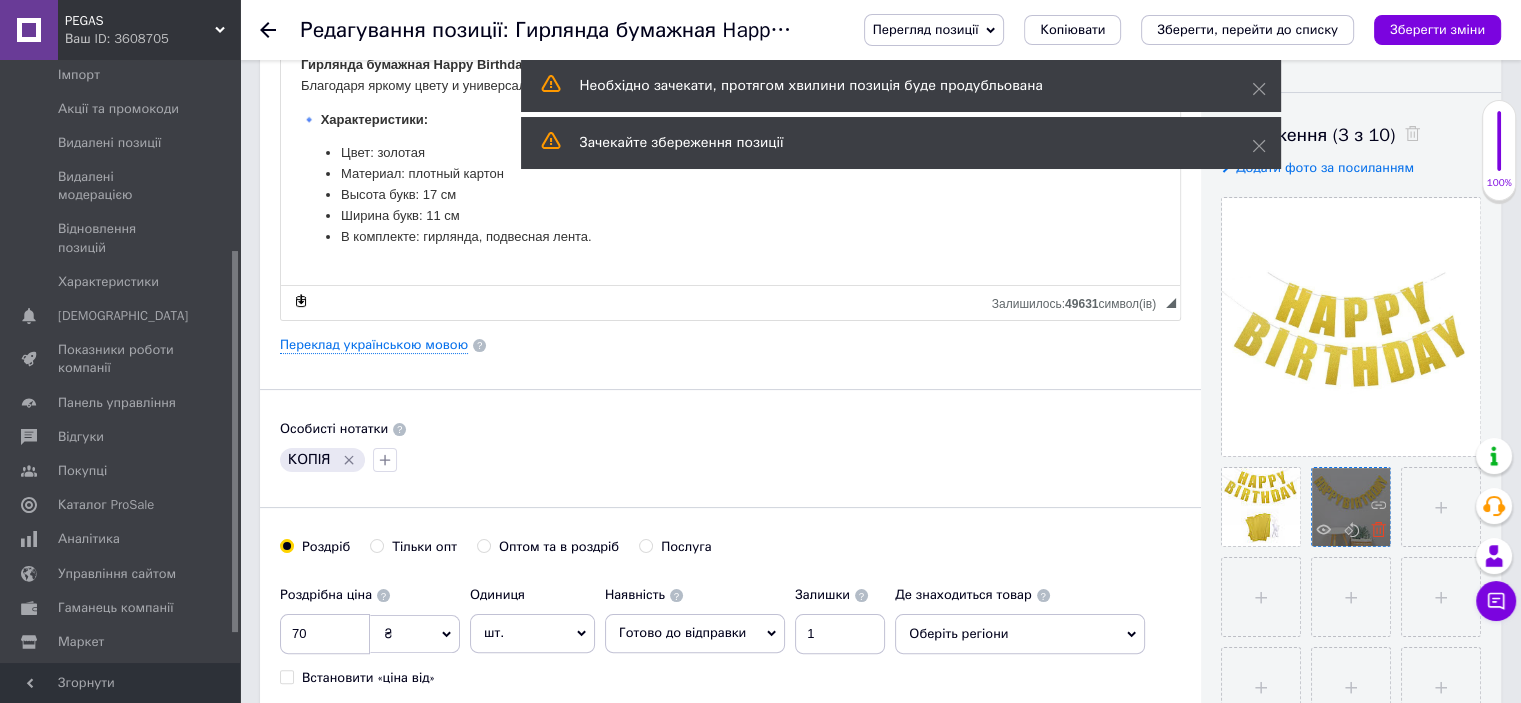 click 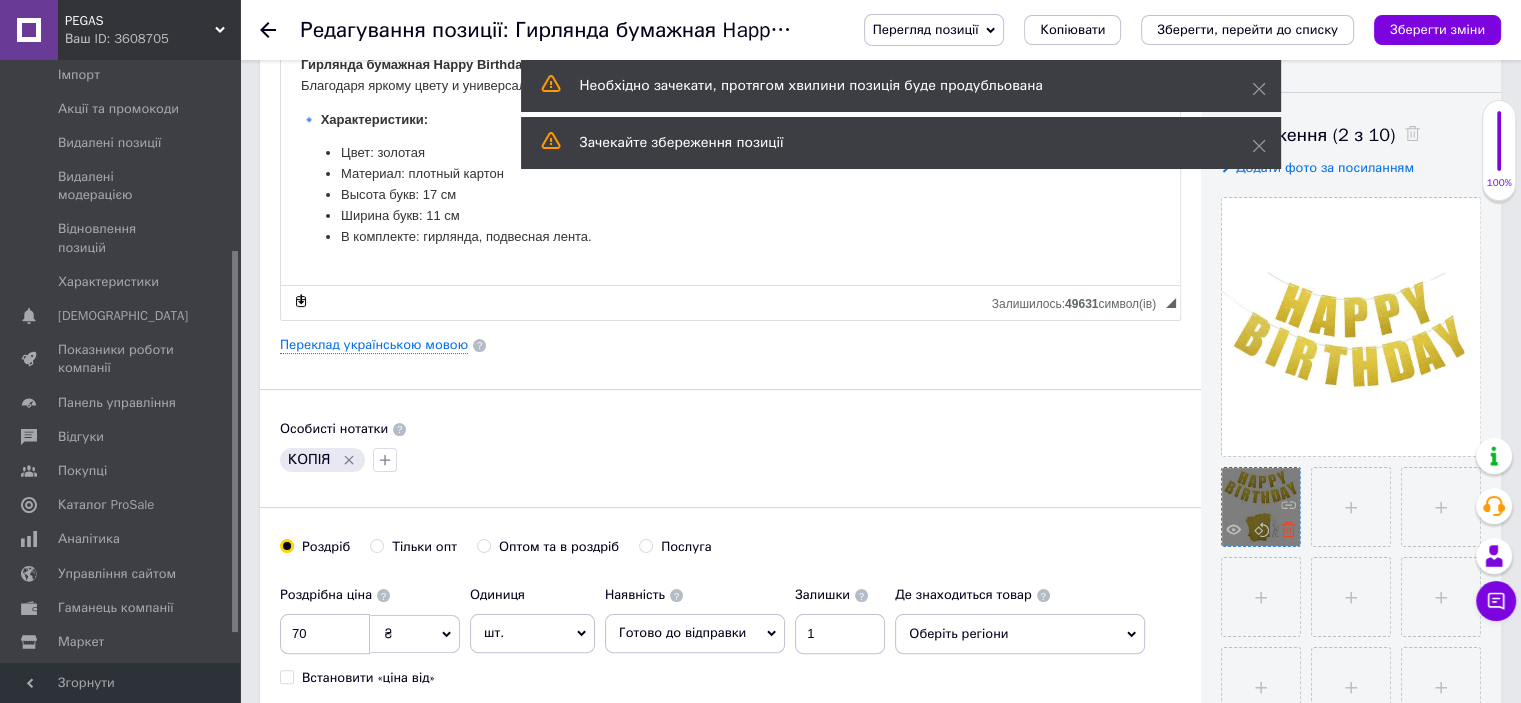 click 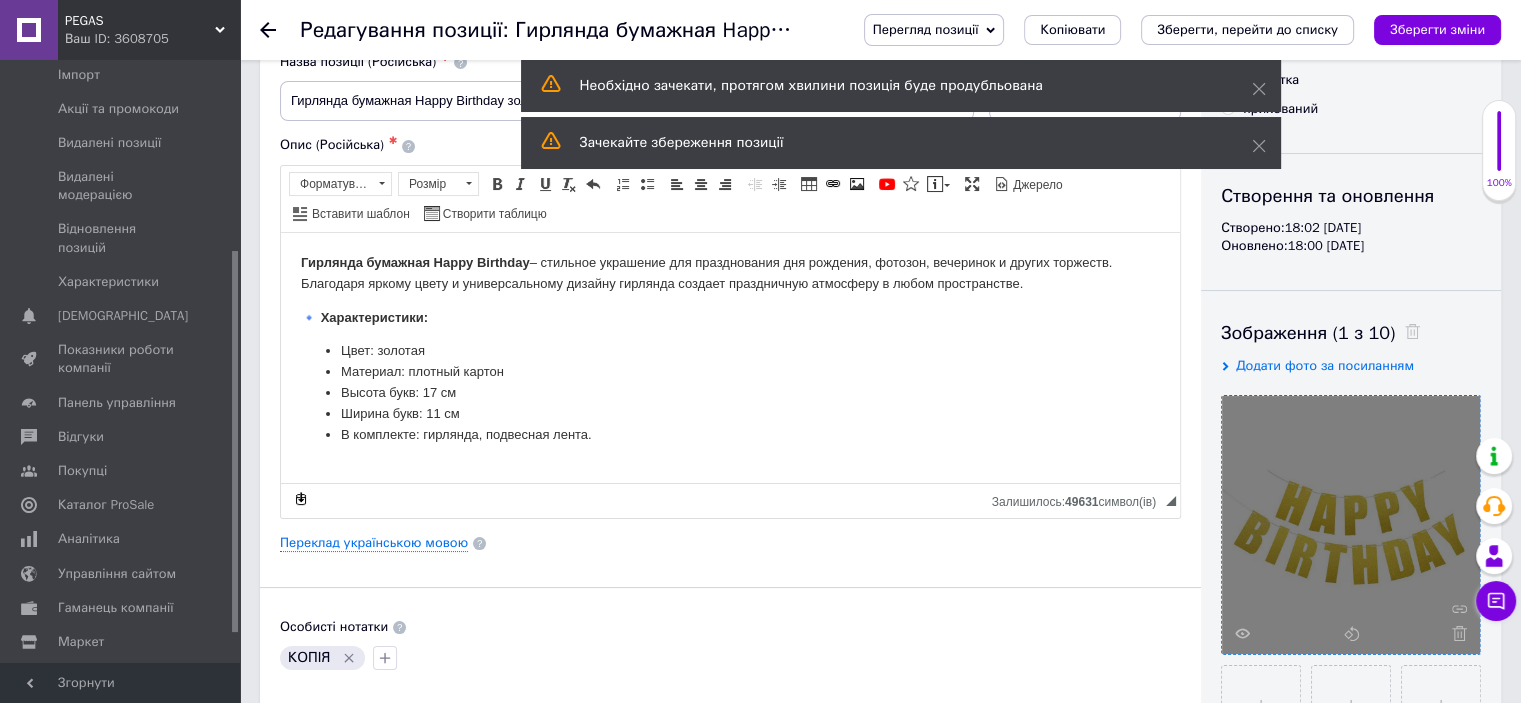 scroll, scrollTop: 100, scrollLeft: 0, axis: vertical 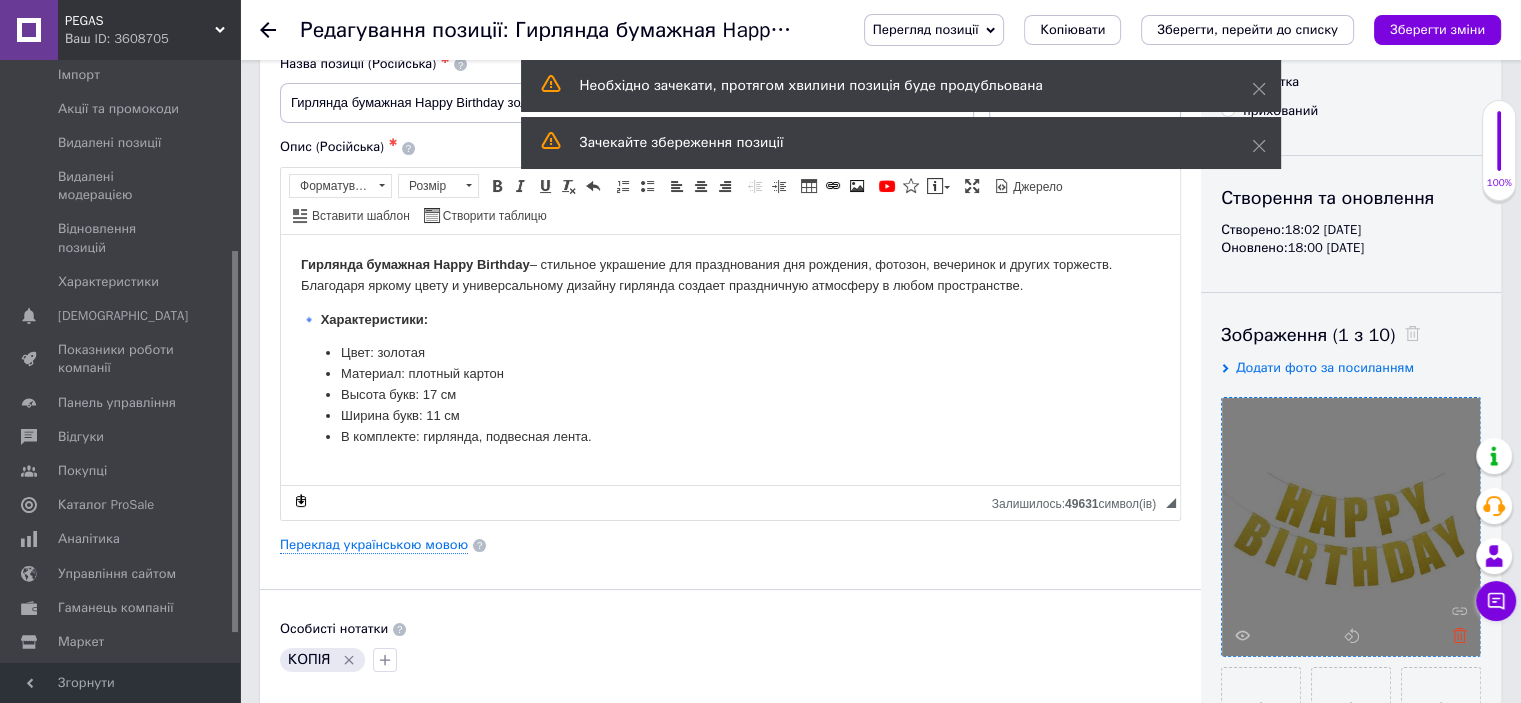 click 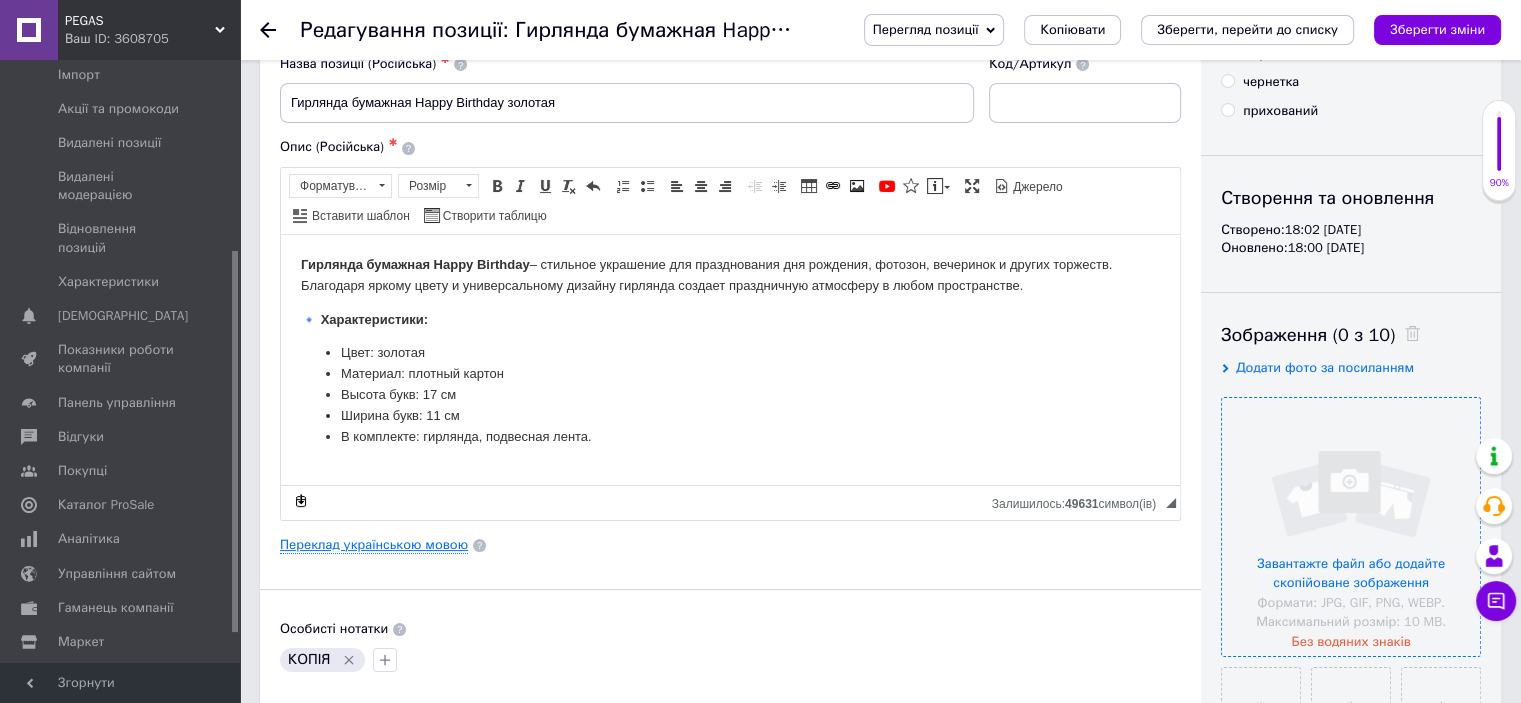 click on "Переклад українською мовою" at bounding box center (374, 545) 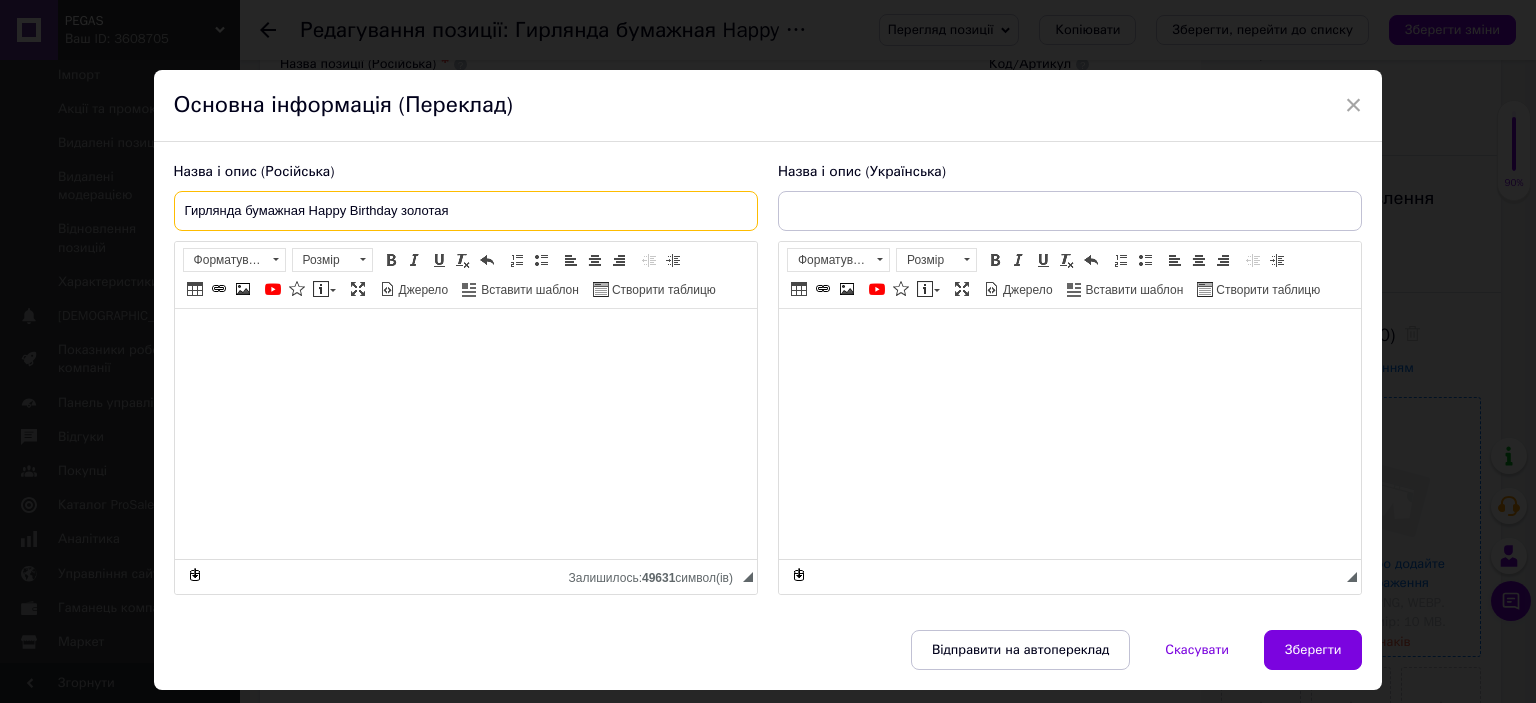 type on "Гірлянда паперова Happy Birthday золота" 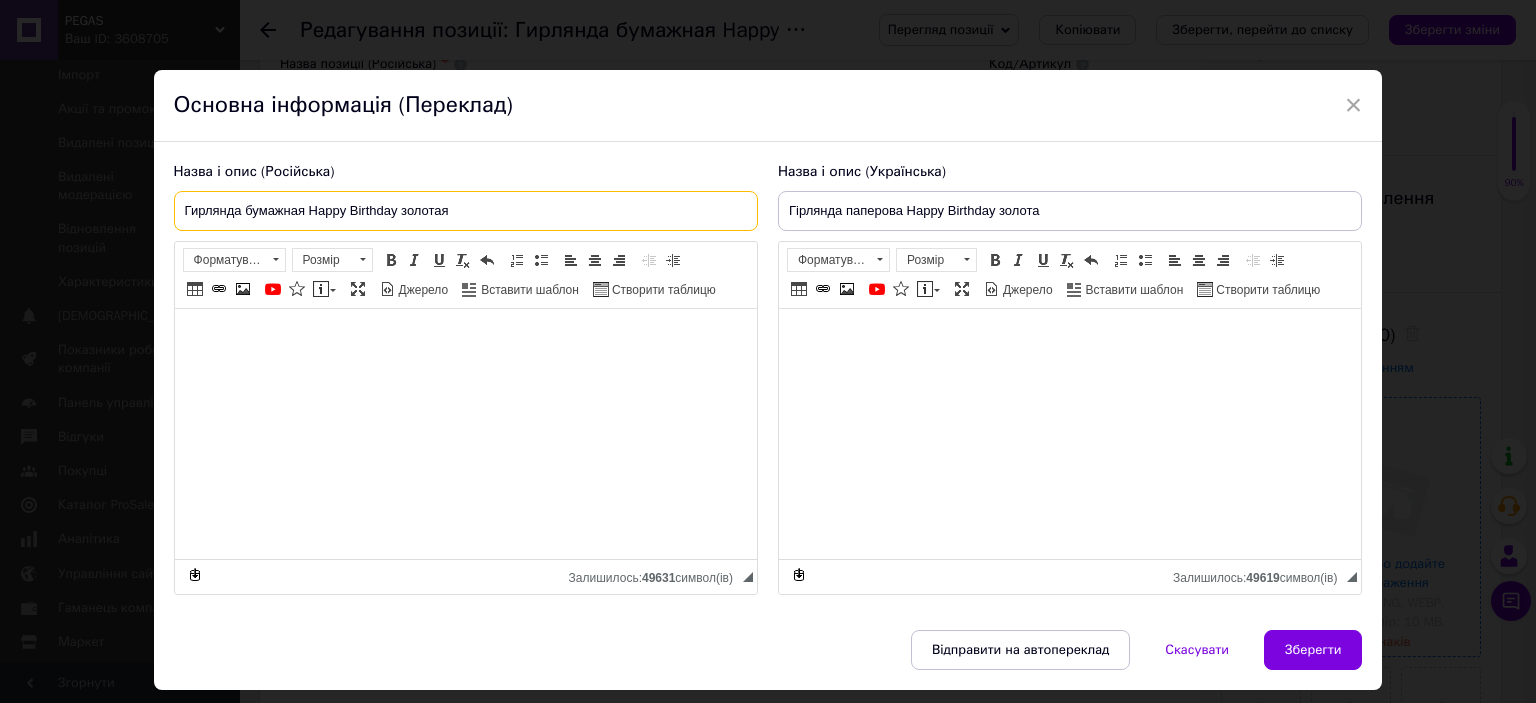 drag, startPoint x: 452, startPoint y: 209, endPoint x: 400, endPoint y: 206, distance: 52.086468 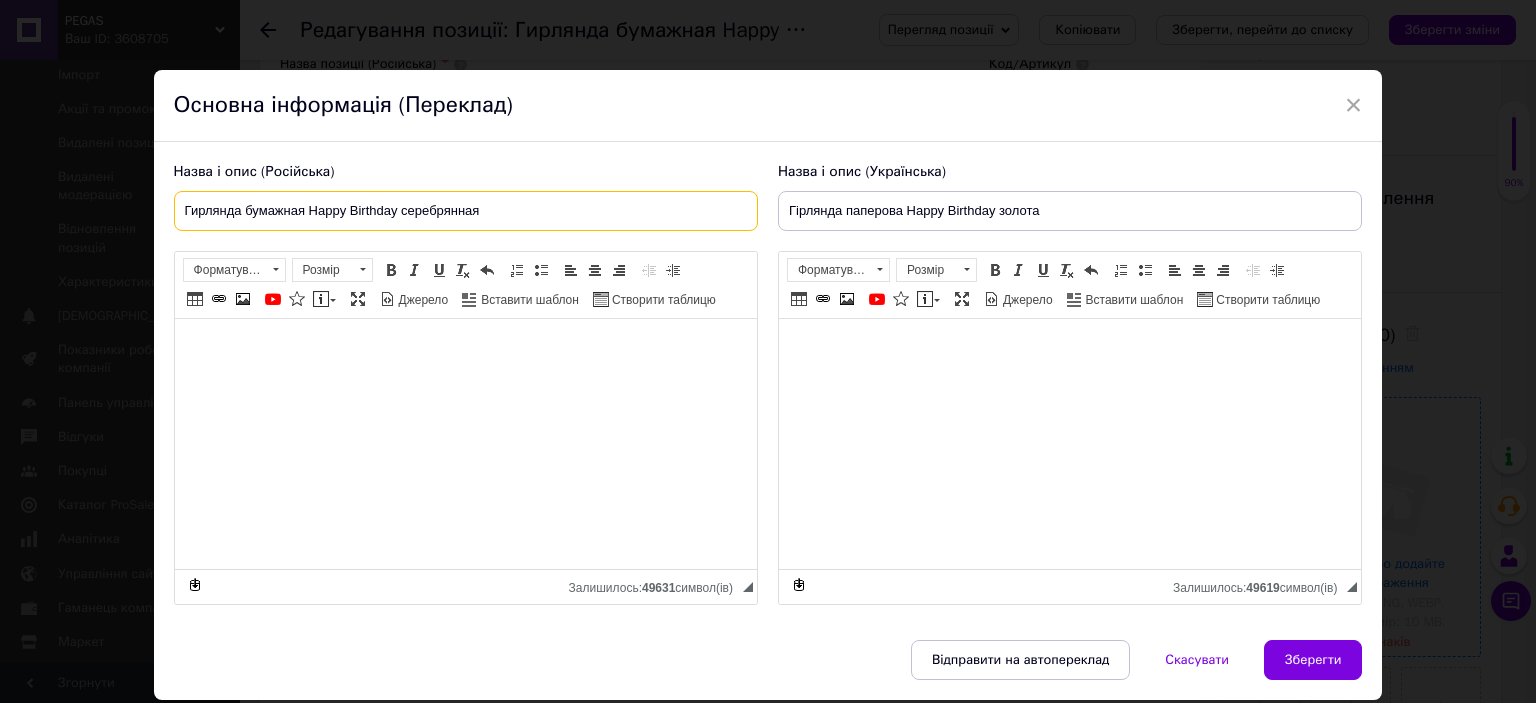 type on "Гирлянда бумажная Happy Birthday серебрянная" 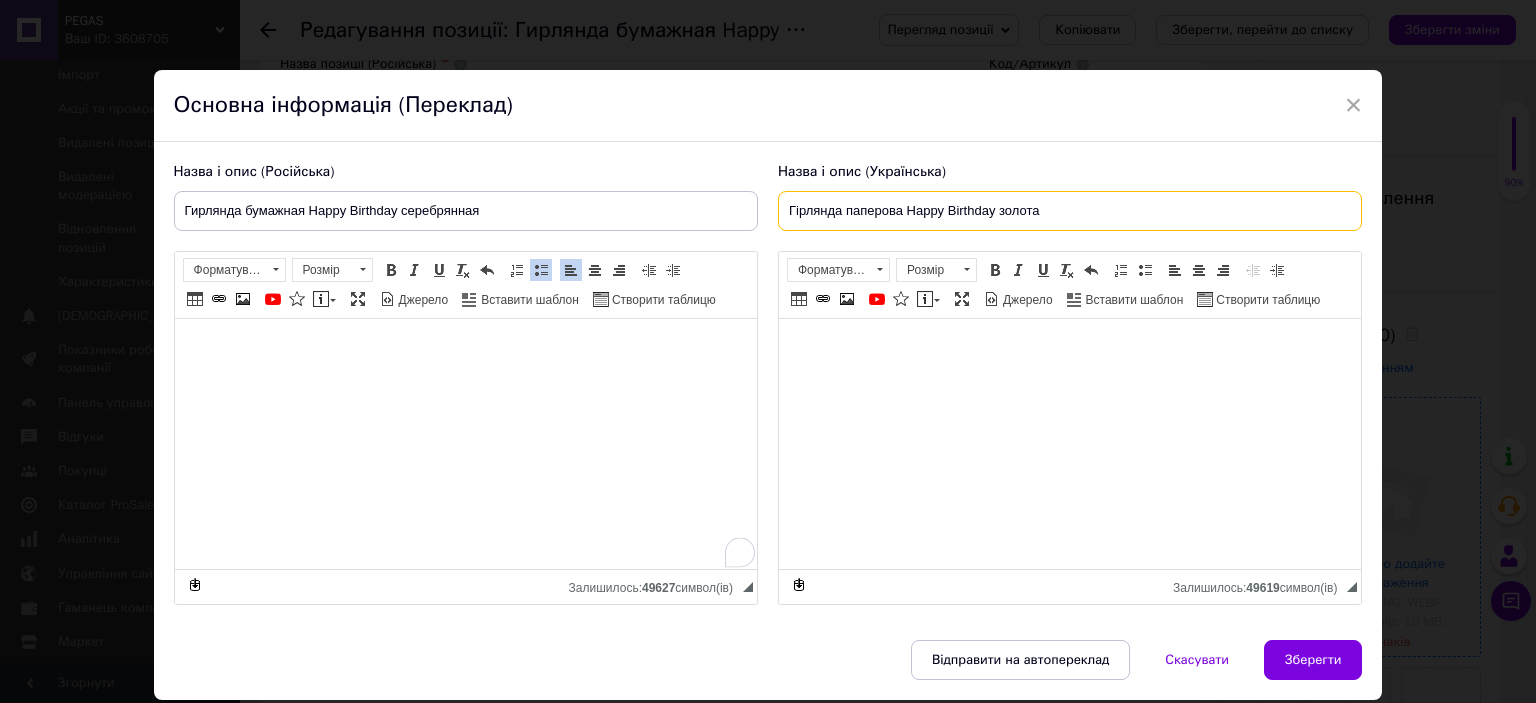 drag, startPoint x: 1052, startPoint y: 218, endPoint x: 995, endPoint y: 216, distance: 57.035076 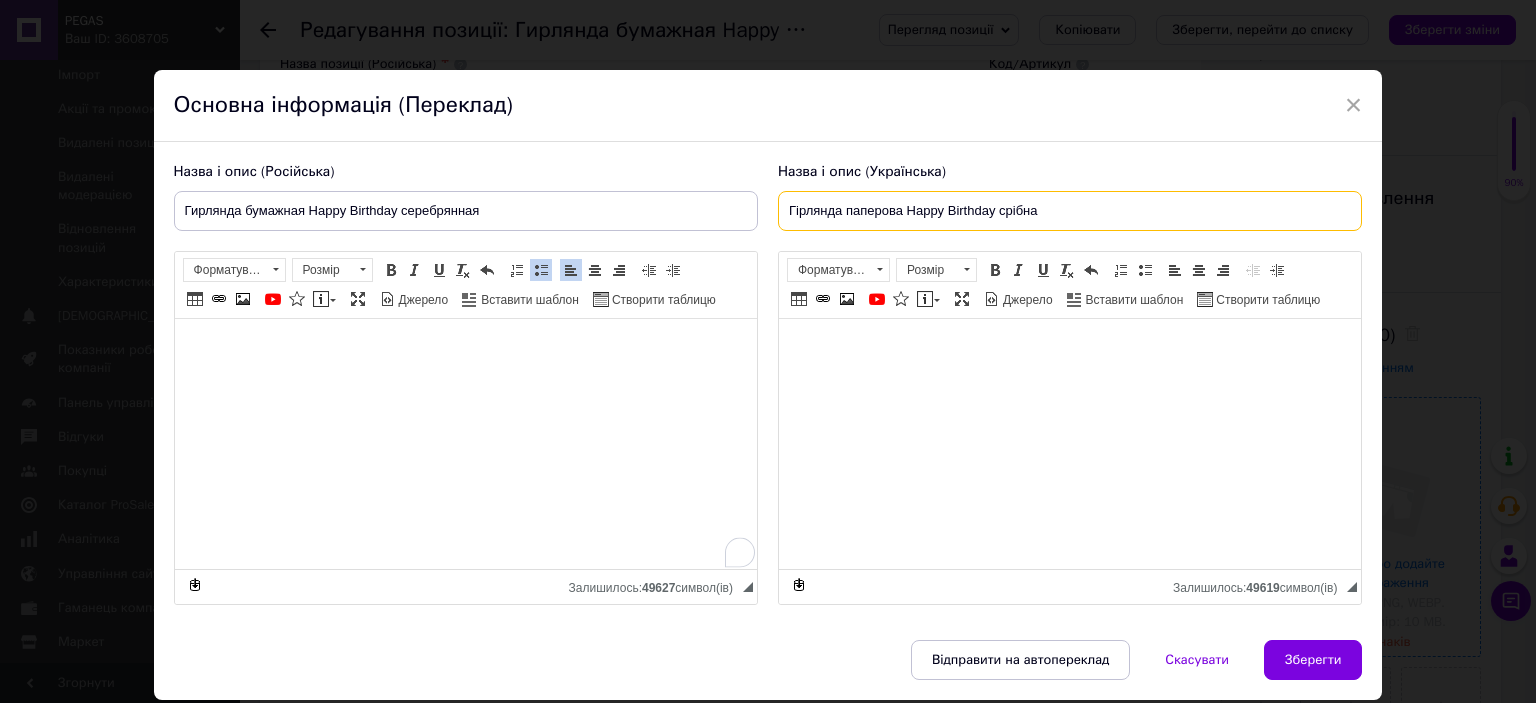 type on "Гірлянда паперова Happy Birthday срібна" 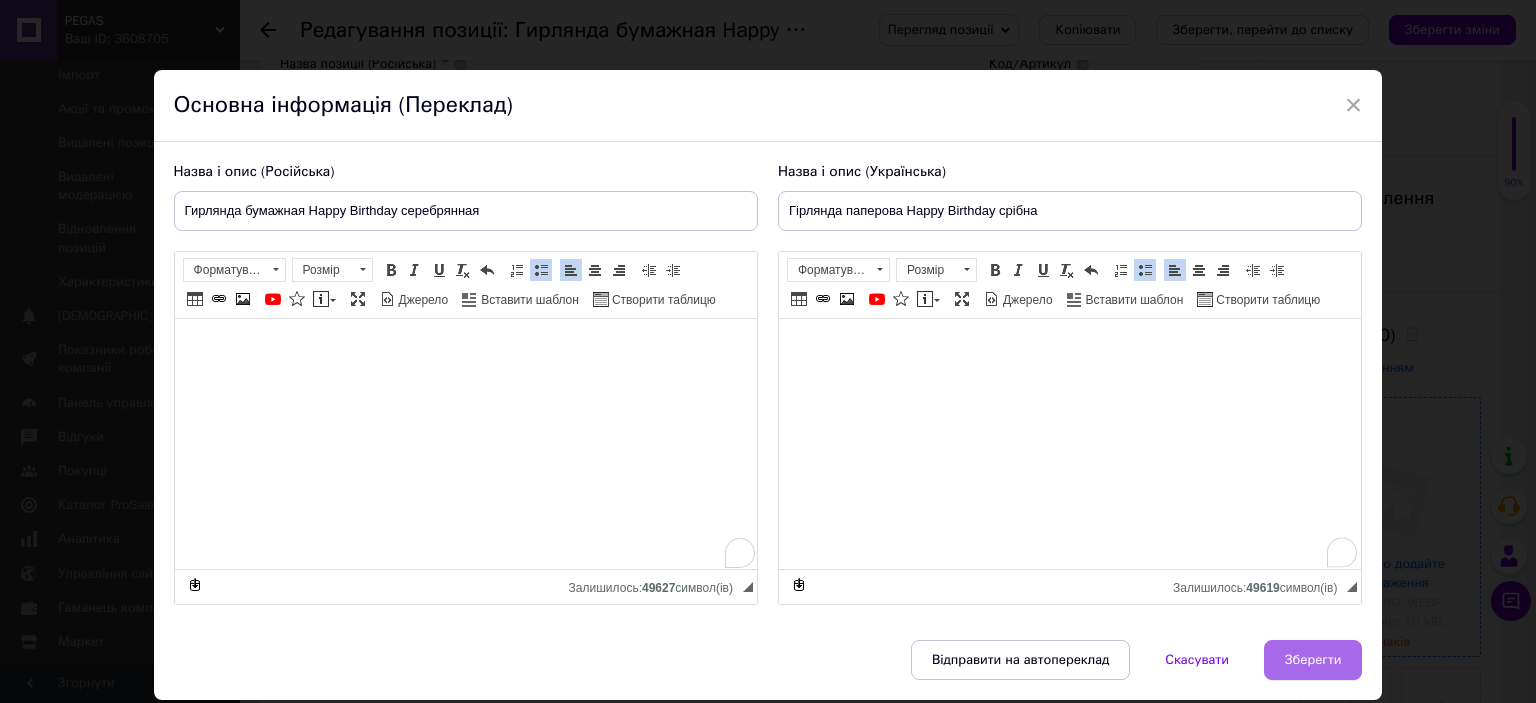 click on "Зберегти" at bounding box center (1313, 660) 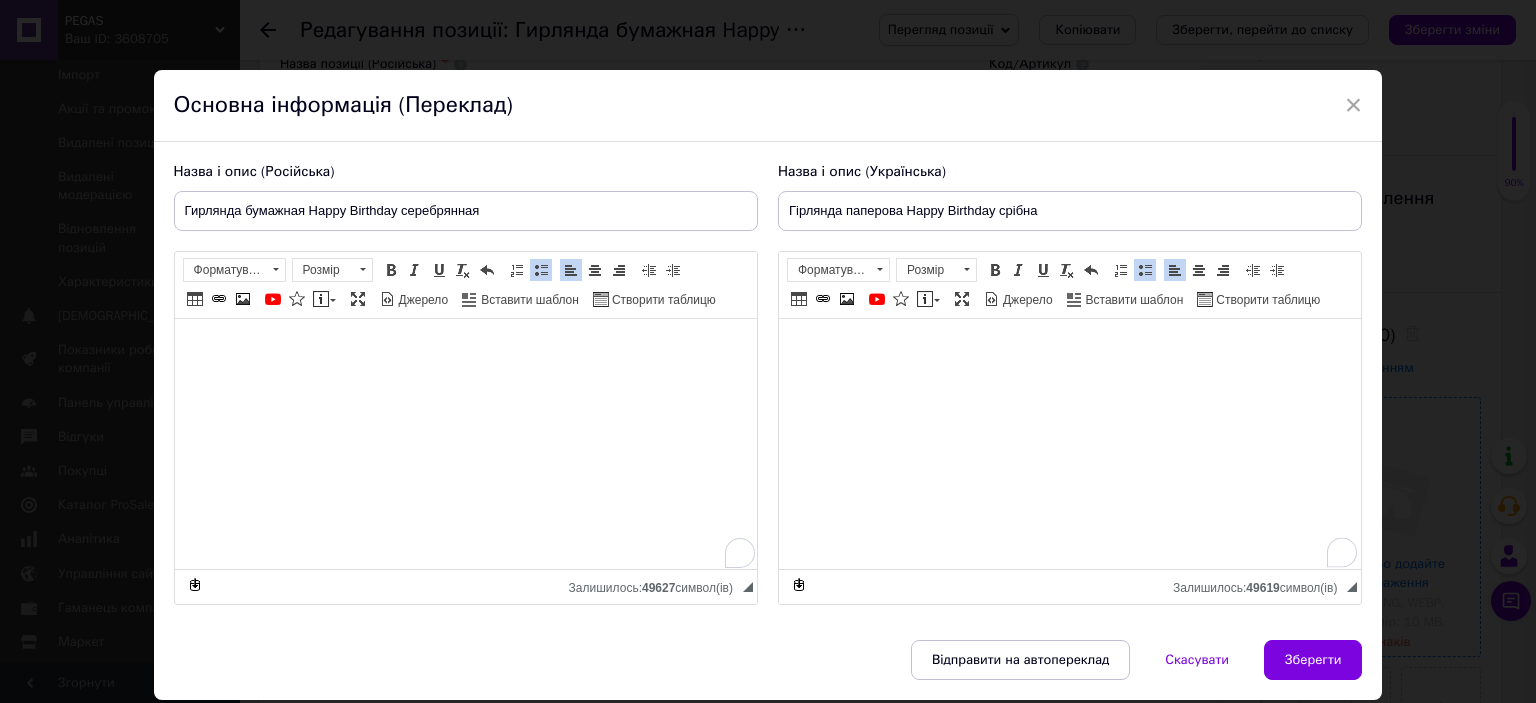 type on "Гирлянда бумажная Happy Birthday серебрянная" 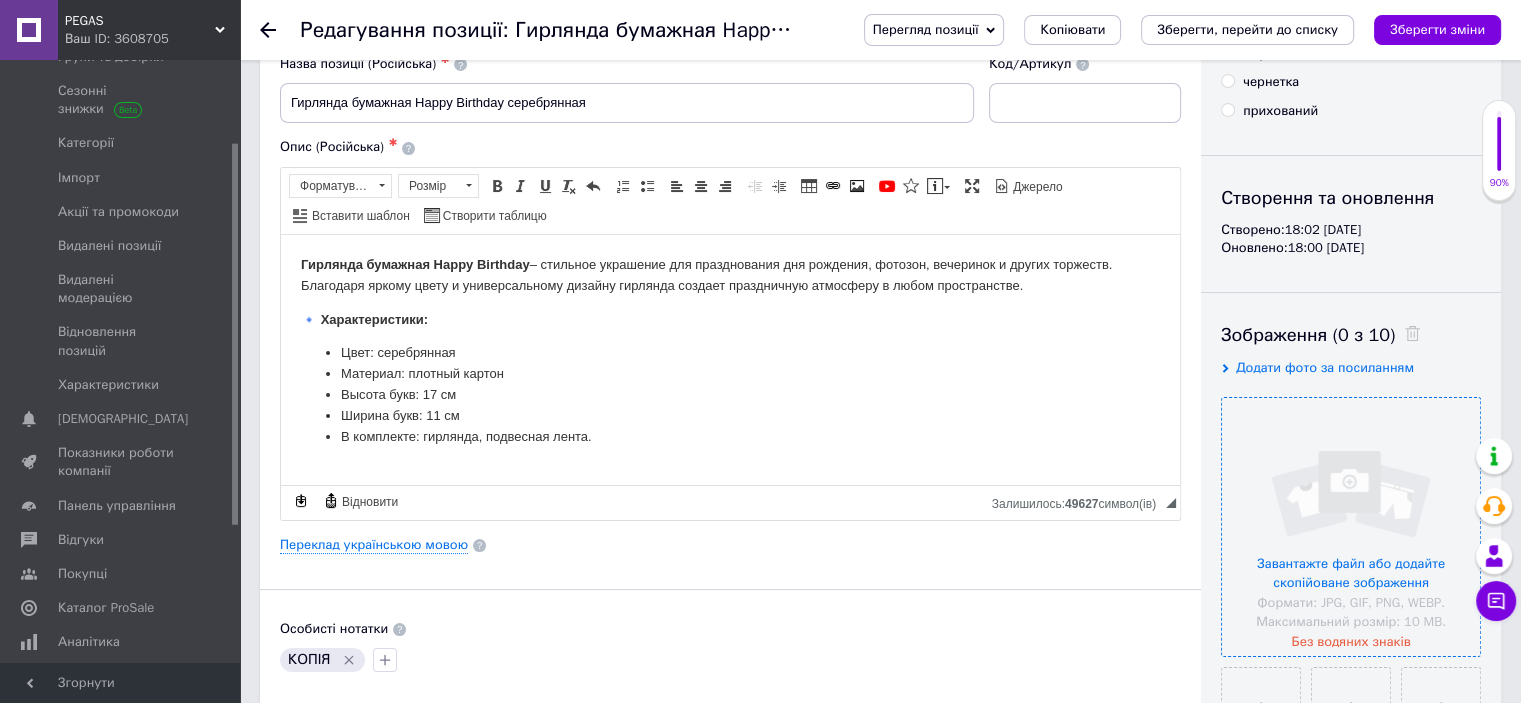 scroll, scrollTop: 0, scrollLeft: 0, axis: both 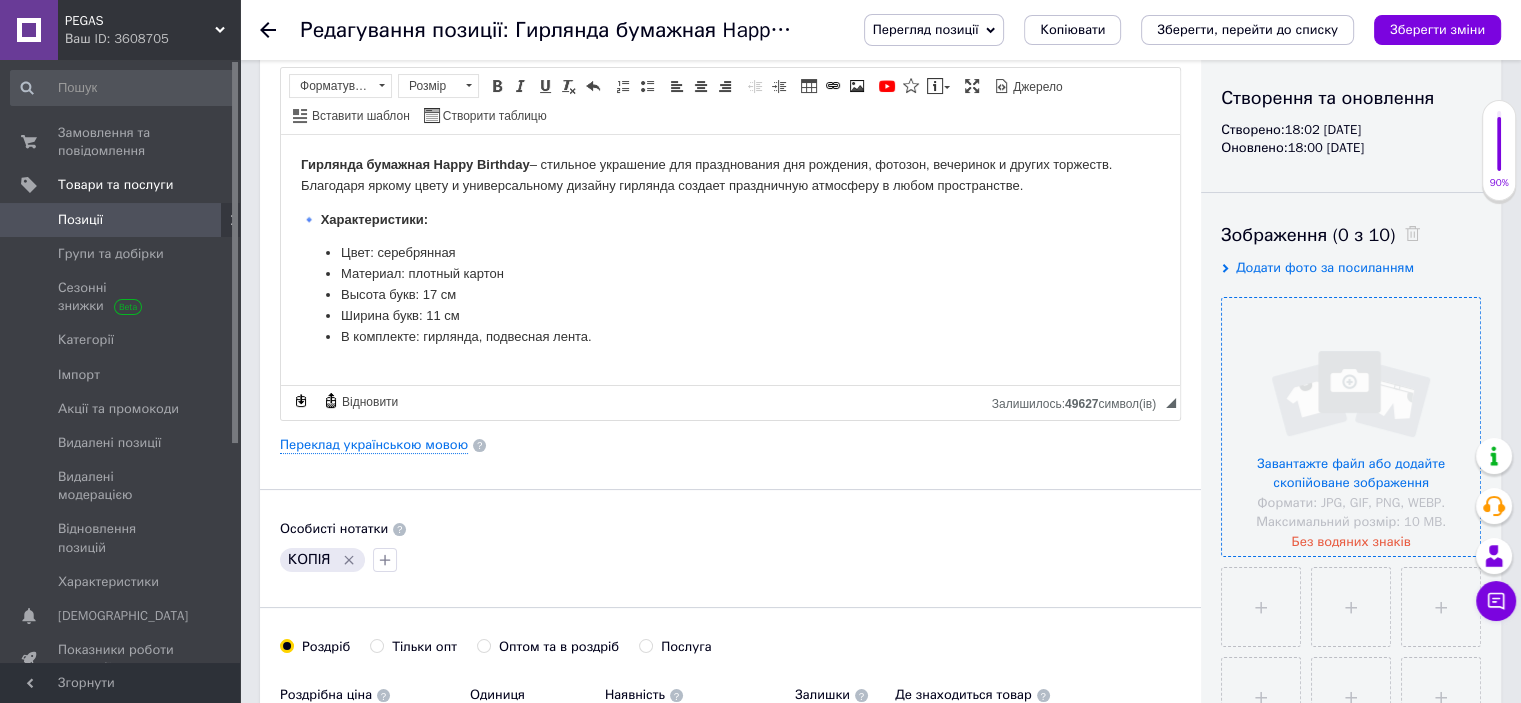 click at bounding box center [1351, 427] 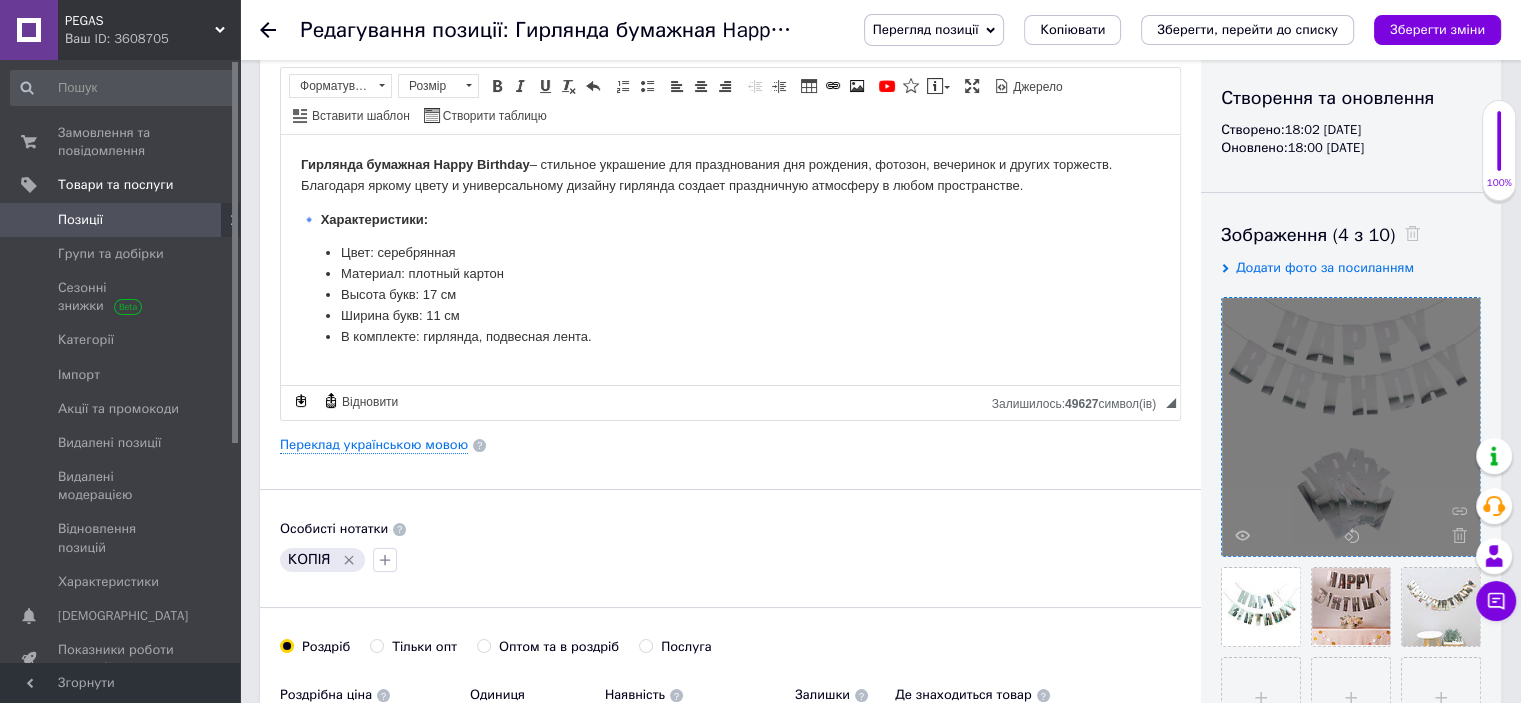 drag, startPoint x: 1447, startPoint y: 27, endPoint x: 1314, endPoint y: 164, distance: 190.93977 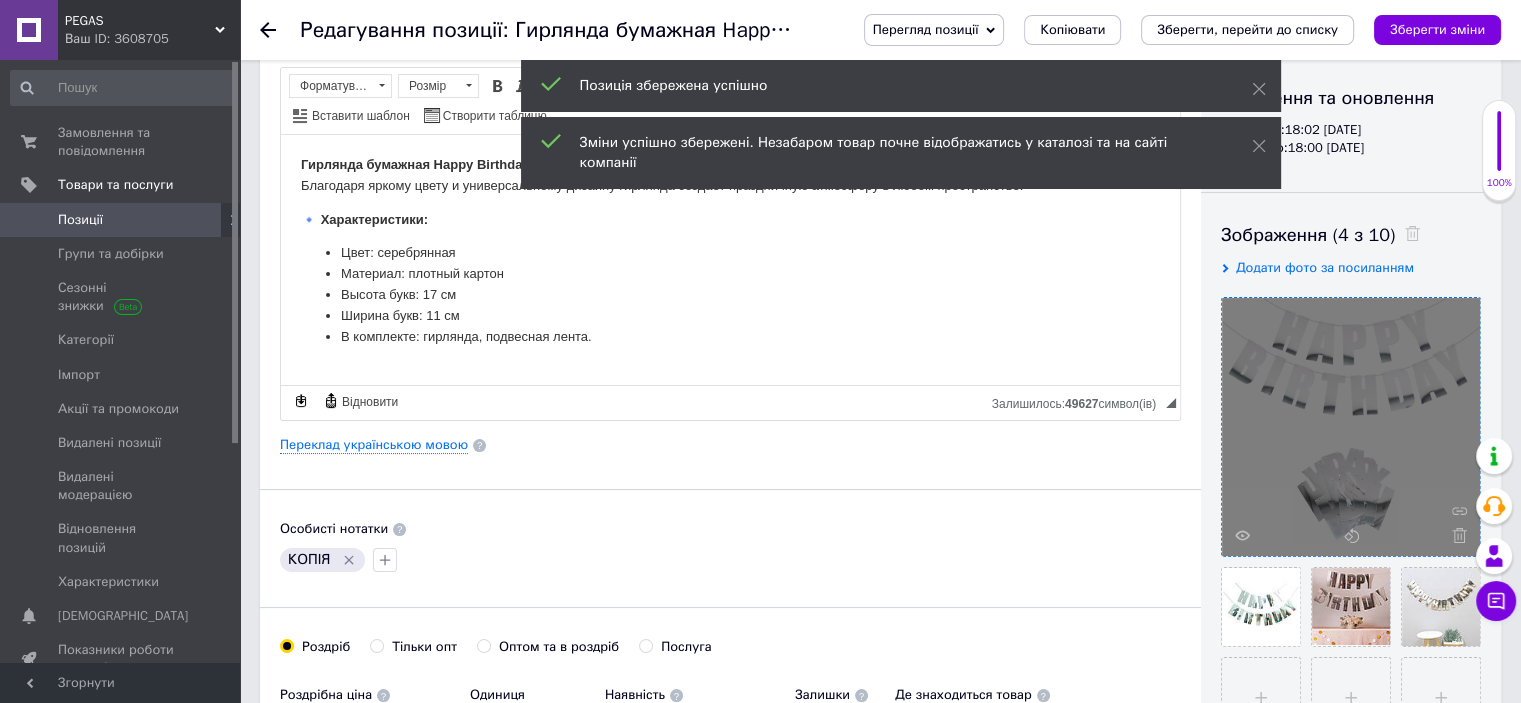 click 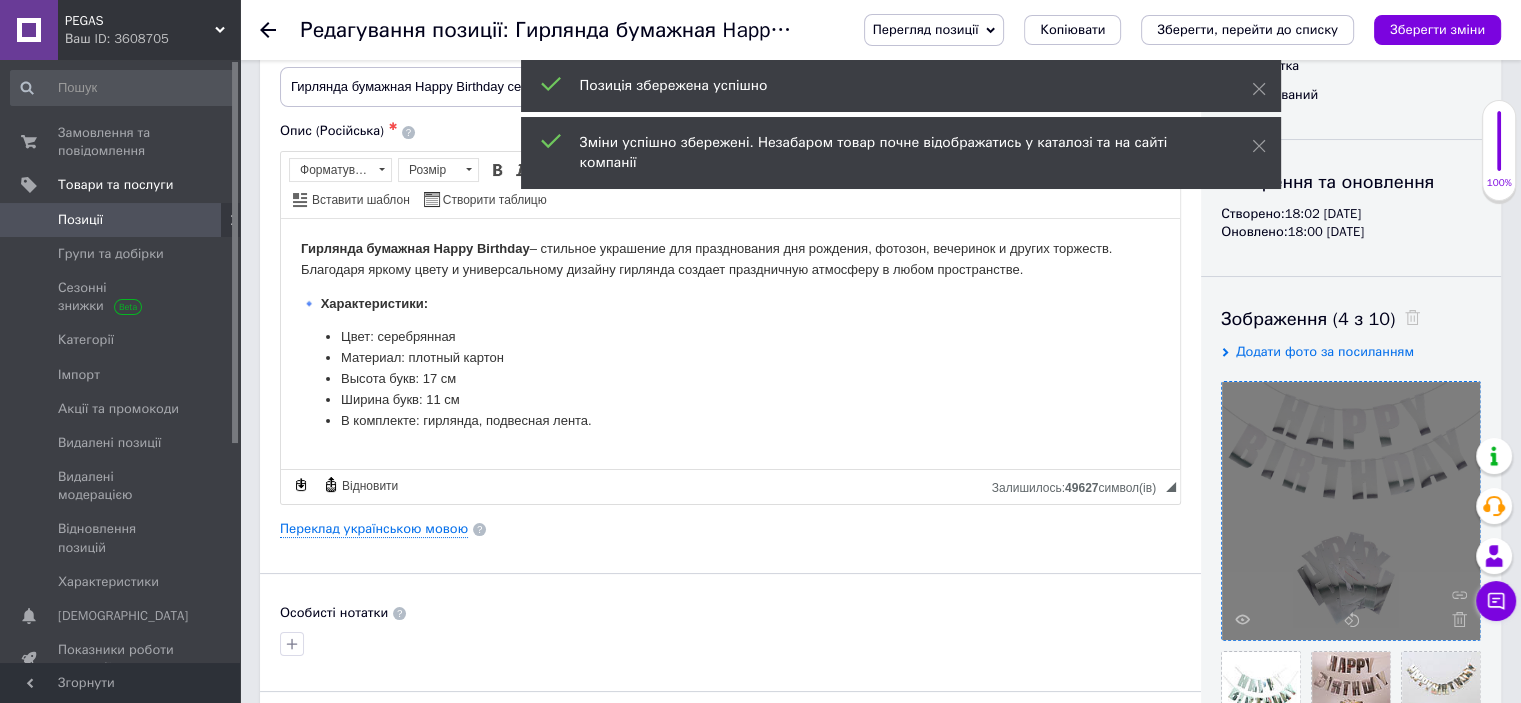 scroll, scrollTop: 0, scrollLeft: 0, axis: both 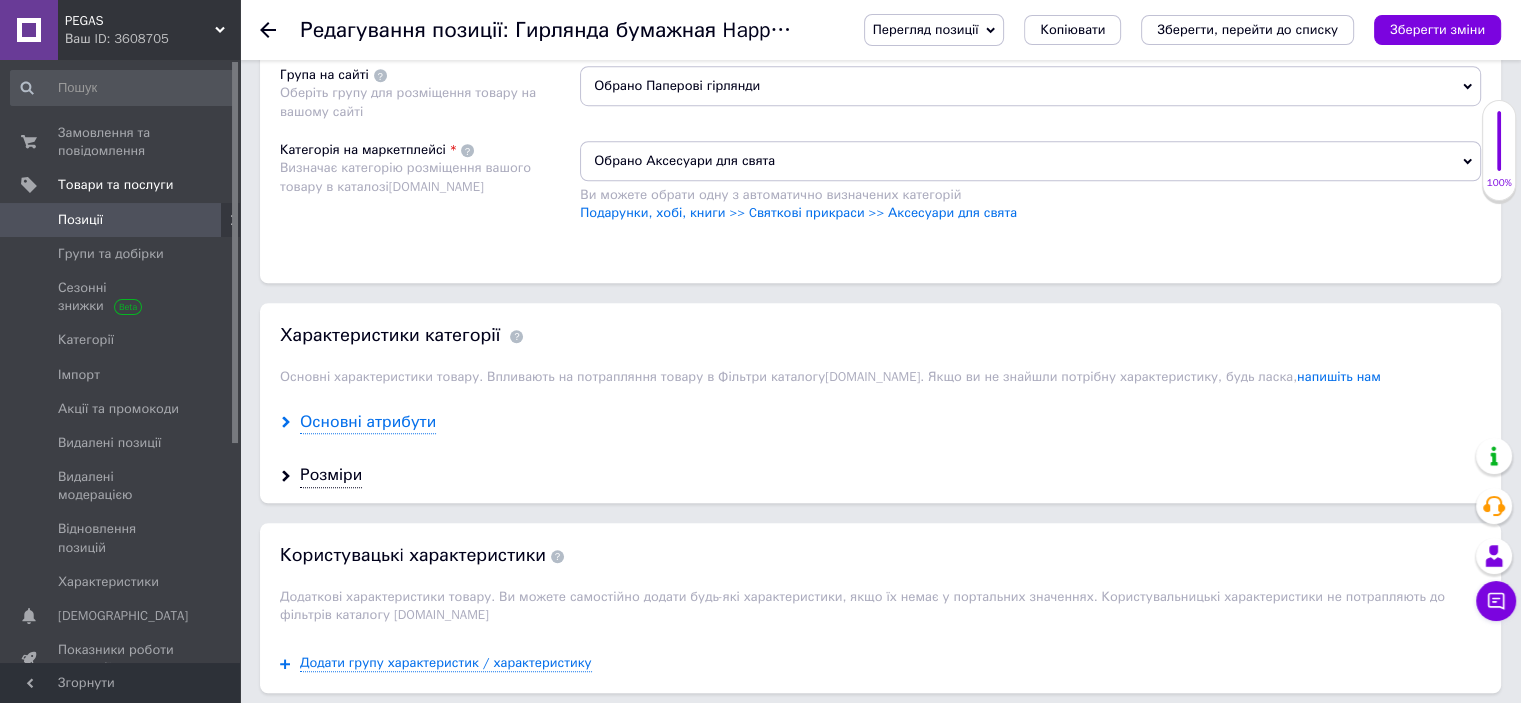 click on "Основні атрибути" at bounding box center (368, 422) 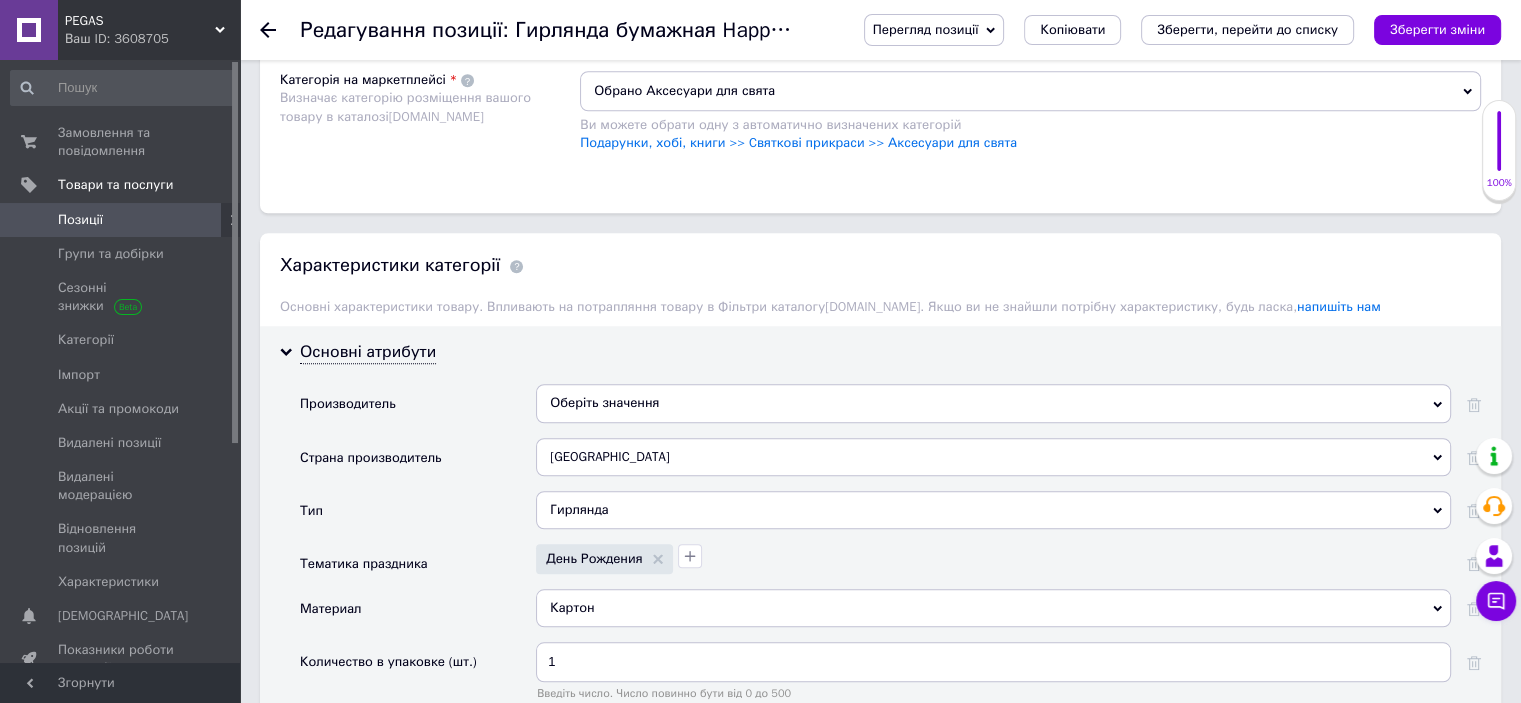 scroll, scrollTop: 1700, scrollLeft: 0, axis: vertical 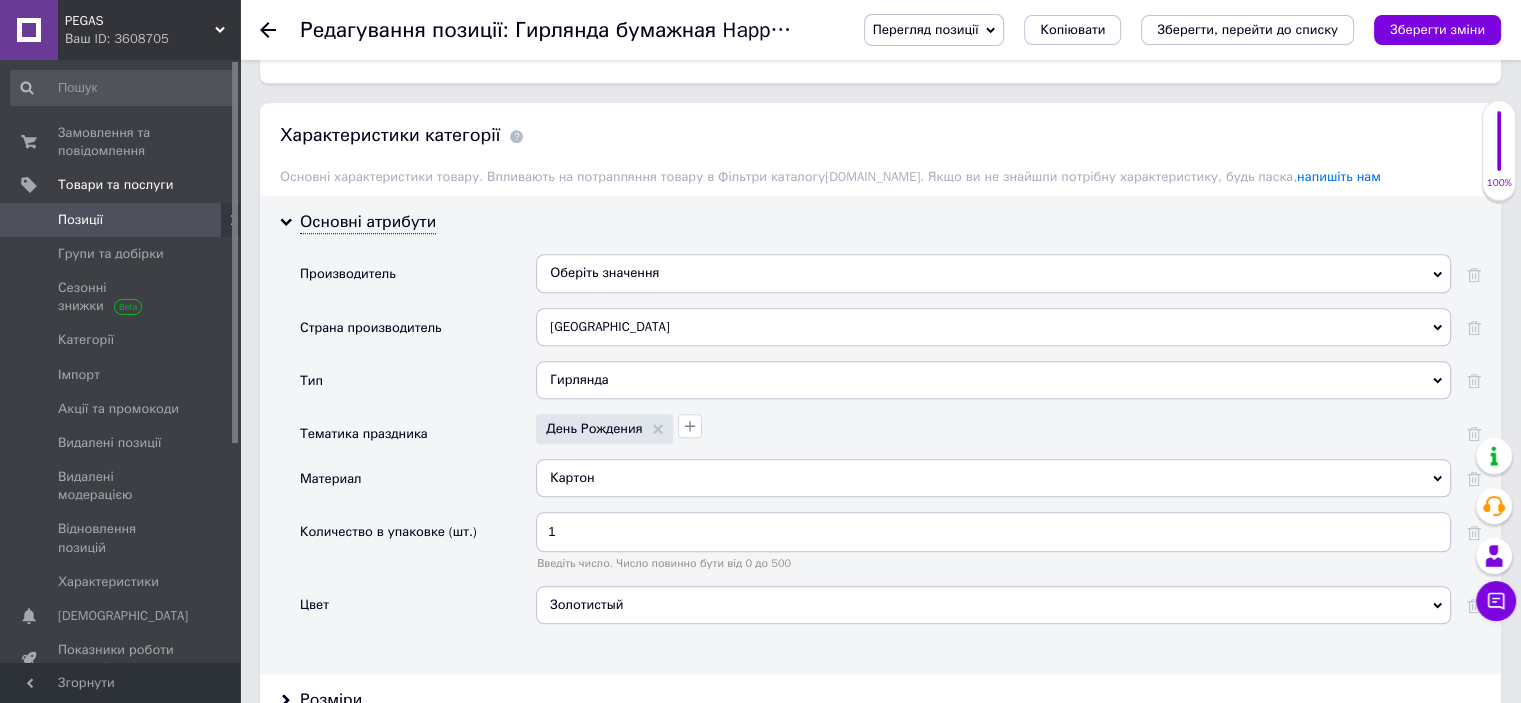 click on "Золотистый" at bounding box center [993, 605] 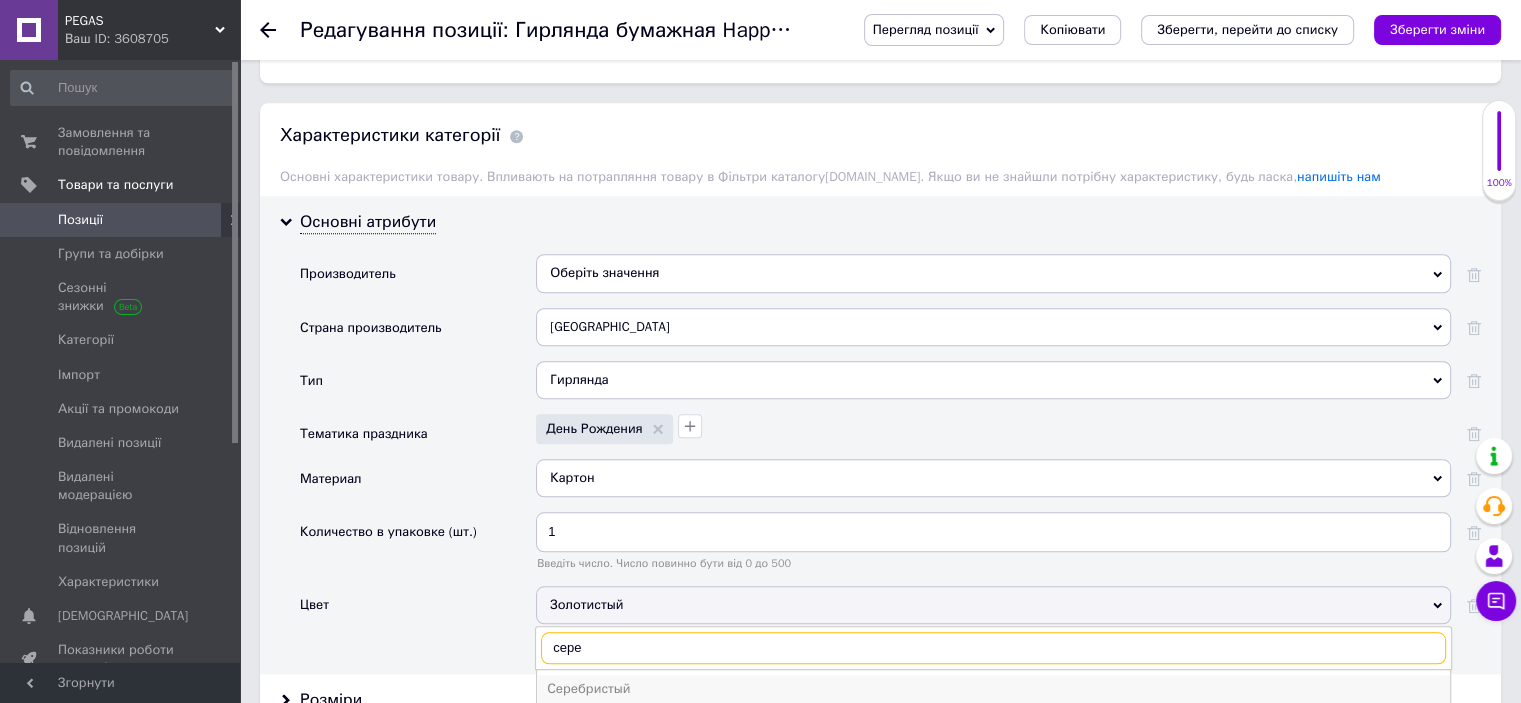 type on "сере" 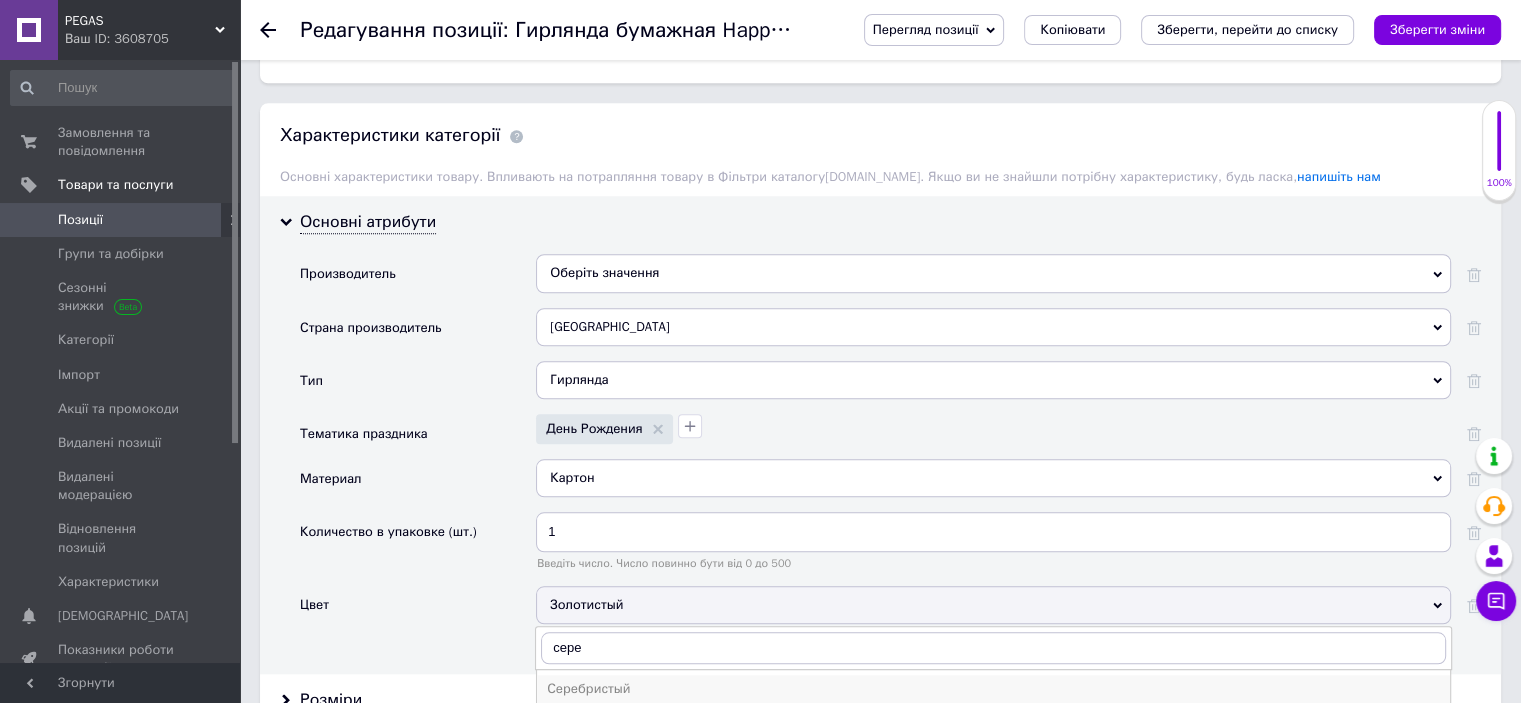 click on "Серебристый" at bounding box center [993, 689] 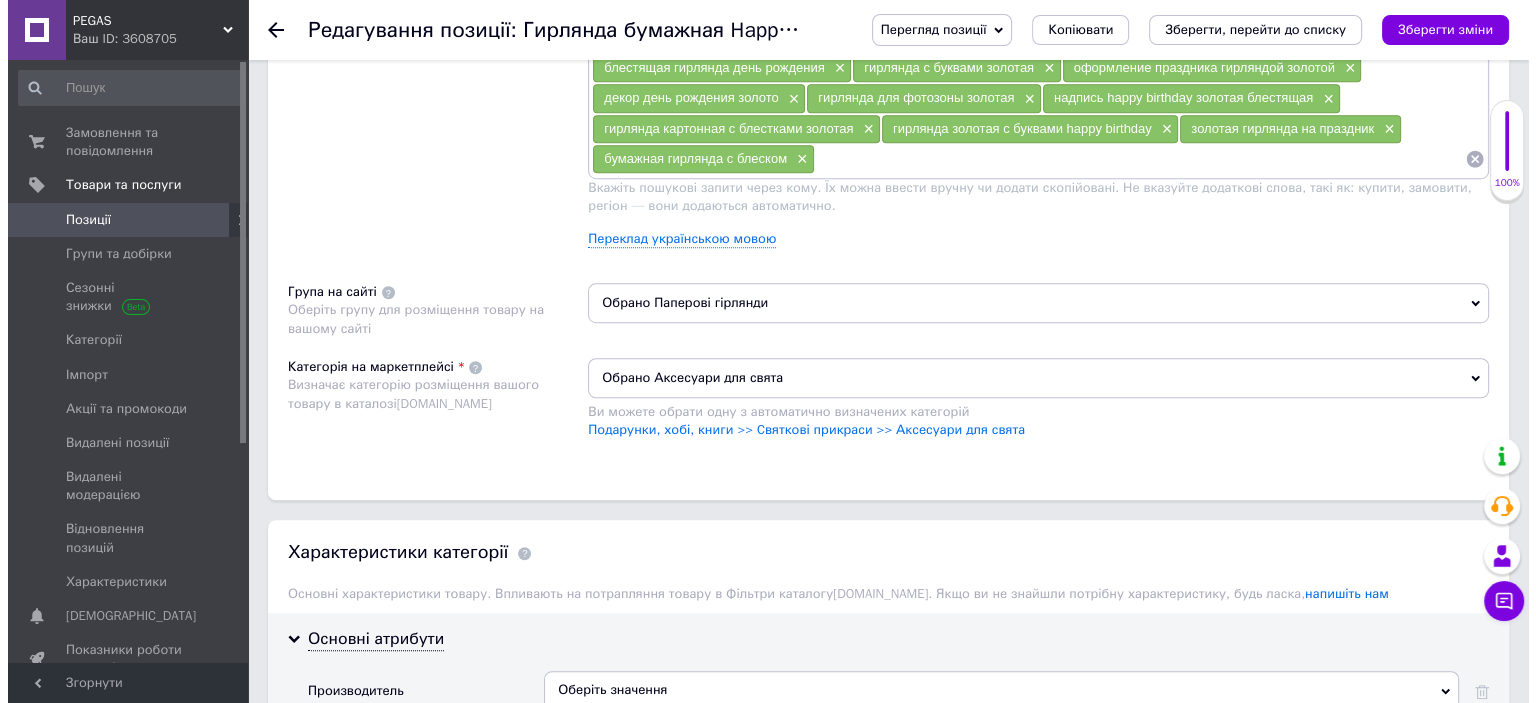 scroll, scrollTop: 1100, scrollLeft: 0, axis: vertical 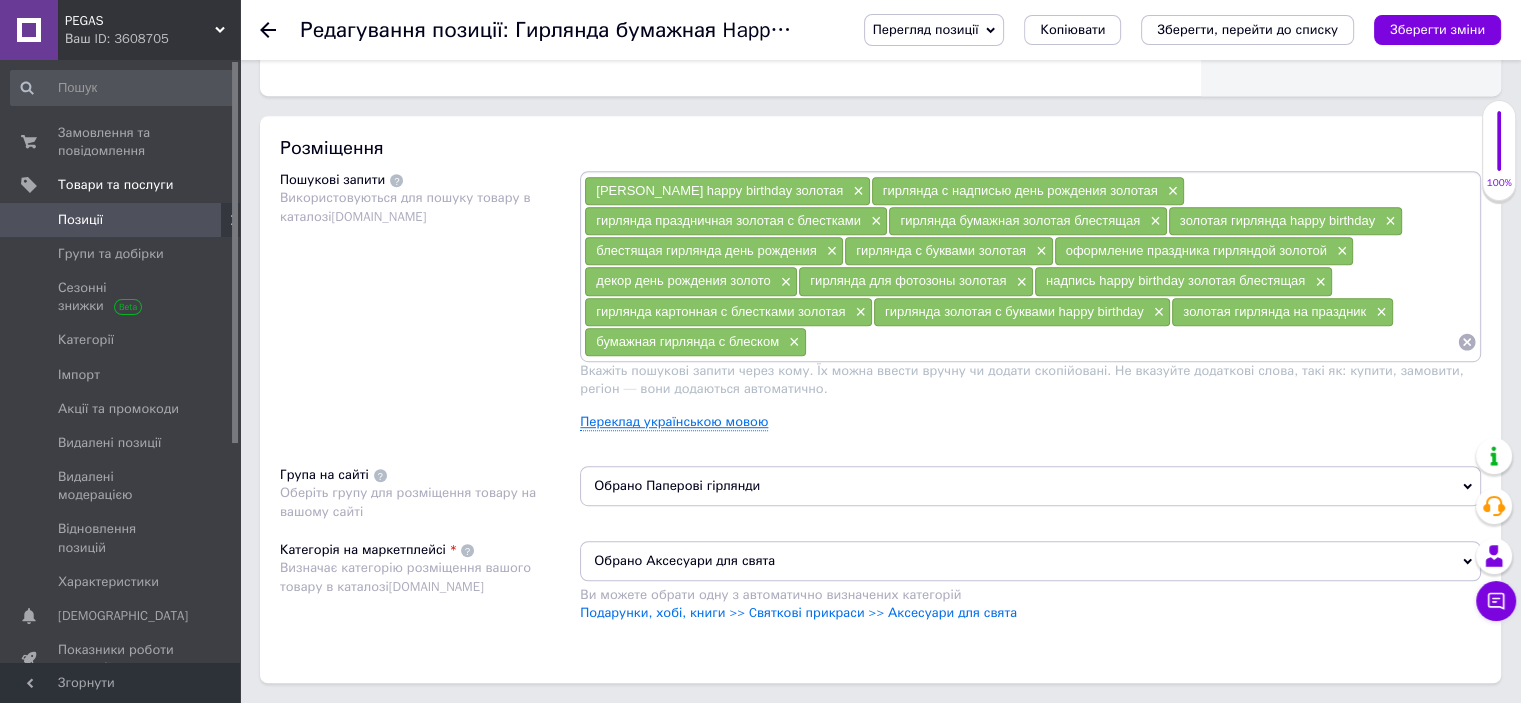 click on "Переклад українською мовою" at bounding box center (674, 422) 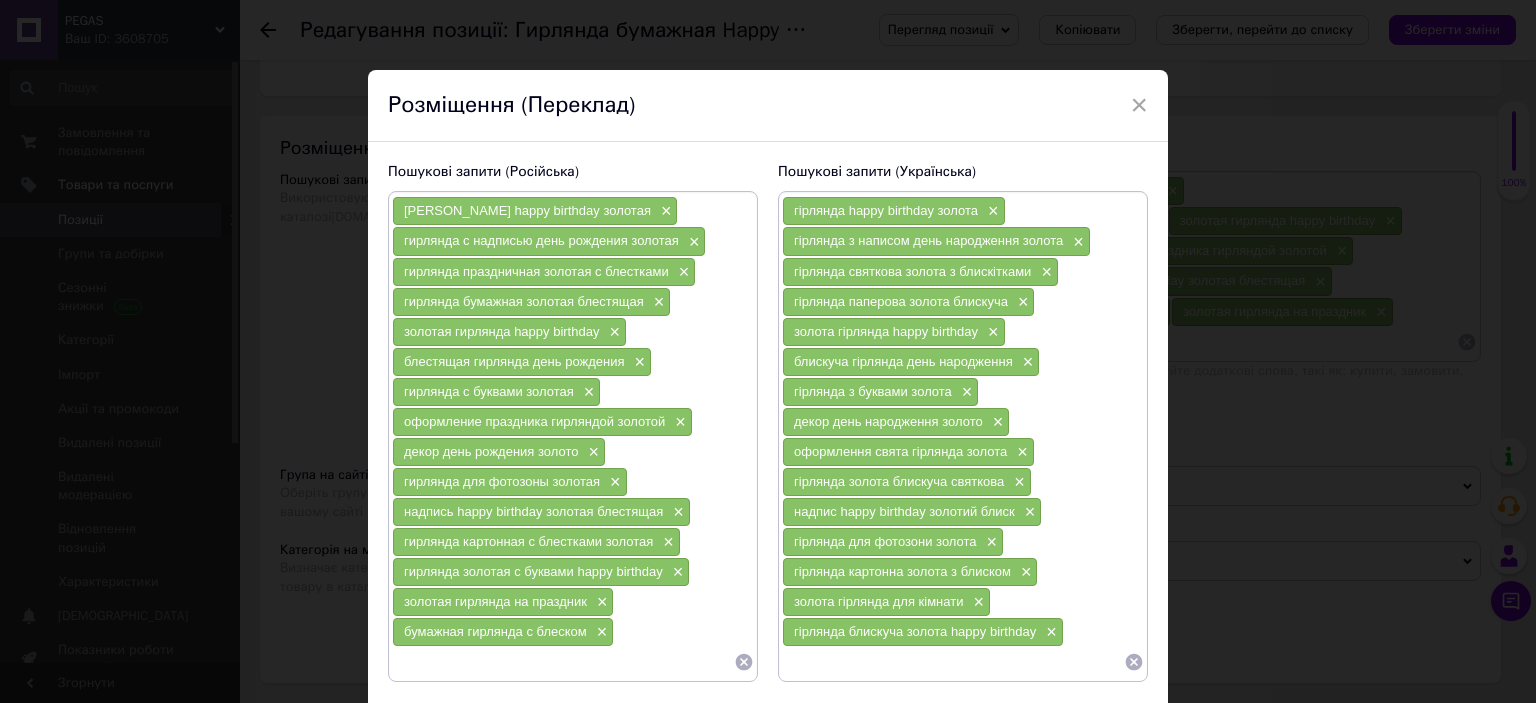 click 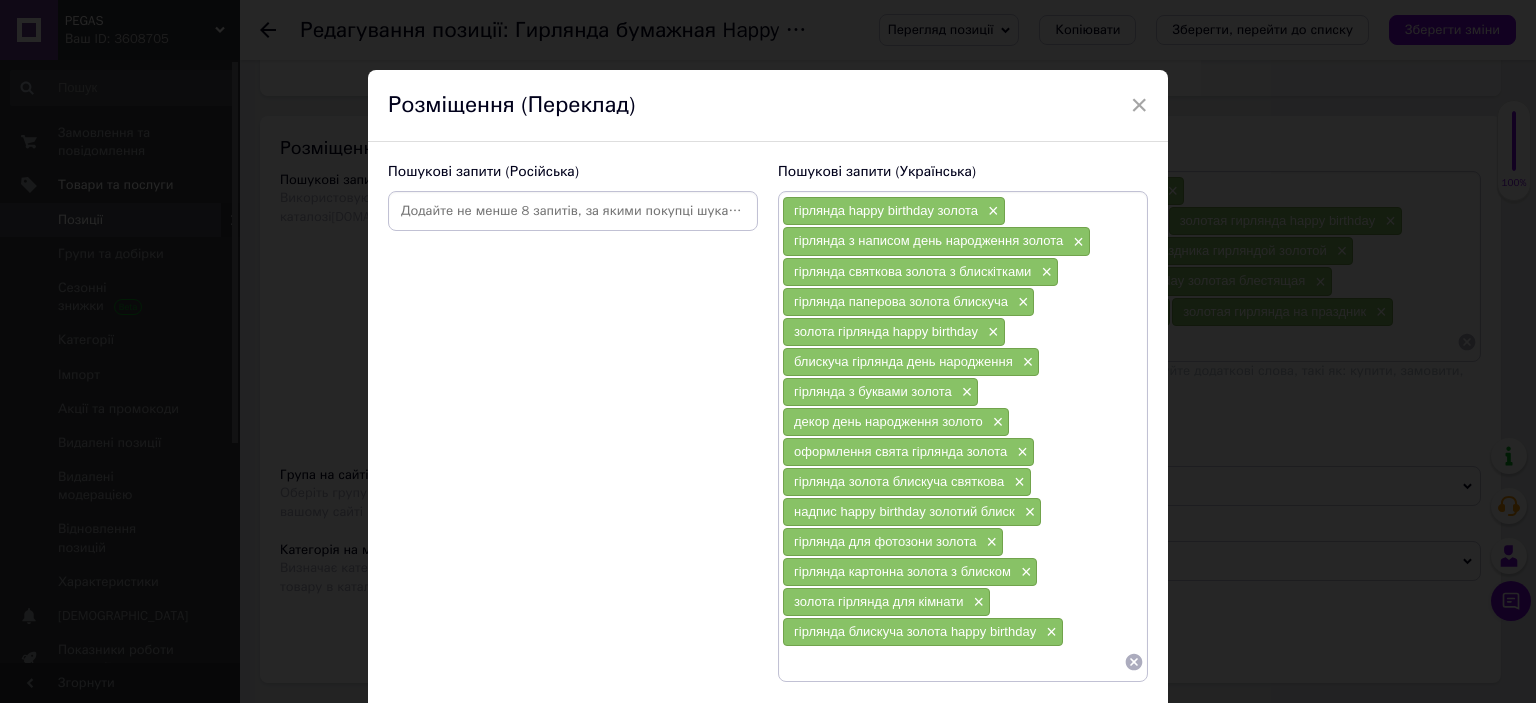 click 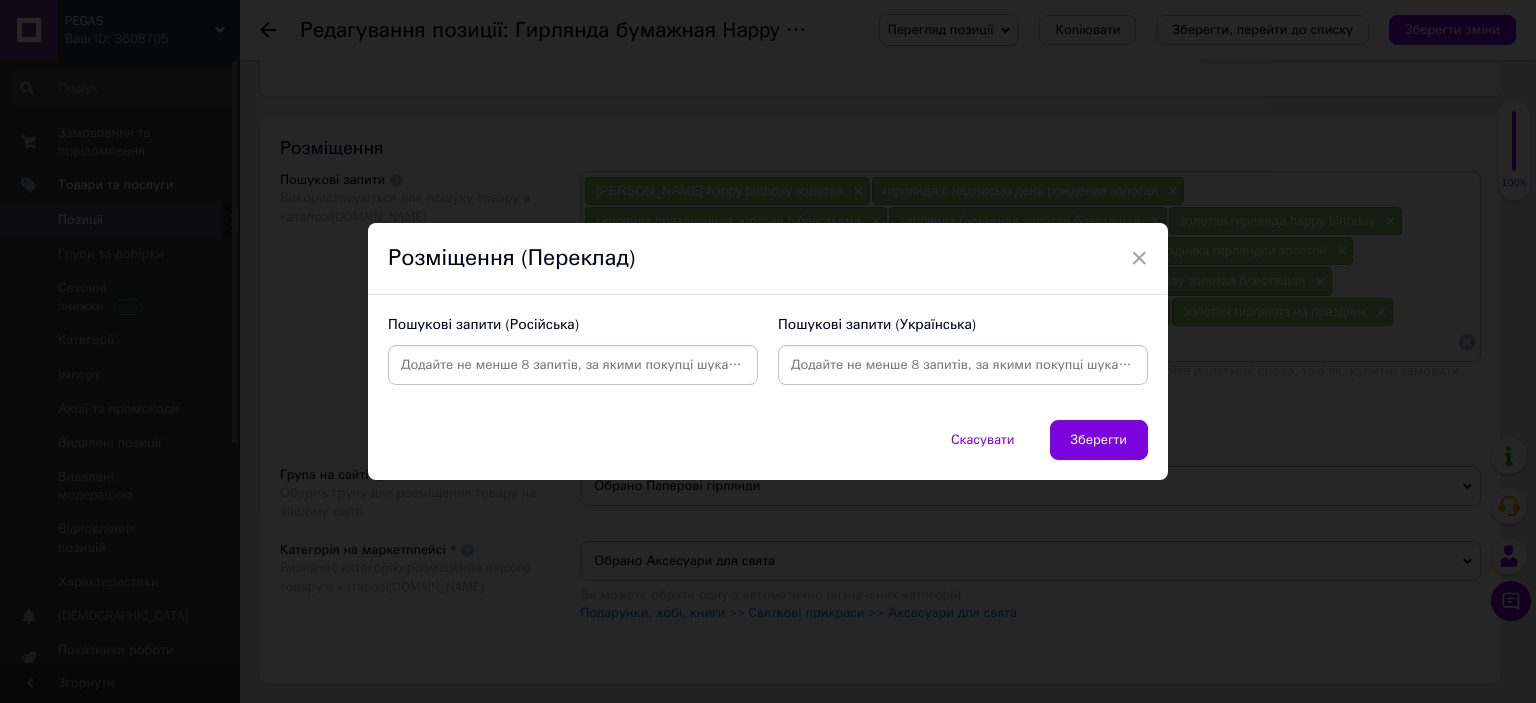 click at bounding box center [963, 365] 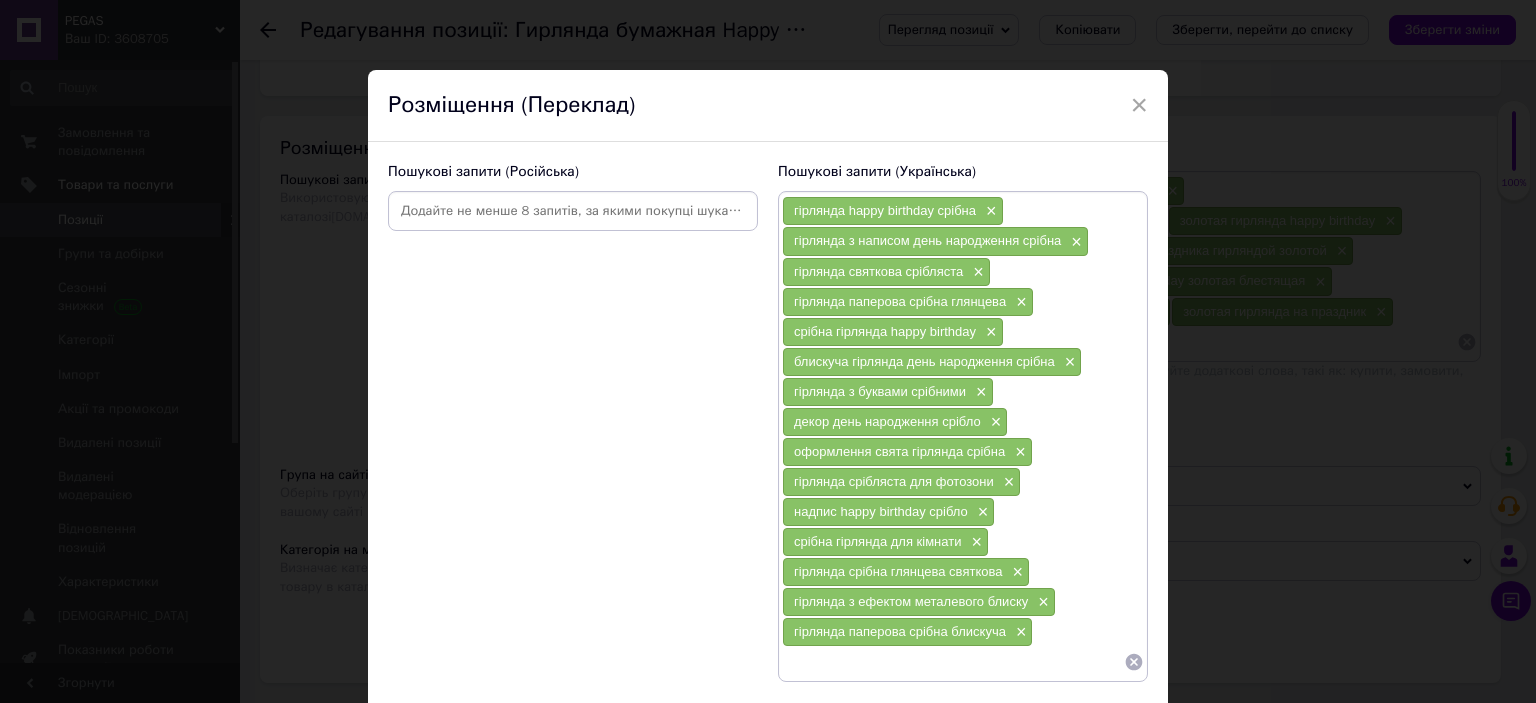 click at bounding box center [573, 211] 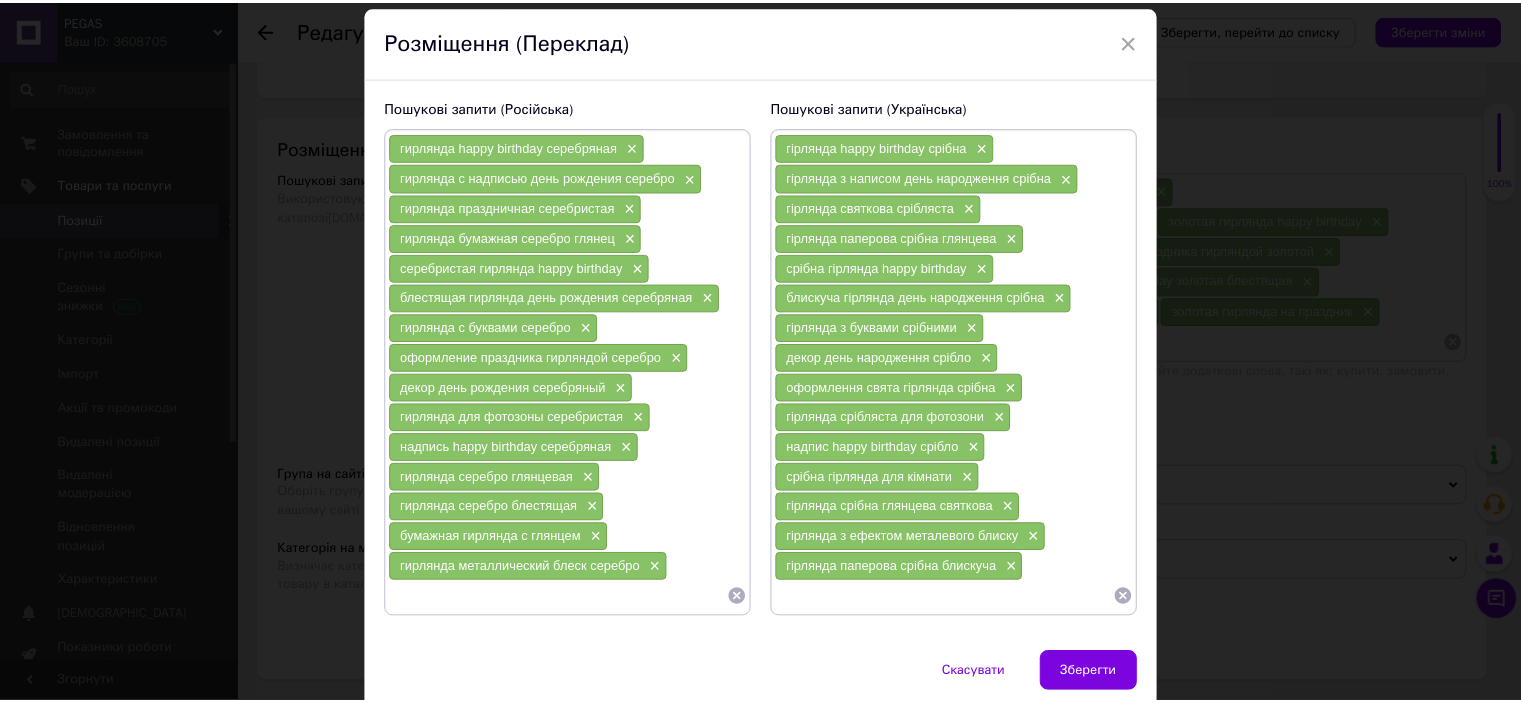 scroll, scrollTop: 135, scrollLeft: 0, axis: vertical 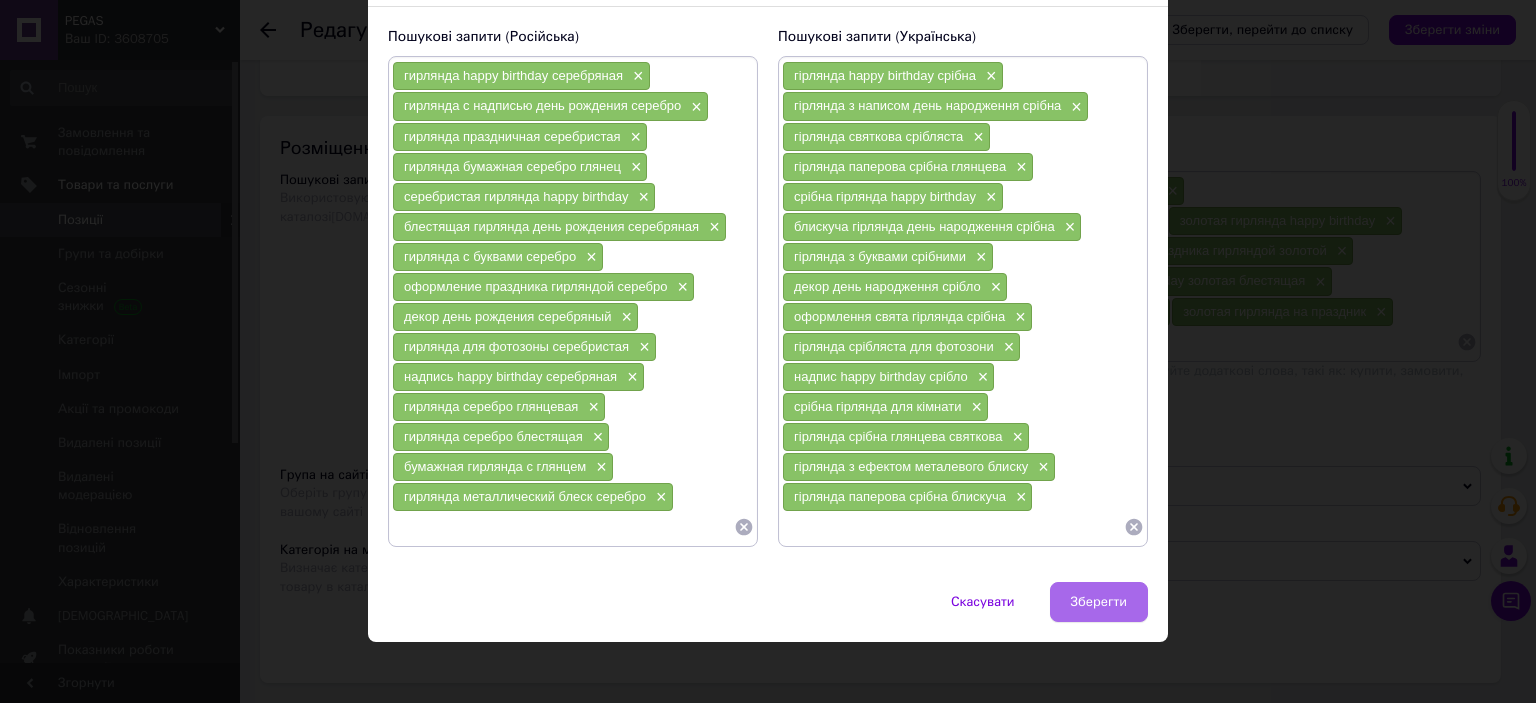click on "Зберегти" at bounding box center [1099, 602] 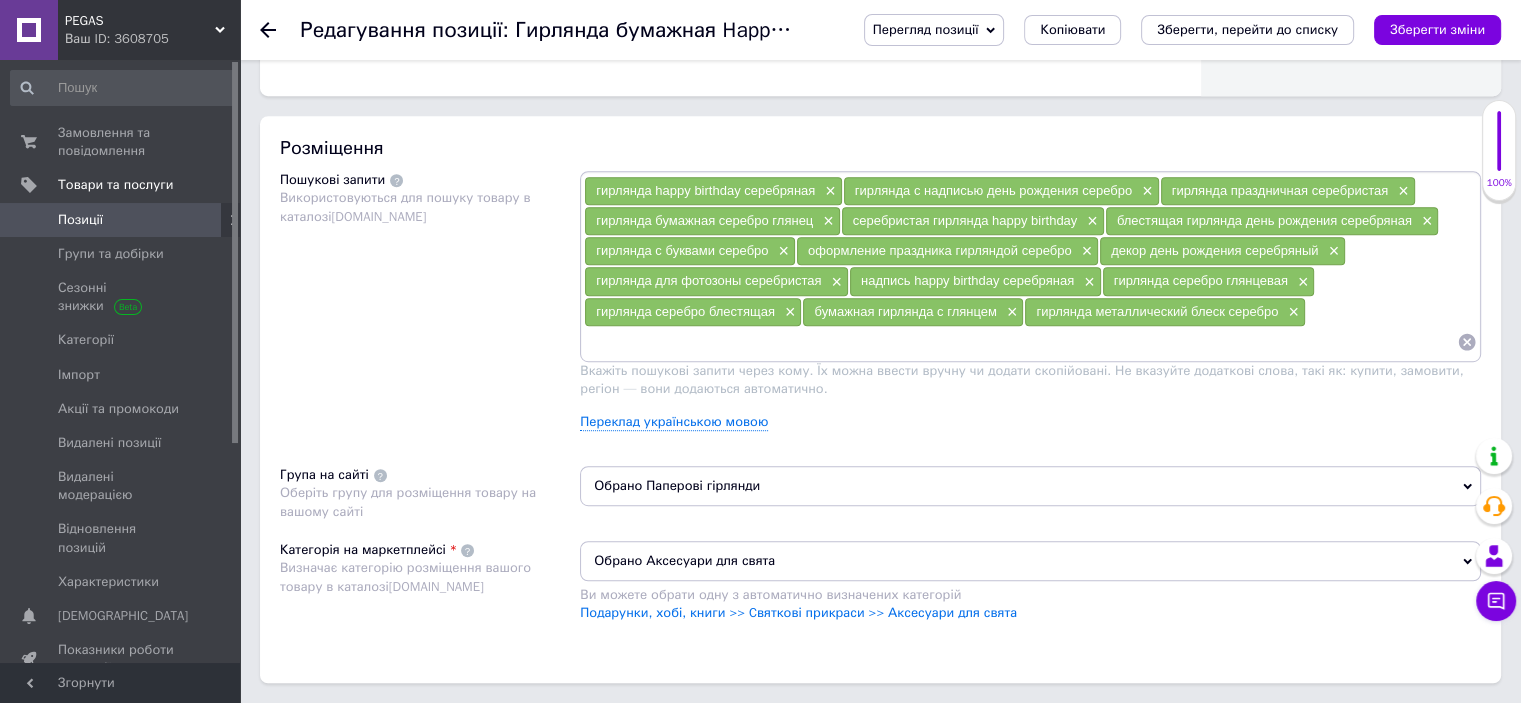 click on "Зберегти зміни" at bounding box center [1437, 29] 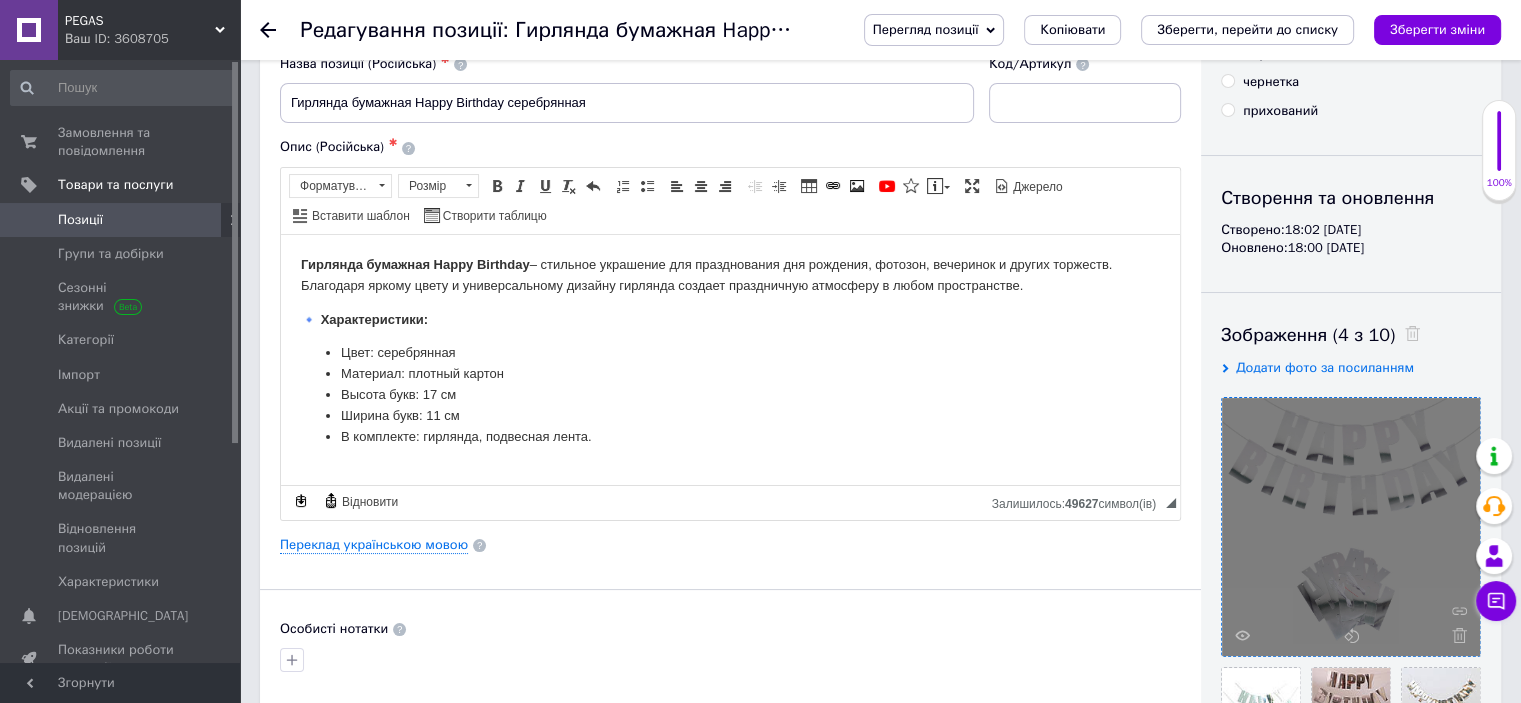 scroll, scrollTop: 0, scrollLeft: 0, axis: both 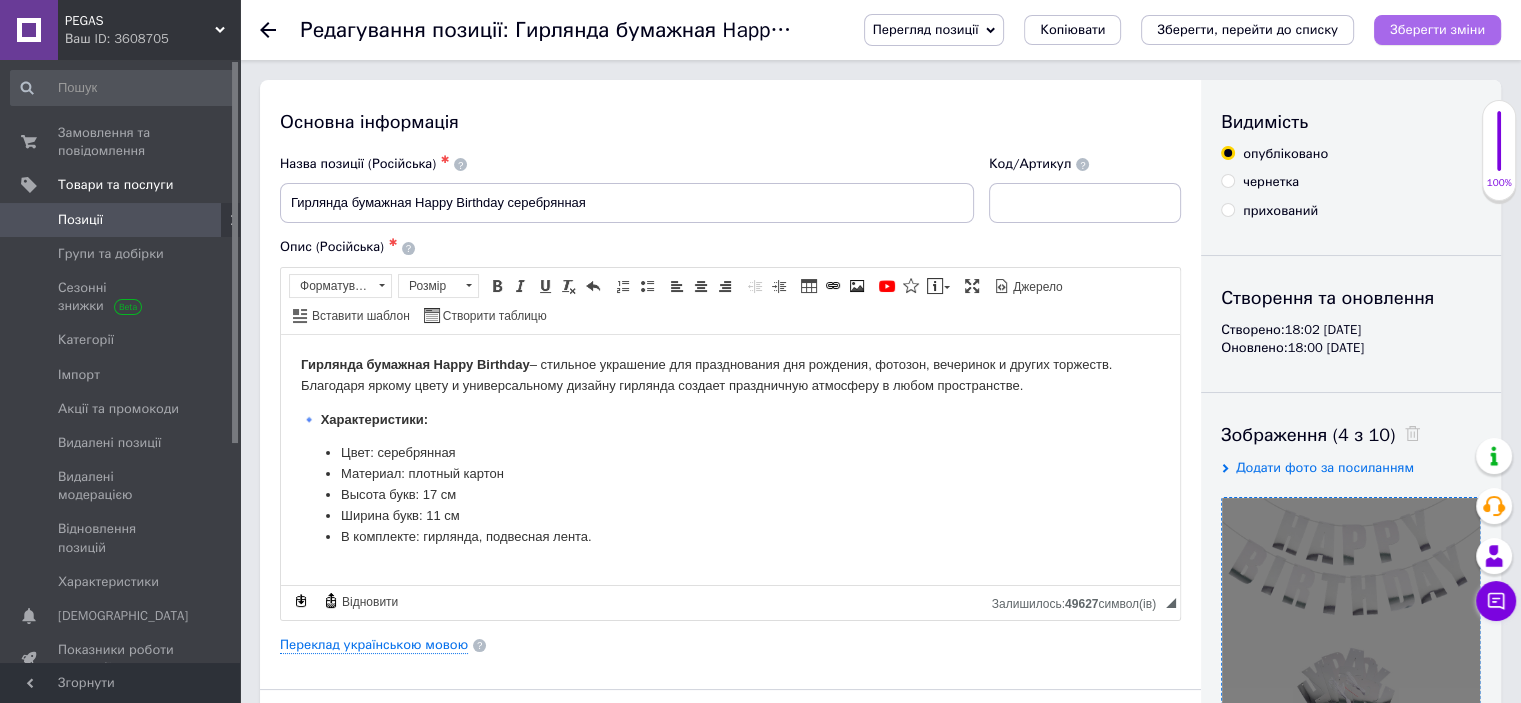 click on "Зберегти зміни" at bounding box center (1437, 30) 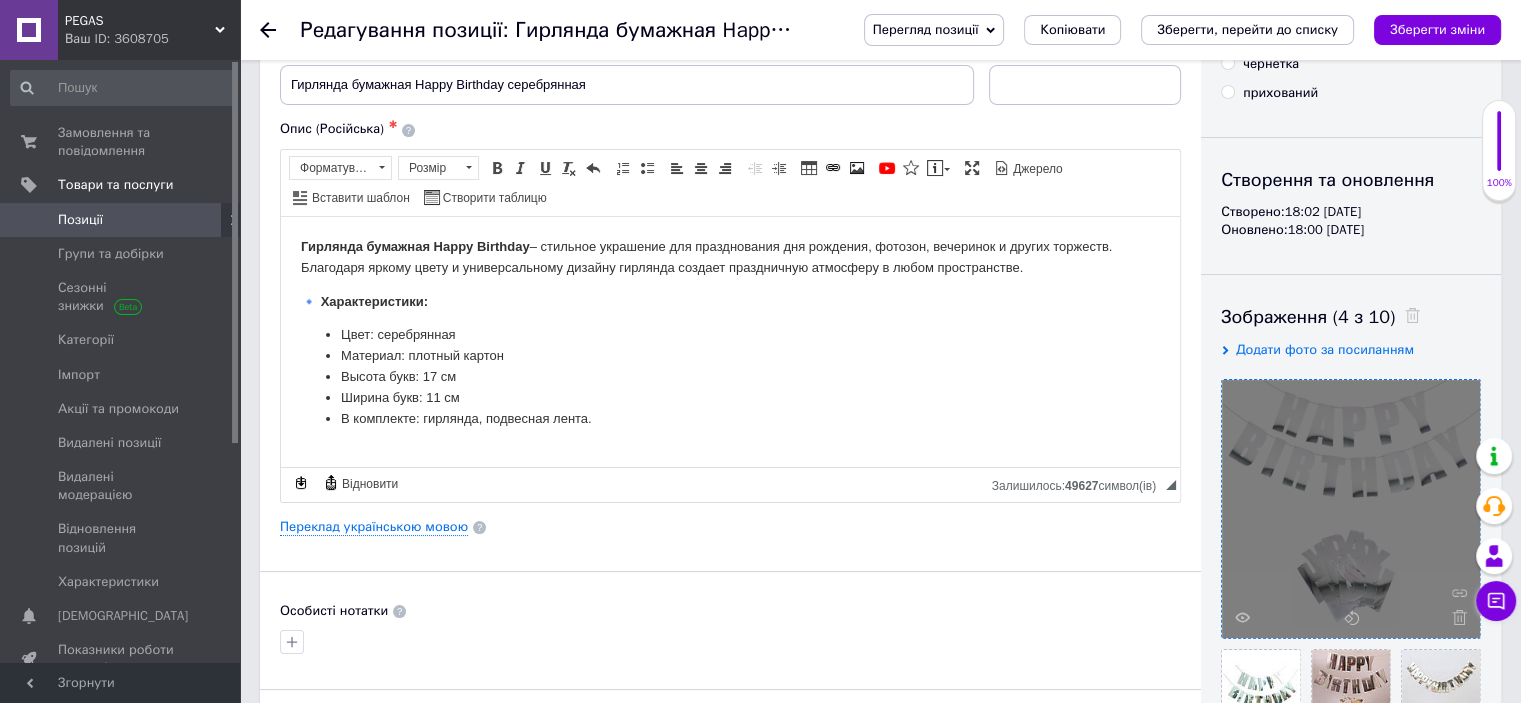 scroll, scrollTop: 0, scrollLeft: 0, axis: both 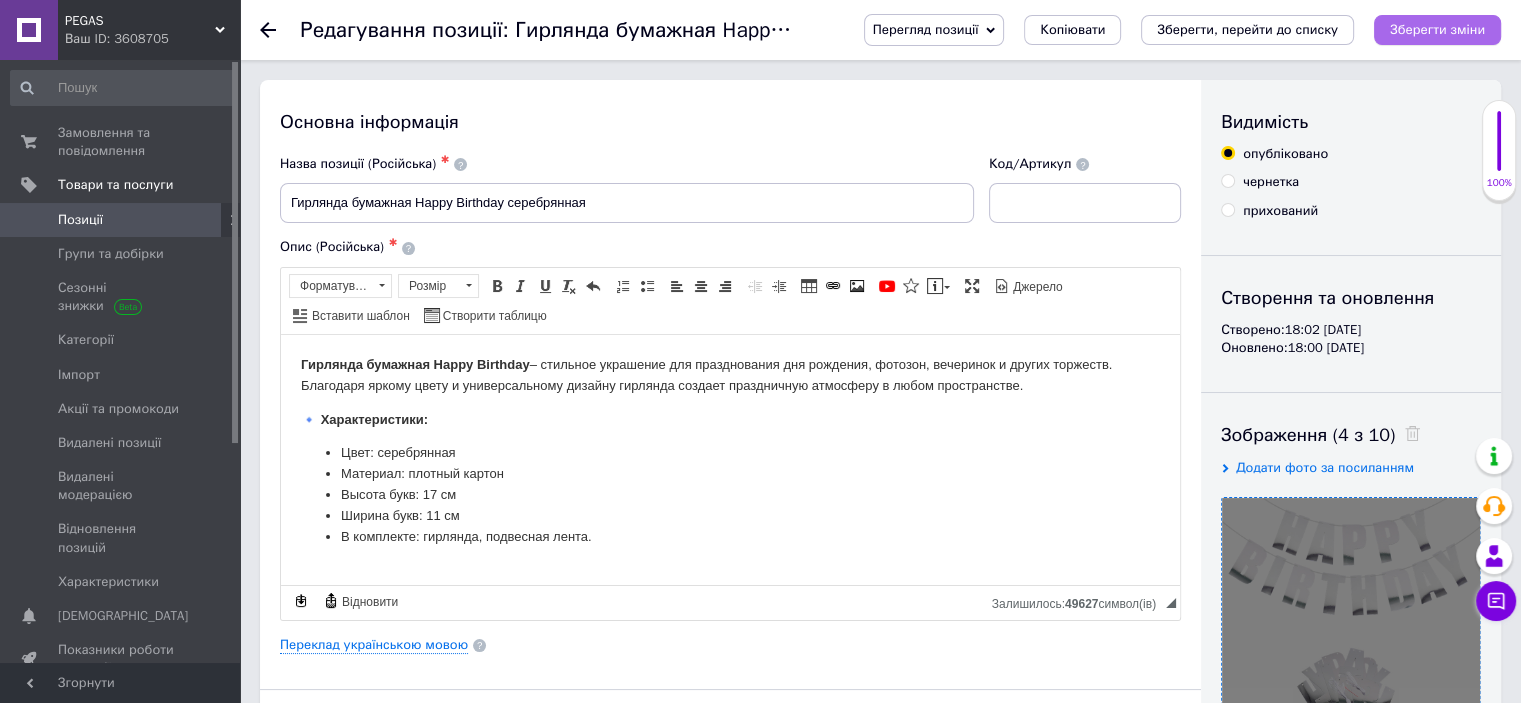 click on "Зберегти зміни" at bounding box center [1437, 29] 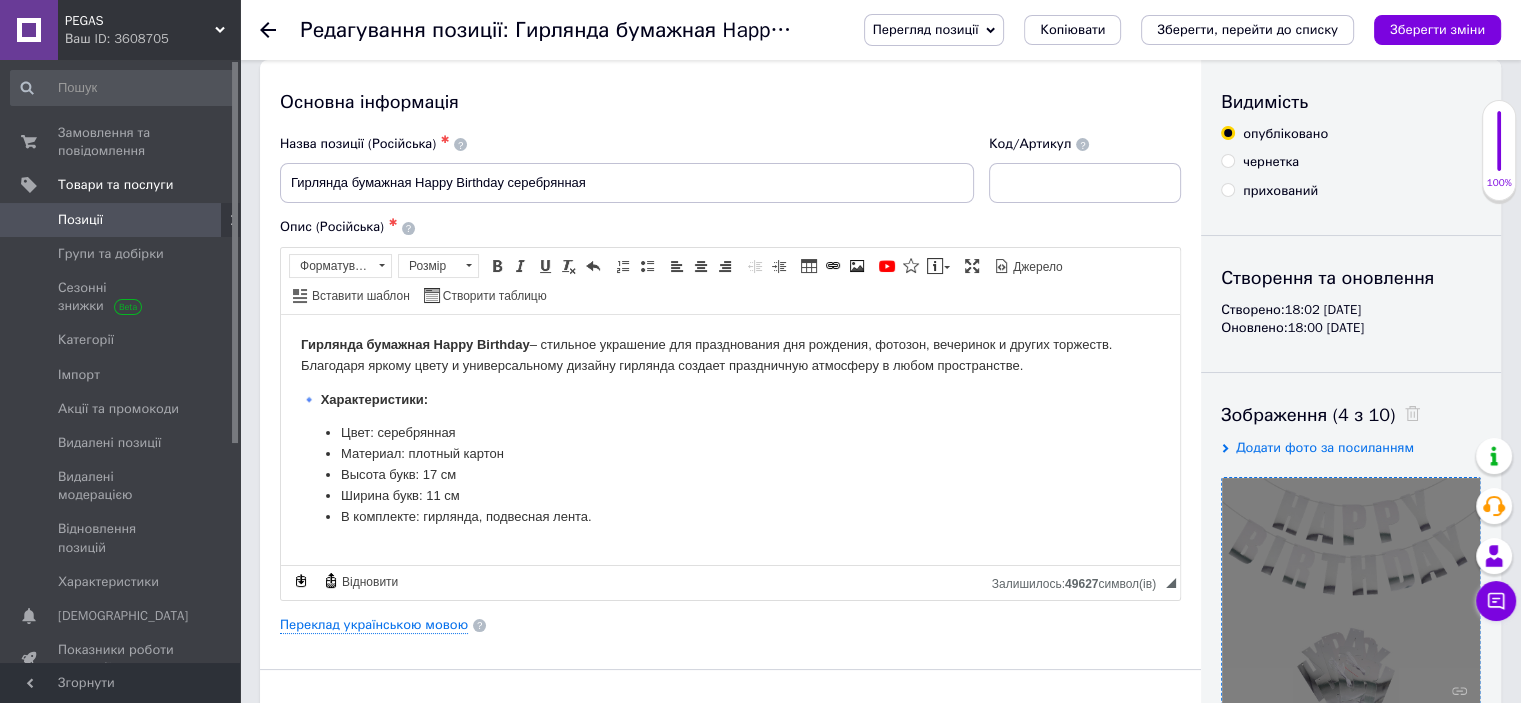 scroll, scrollTop: 0, scrollLeft: 0, axis: both 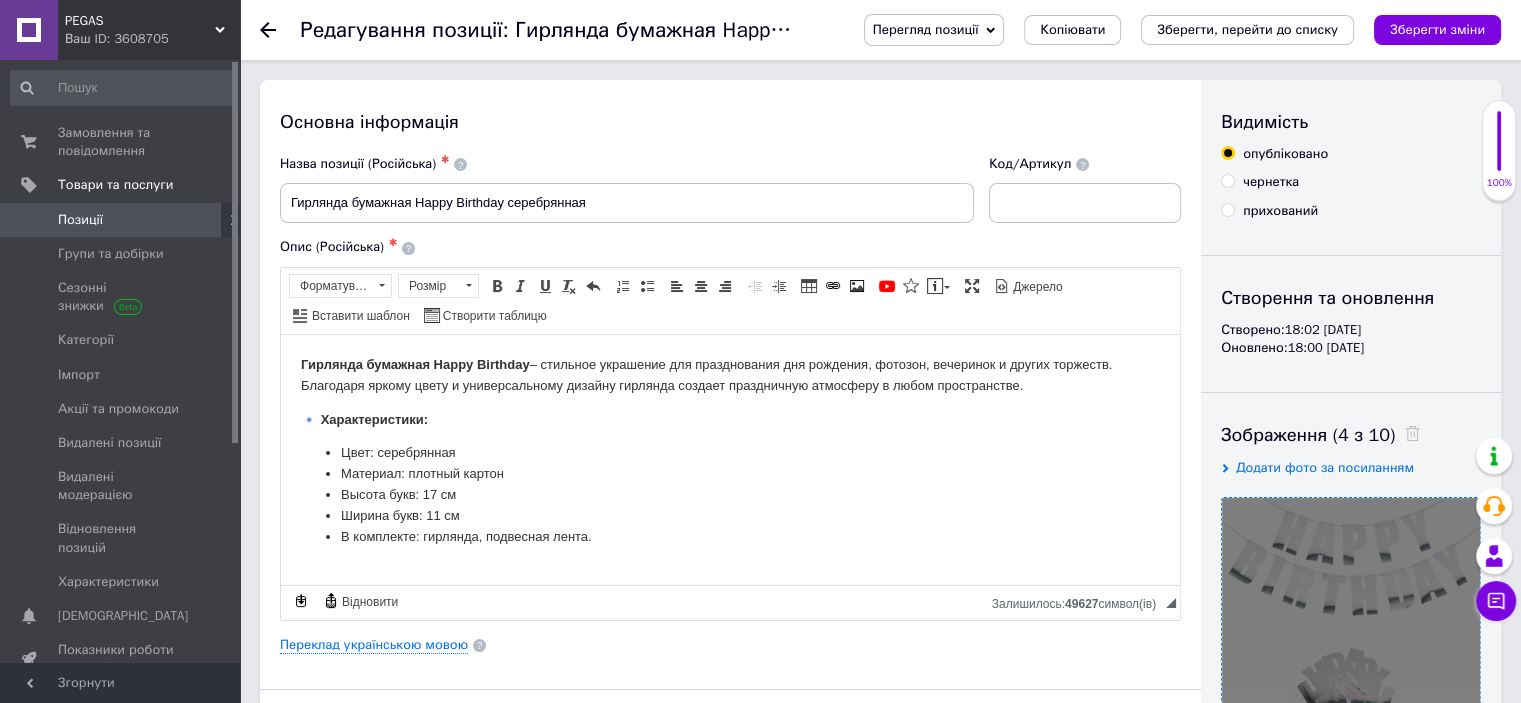 click on "Позиції" at bounding box center [123, 220] 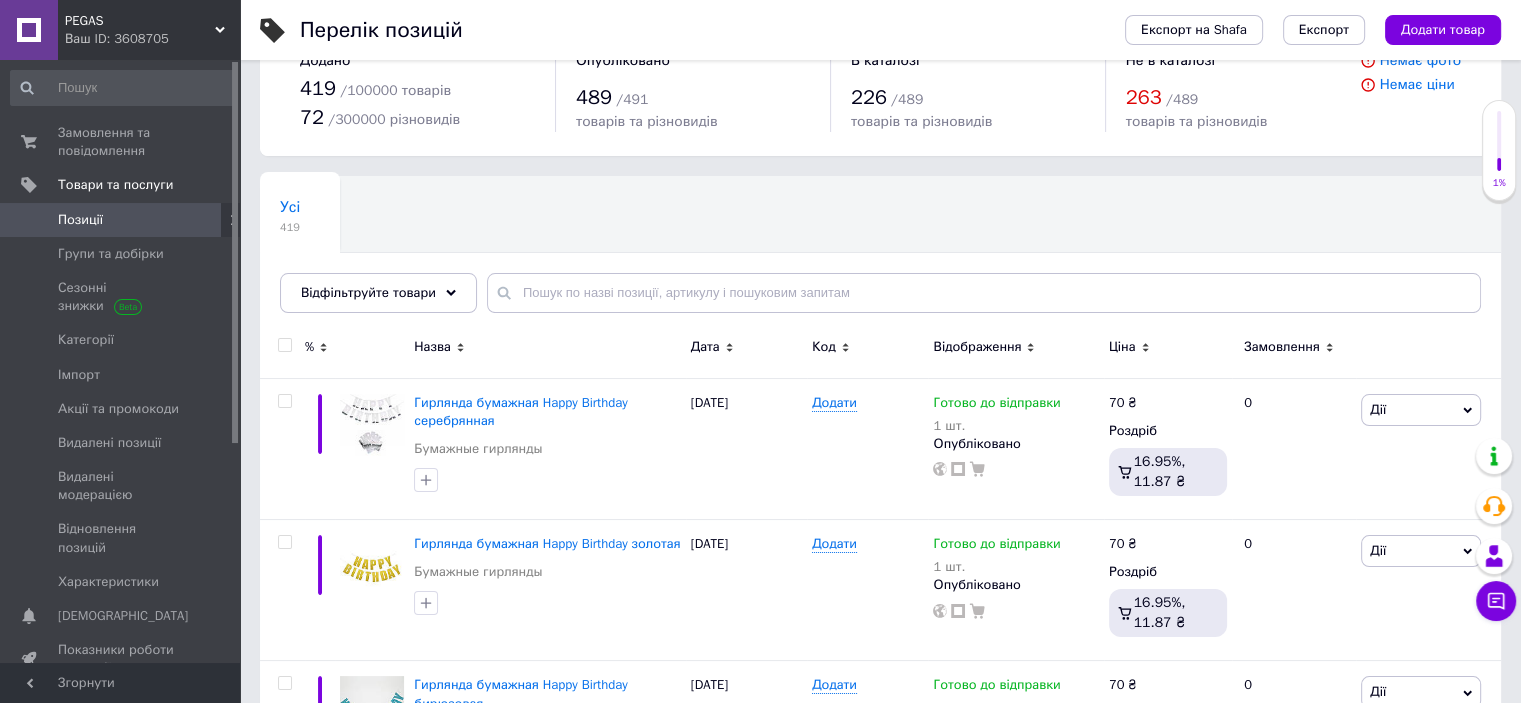 scroll, scrollTop: 100, scrollLeft: 0, axis: vertical 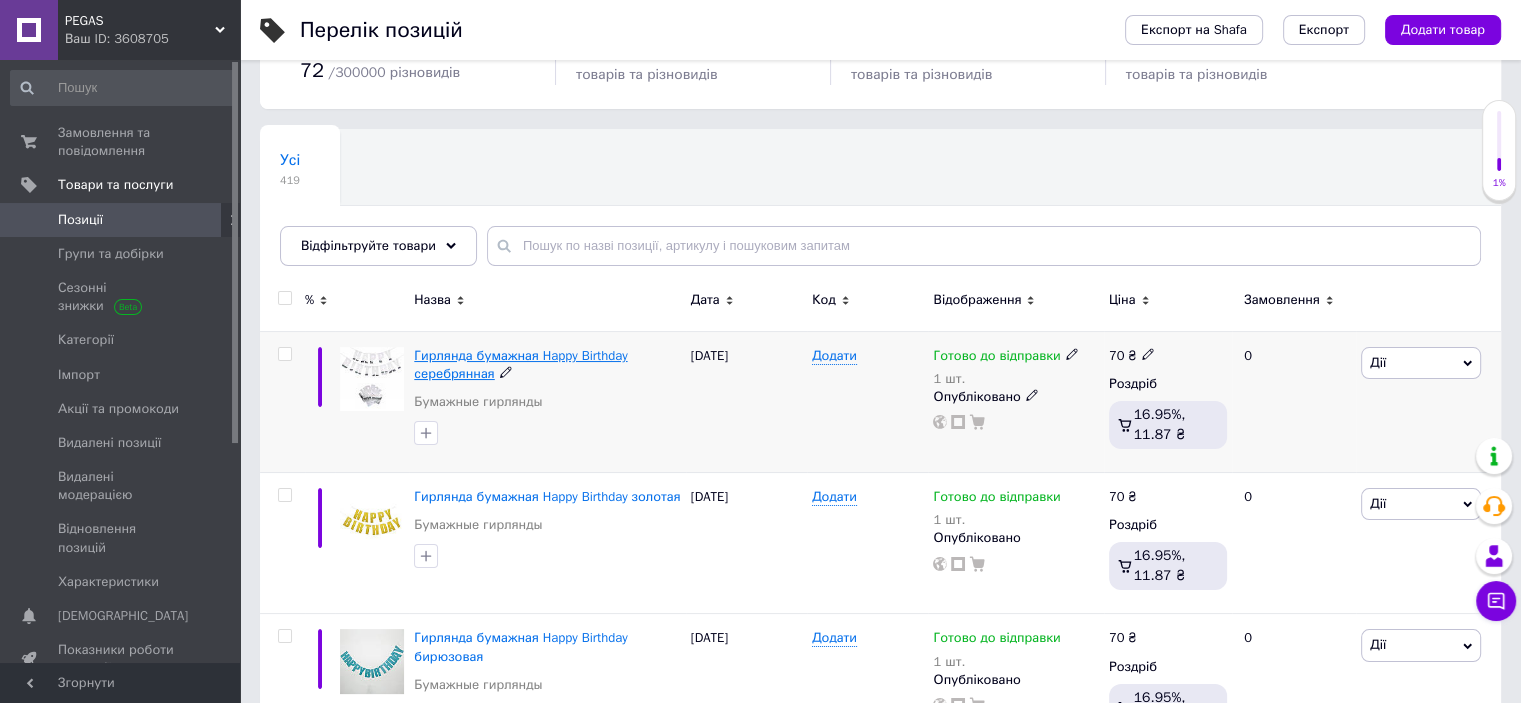 click on "Гирлянда бумажная Happy Birthday серебрянная" at bounding box center (520, 364) 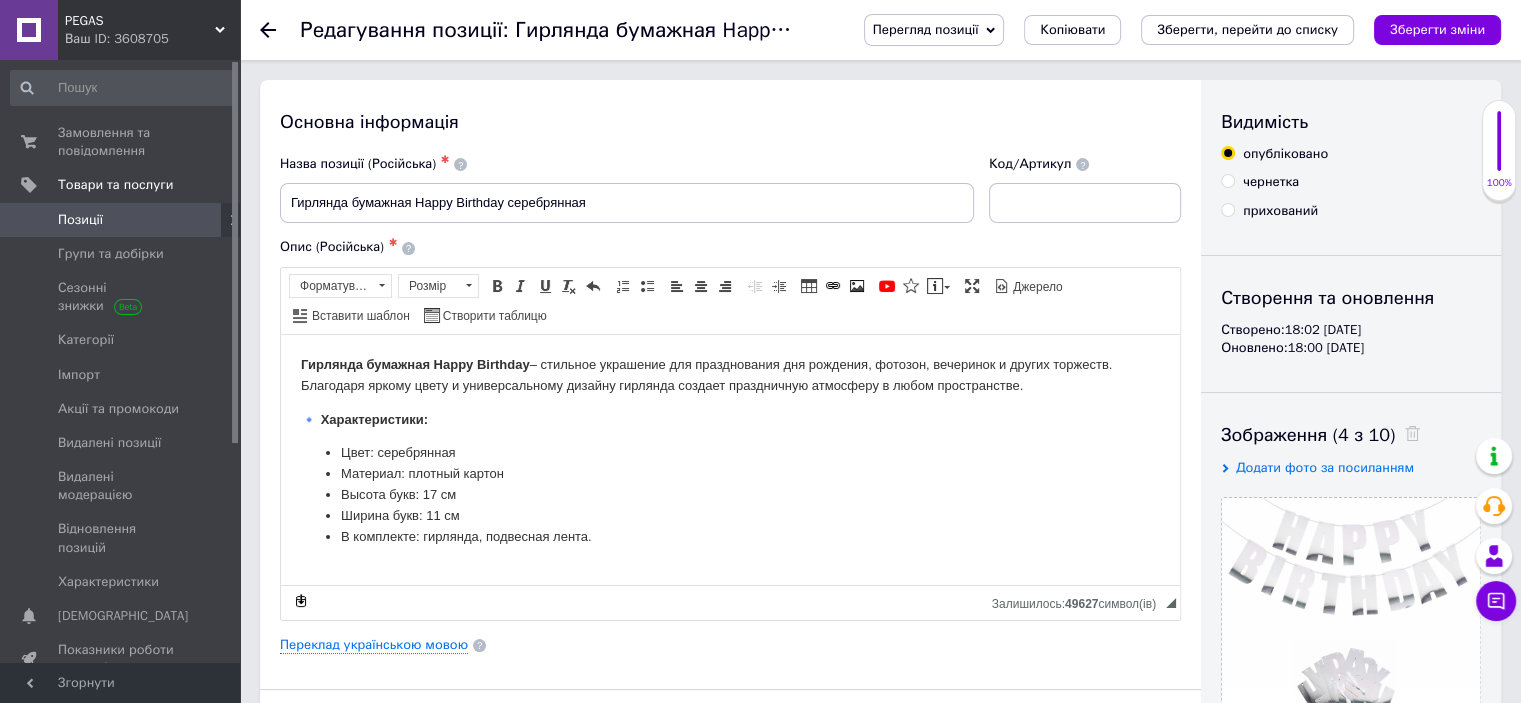 scroll, scrollTop: 0, scrollLeft: 0, axis: both 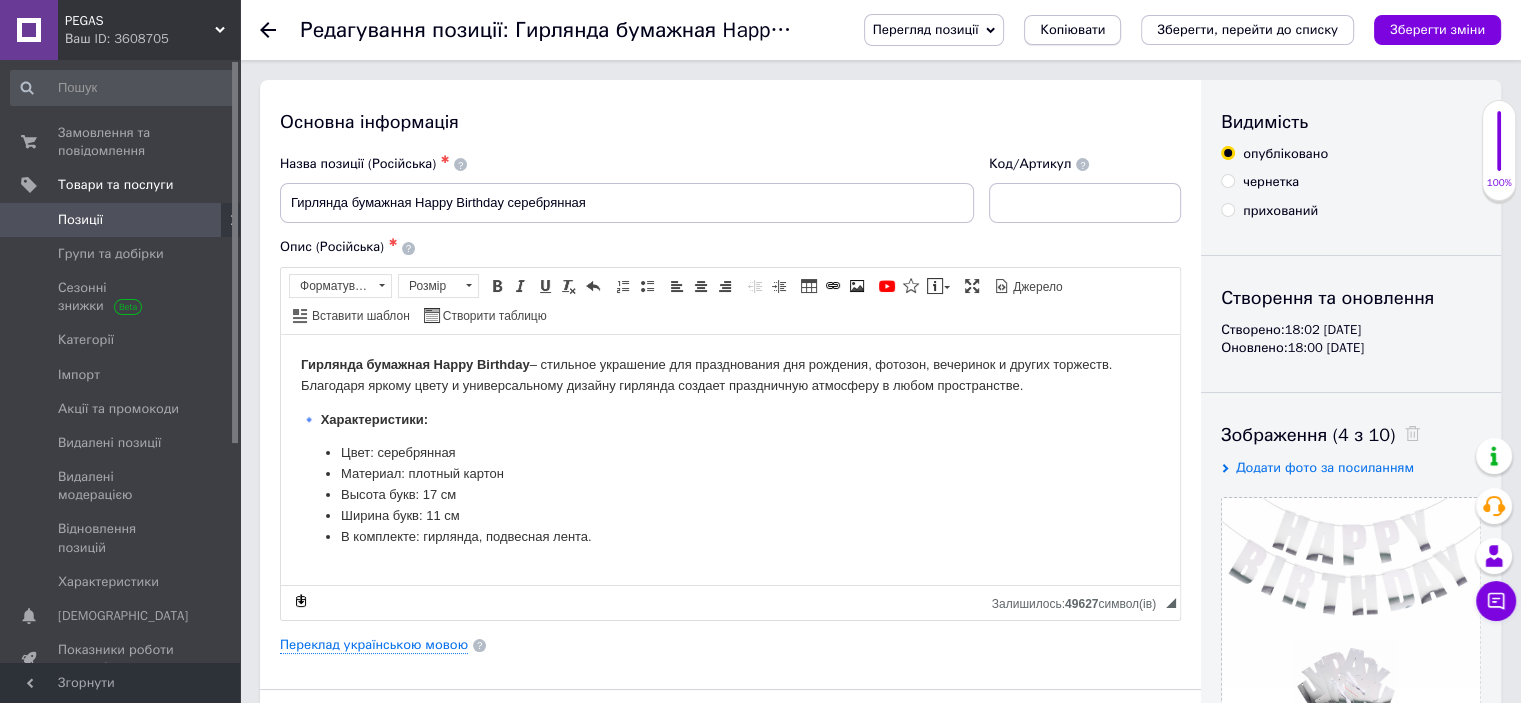 click on "Копіювати" at bounding box center [1072, 30] 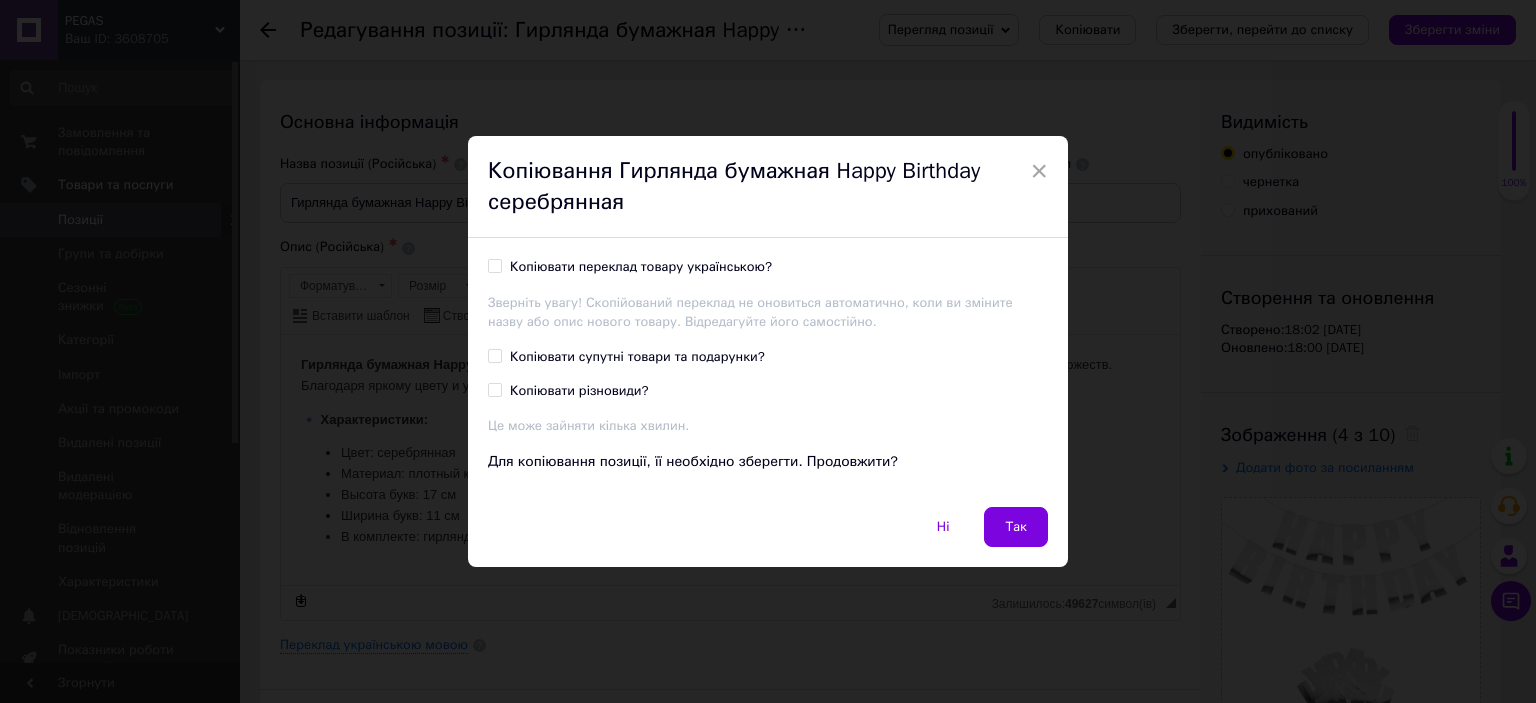 click on "Копіювати різновиди?" at bounding box center [579, 391] 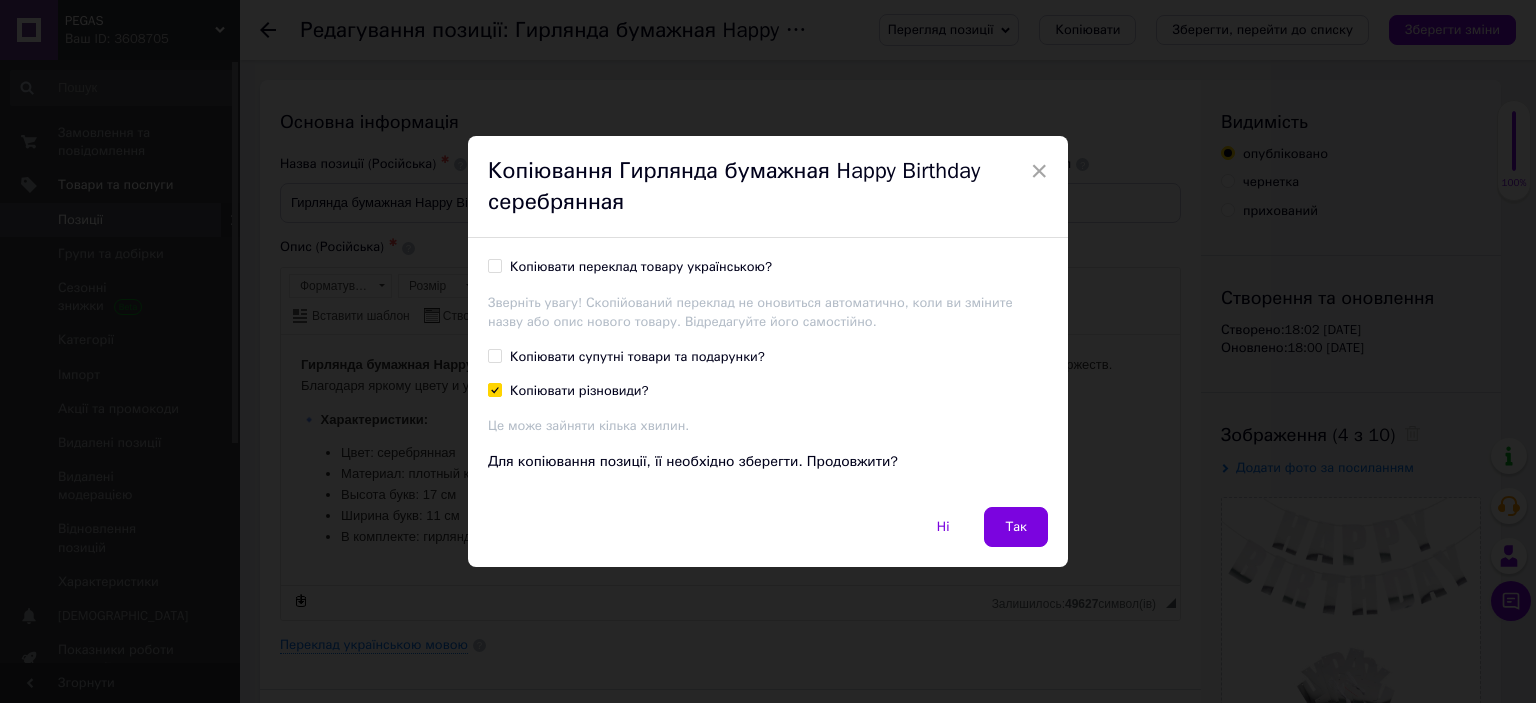 checkbox on "true" 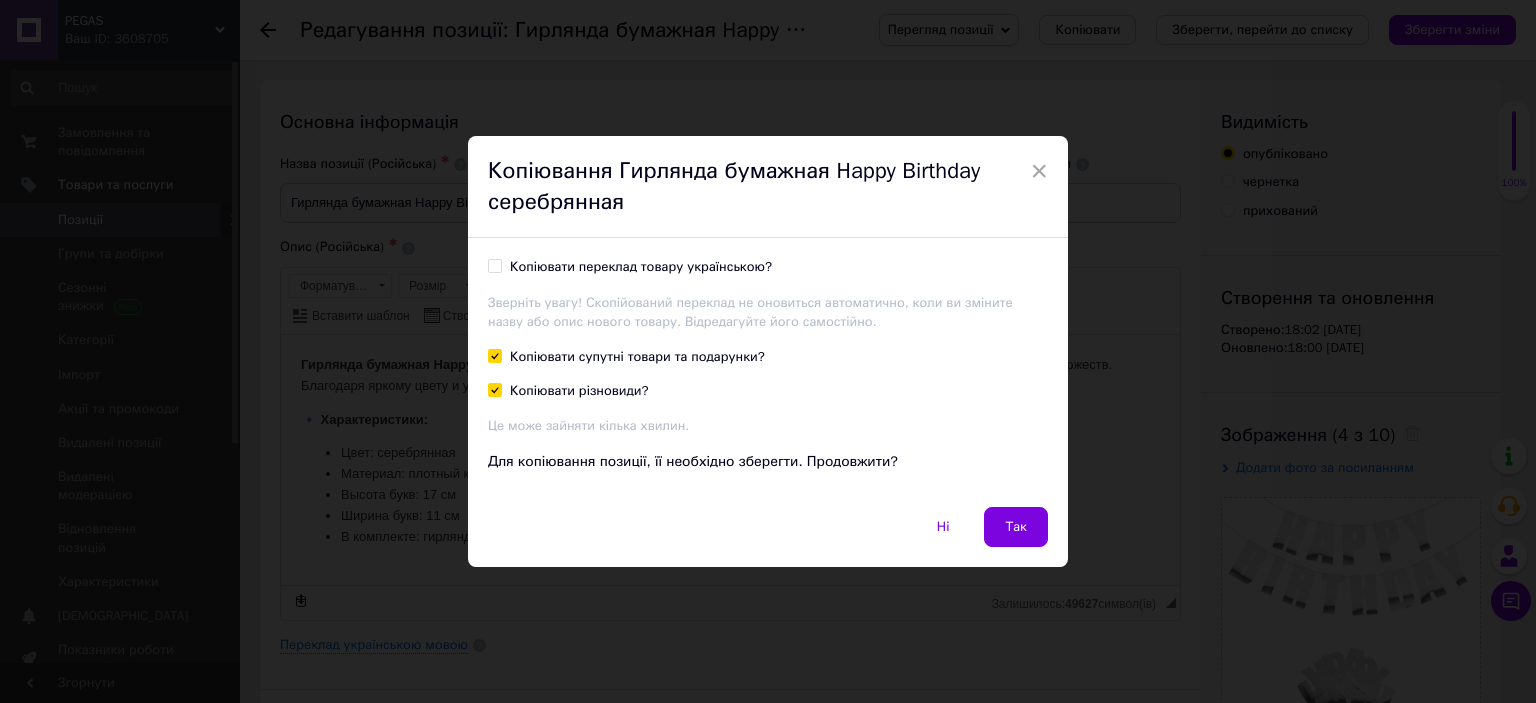 checkbox on "true" 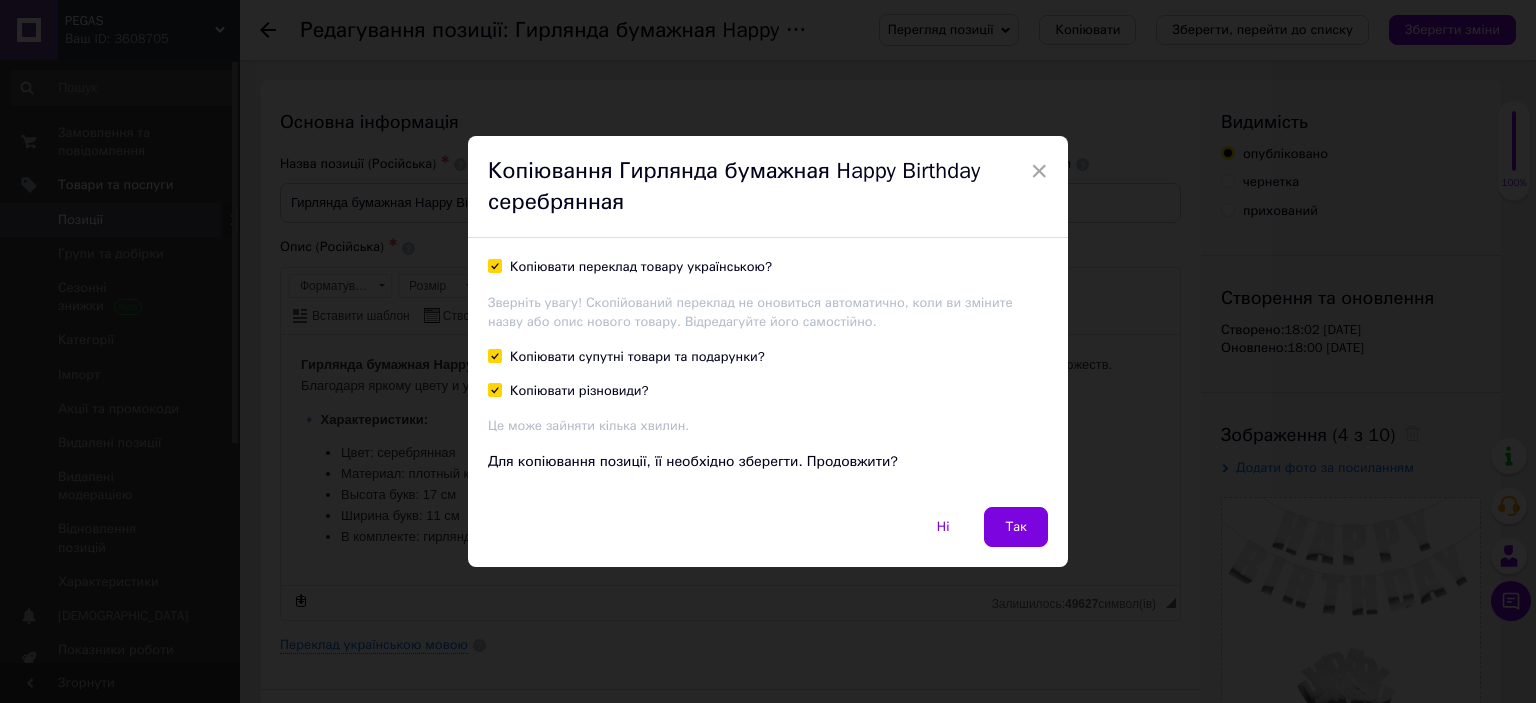 checkbox on "true" 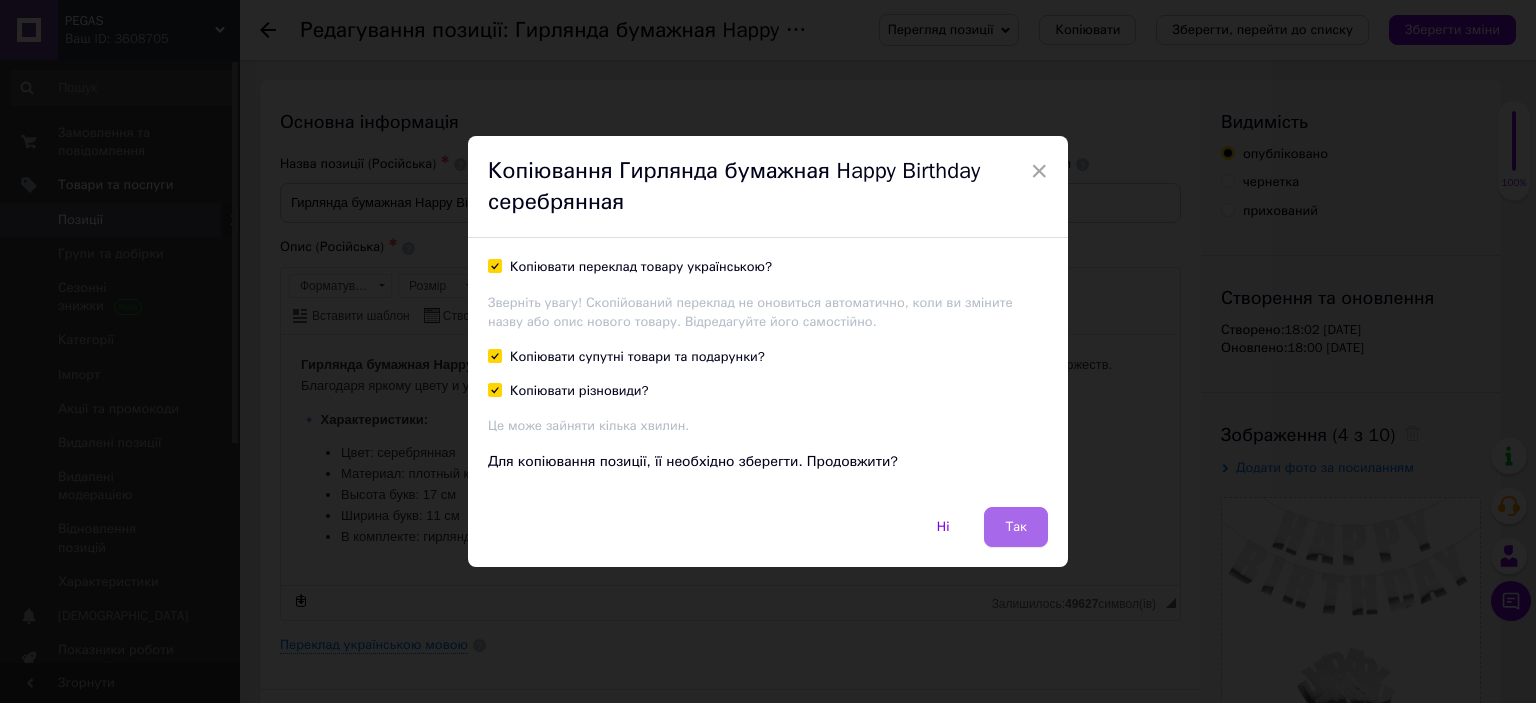 click on "Так" at bounding box center (1016, 527) 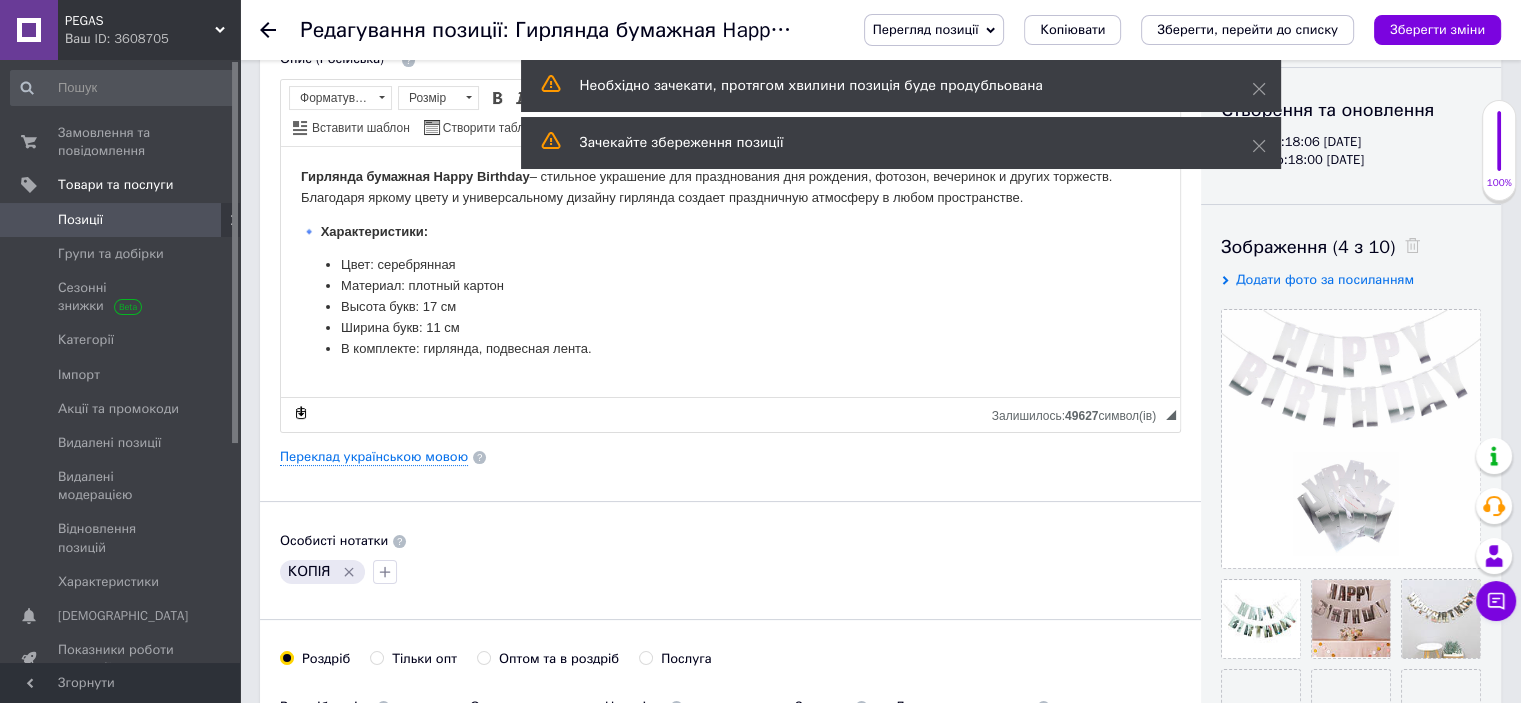 scroll, scrollTop: 300, scrollLeft: 0, axis: vertical 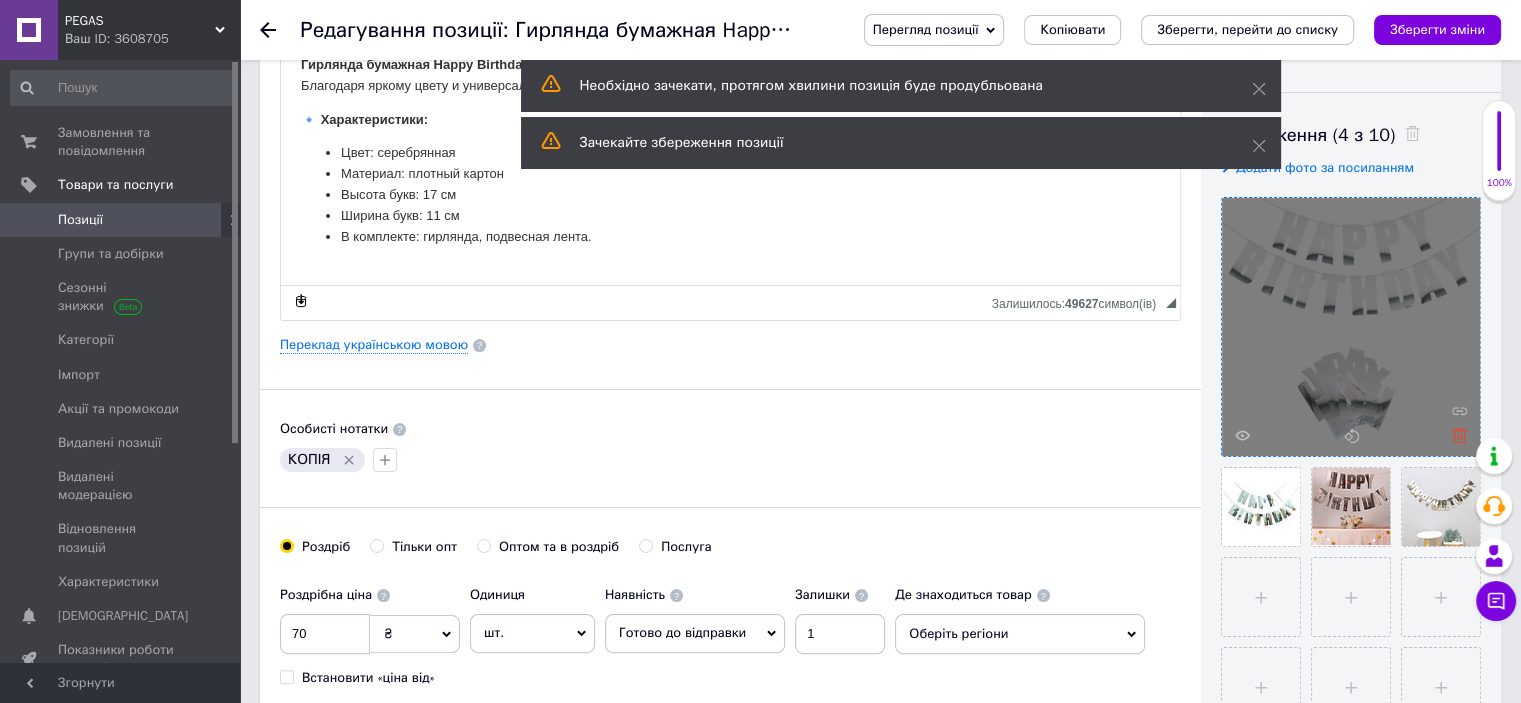 click 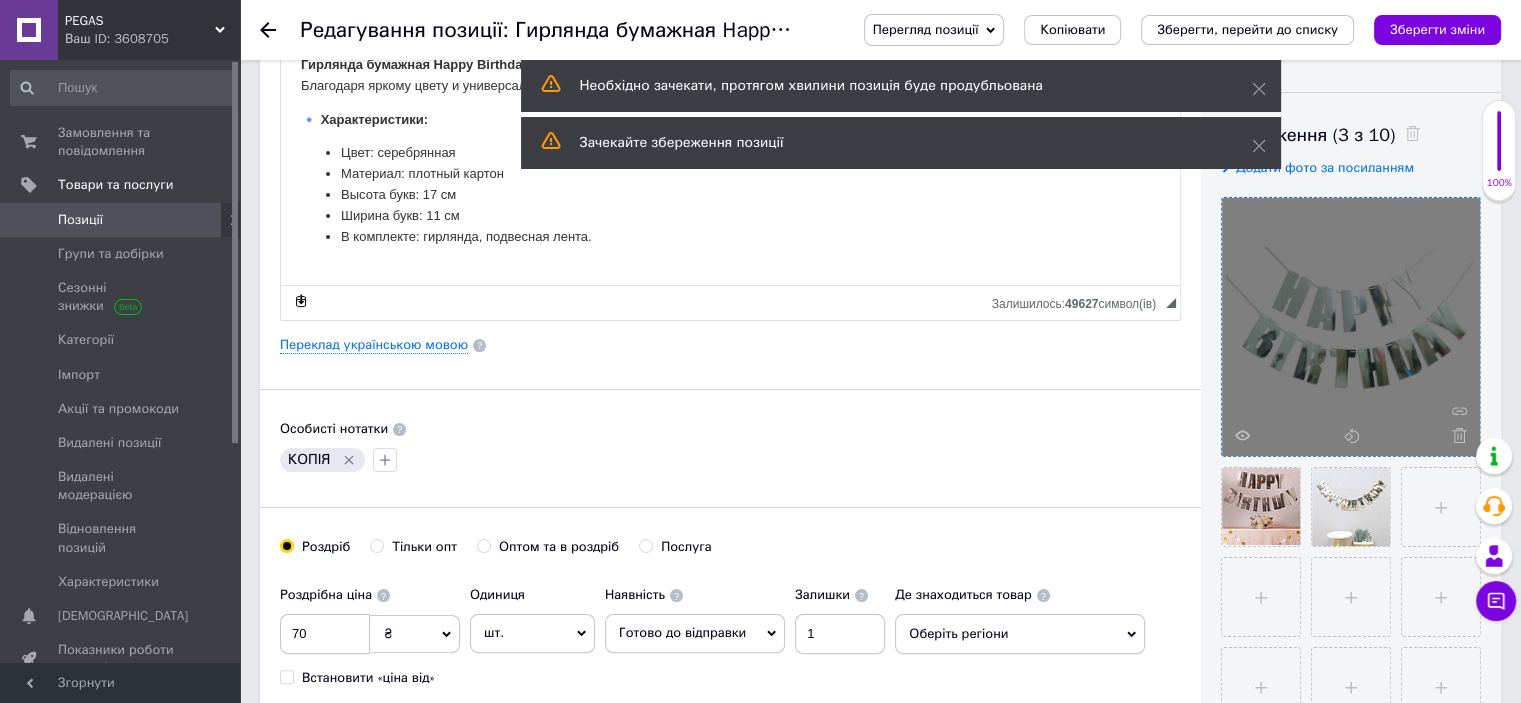 click 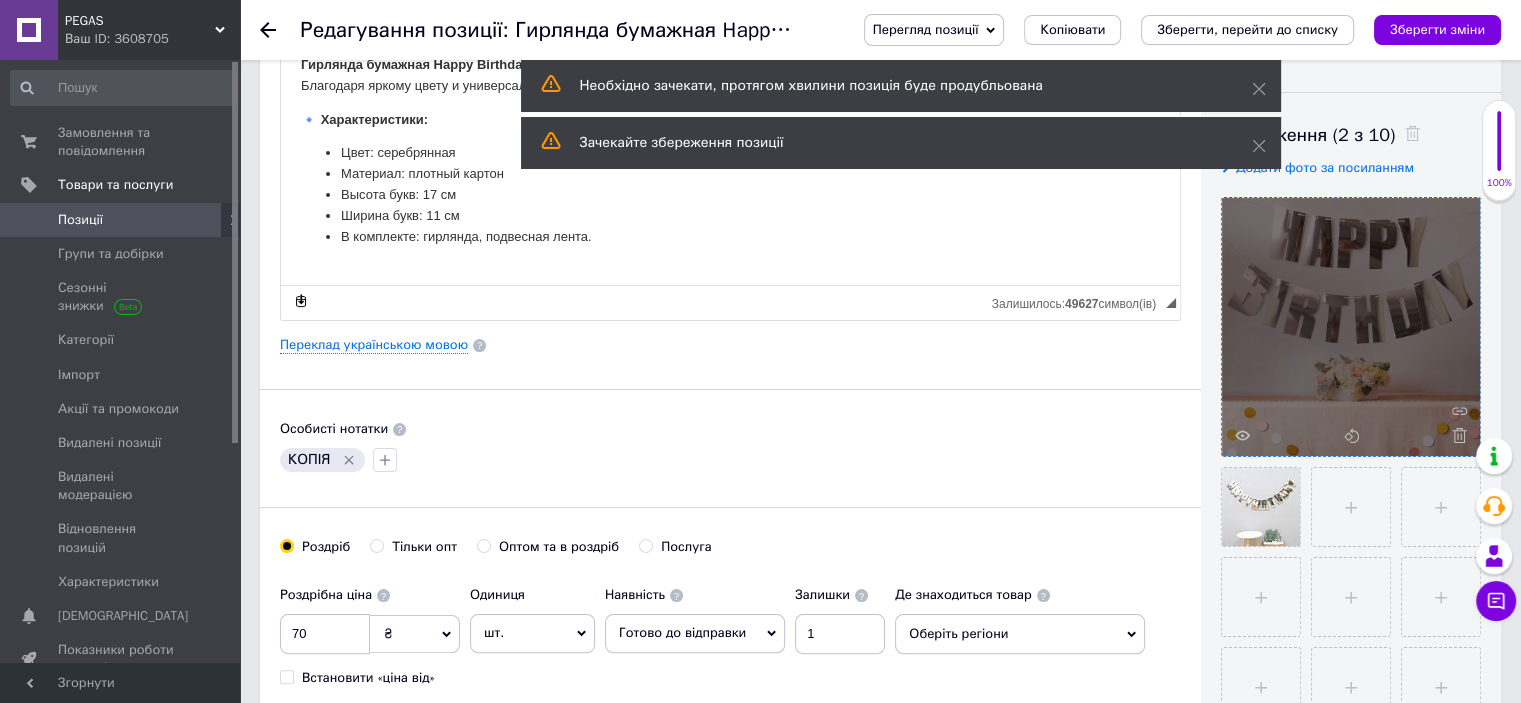 click 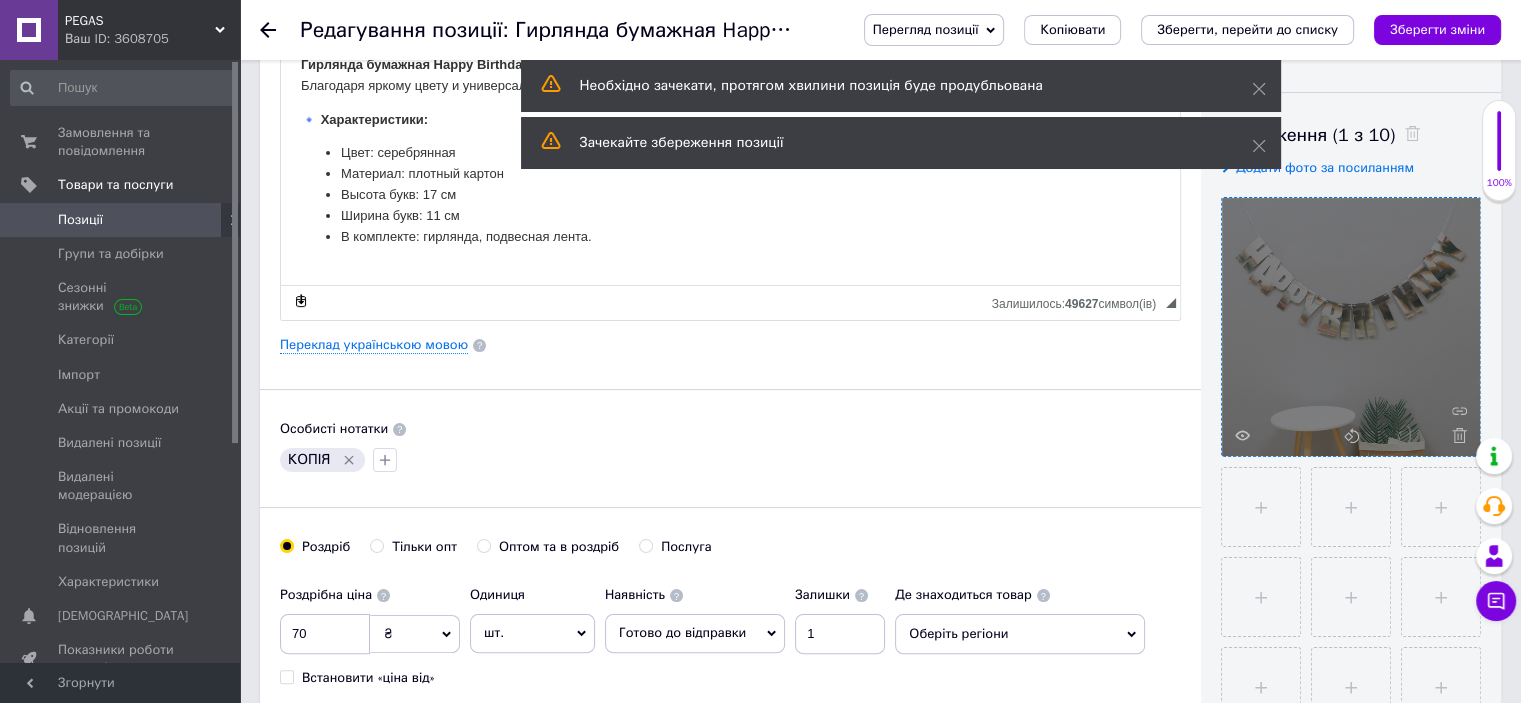 click 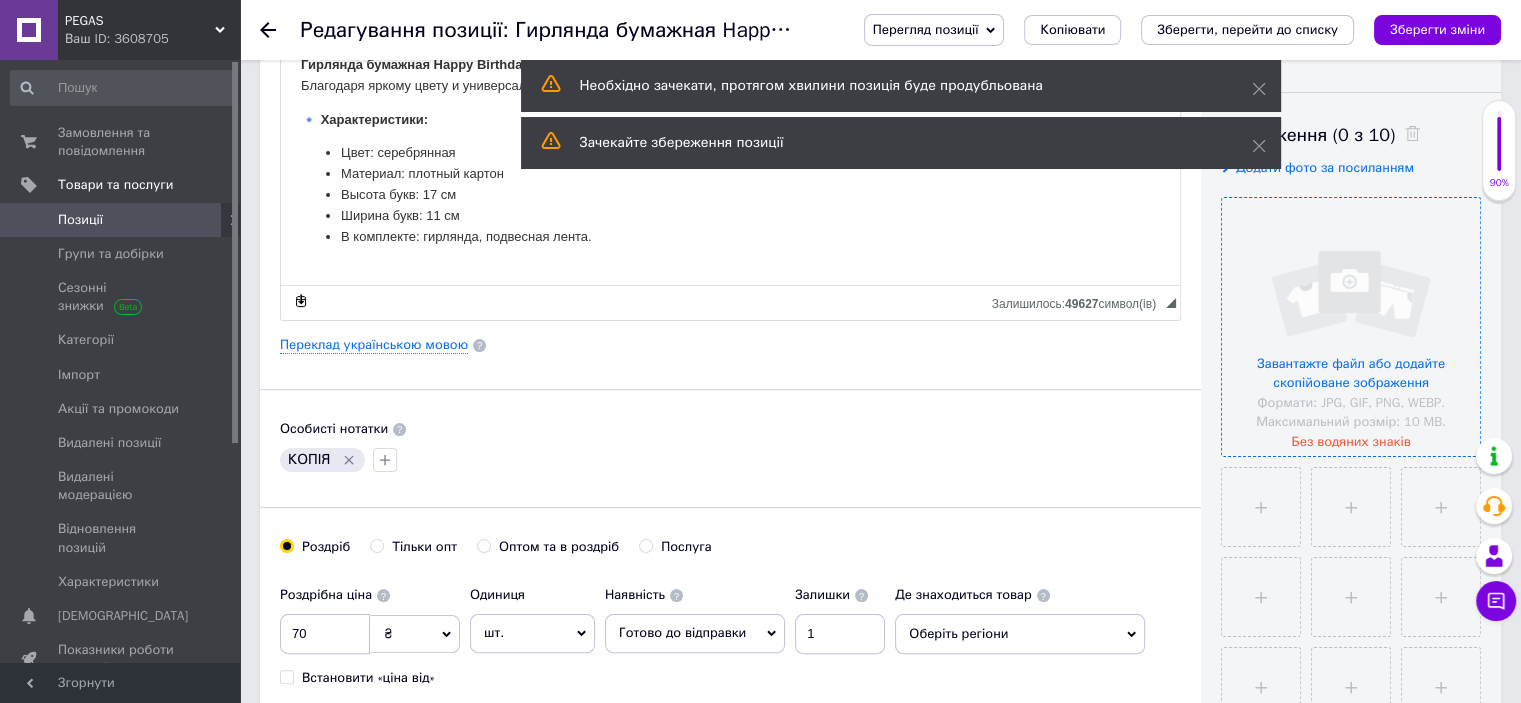 click at bounding box center (1351, 327) 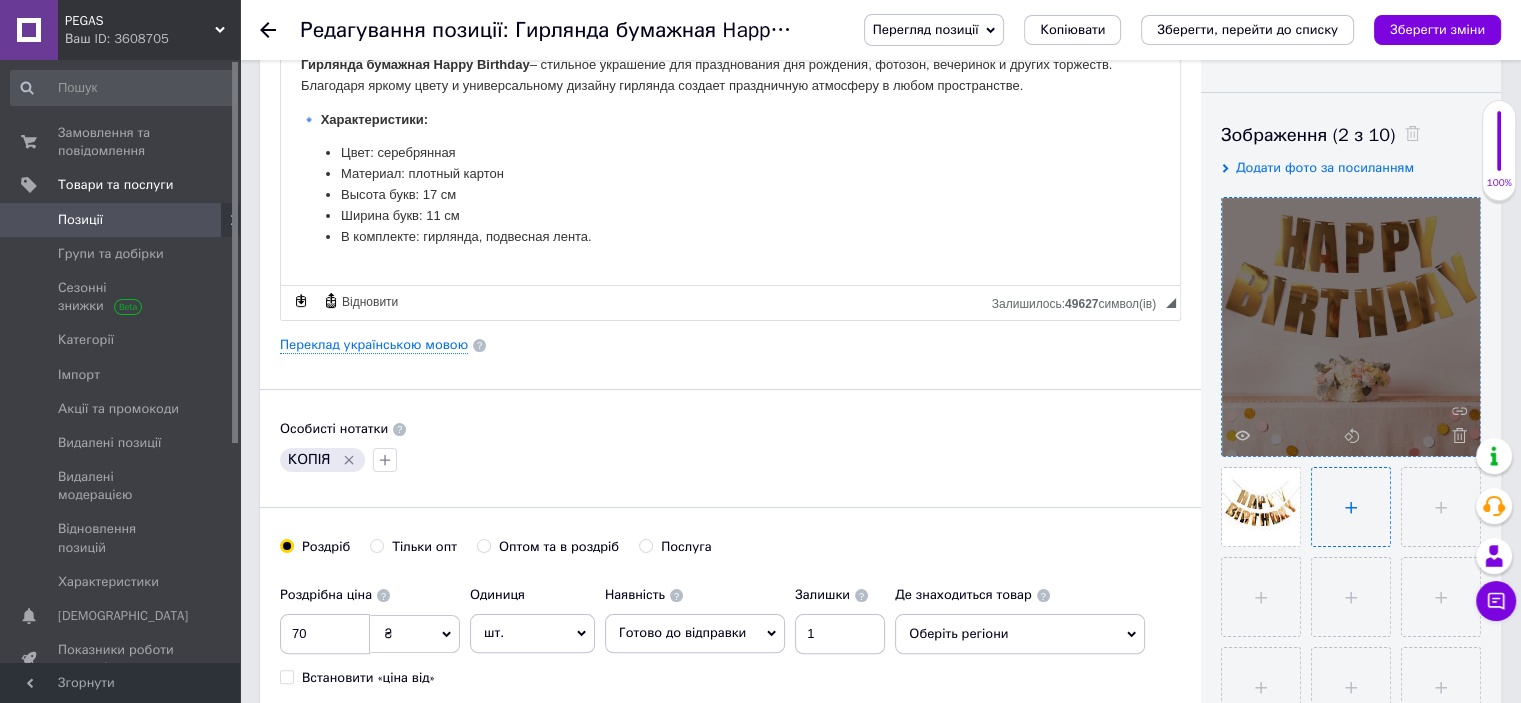 click at bounding box center [1351, 507] 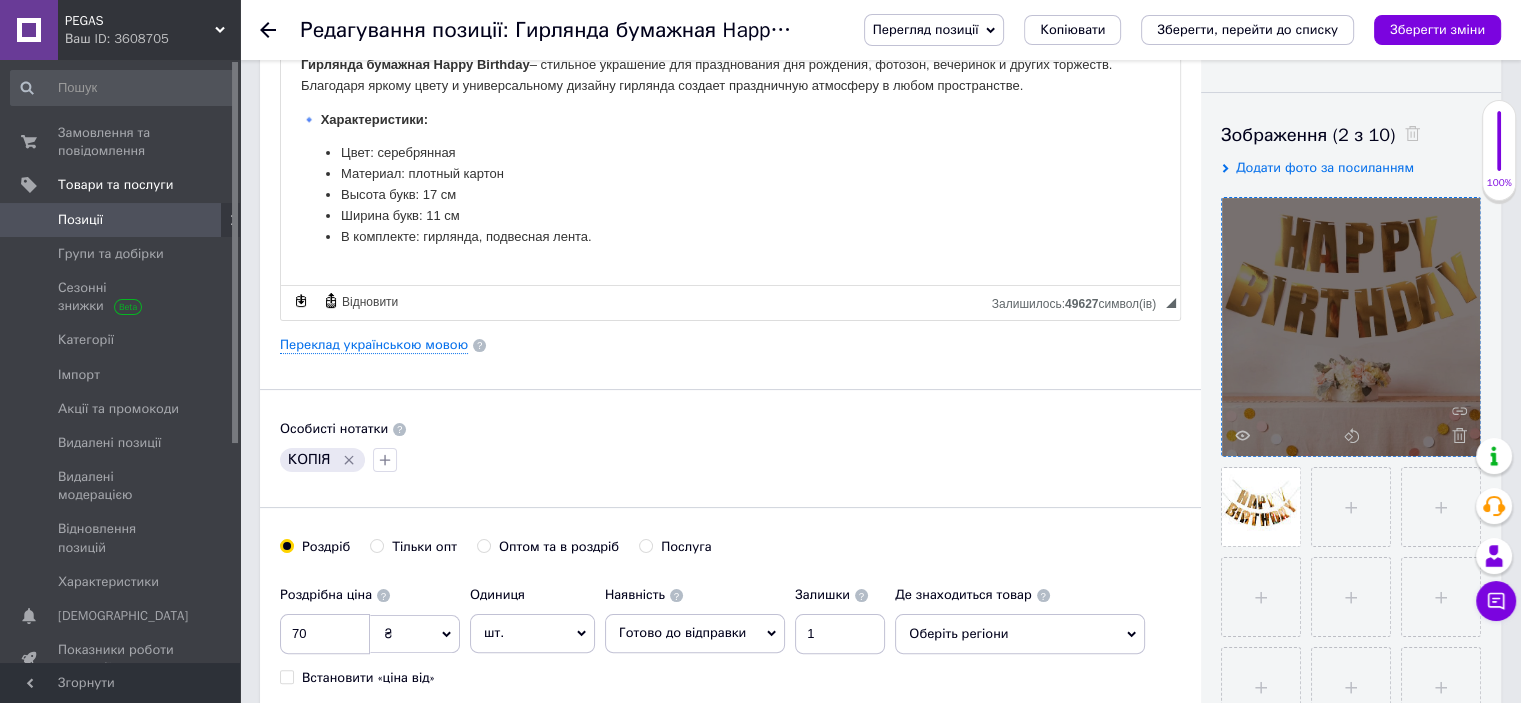 type 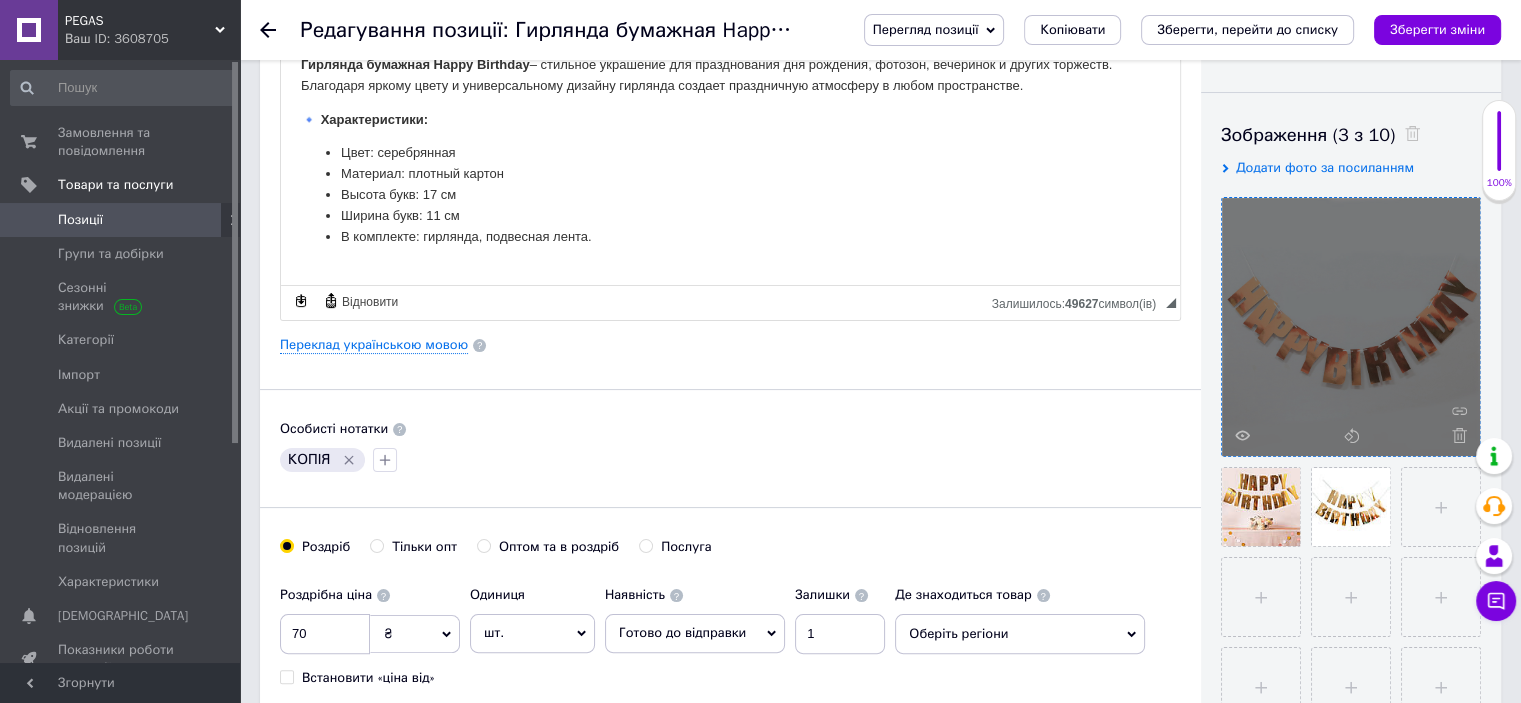 click 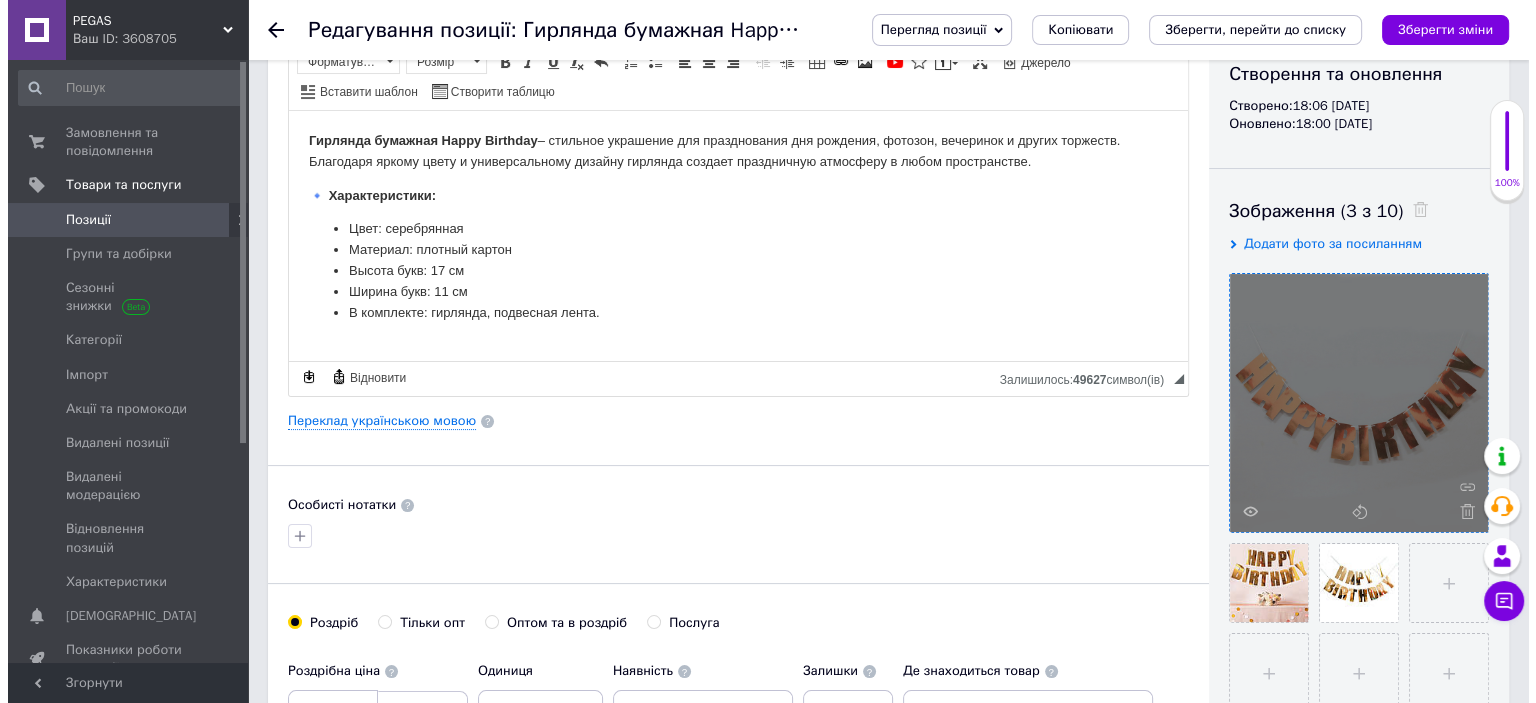 scroll, scrollTop: 0, scrollLeft: 0, axis: both 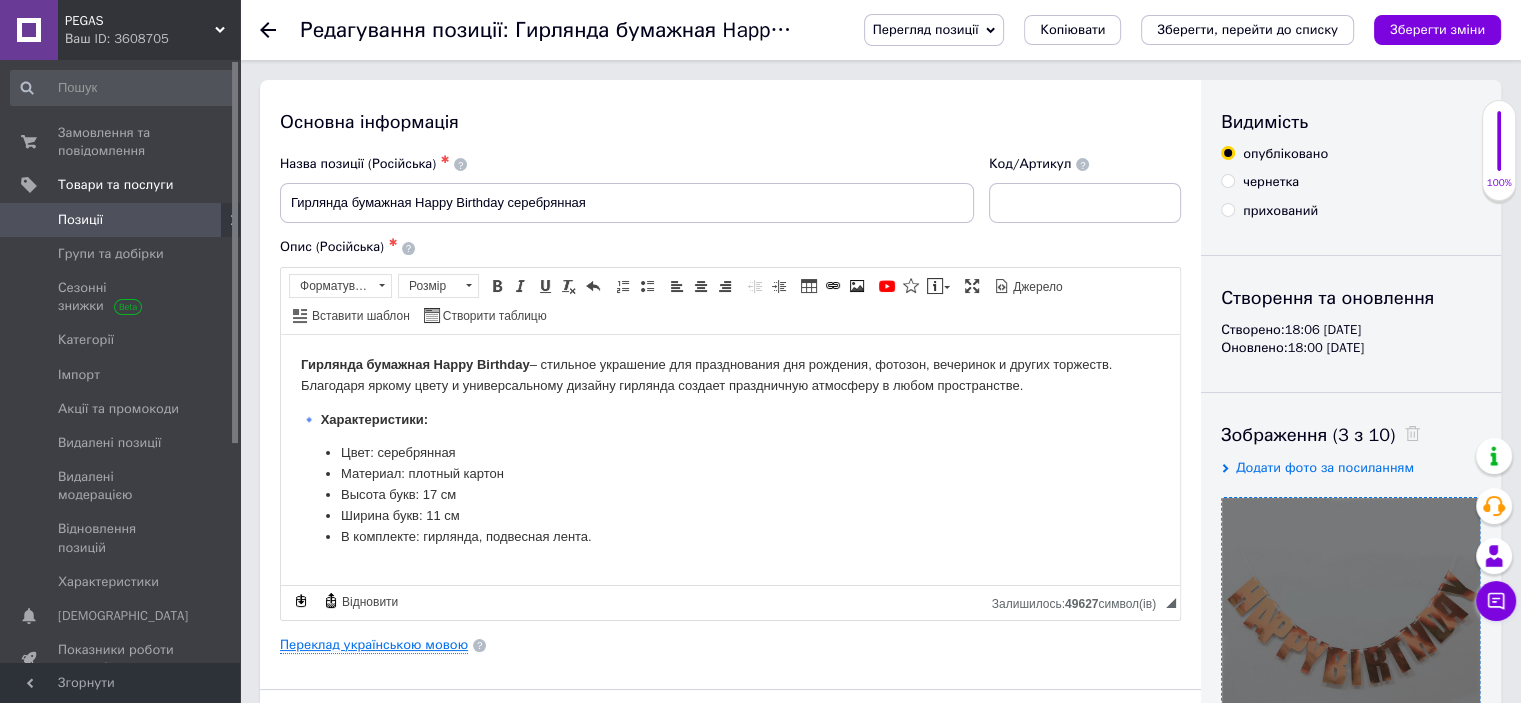 click on "Переклад українською мовою" at bounding box center [374, 645] 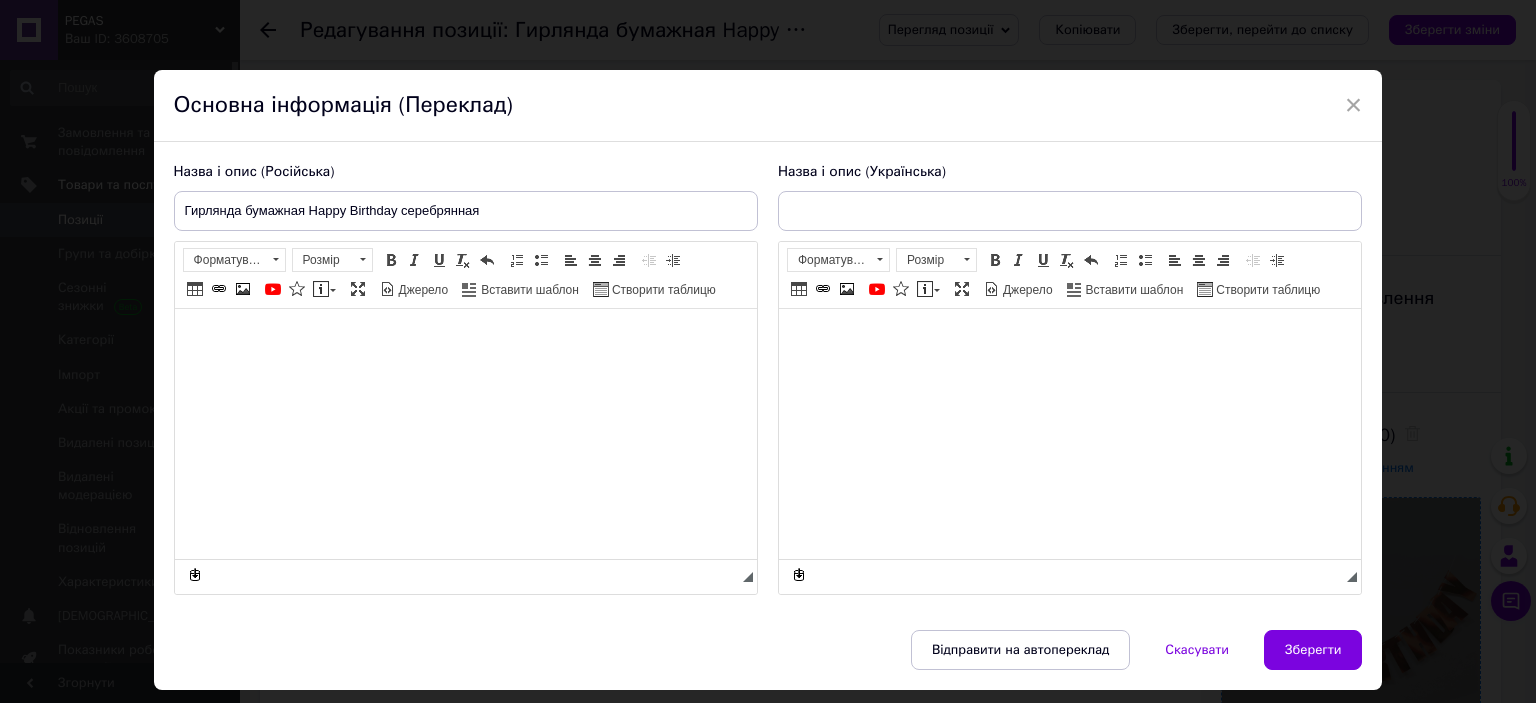 type on "Гірлянда паперова Happy Birthday срібна" 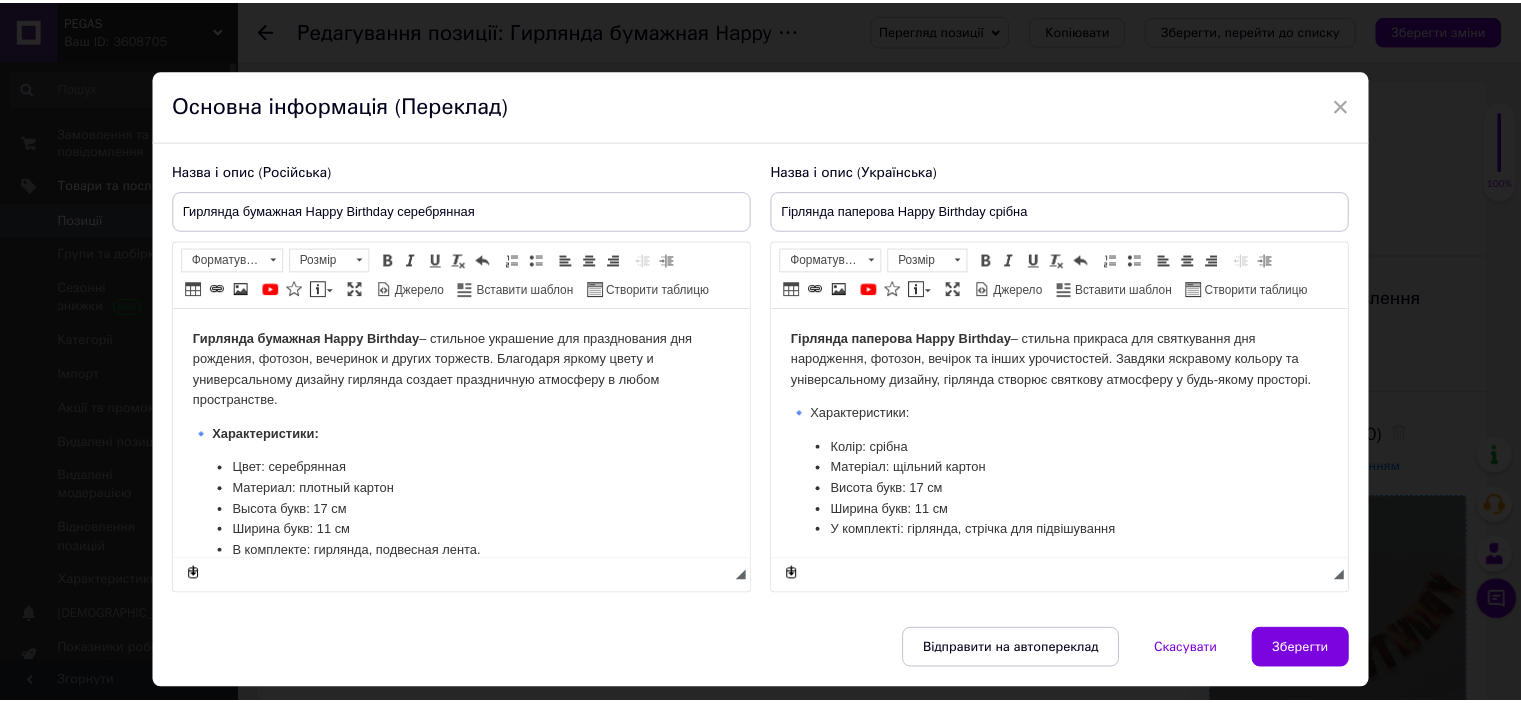 scroll, scrollTop: 0, scrollLeft: 0, axis: both 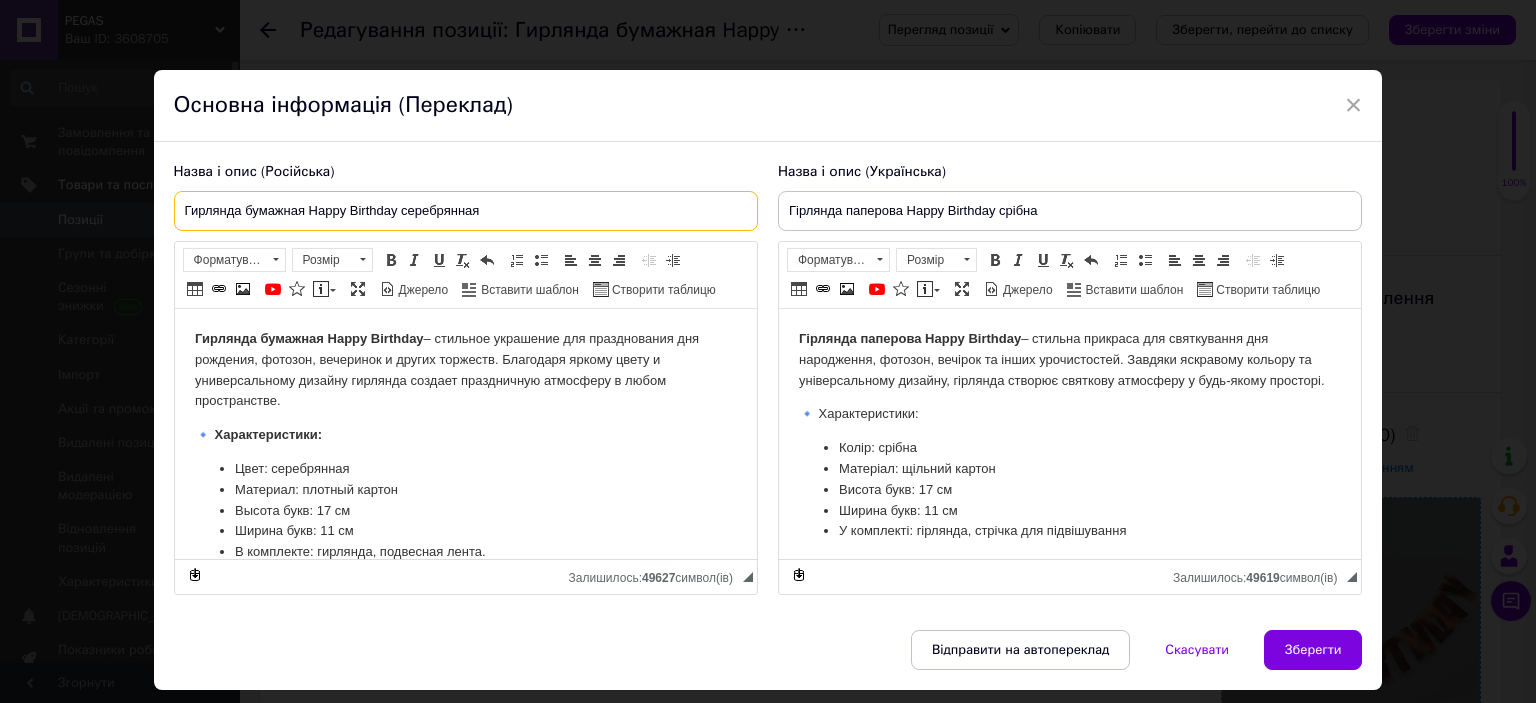 drag, startPoint x: 459, startPoint y: 211, endPoint x: 403, endPoint y: 207, distance: 56.142673 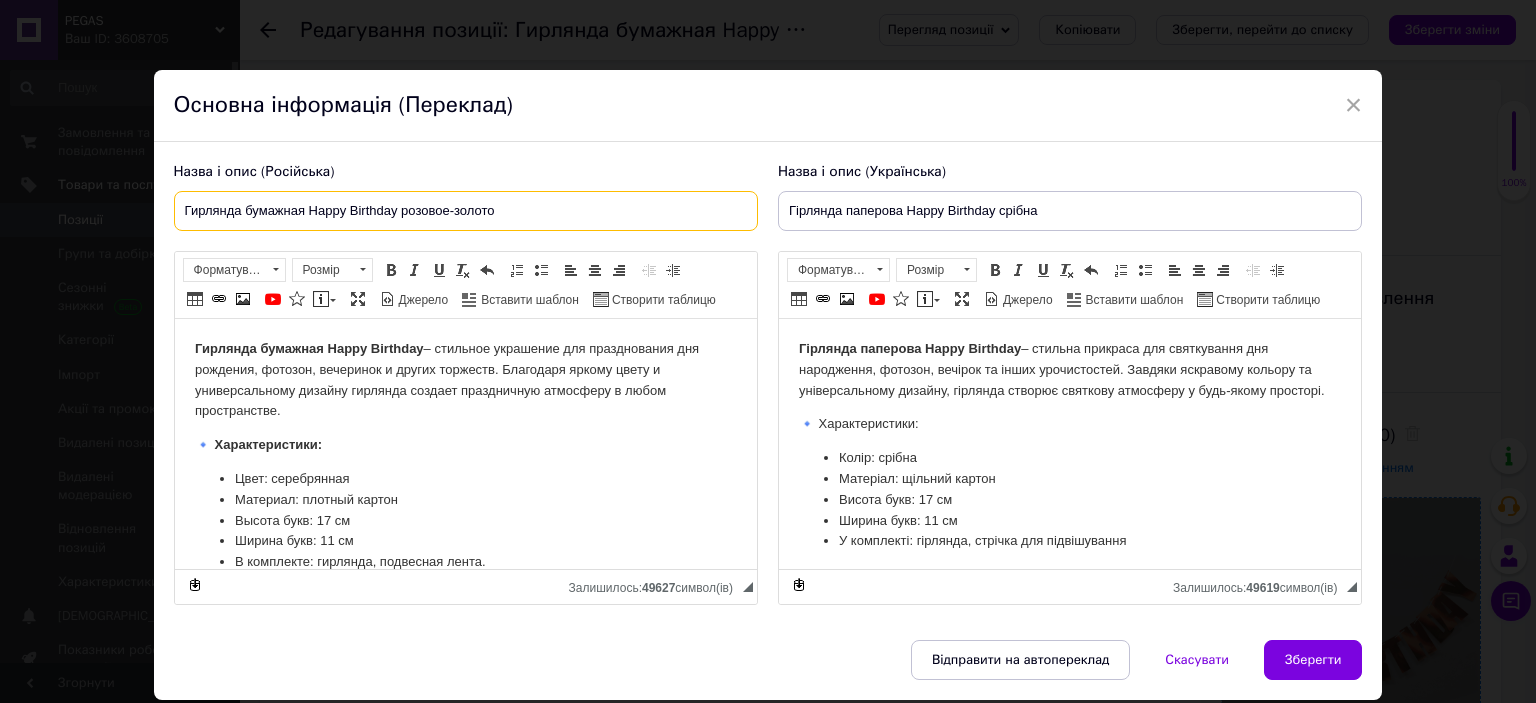 type on "Гирлянда бумажная Happy Birthday розовое-золото" 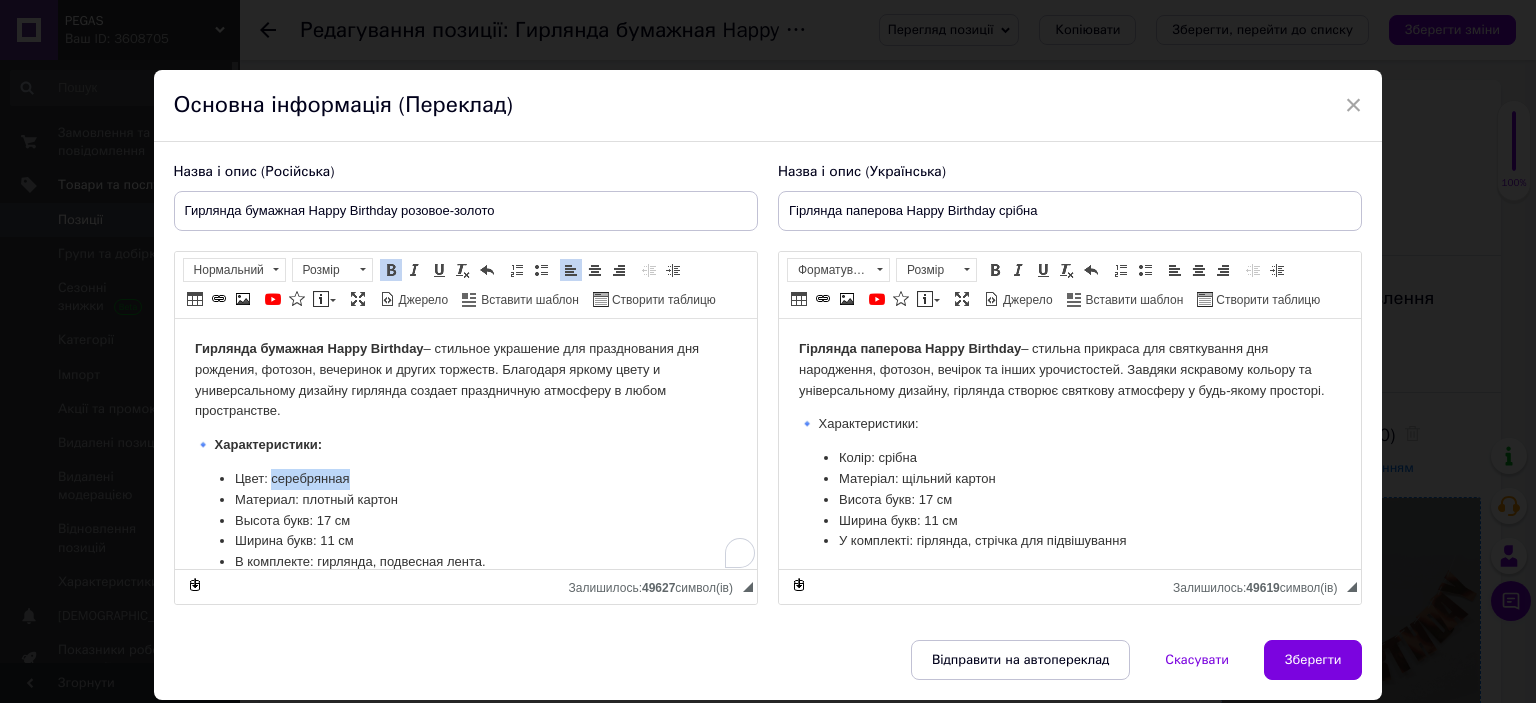 drag, startPoint x: 330, startPoint y: 482, endPoint x: 271, endPoint y: 479, distance: 59.07622 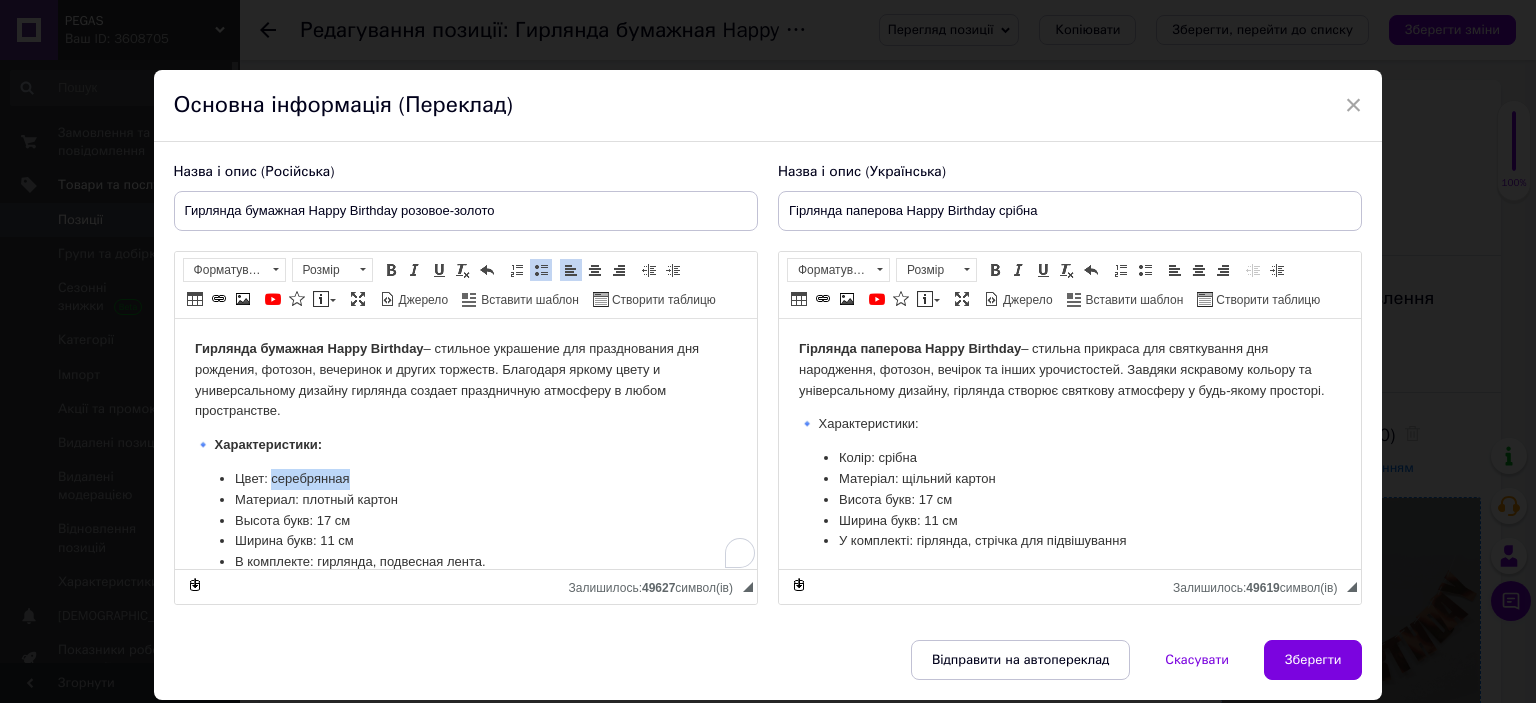type 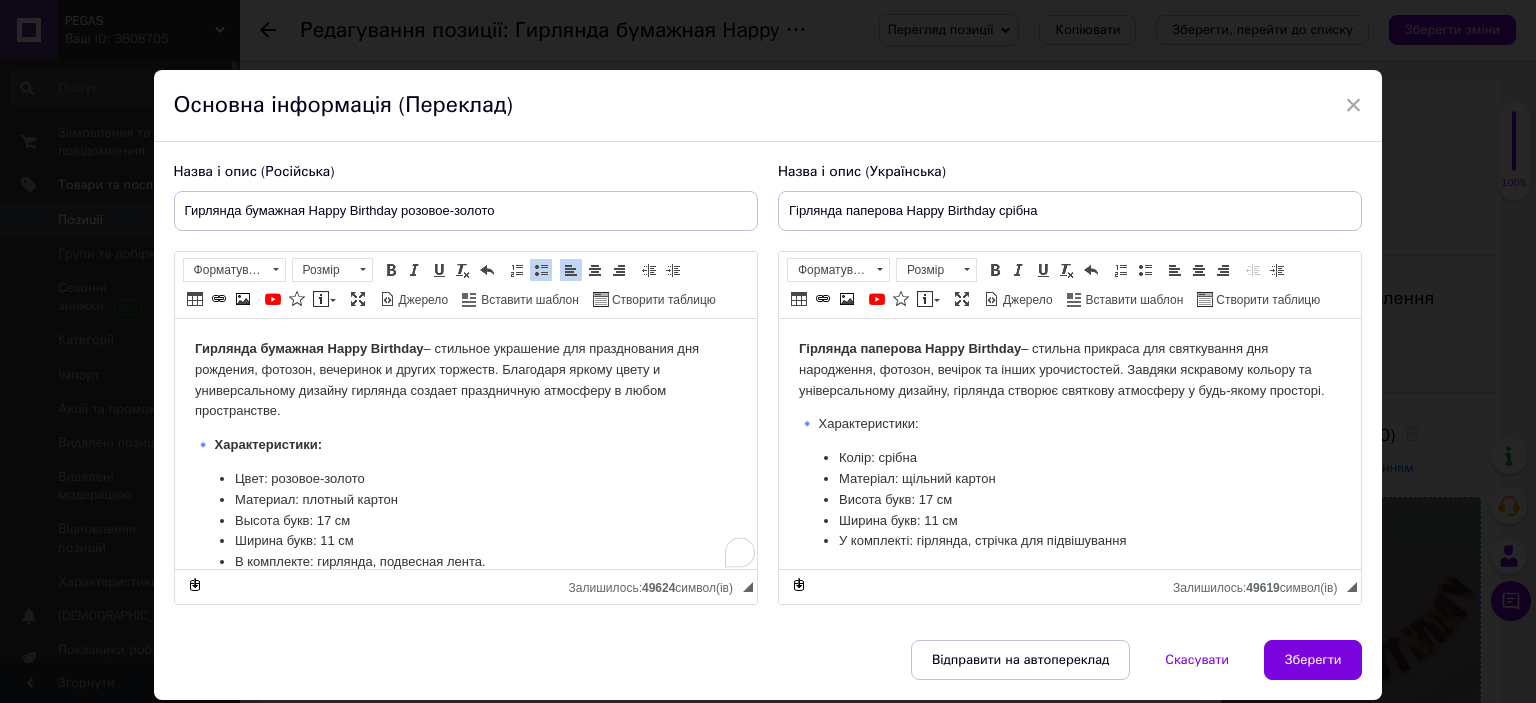 drag, startPoint x: 1080, startPoint y: 211, endPoint x: 997, endPoint y: 205, distance: 83.21658 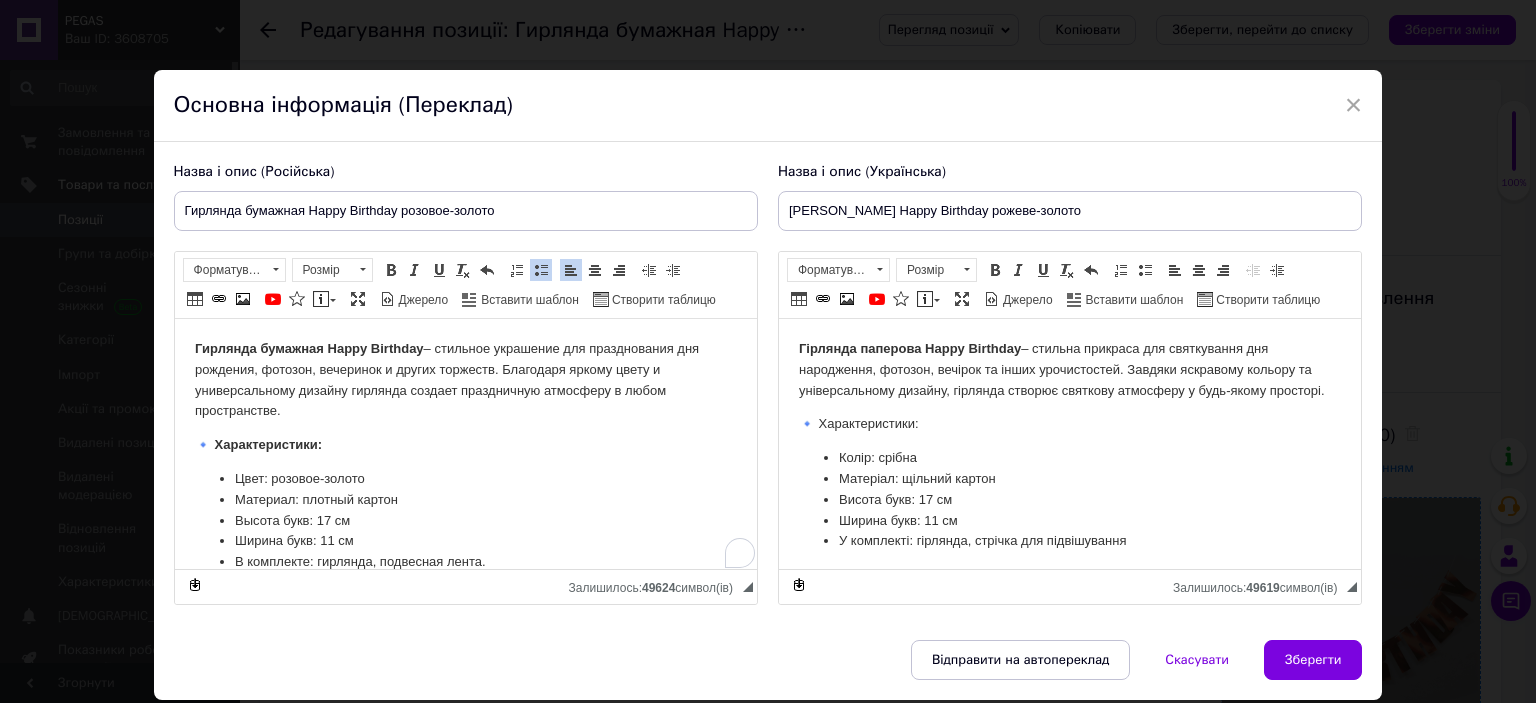 type on "[PERSON_NAME] Happy Birthday рожеве-золото" 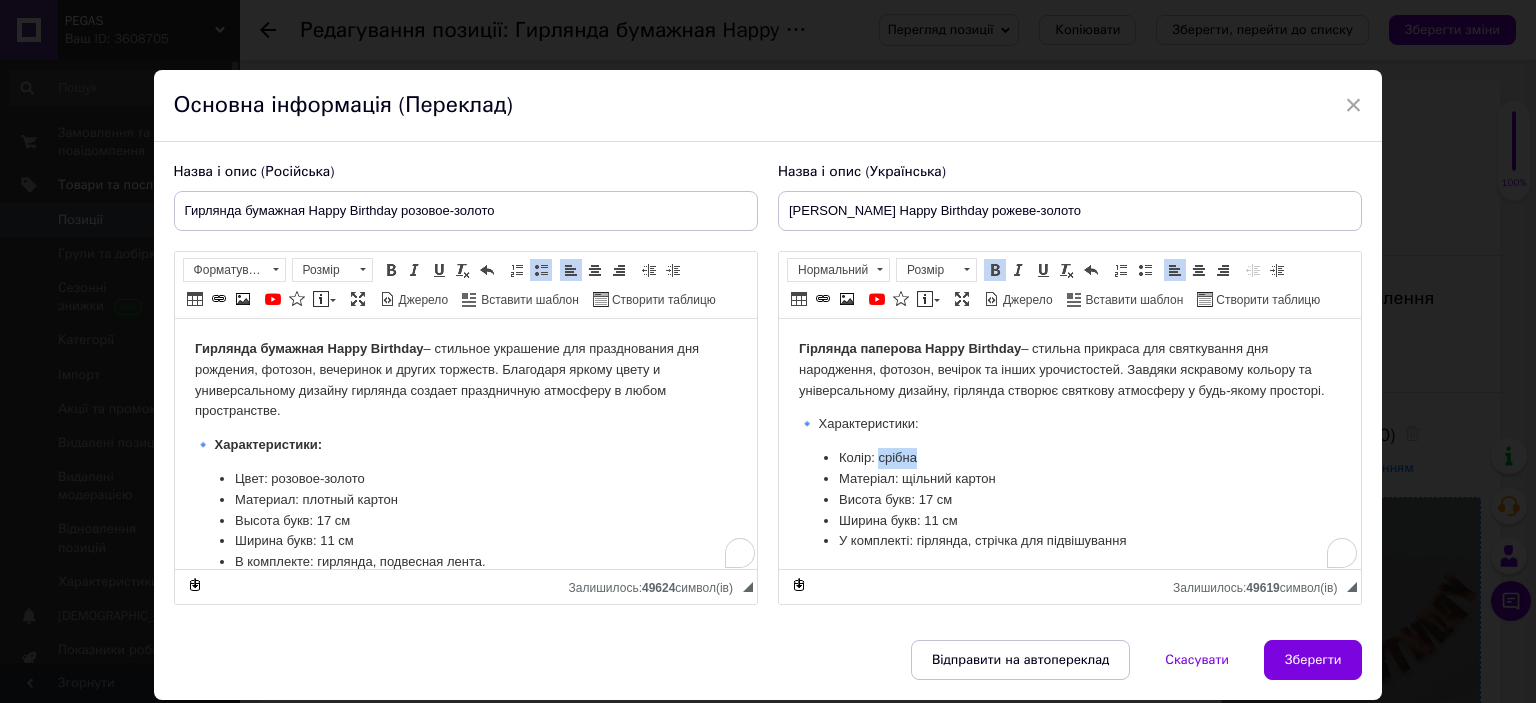 drag, startPoint x: 928, startPoint y: 459, endPoint x: 879, endPoint y: 459, distance: 49 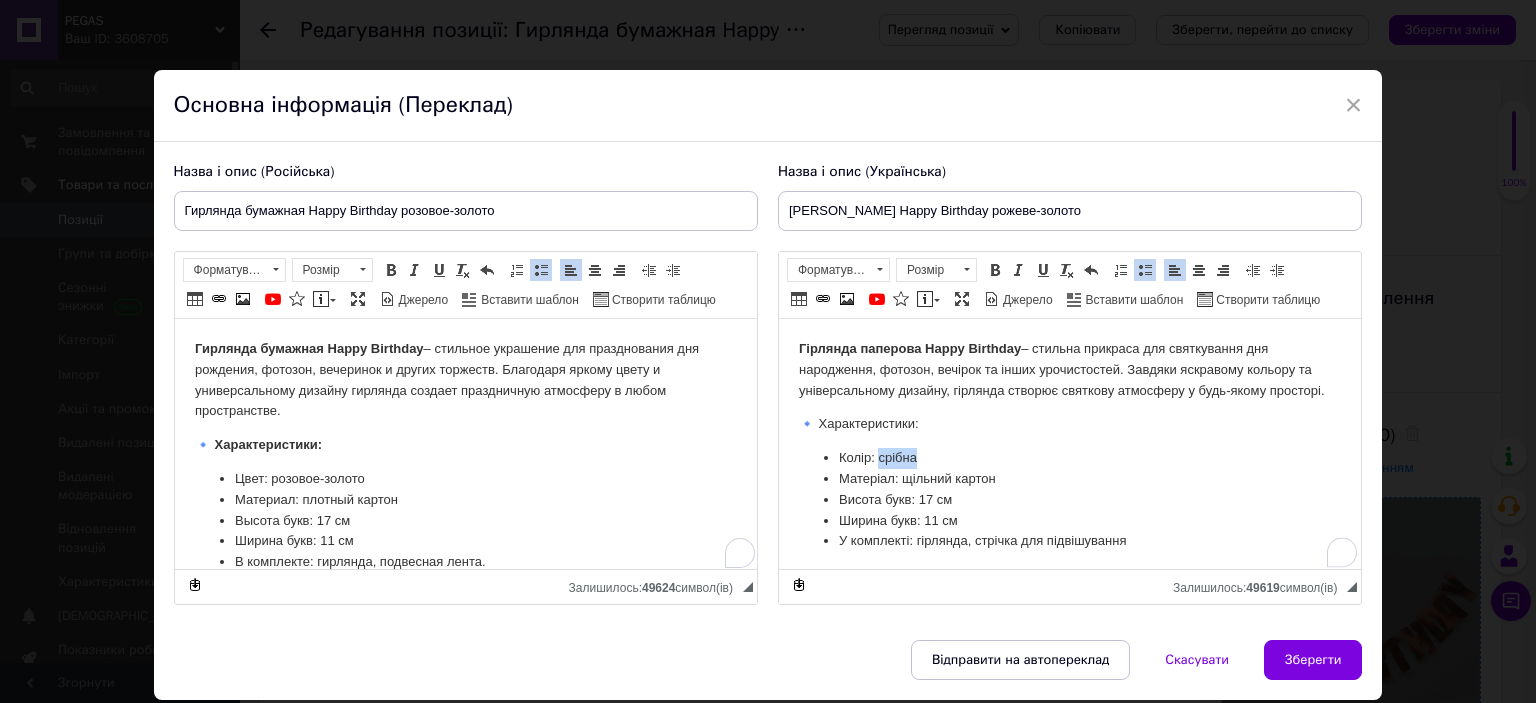 type 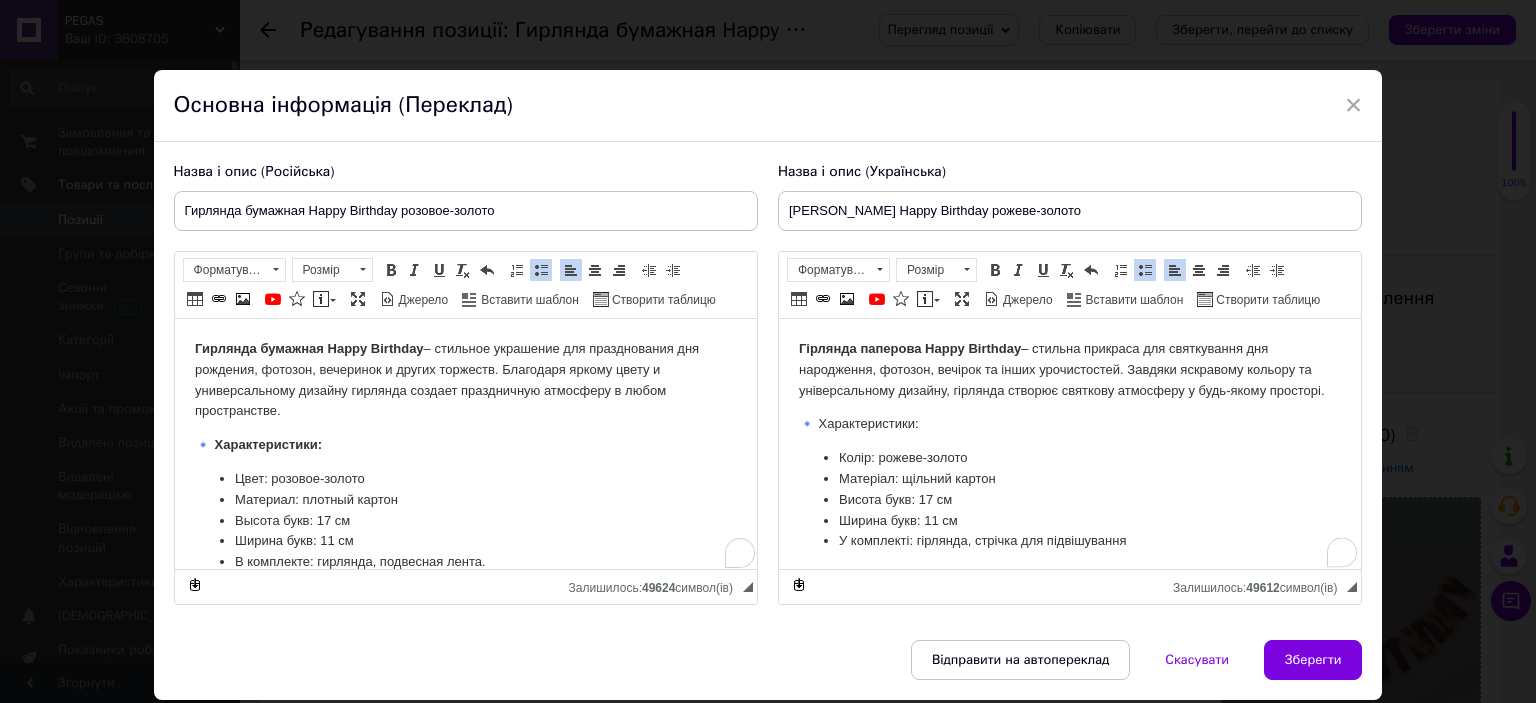 click on "Зберегти" at bounding box center [1313, 660] 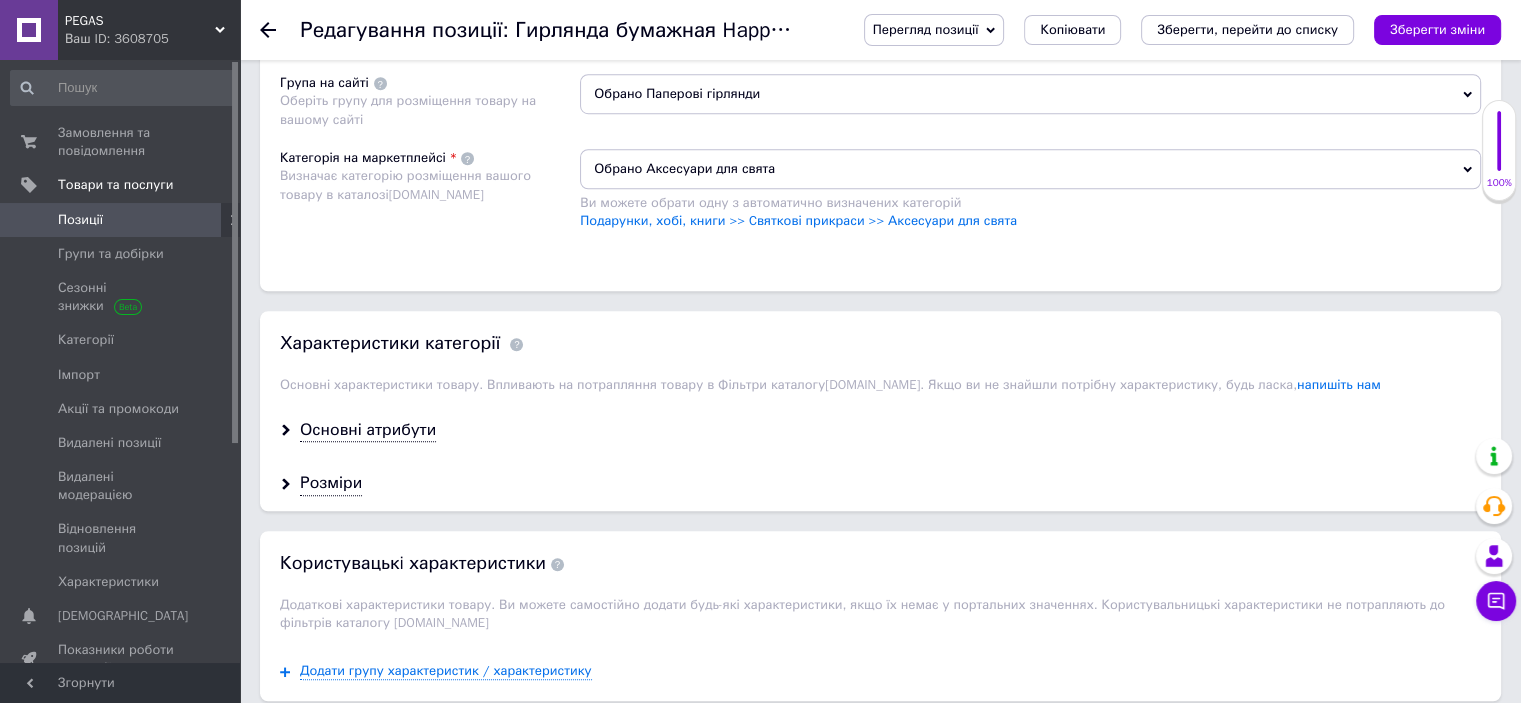 scroll, scrollTop: 1700, scrollLeft: 0, axis: vertical 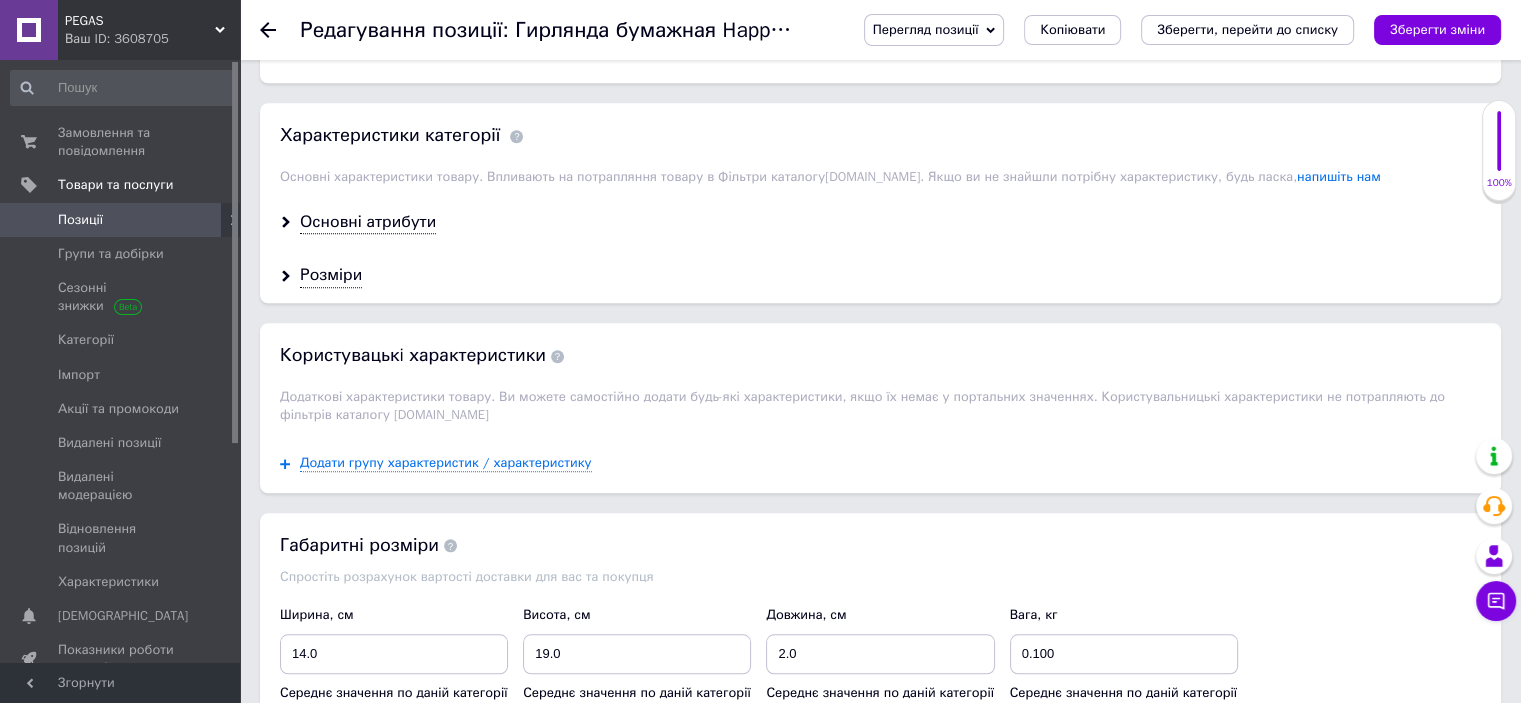 click on "Основні атрибути" at bounding box center [368, 222] 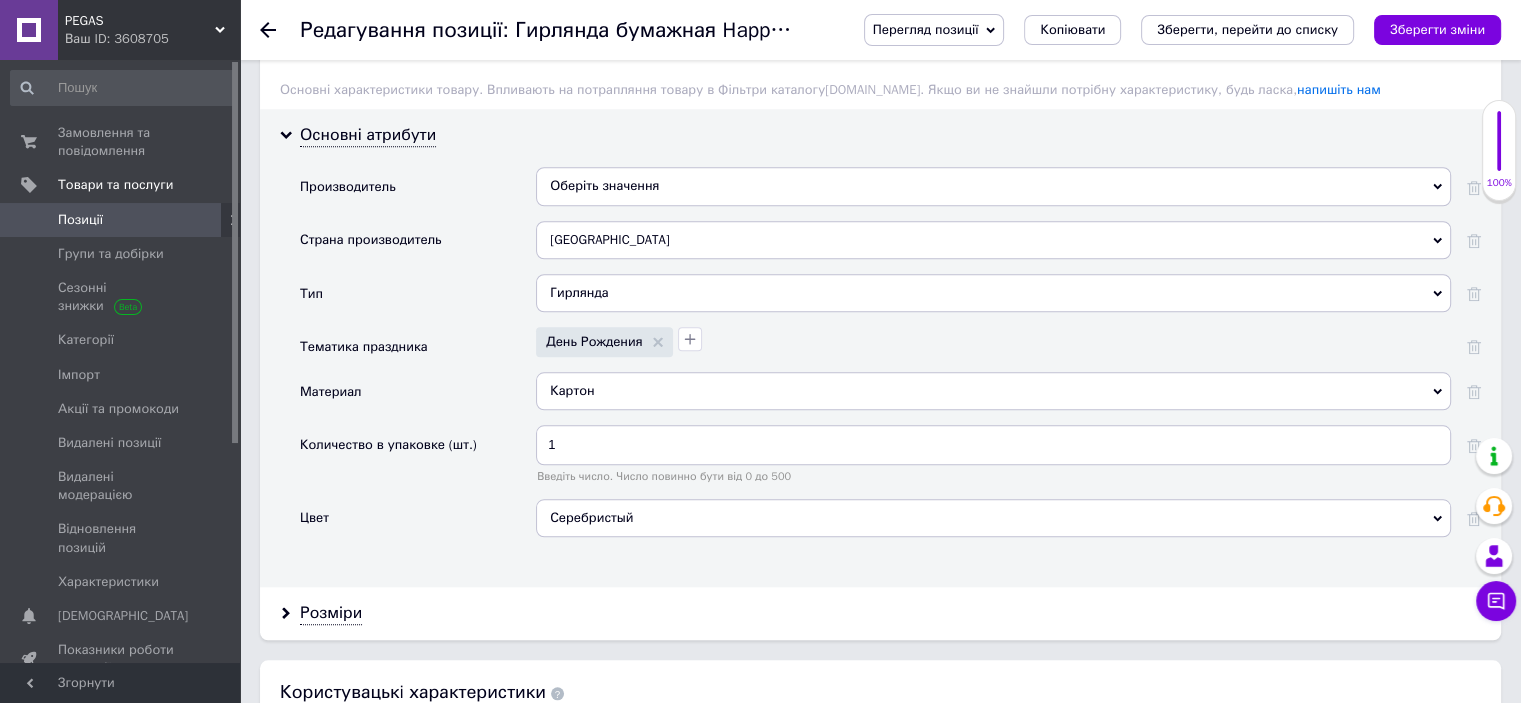 scroll, scrollTop: 1900, scrollLeft: 0, axis: vertical 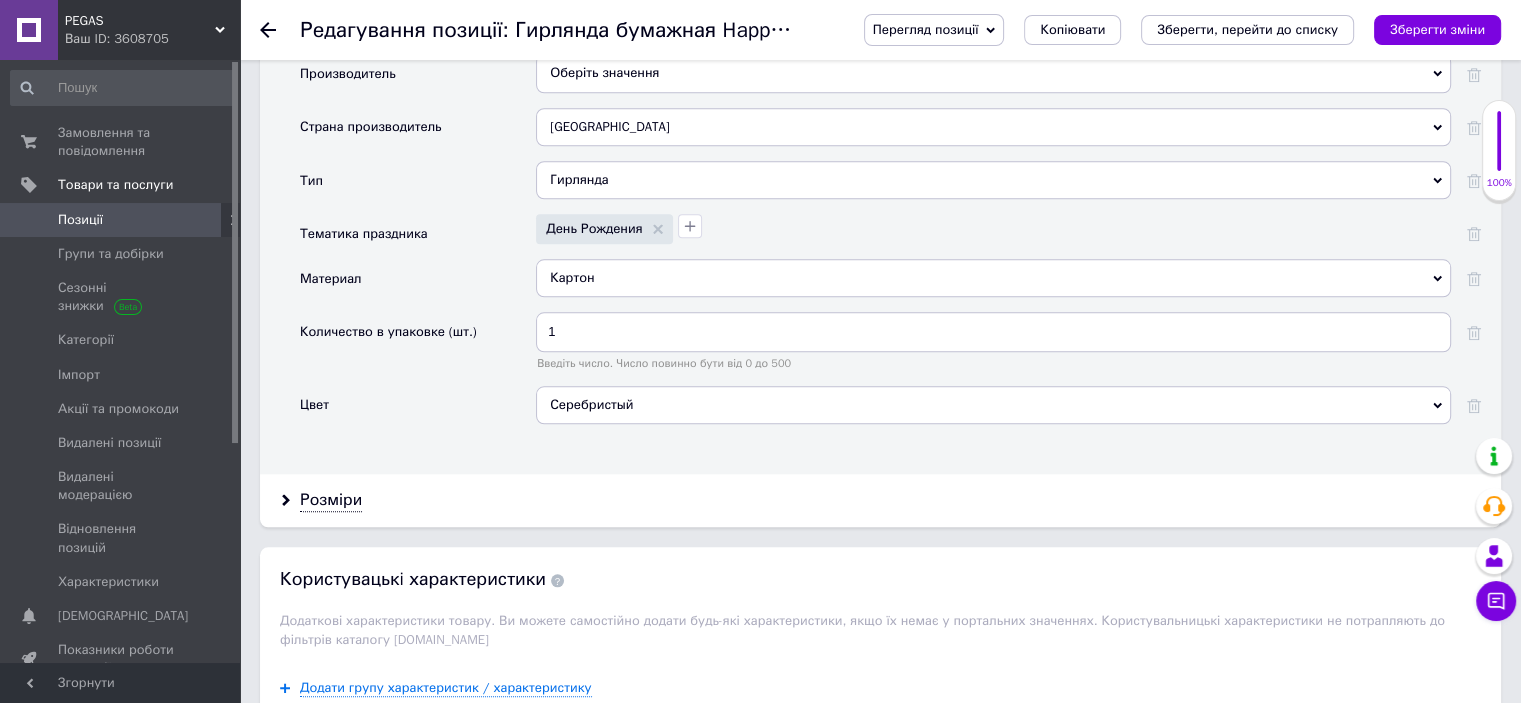 click on "Серебристый" at bounding box center (993, 405) 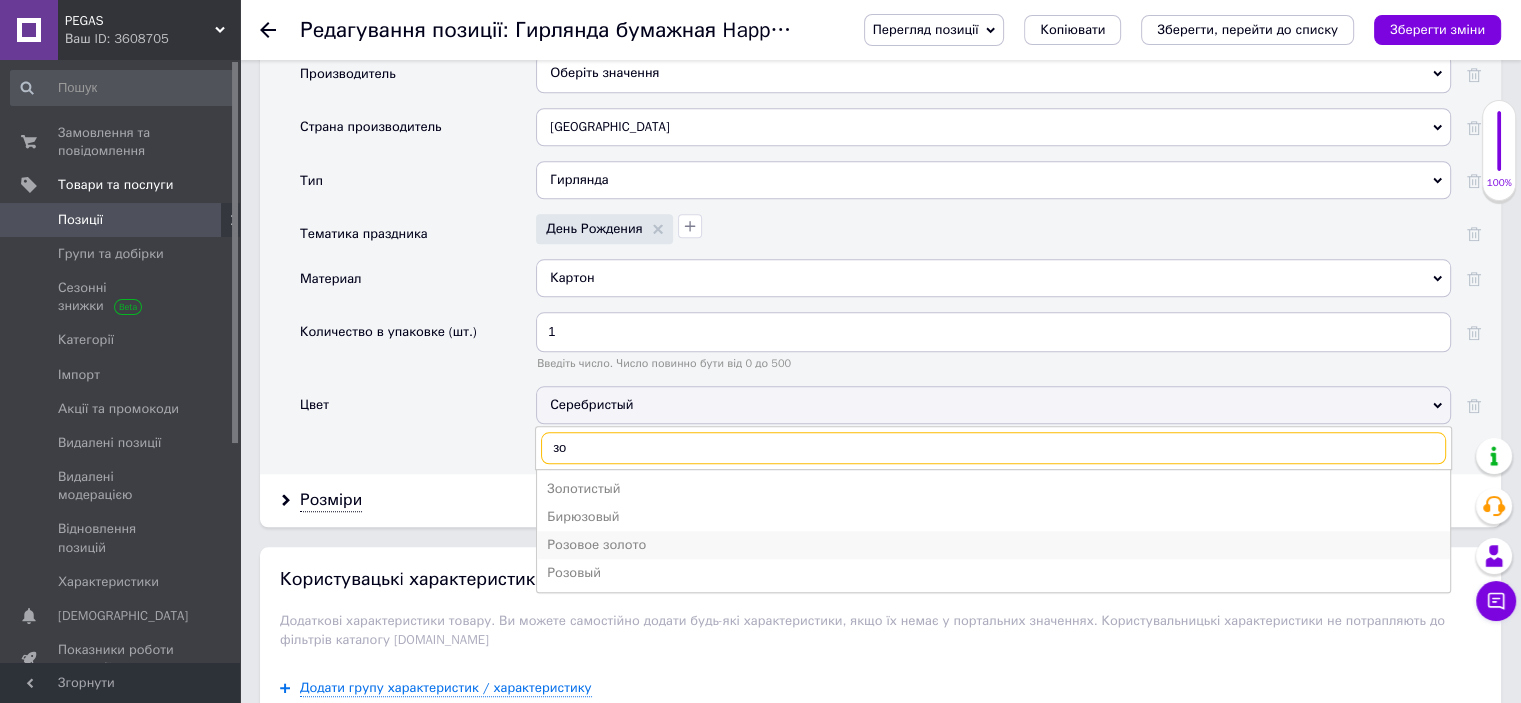 type on "зо" 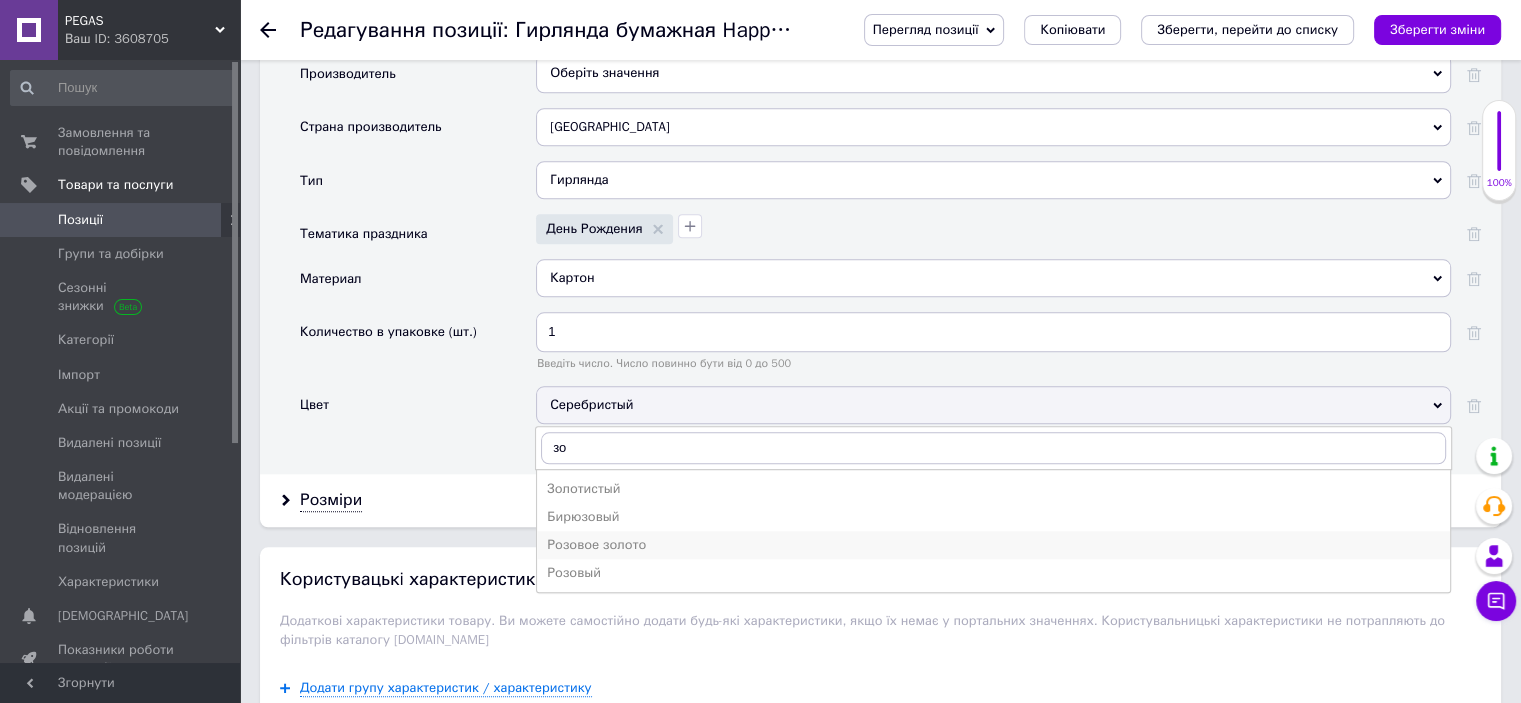 drag, startPoint x: 620, startPoint y: 535, endPoint x: 627, endPoint y: 543, distance: 10.630146 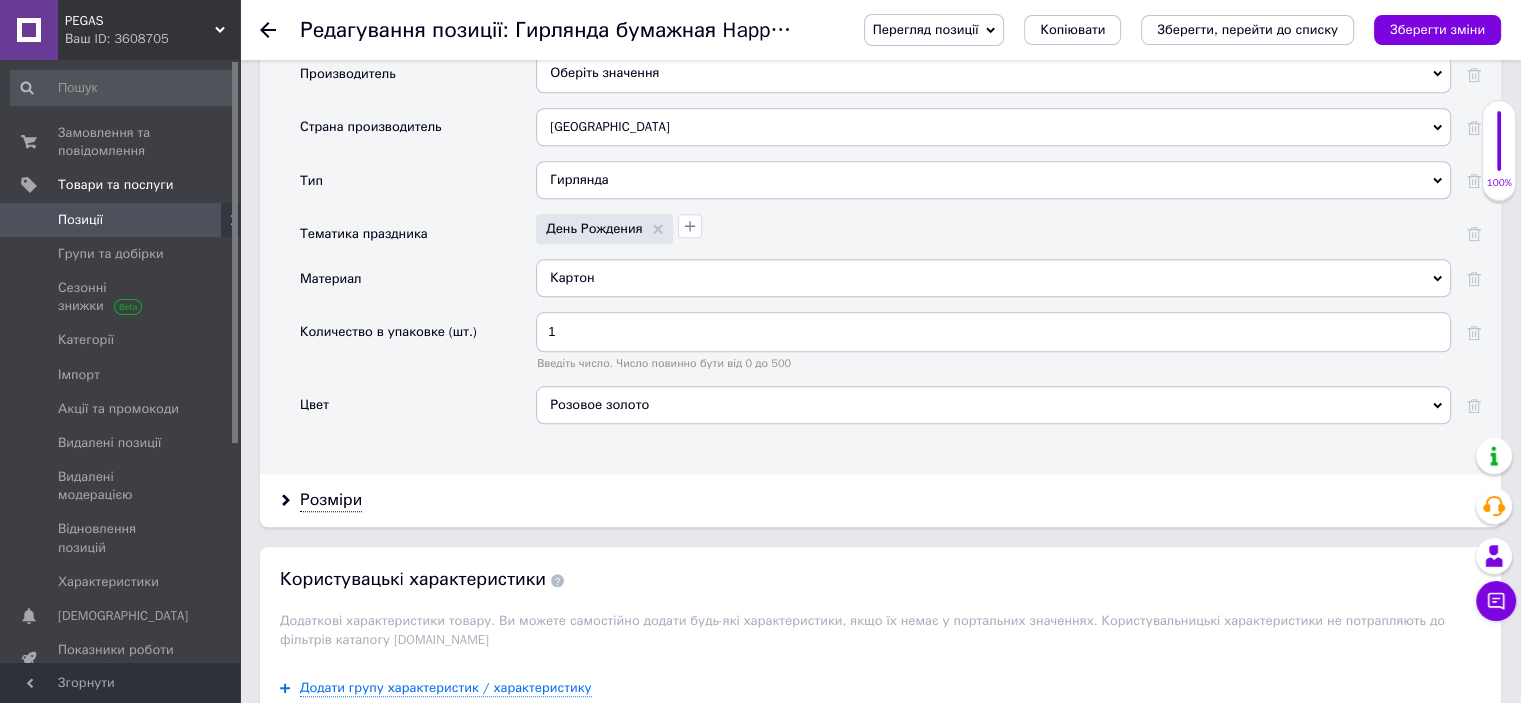 click on "Зберегти зміни" at bounding box center [1437, 30] 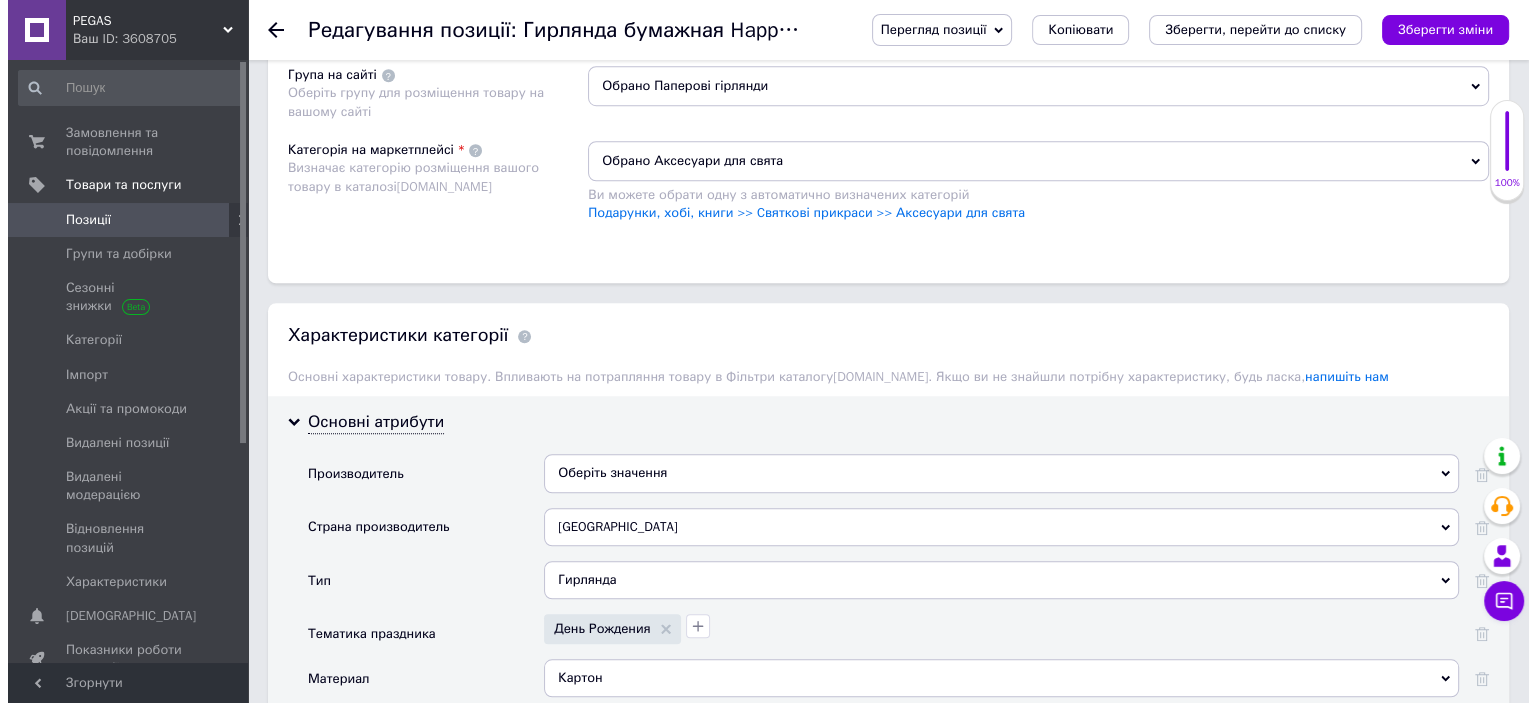 scroll, scrollTop: 1100, scrollLeft: 0, axis: vertical 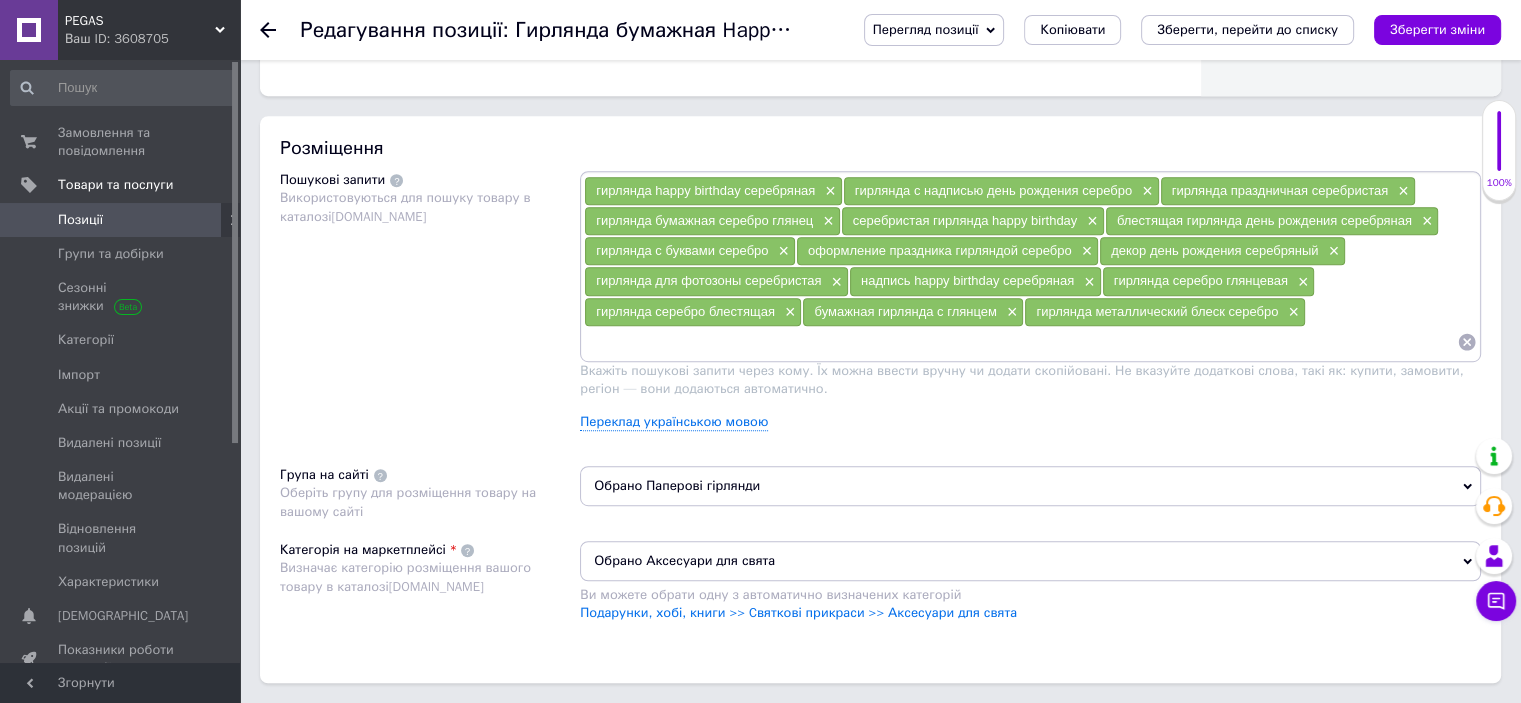 click on "гирлянда happy birthday серебряная × гирлянда с надписью день рождения серебро × гирлянда праздничная серебристая × гирлянда бумажная серебро глянец × серебристая гирлянда happy birthday × блестящая гирлянда день рождения серебряная × гирлянда с буквами серебро × оформление праздника гирляндой серебро × декор день рождения серебряный × гирлянда для фотозоны серебристая × надпись happy birthday серебряная × гирлянда серебро глянцевая × гирлянда серебро блестящая × бумажная гирлянда с глянцем × гирлянда металлический блеск серебро × Переклад українською мовою" at bounding box center (1030, 308) 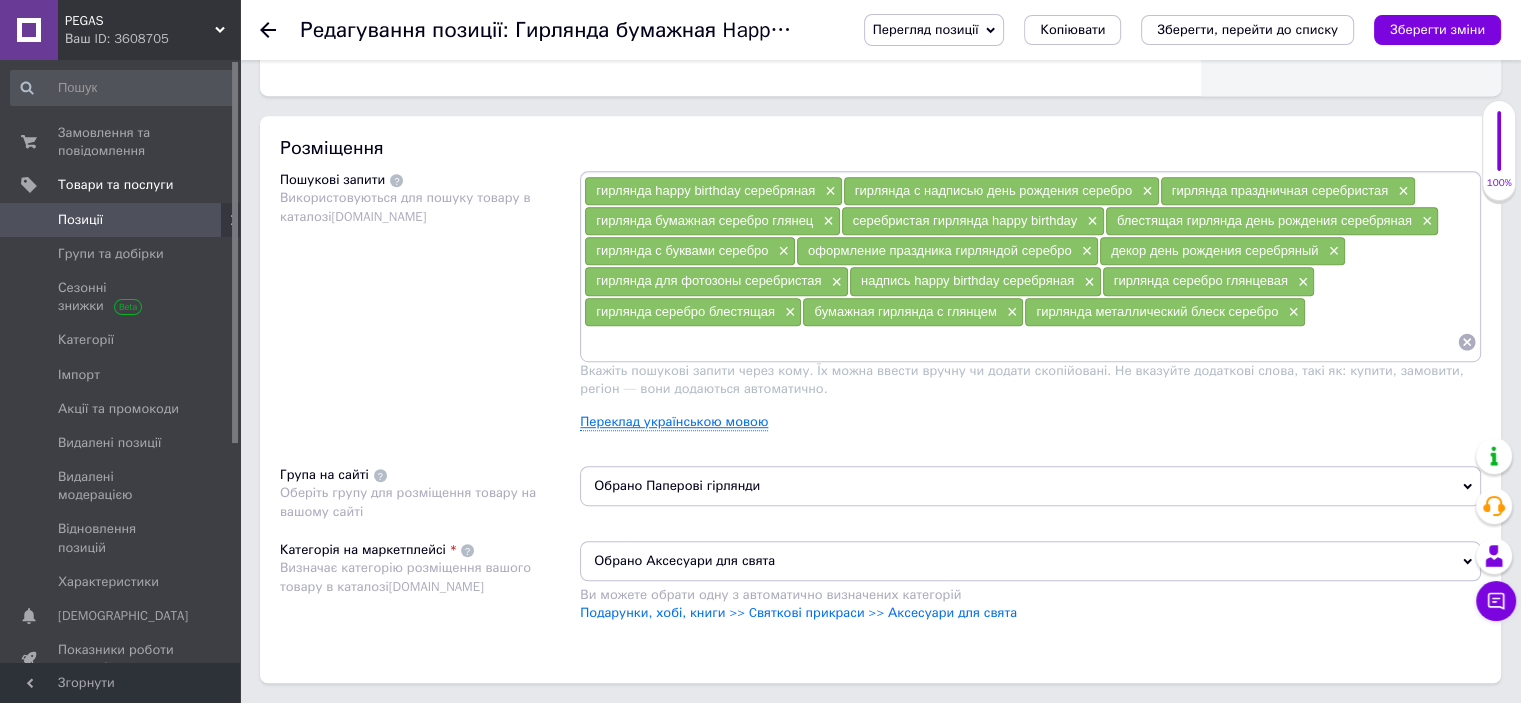 click on "Переклад українською мовою" at bounding box center [674, 422] 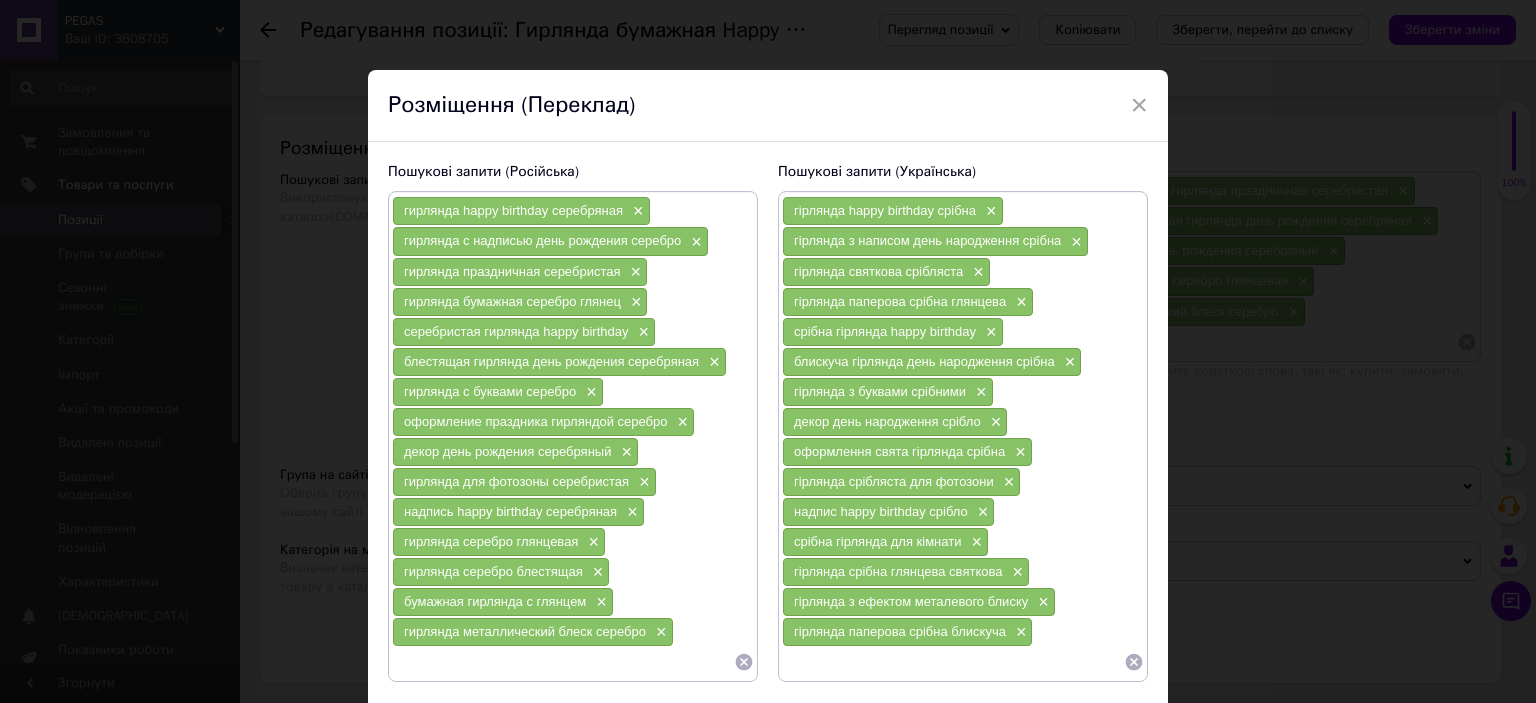 click 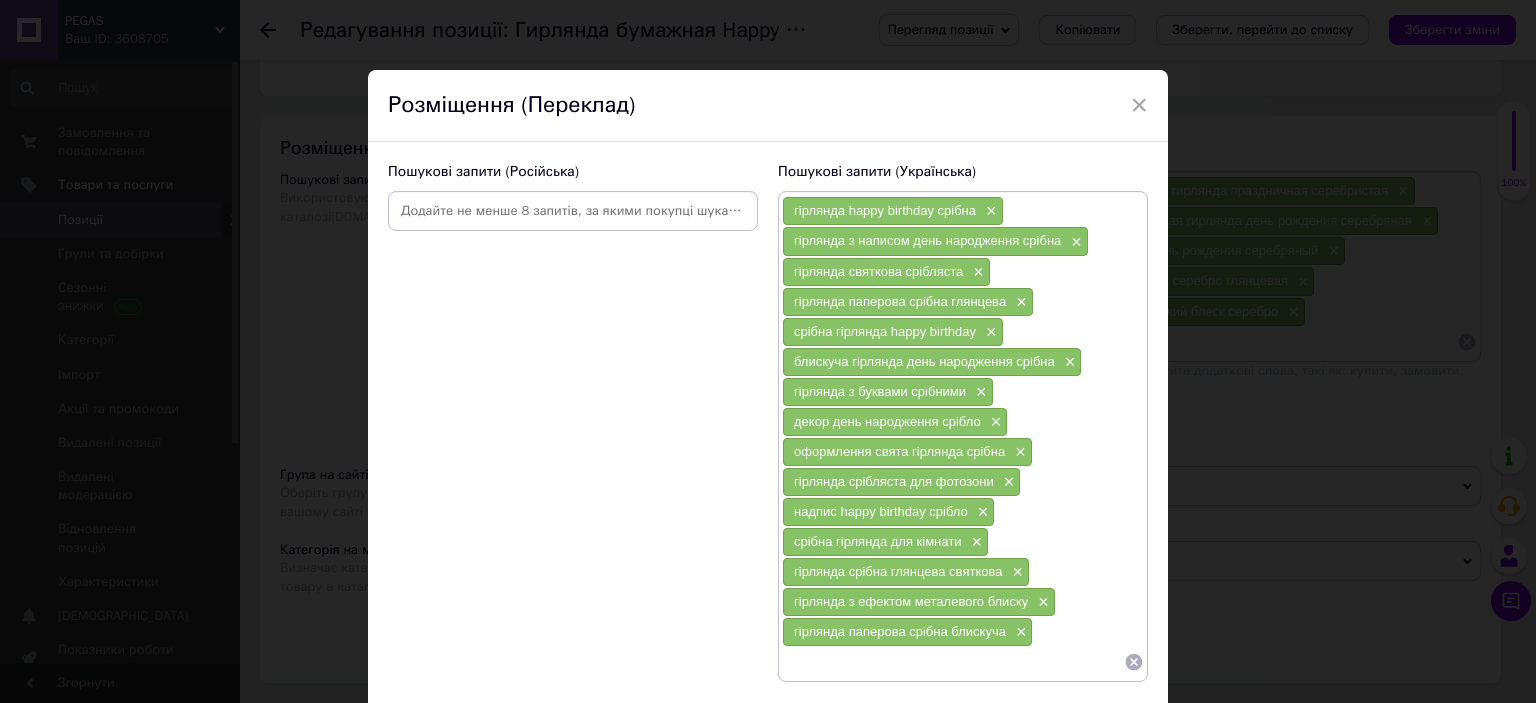click 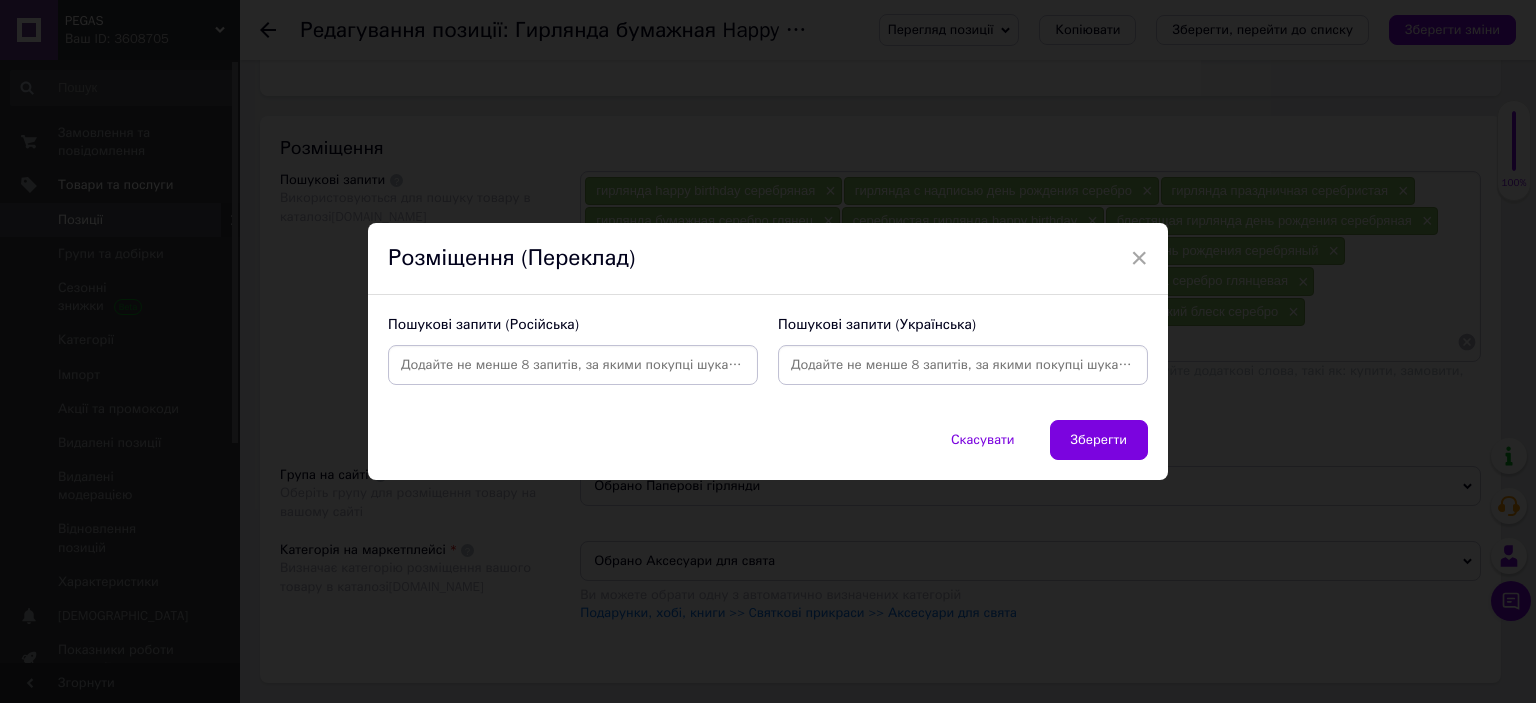 click at bounding box center [963, 365] 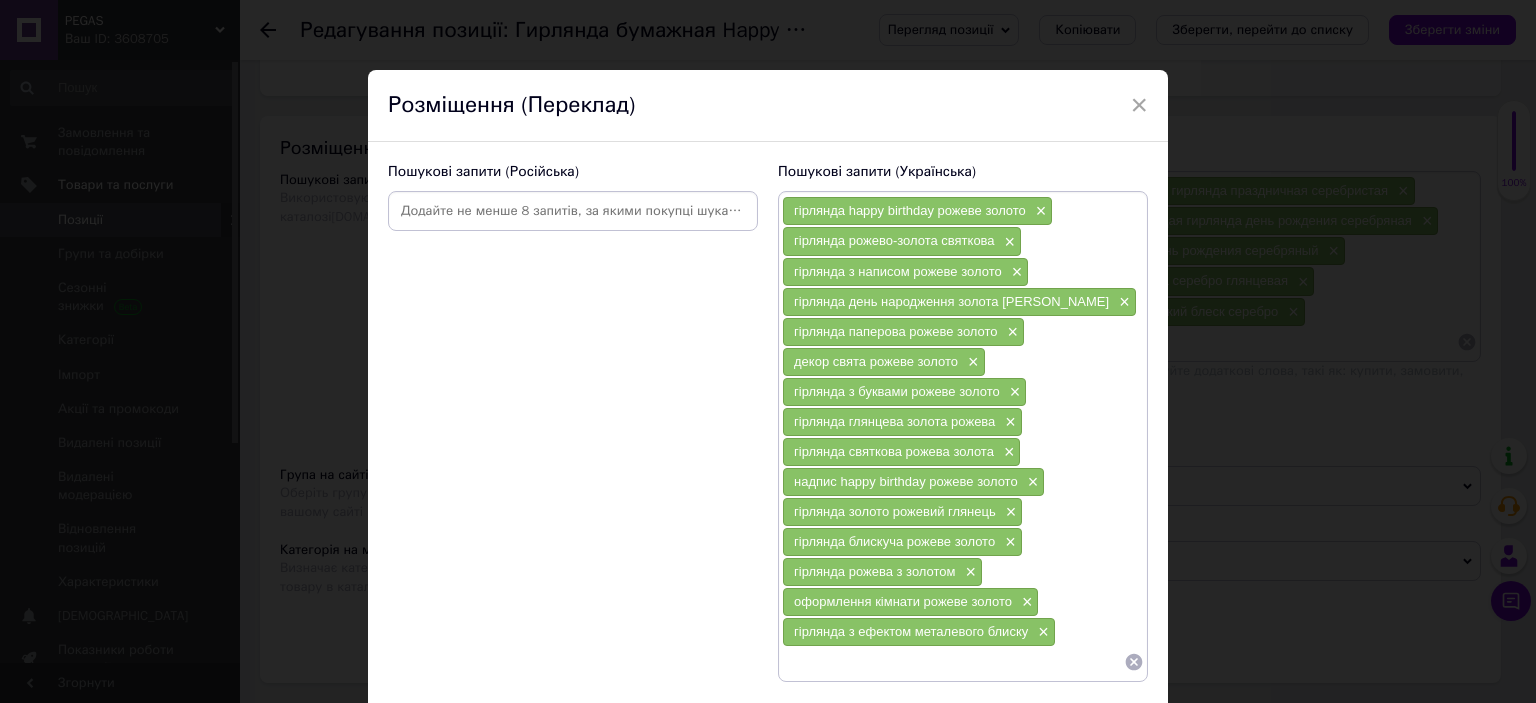 click at bounding box center [573, 211] 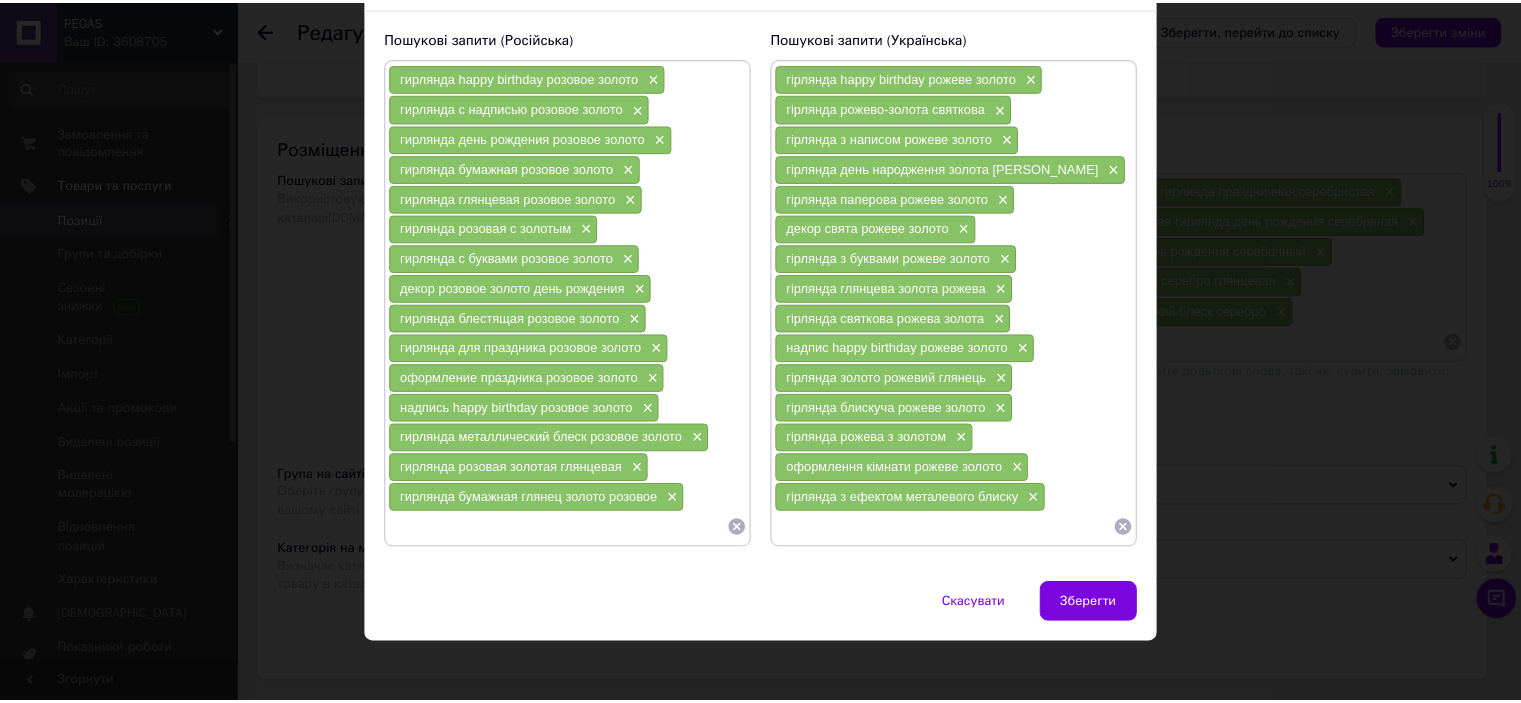 scroll, scrollTop: 135, scrollLeft: 0, axis: vertical 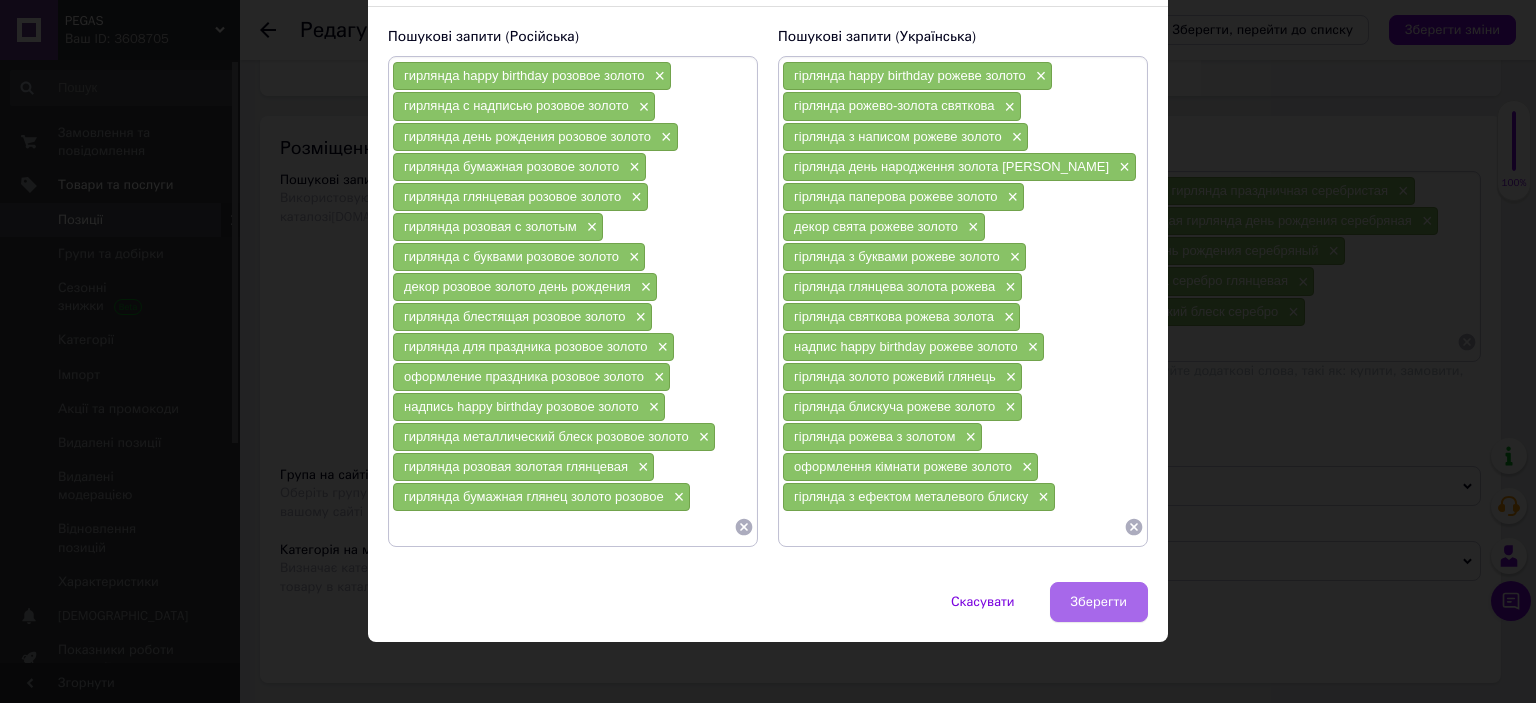 click on "Зберегти" at bounding box center [1099, 602] 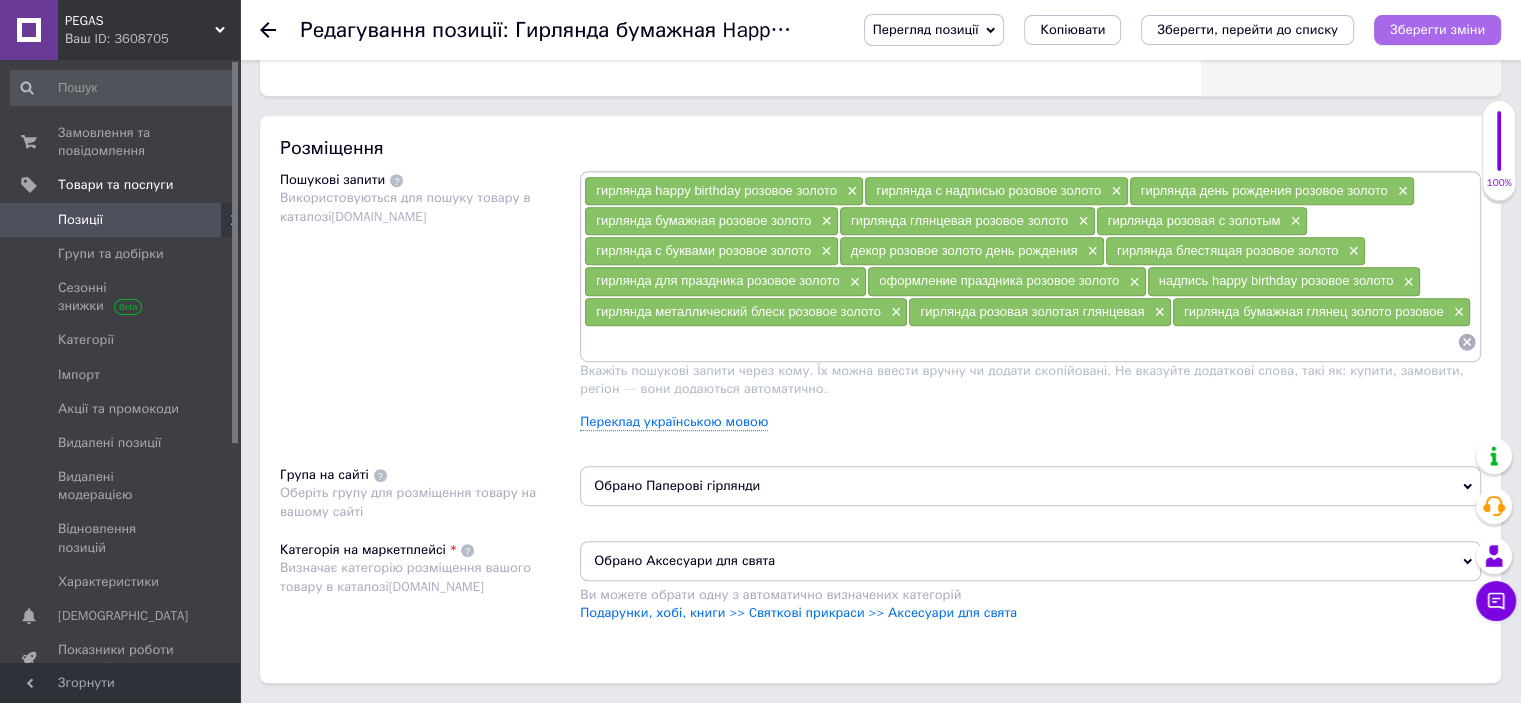 click on "Зберегти зміни" at bounding box center (1437, 30) 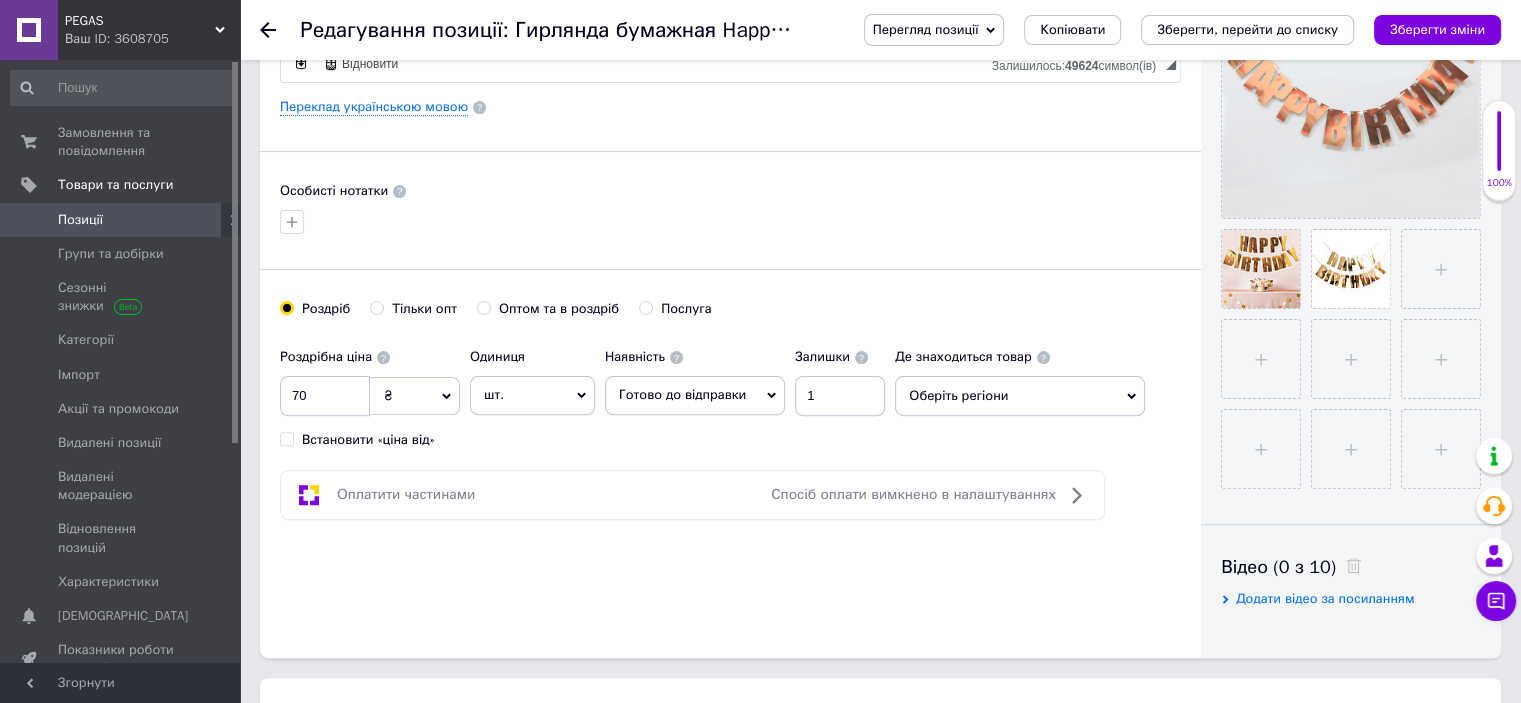 scroll, scrollTop: 421, scrollLeft: 0, axis: vertical 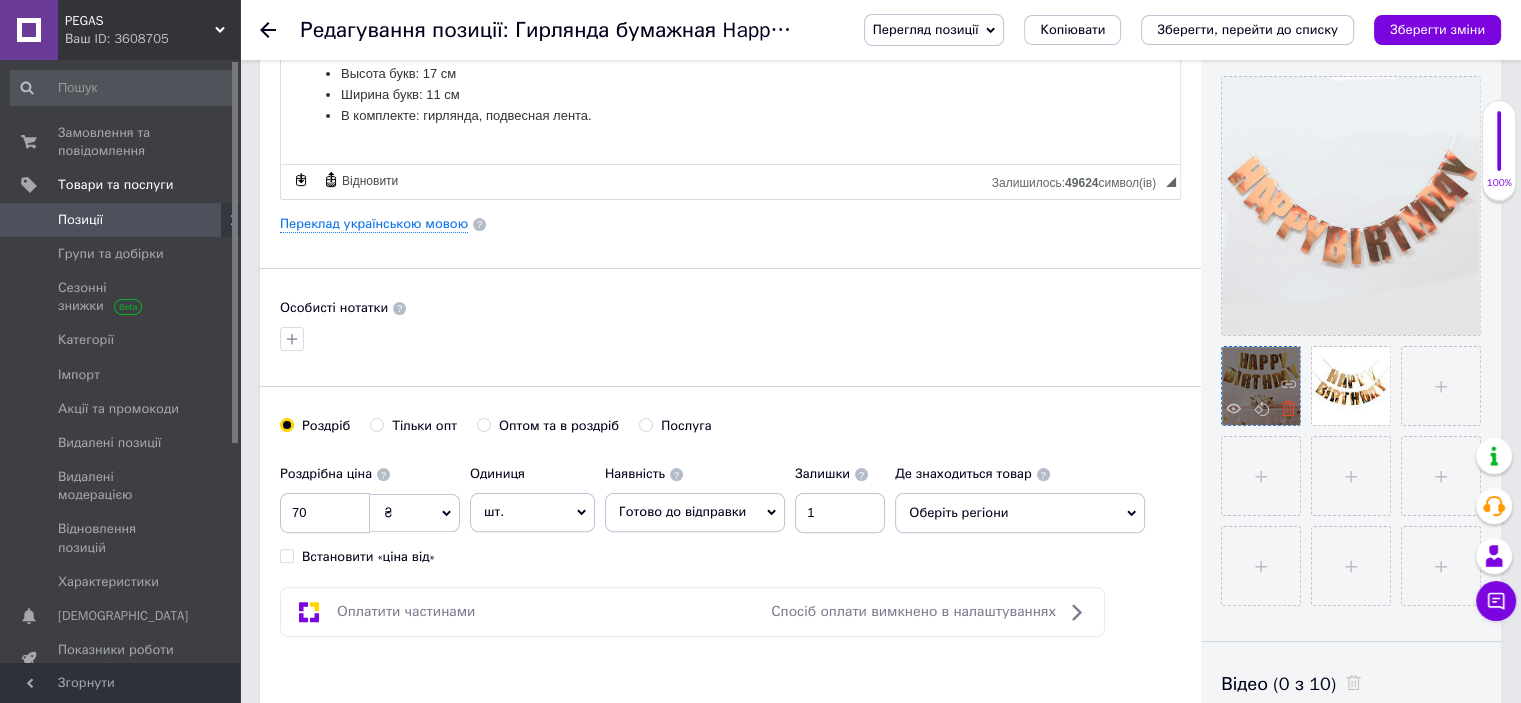 click 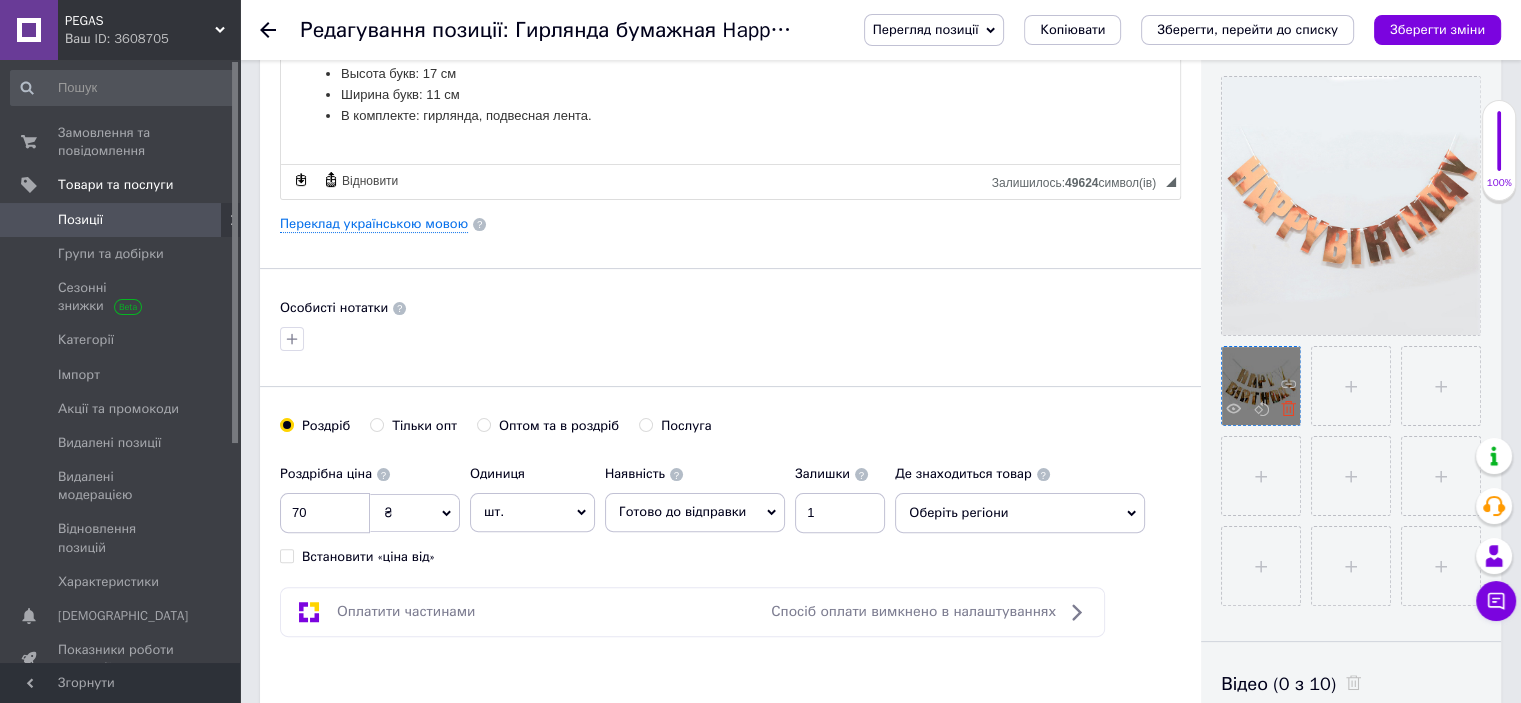 click 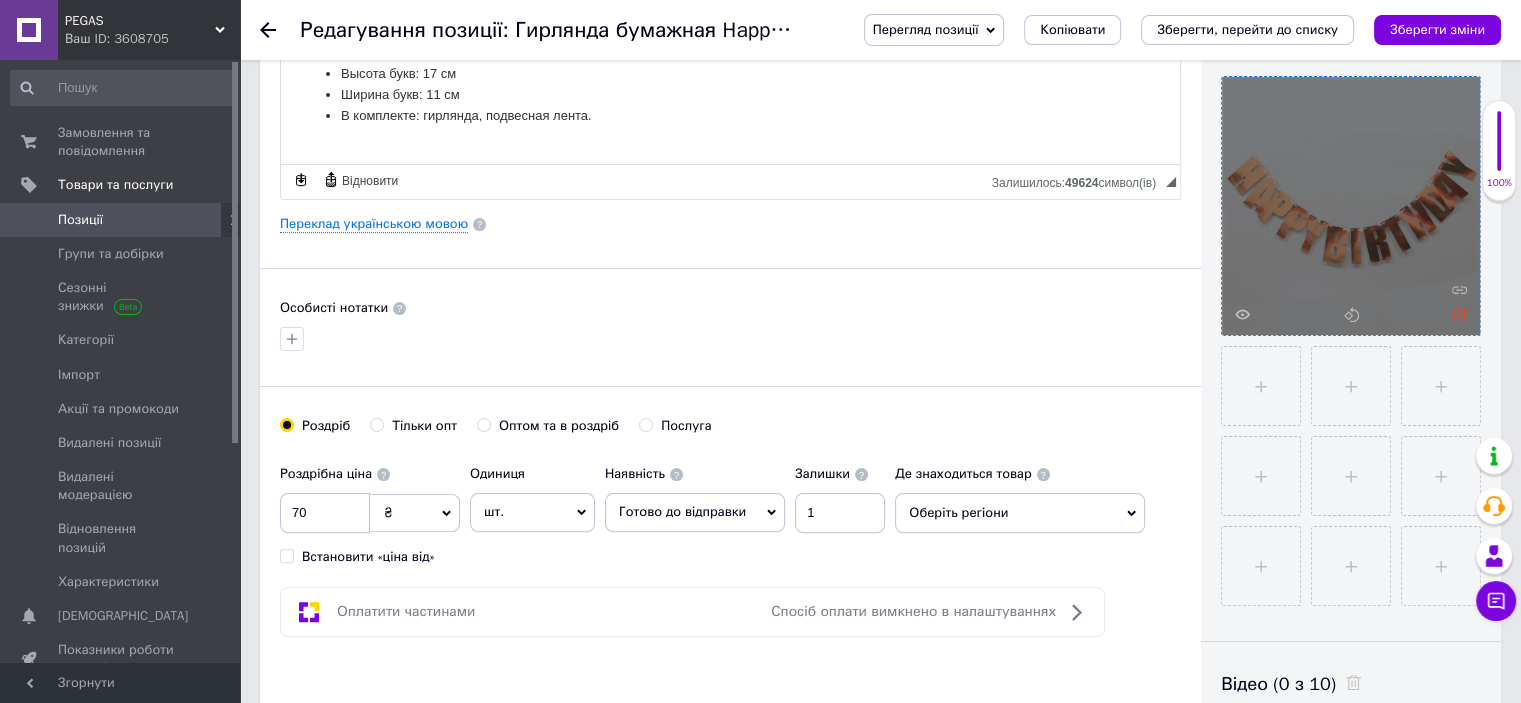 click 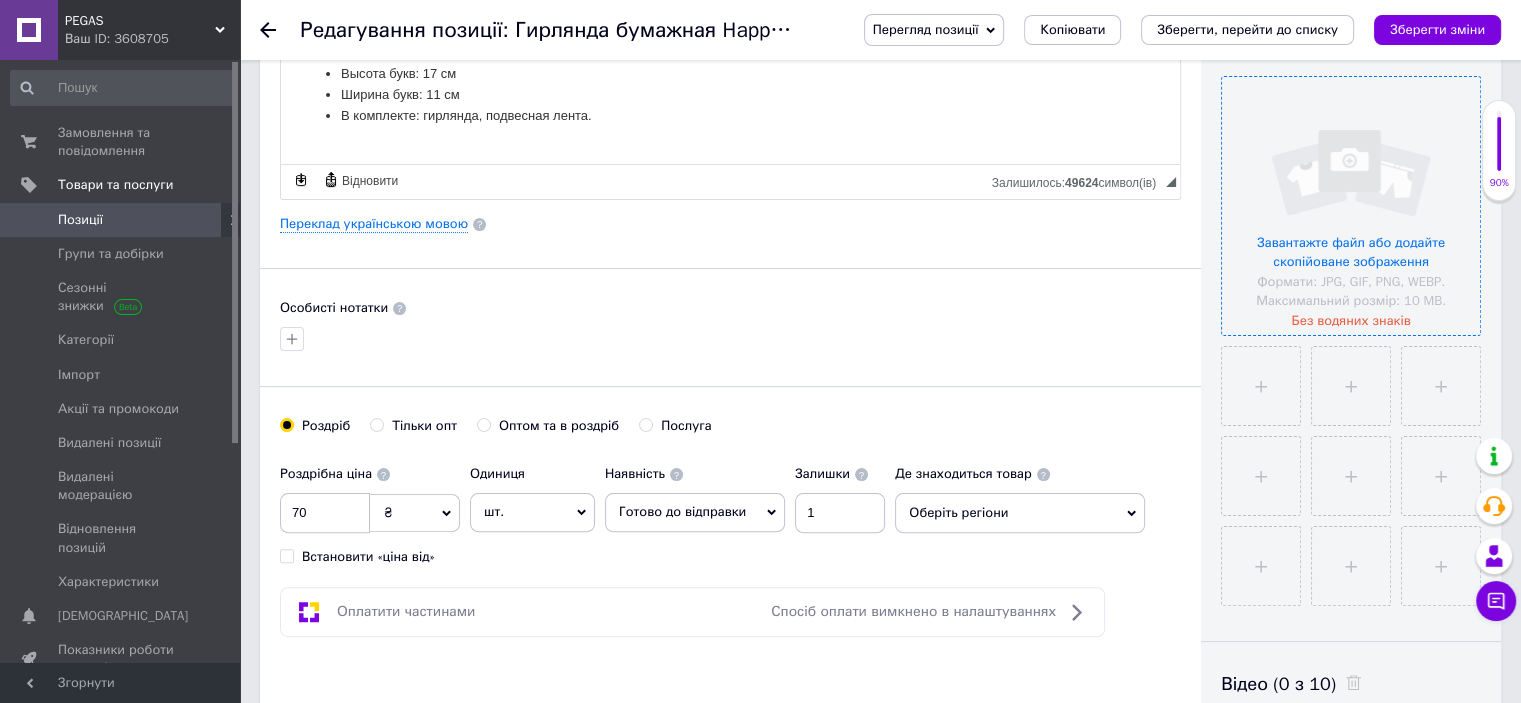 scroll, scrollTop: 21, scrollLeft: 0, axis: vertical 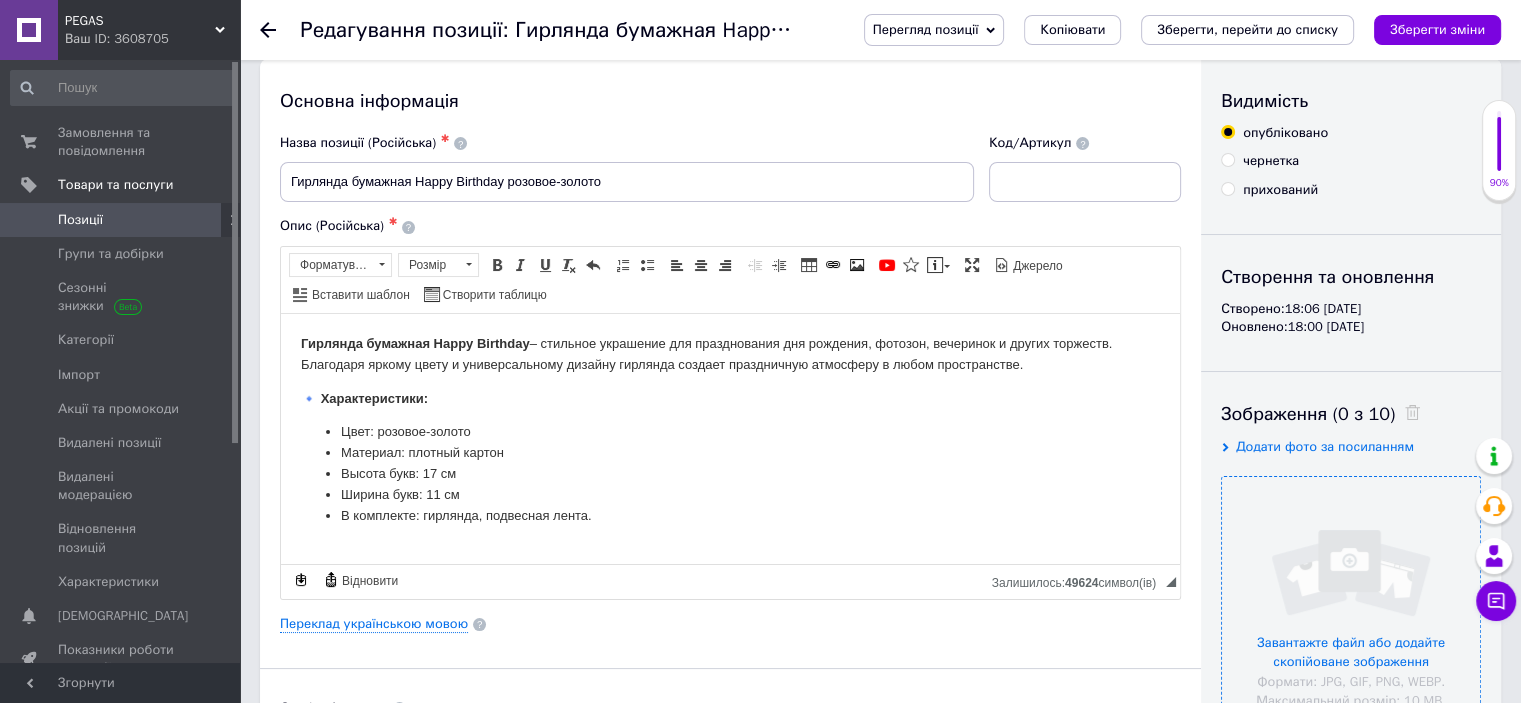 click at bounding box center [1351, 606] 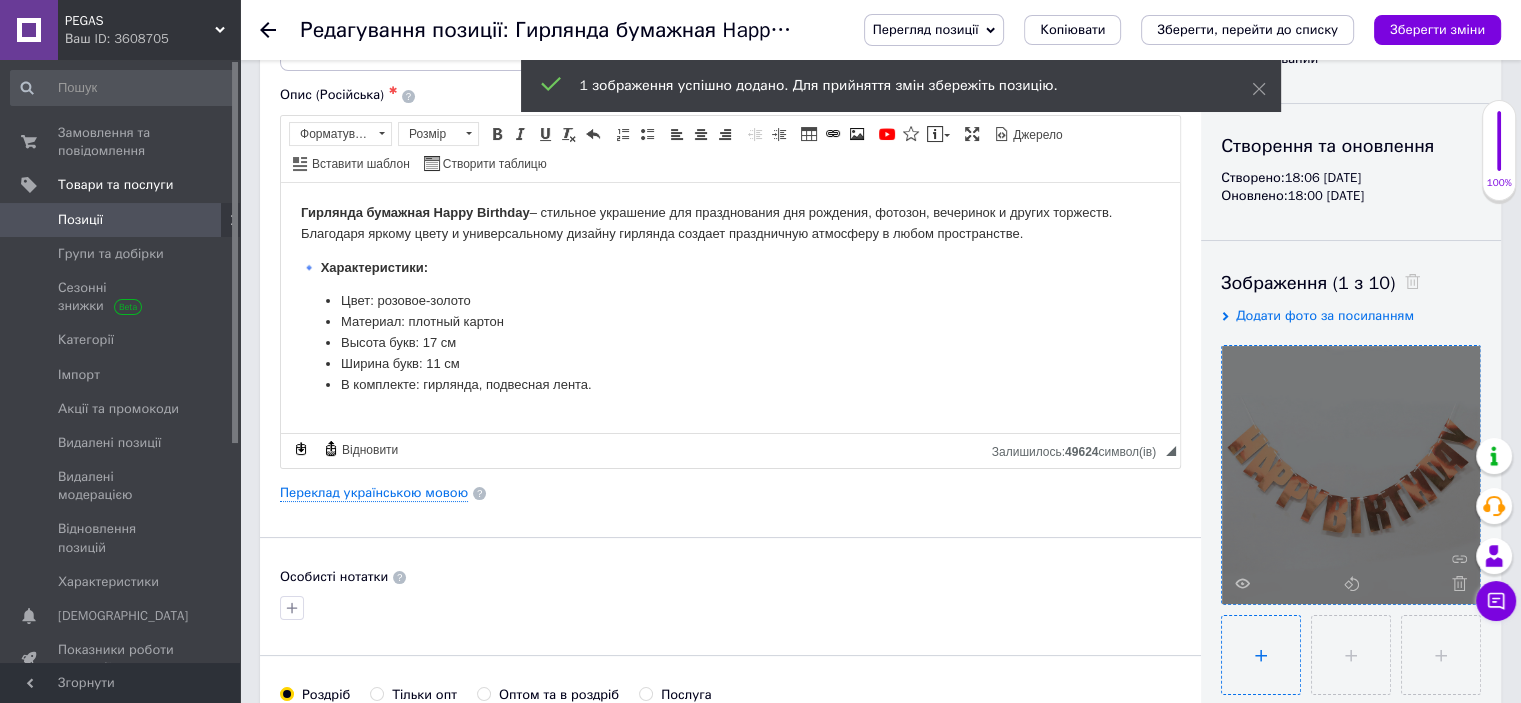 scroll, scrollTop: 221, scrollLeft: 0, axis: vertical 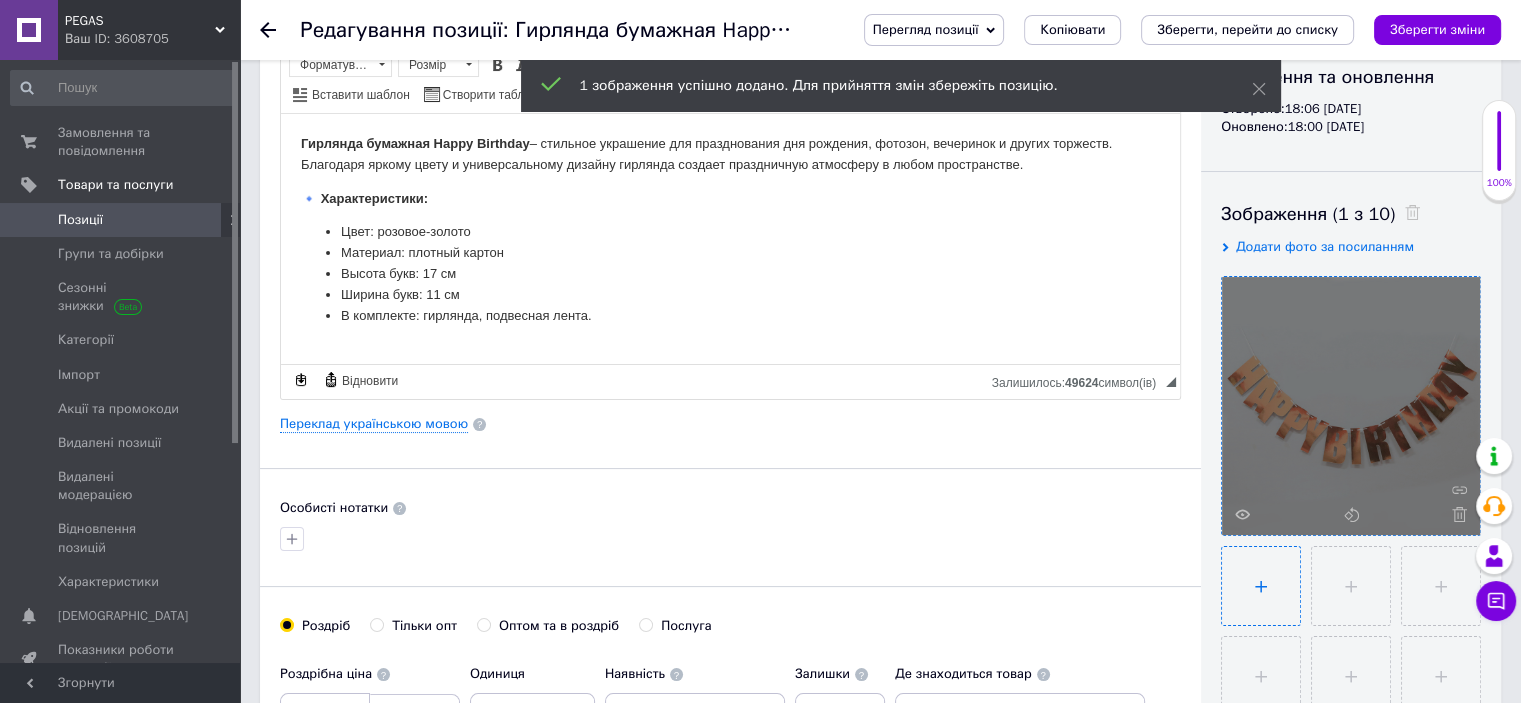 click at bounding box center (1261, 586) 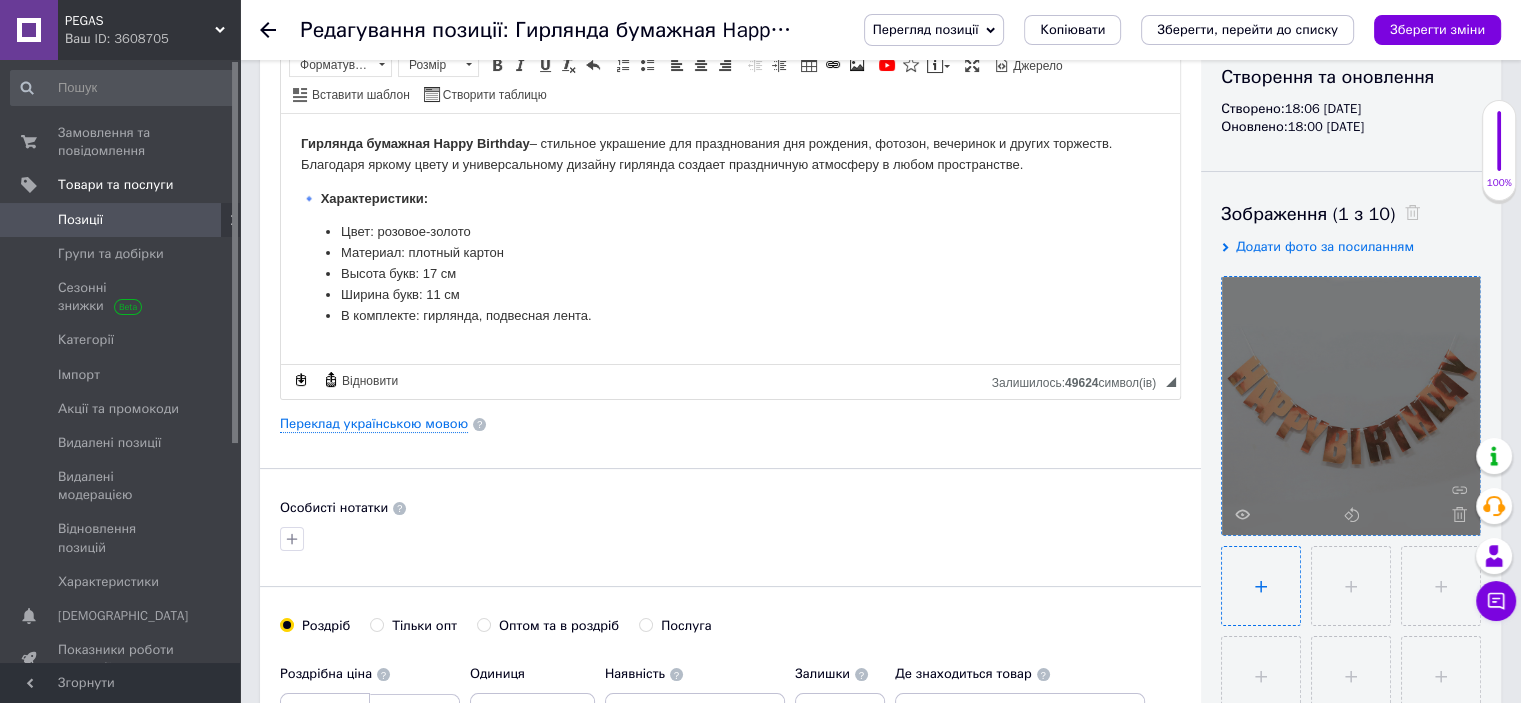 type on "C:\fakepath\O1CN01X6vaX32JzO9m3Y3Pv_!!2209428029492-0-cib.jpg" 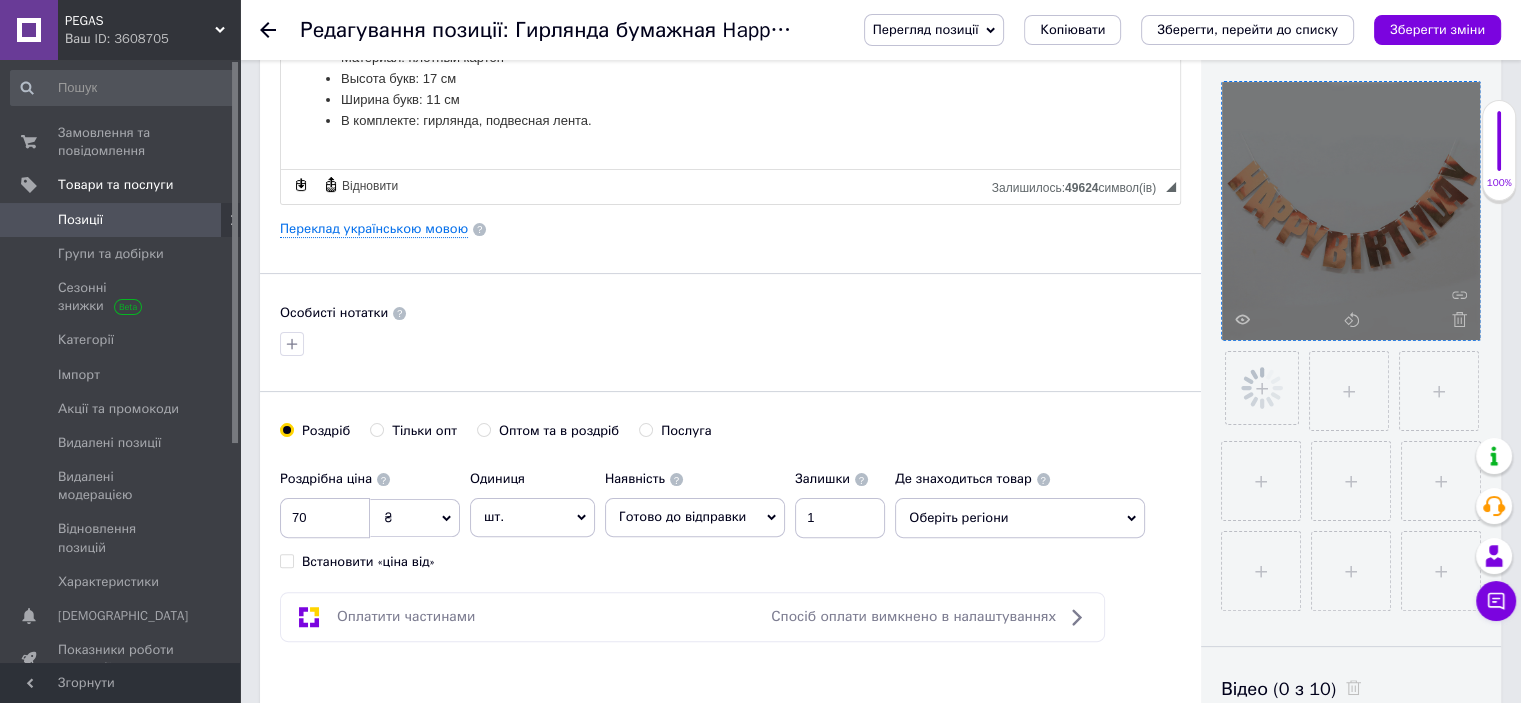 scroll, scrollTop: 421, scrollLeft: 0, axis: vertical 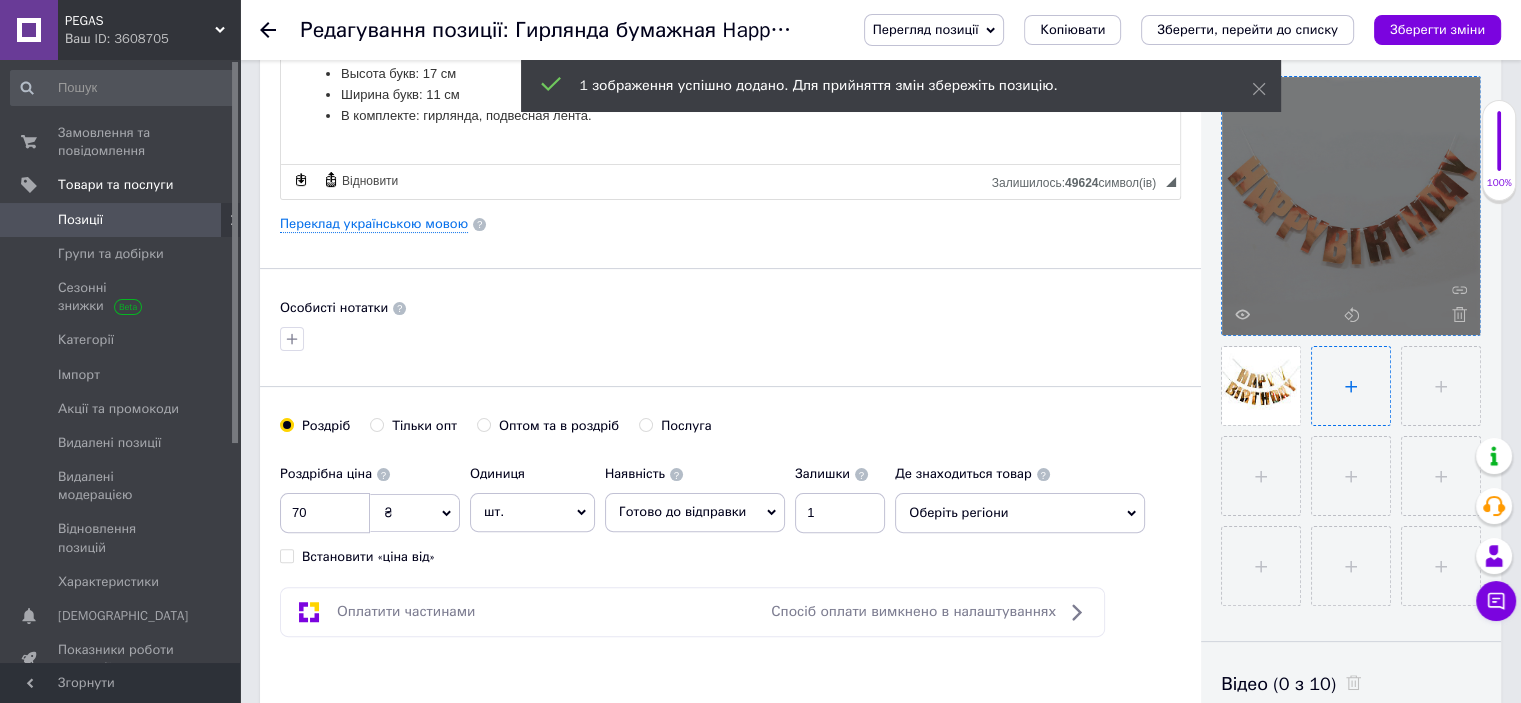click at bounding box center (1351, 386) 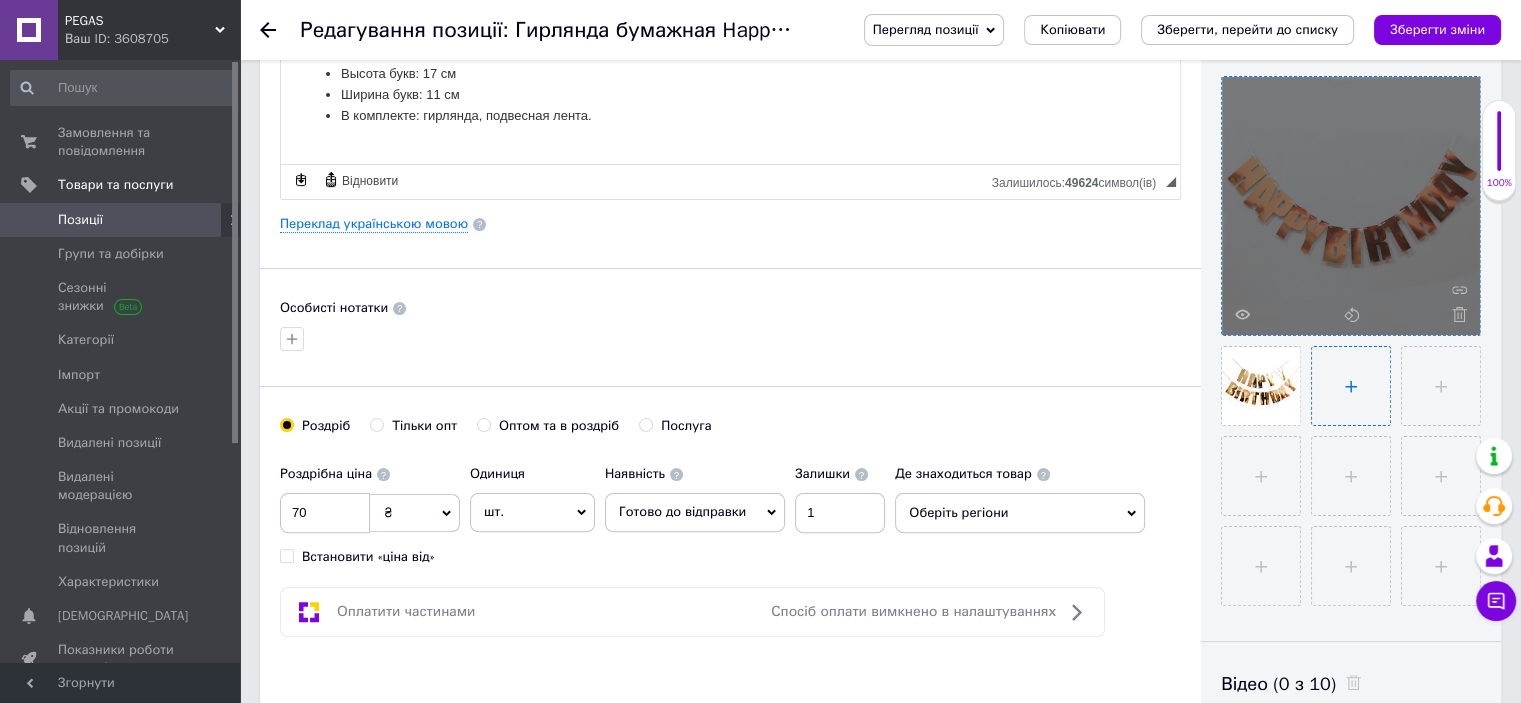 type on "C:\fakepath\O1CN012jGS5q1qmum08by1E_!!2211071875539-0-cib.jpg" 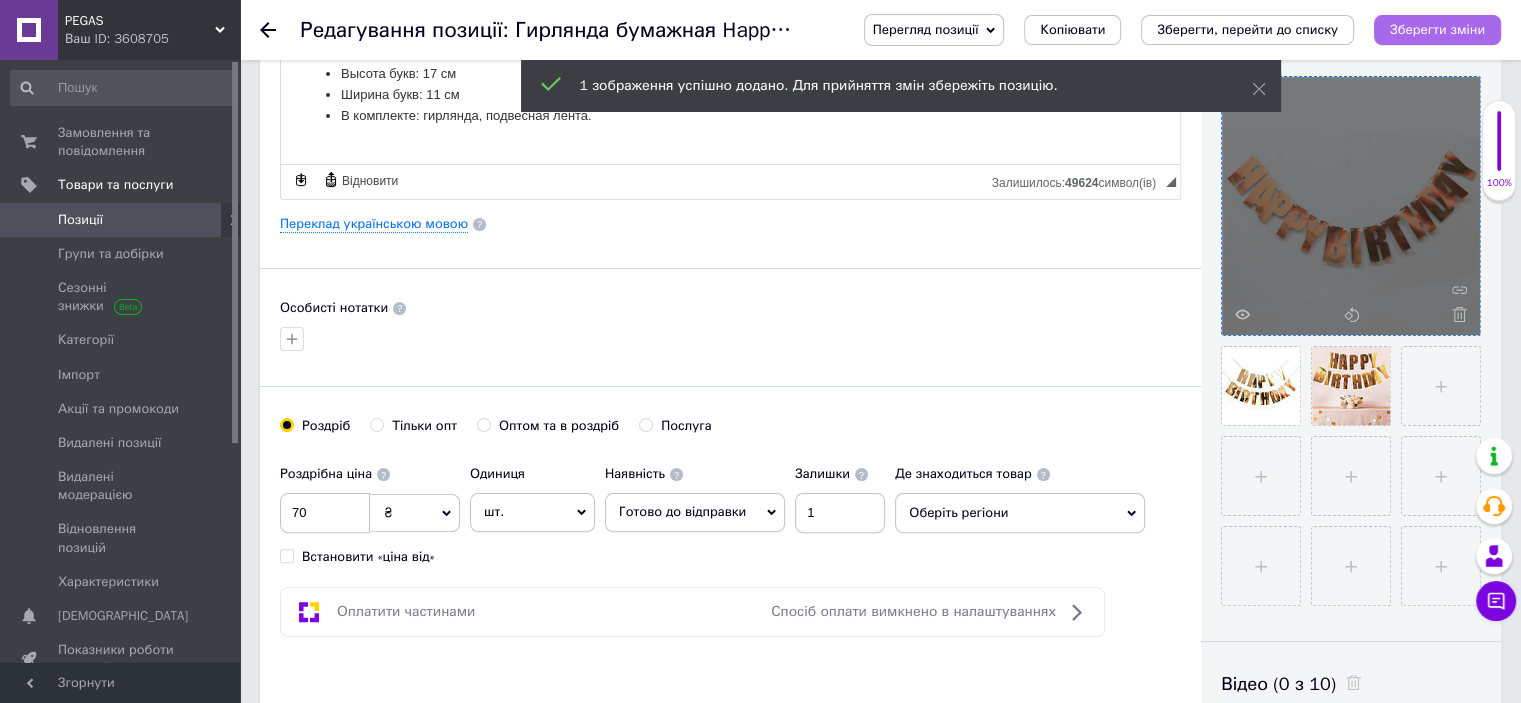 click on "Зберегти зміни" at bounding box center (1437, 29) 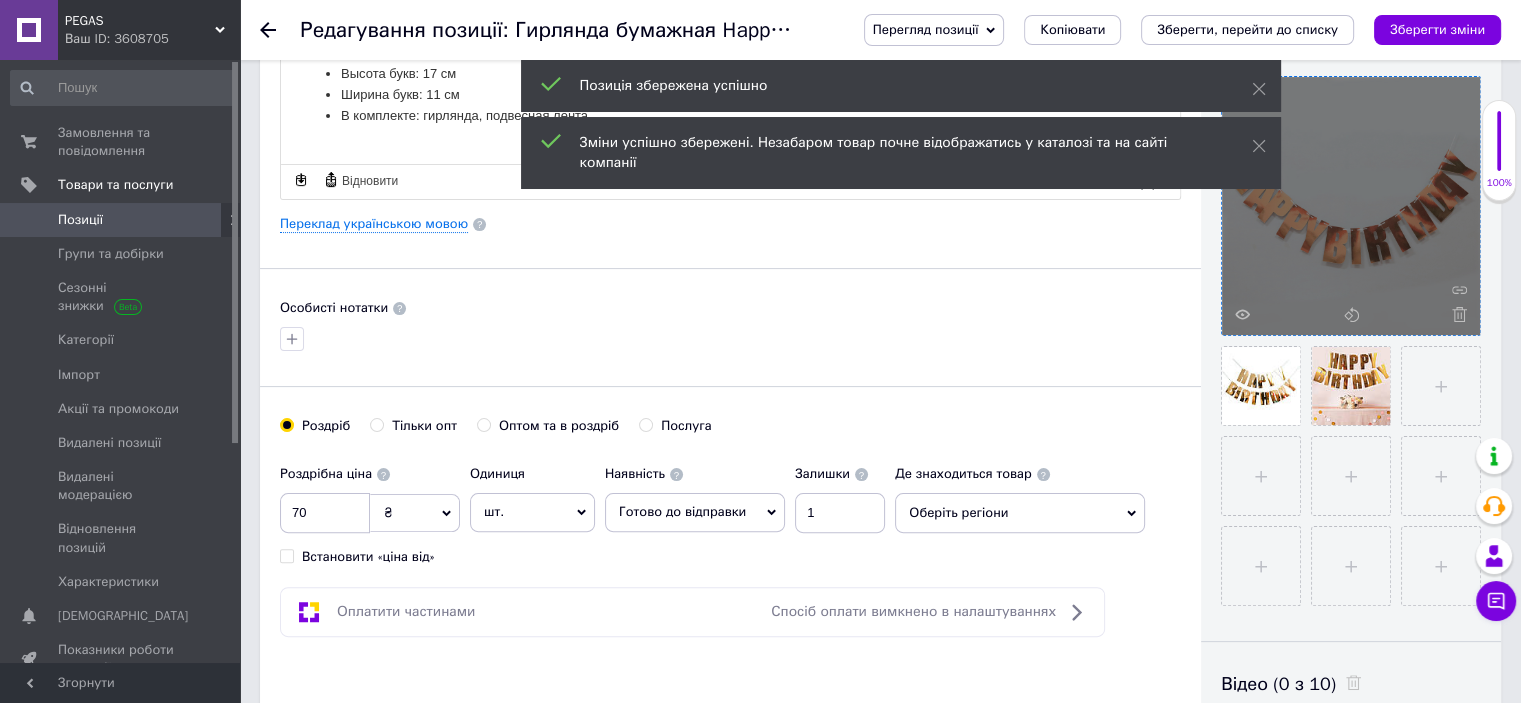 click on "Копіювати" at bounding box center [1072, 30] 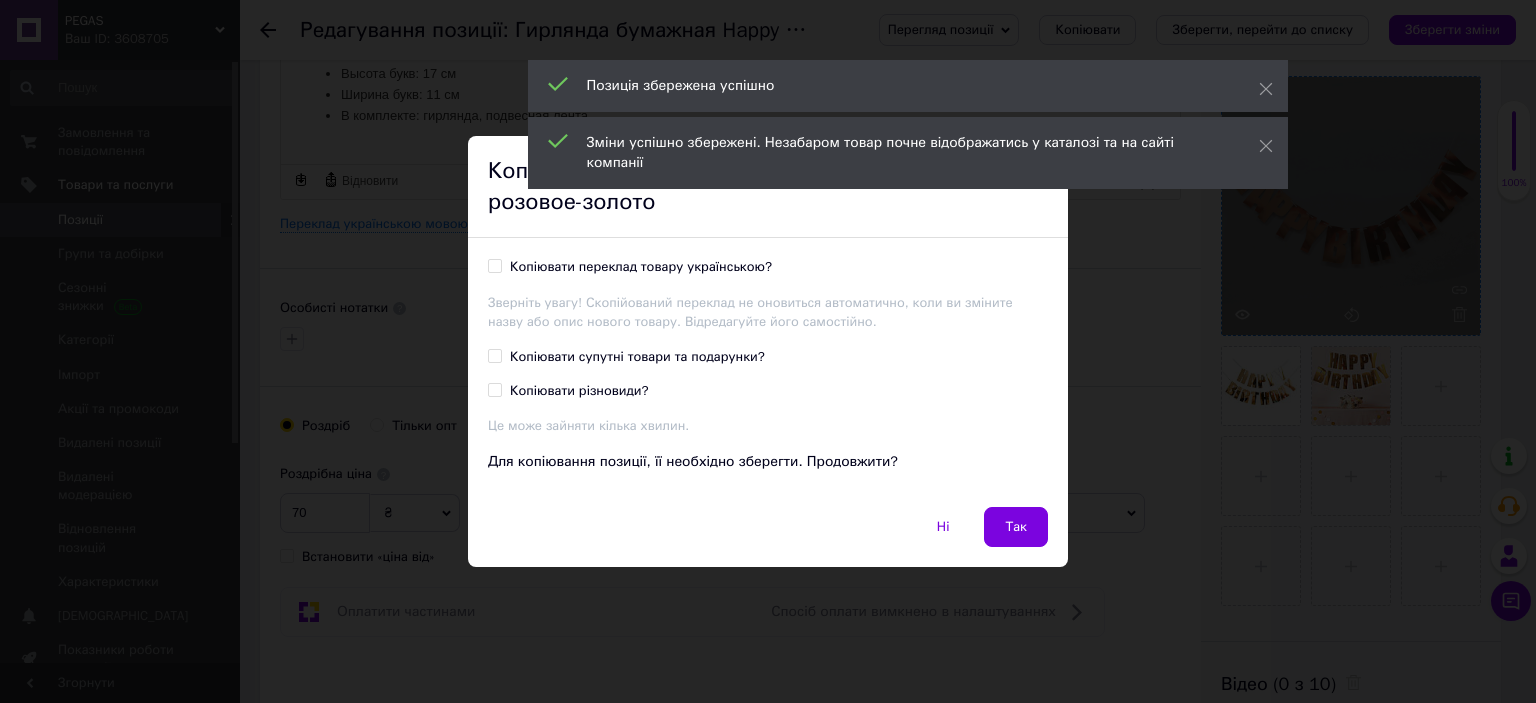 click on "Копіювати різновиди?" at bounding box center (579, 391) 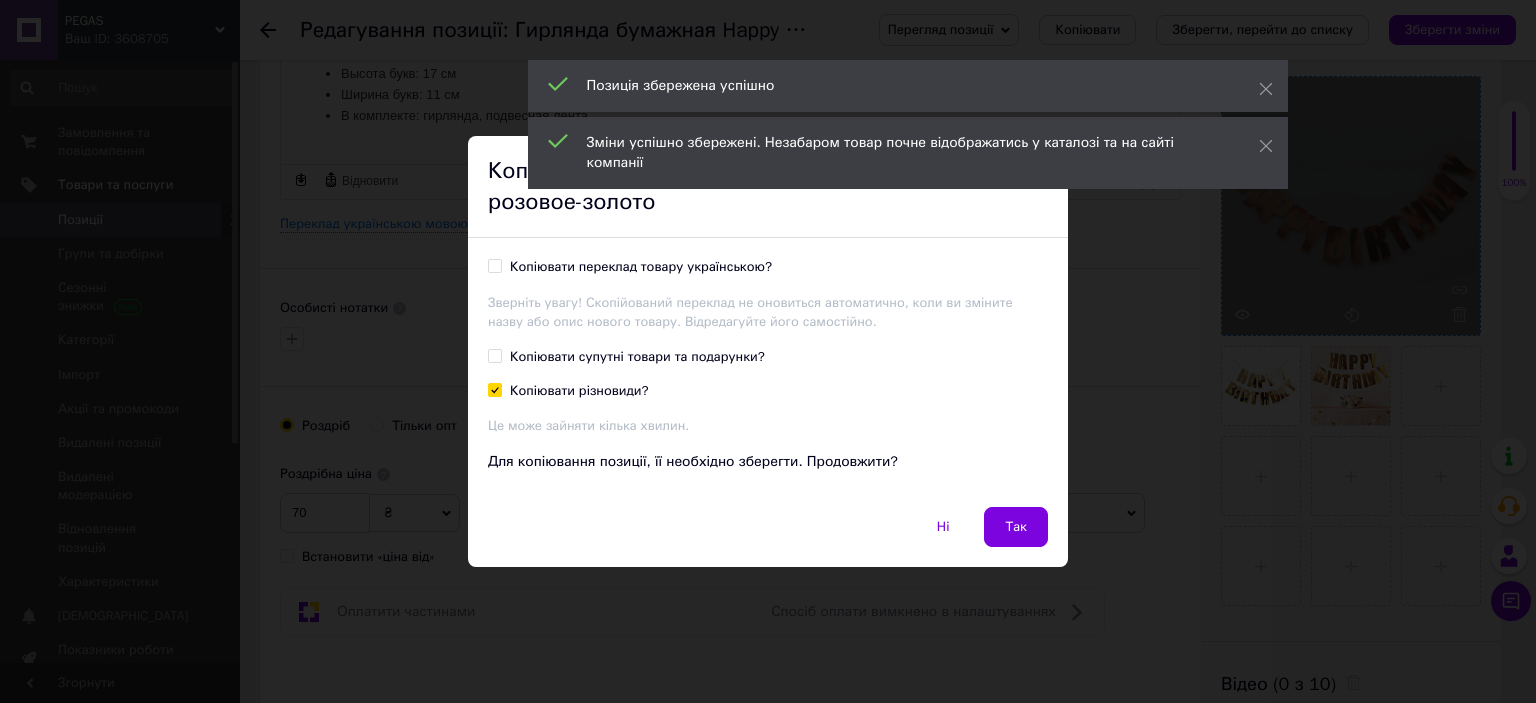 checkbox on "true" 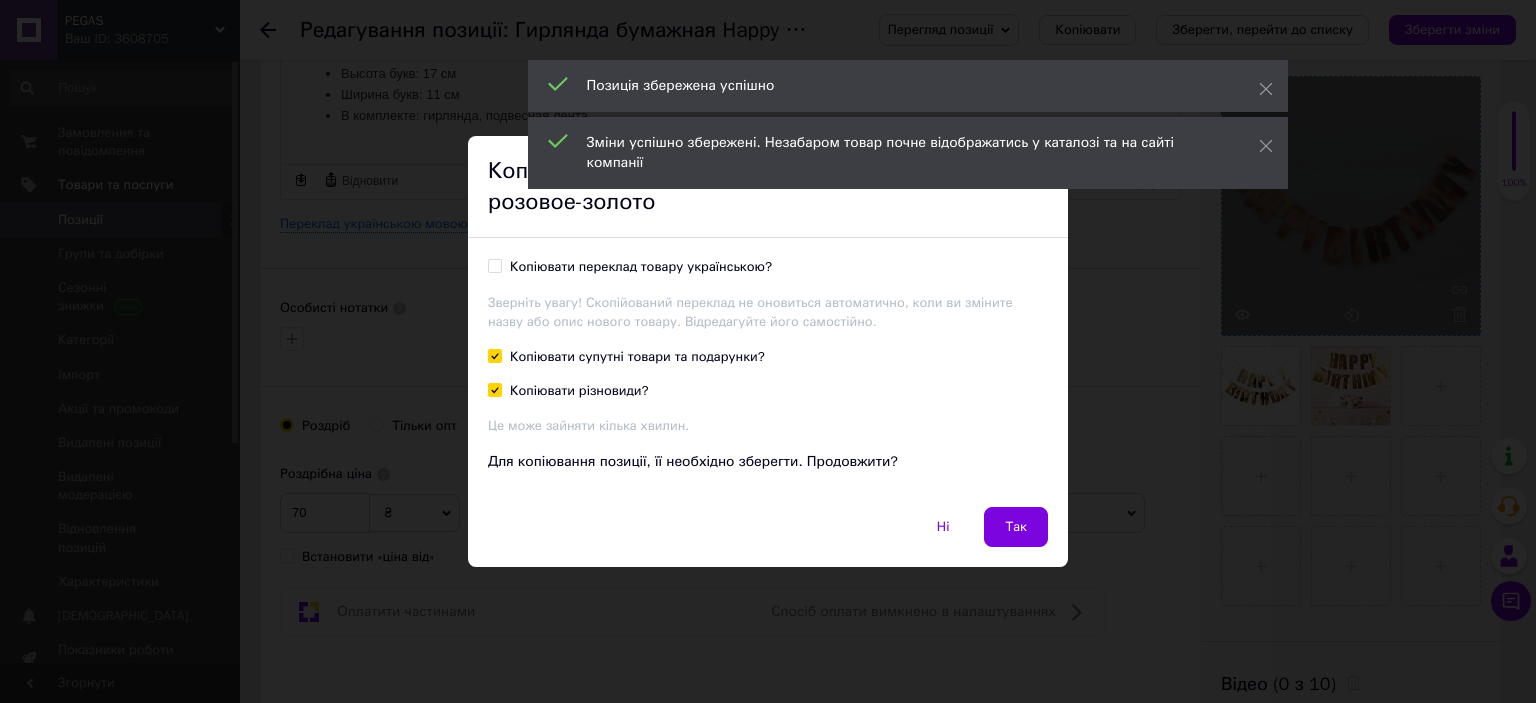 checkbox on "true" 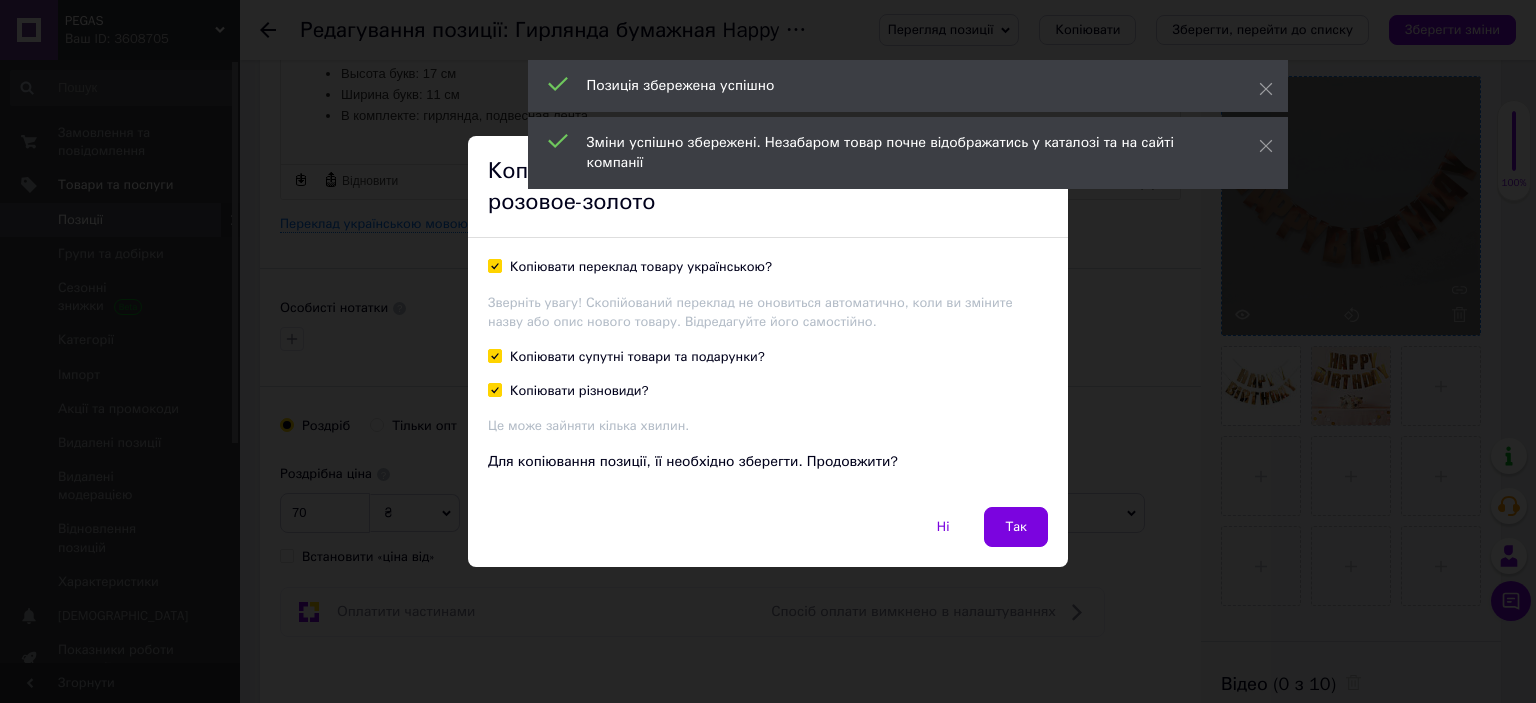checkbox on "true" 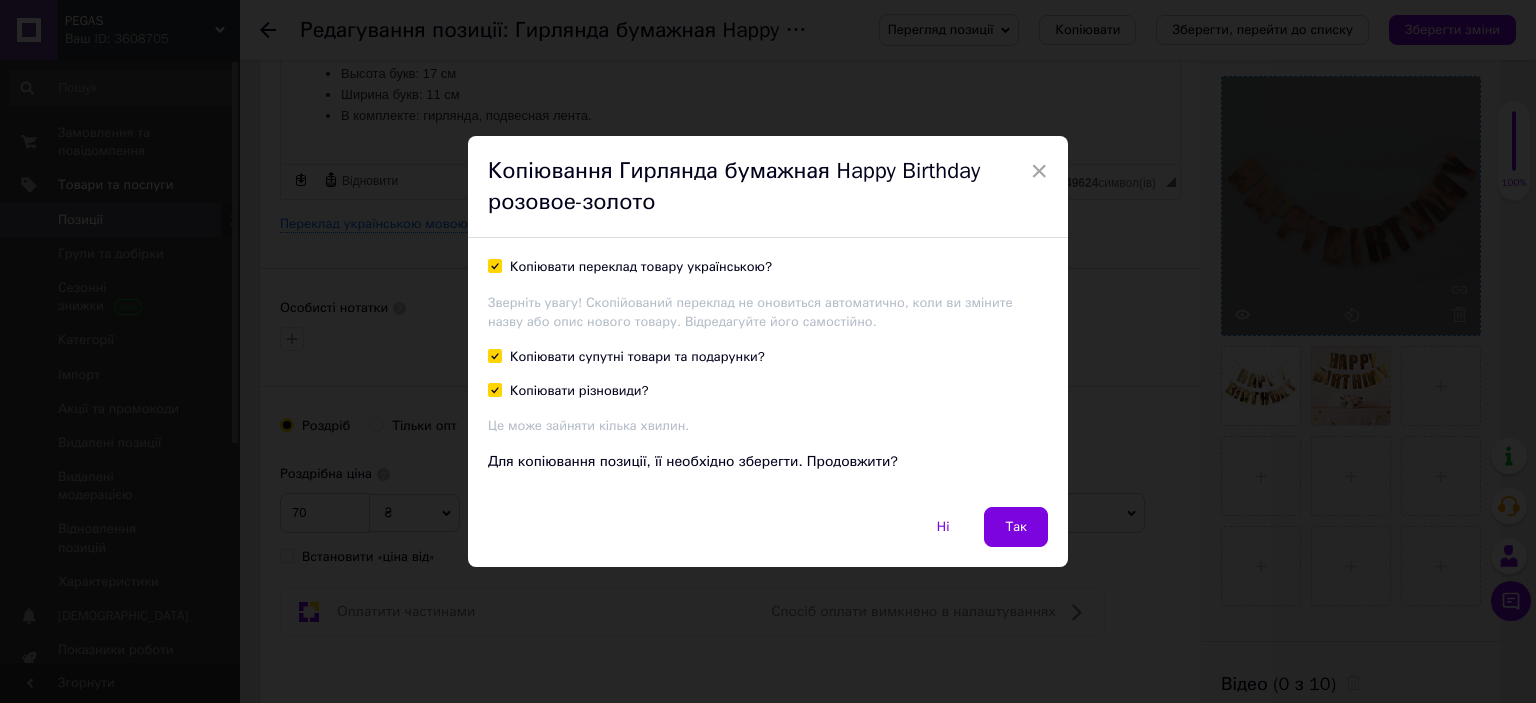 click on "Так" at bounding box center (1016, 527) 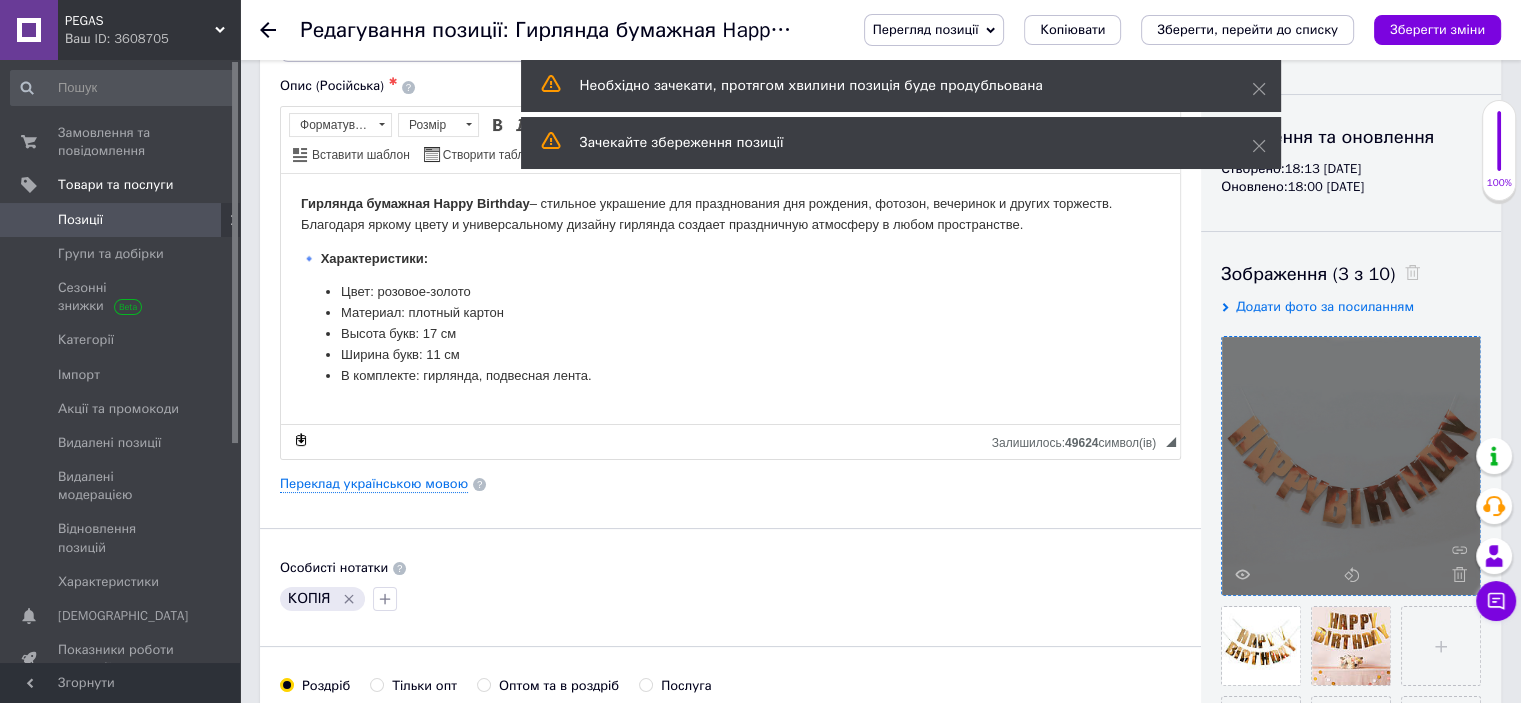 scroll, scrollTop: 200, scrollLeft: 0, axis: vertical 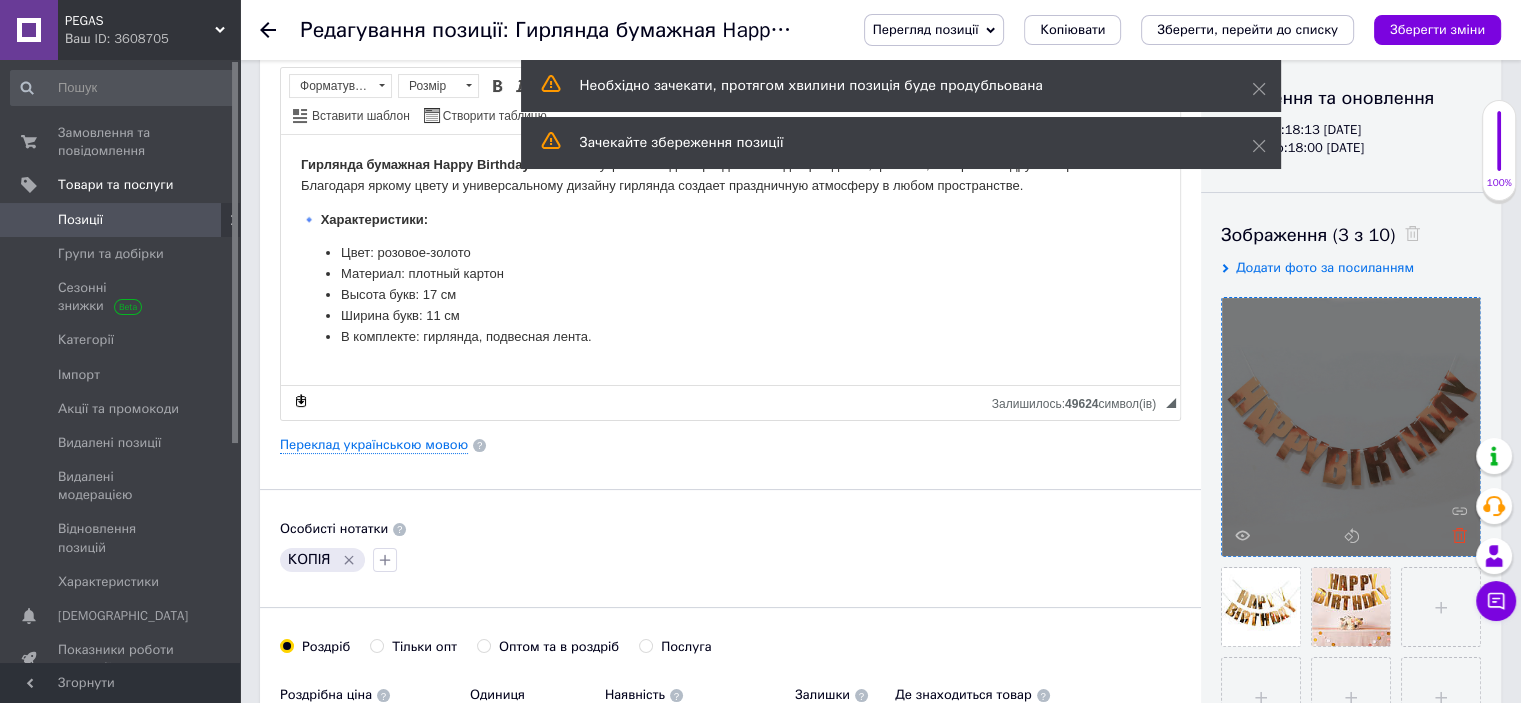 click 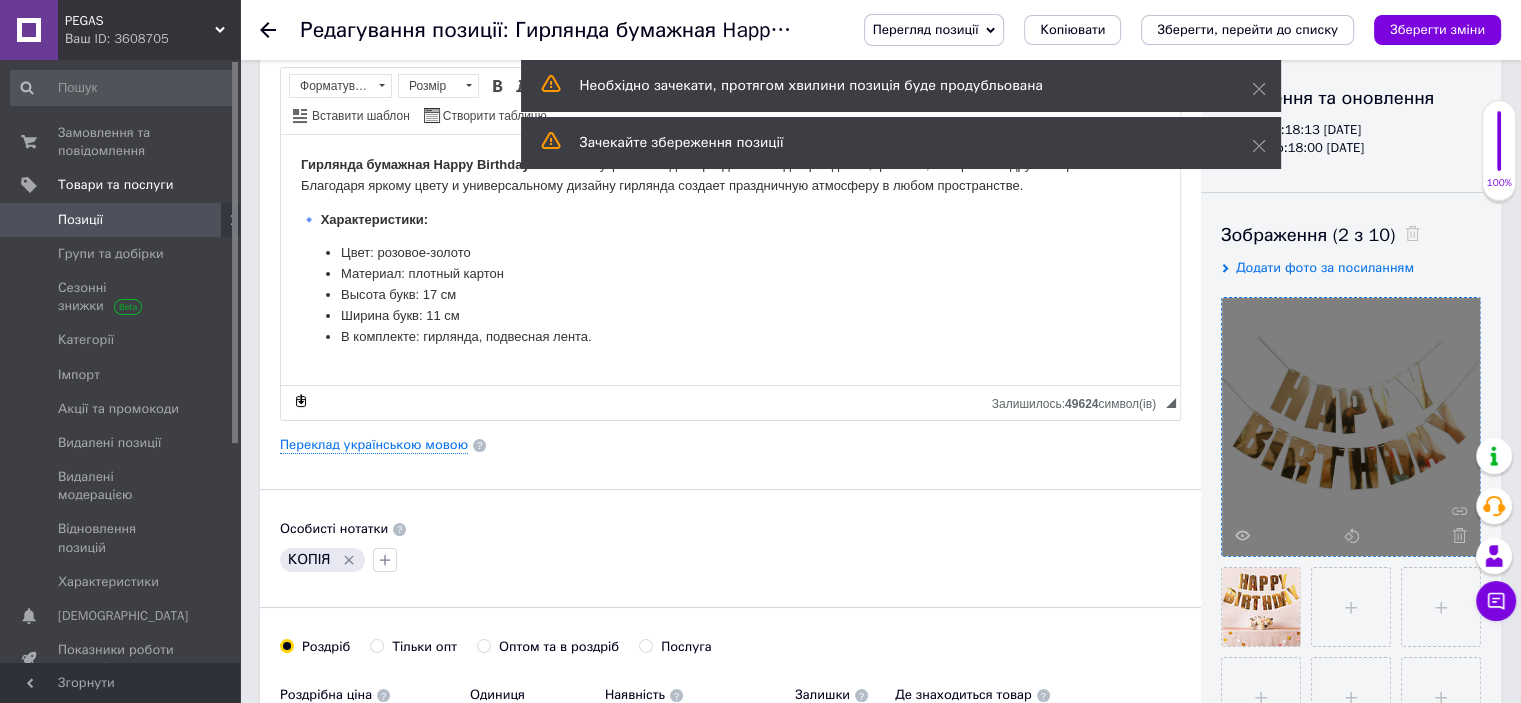 click 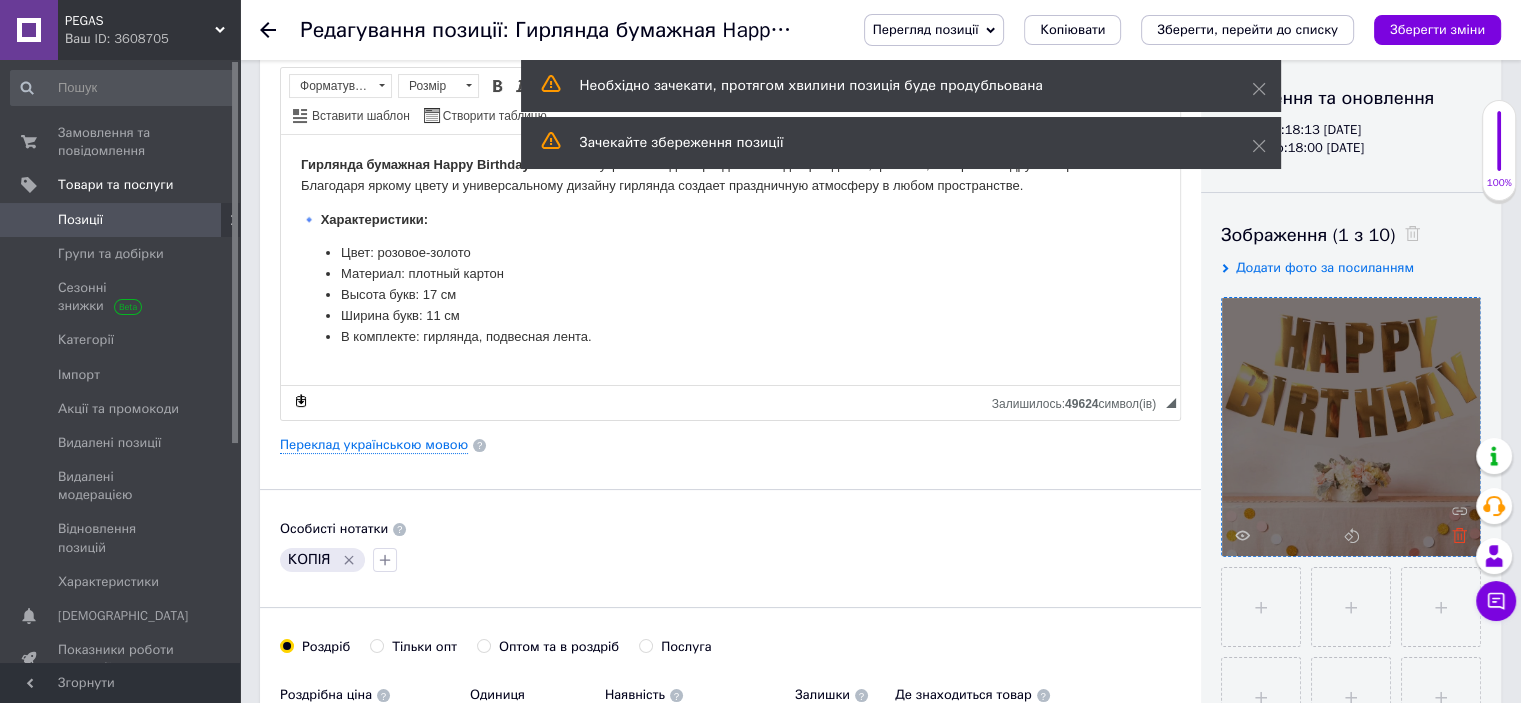 click 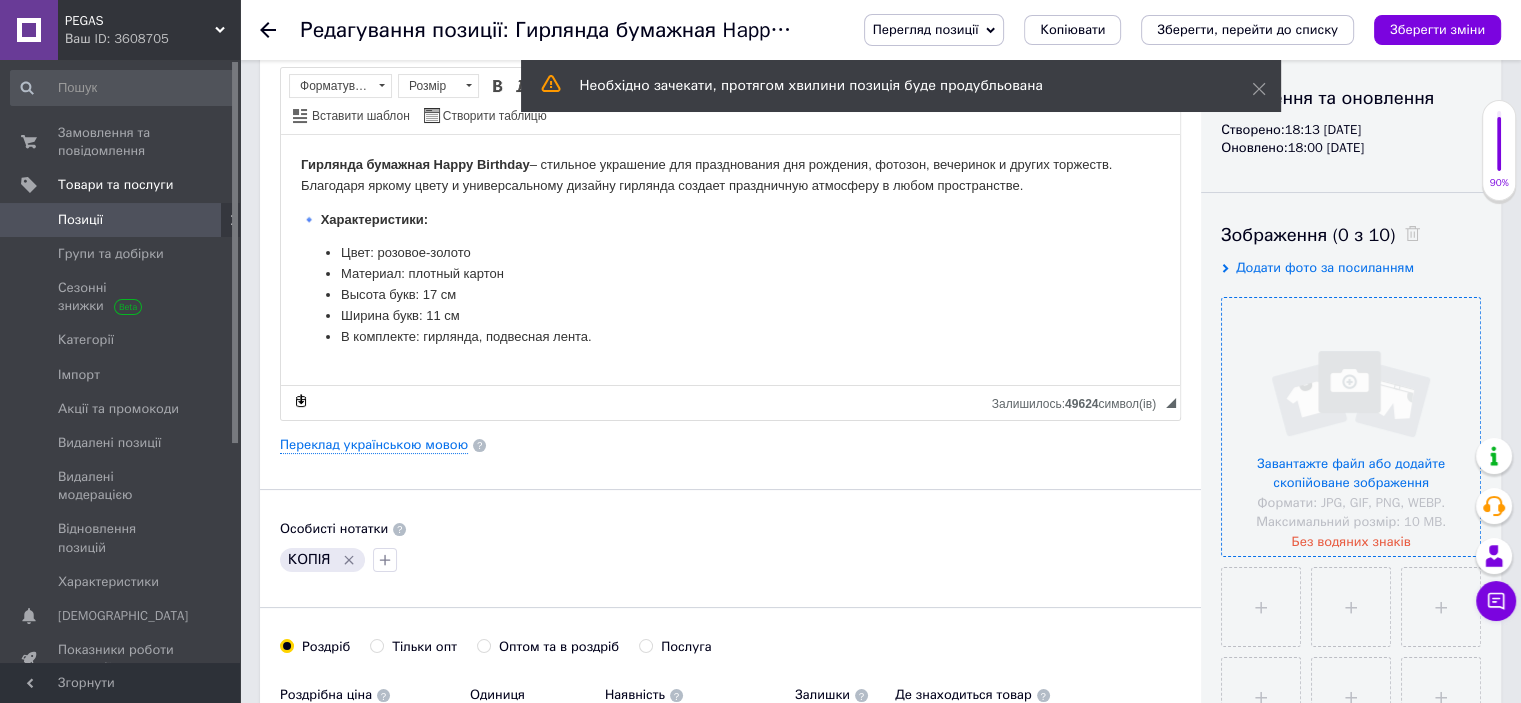 click at bounding box center [1351, 427] 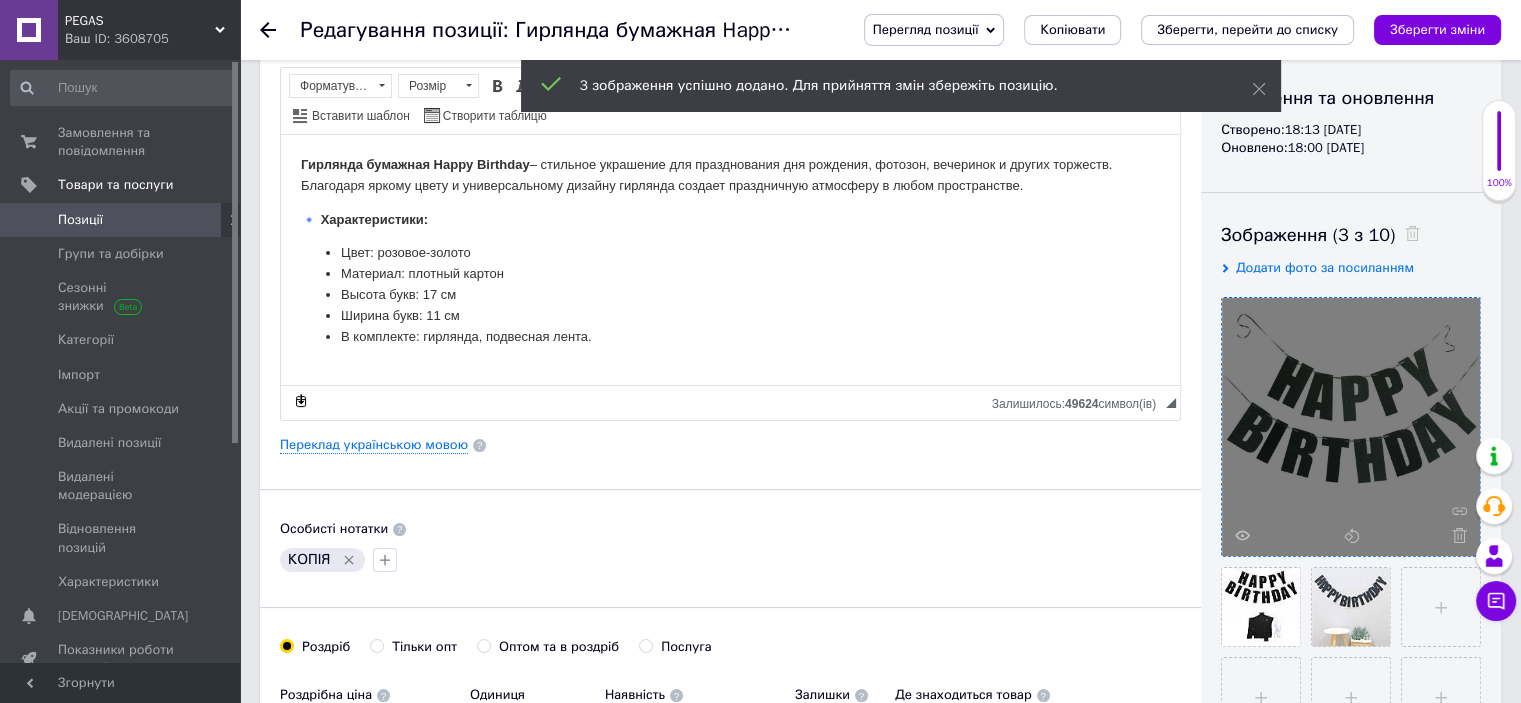 click 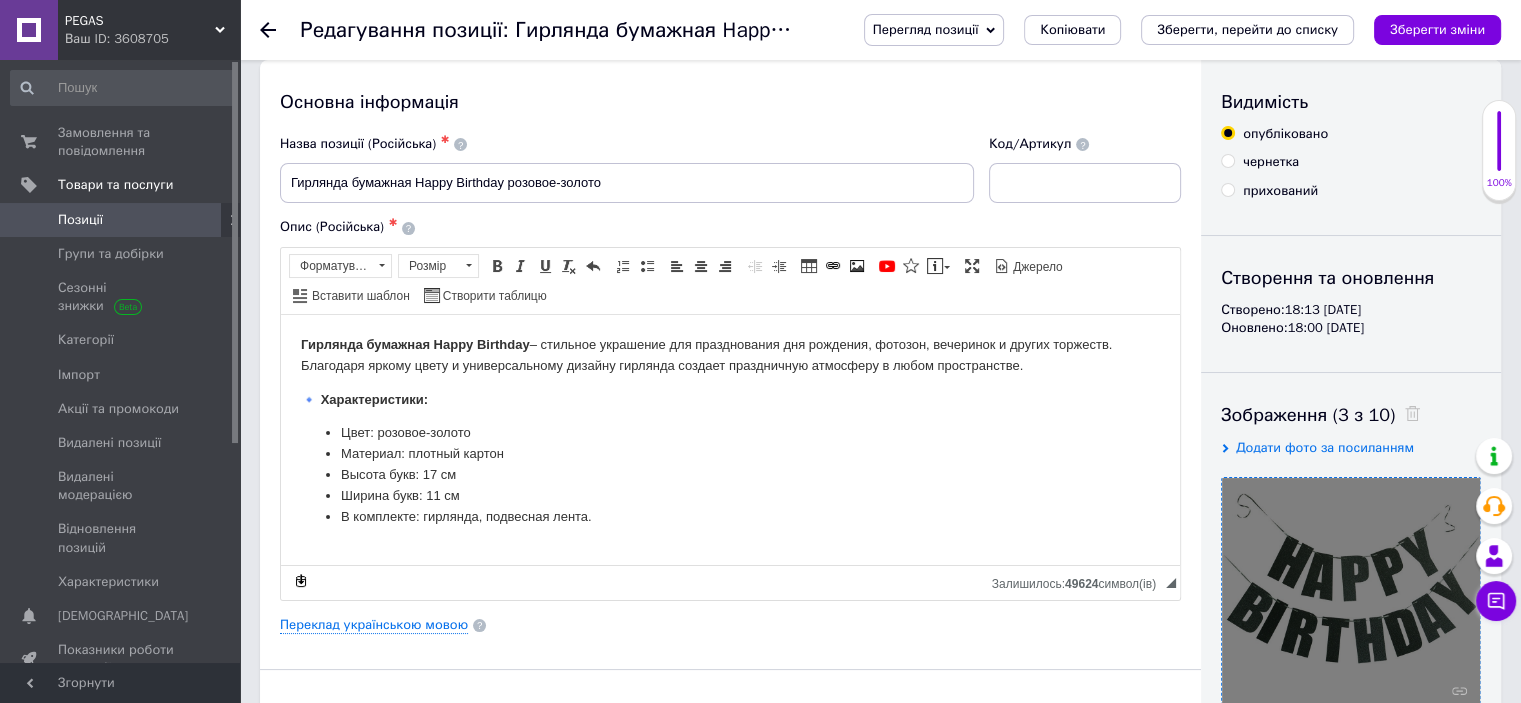 scroll, scrollTop: 0, scrollLeft: 0, axis: both 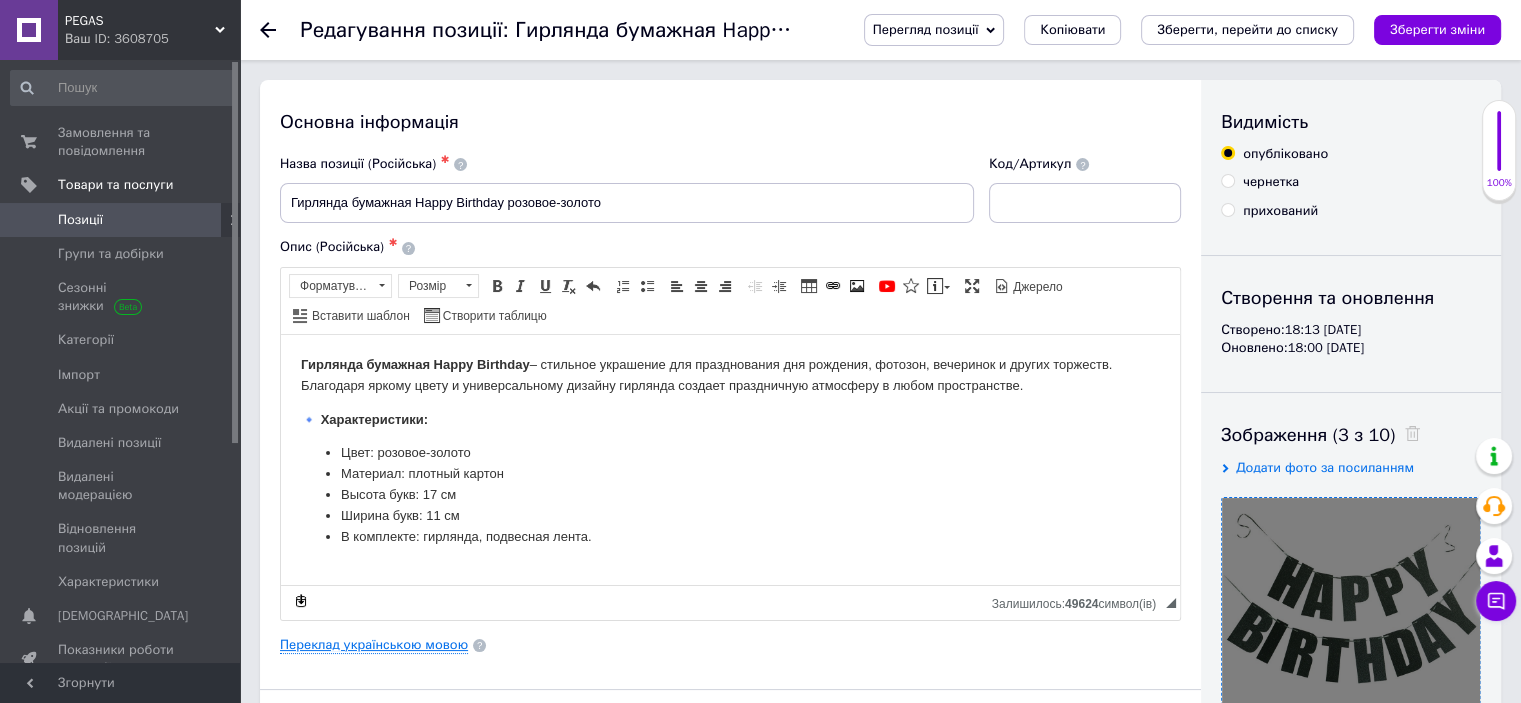 click on "Переклад українською мовою" at bounding box center (374, 645) 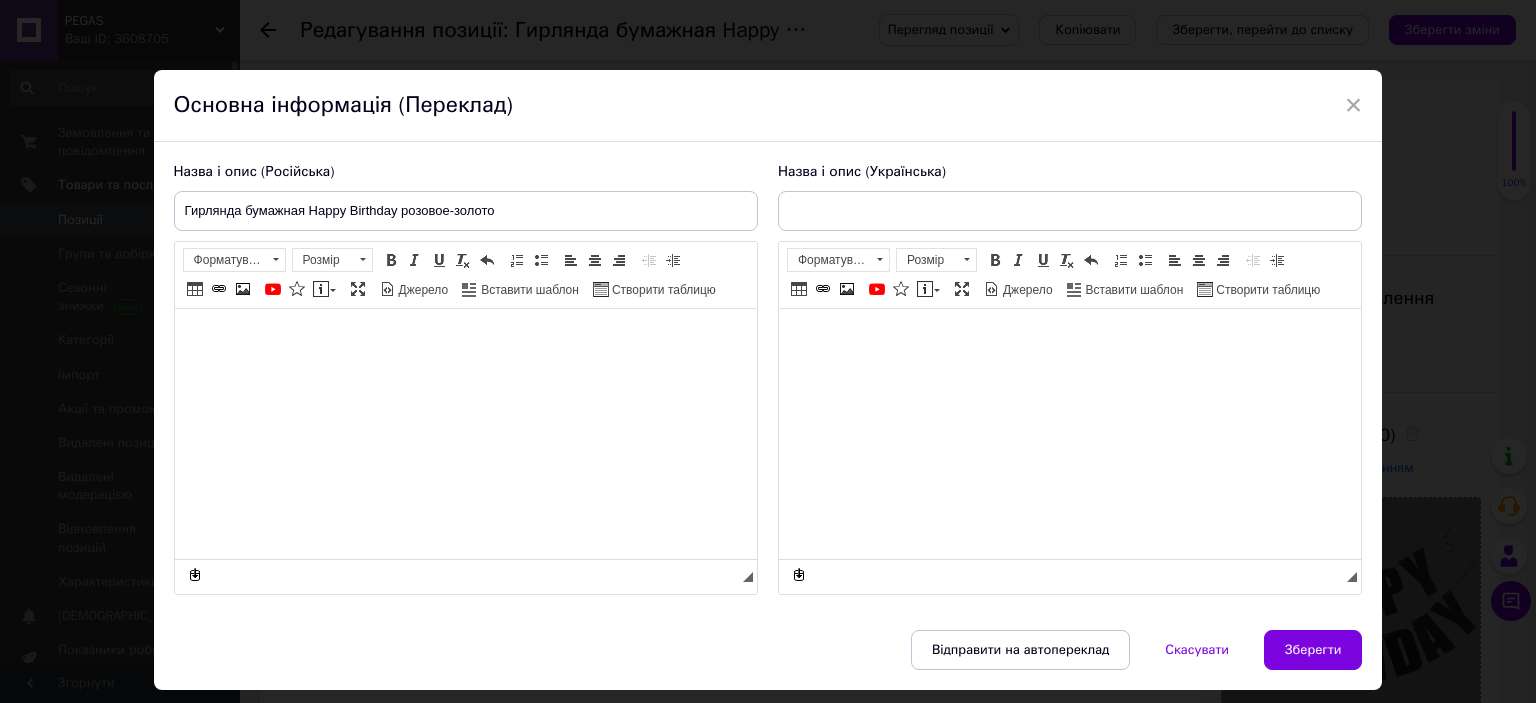 type on "[PERSON_NAME] Happy Birthday рожеве-золото" 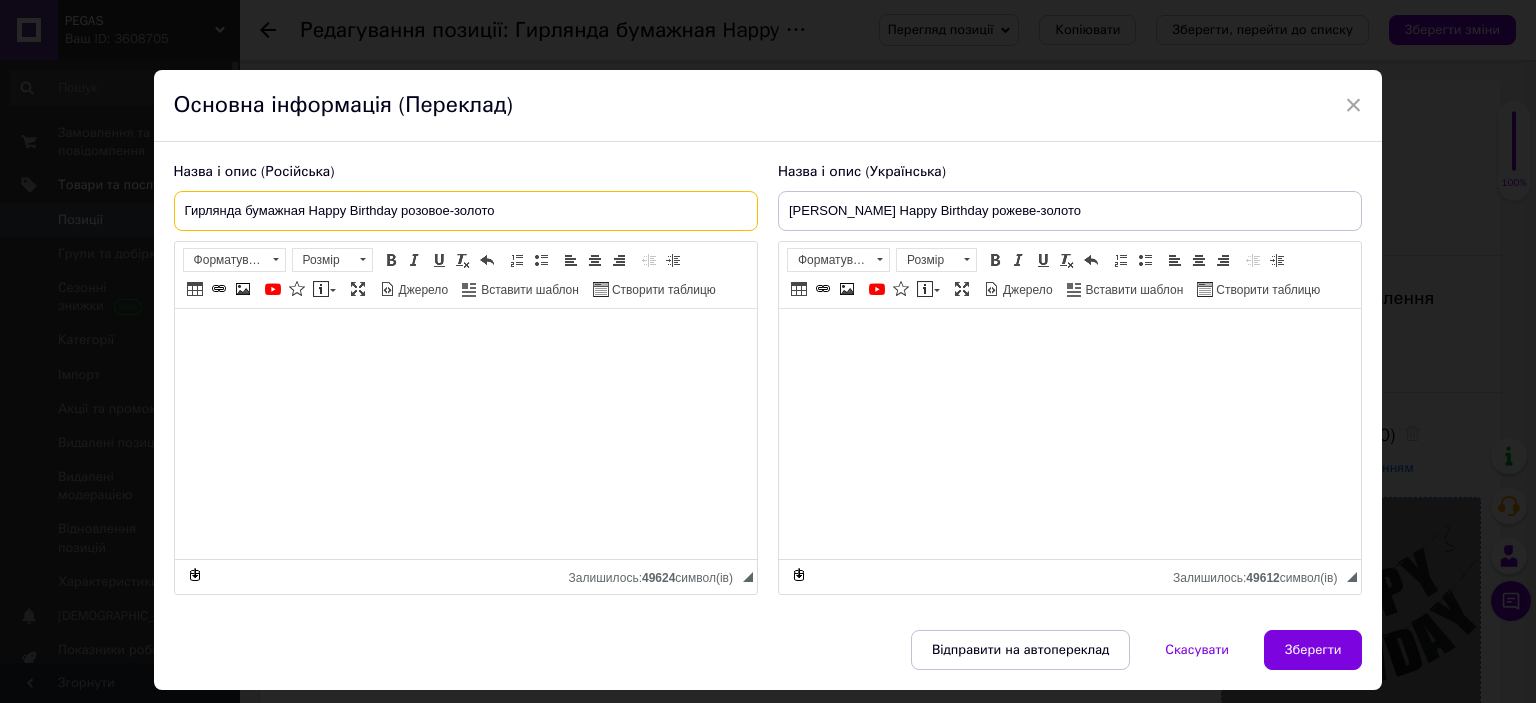 drag, startPoint x: 460, startPoint y: 224, endPoint x: 398, endPoint y: 213, distance: 62.968246 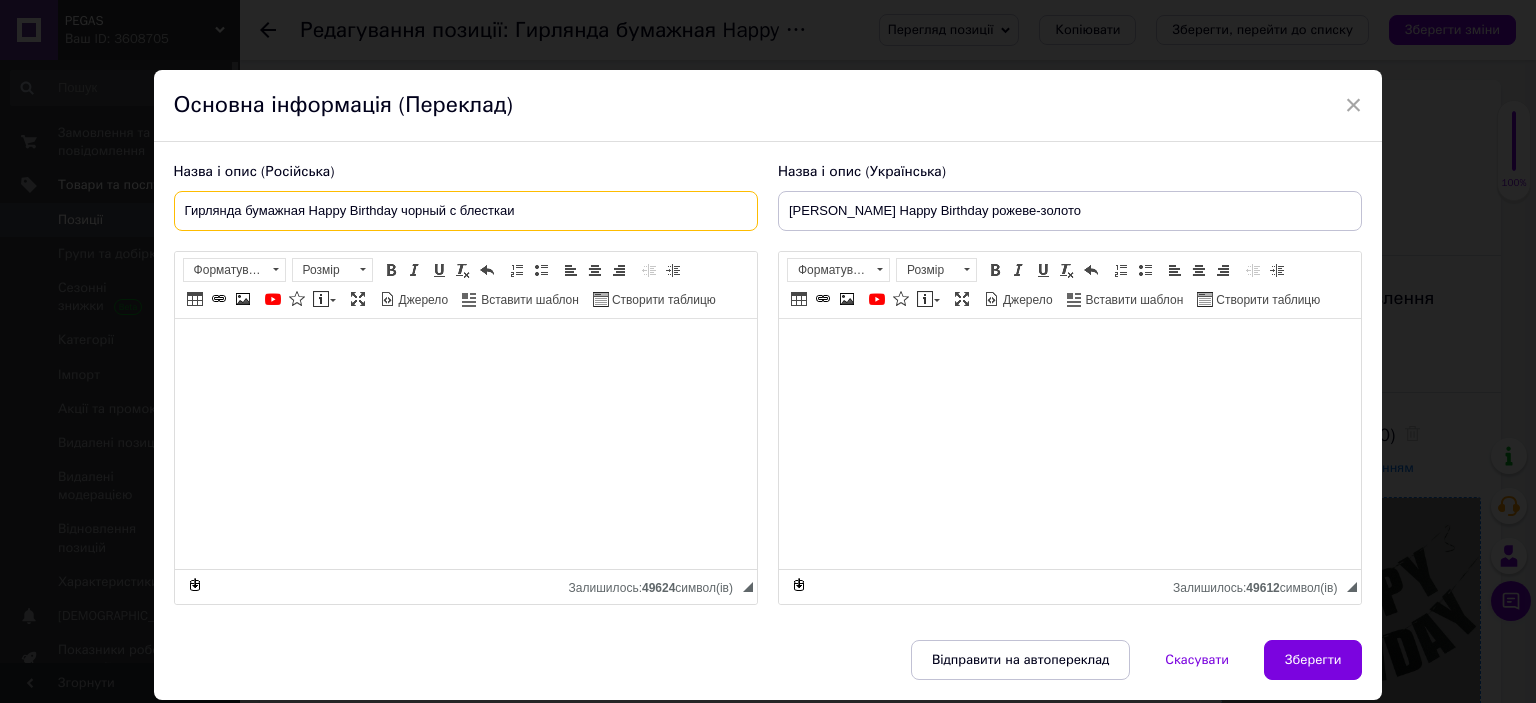 click on "Гирлянда бумажная Happy Birthday чорный с блесткаи" at bounding box center [466, 211] 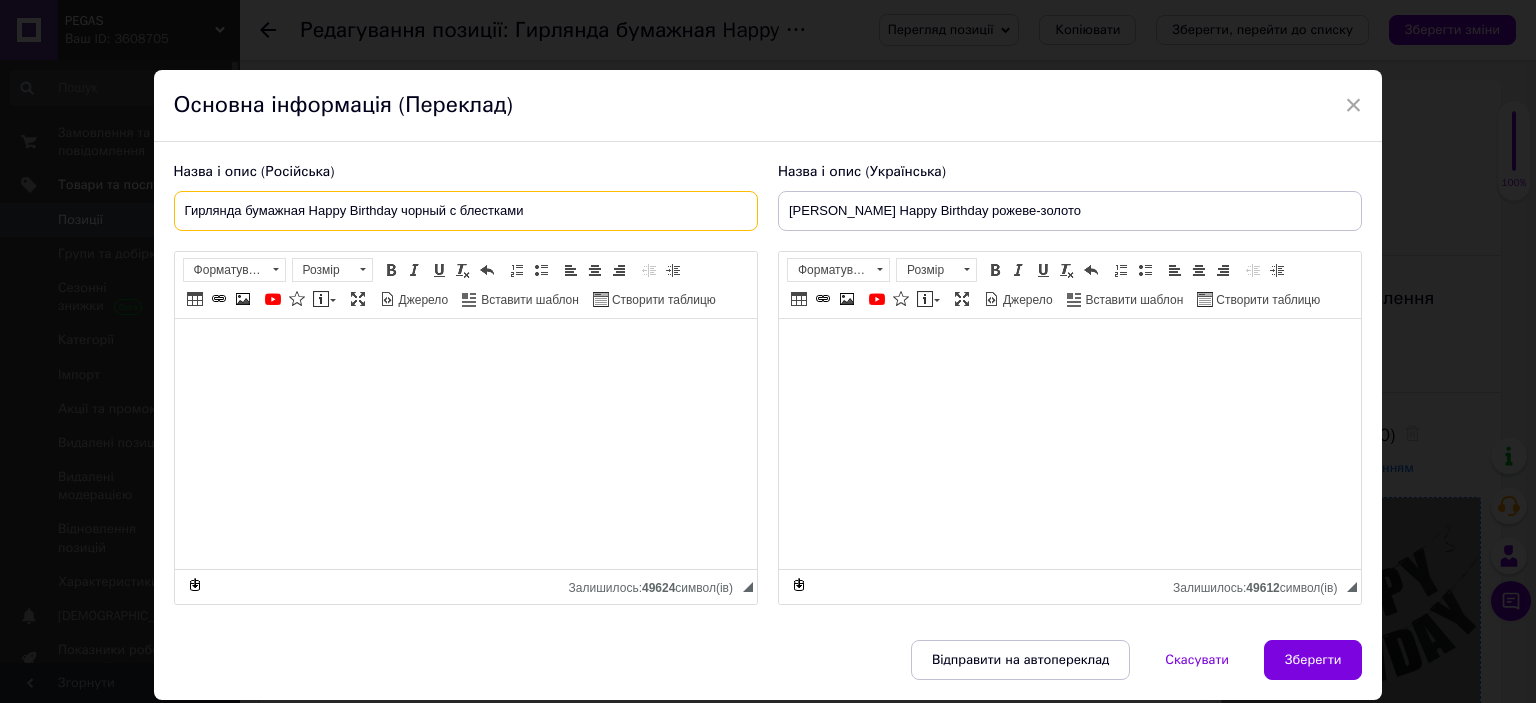 click on "Гирлянда бумажная Happy Birthday чорный с блестками" at bounding box center (466, 211) 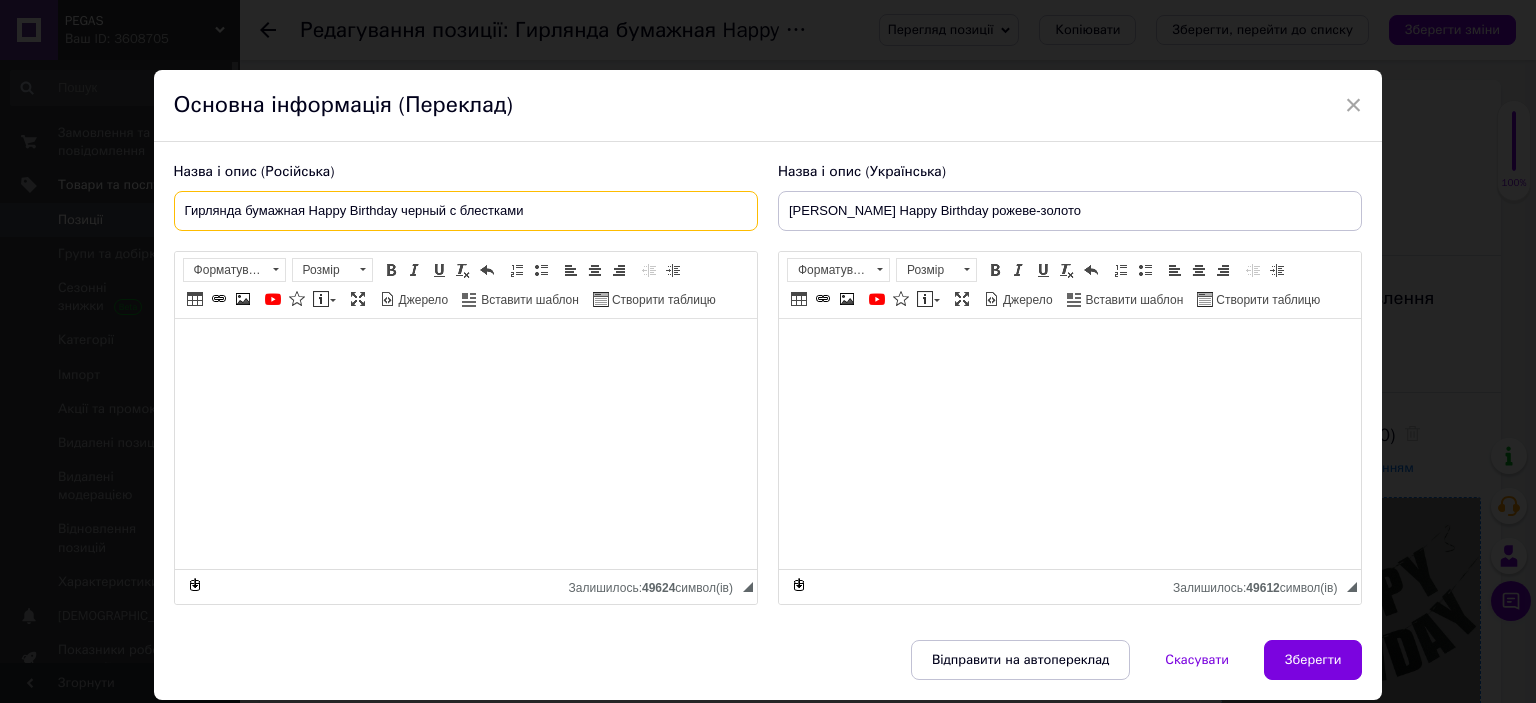 click on "Гирлянда бумажная Happy Birthday черный с блестками" at bounding box center [466, 211] 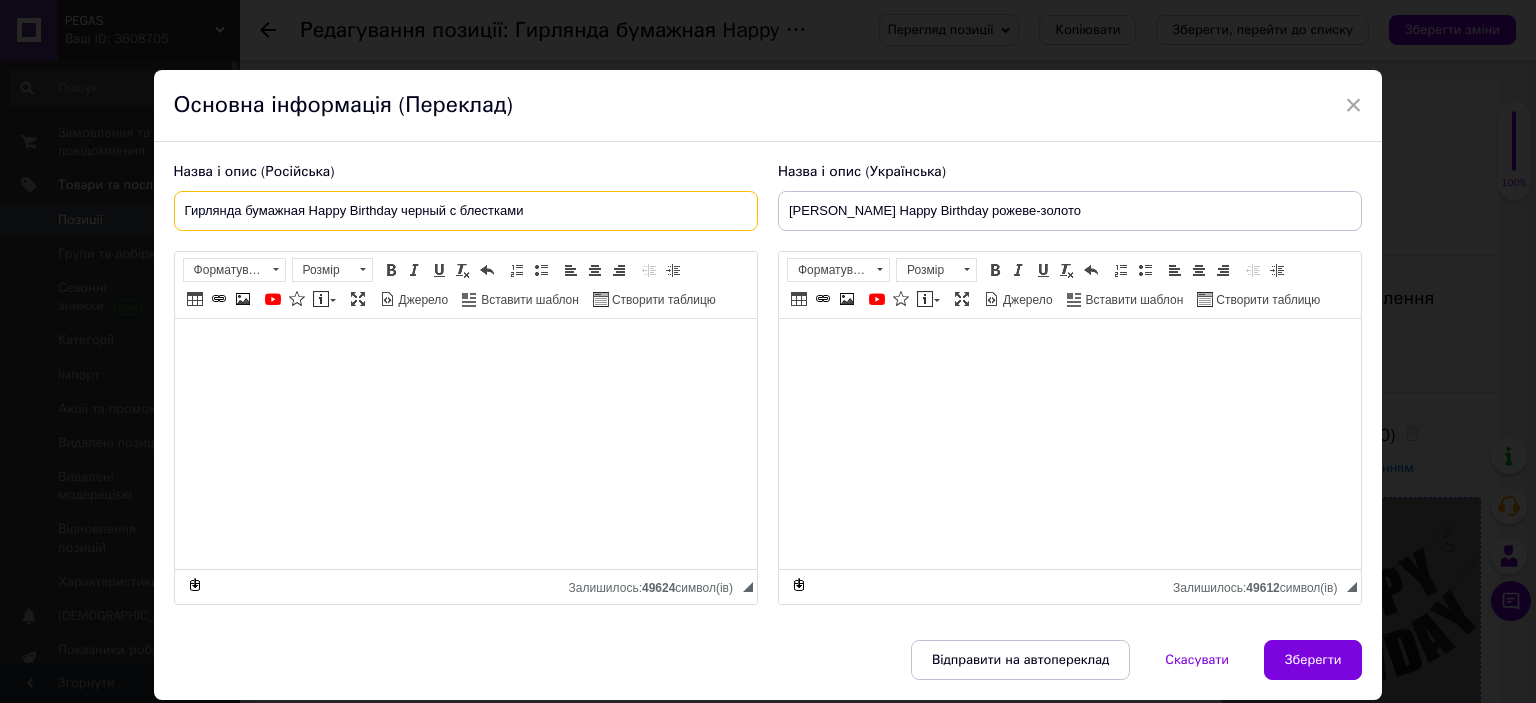 drag, startPoint x: 560, startPoint y: 209, endPoint x: 401, endPoint y: 203, distance: 159.11317 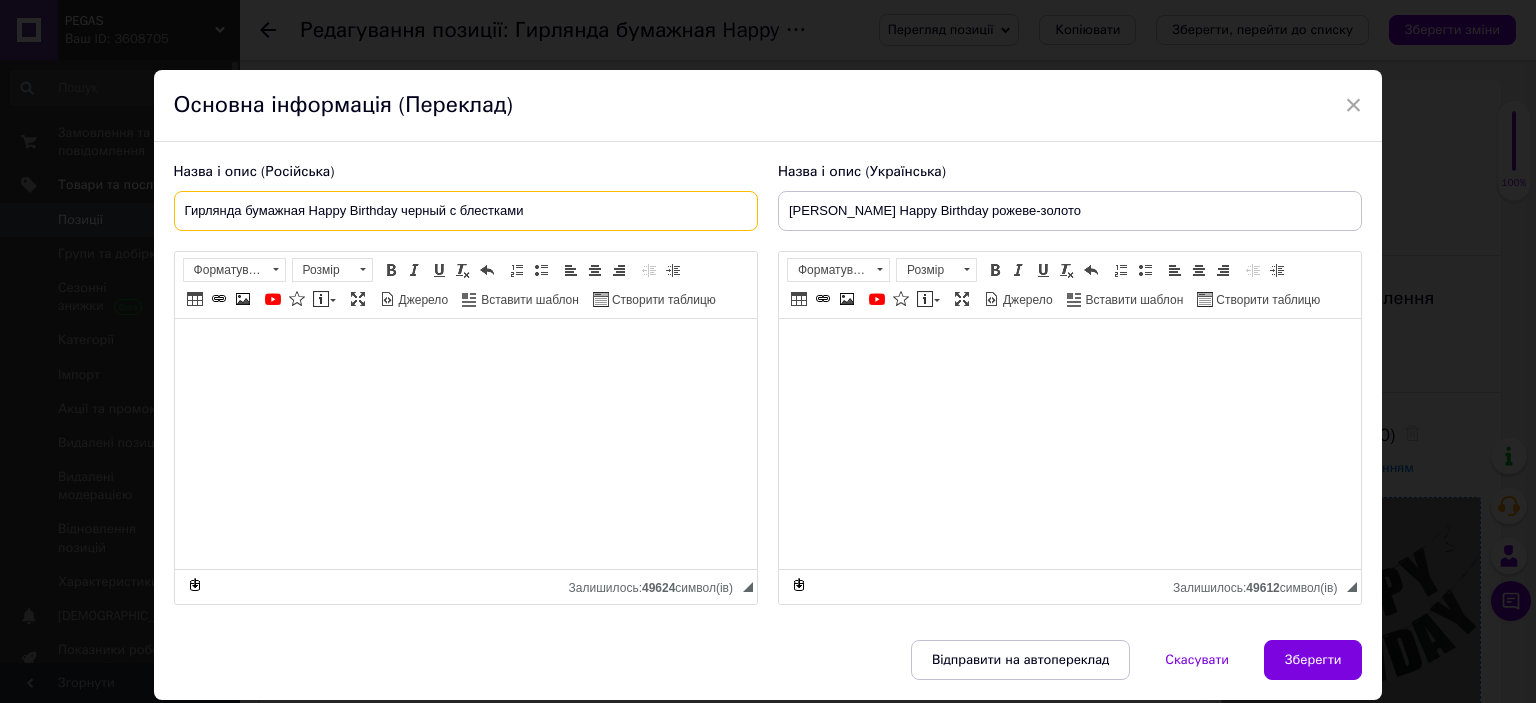 type on "Гирлянда бумажная Happy Birthday черный с блестками" 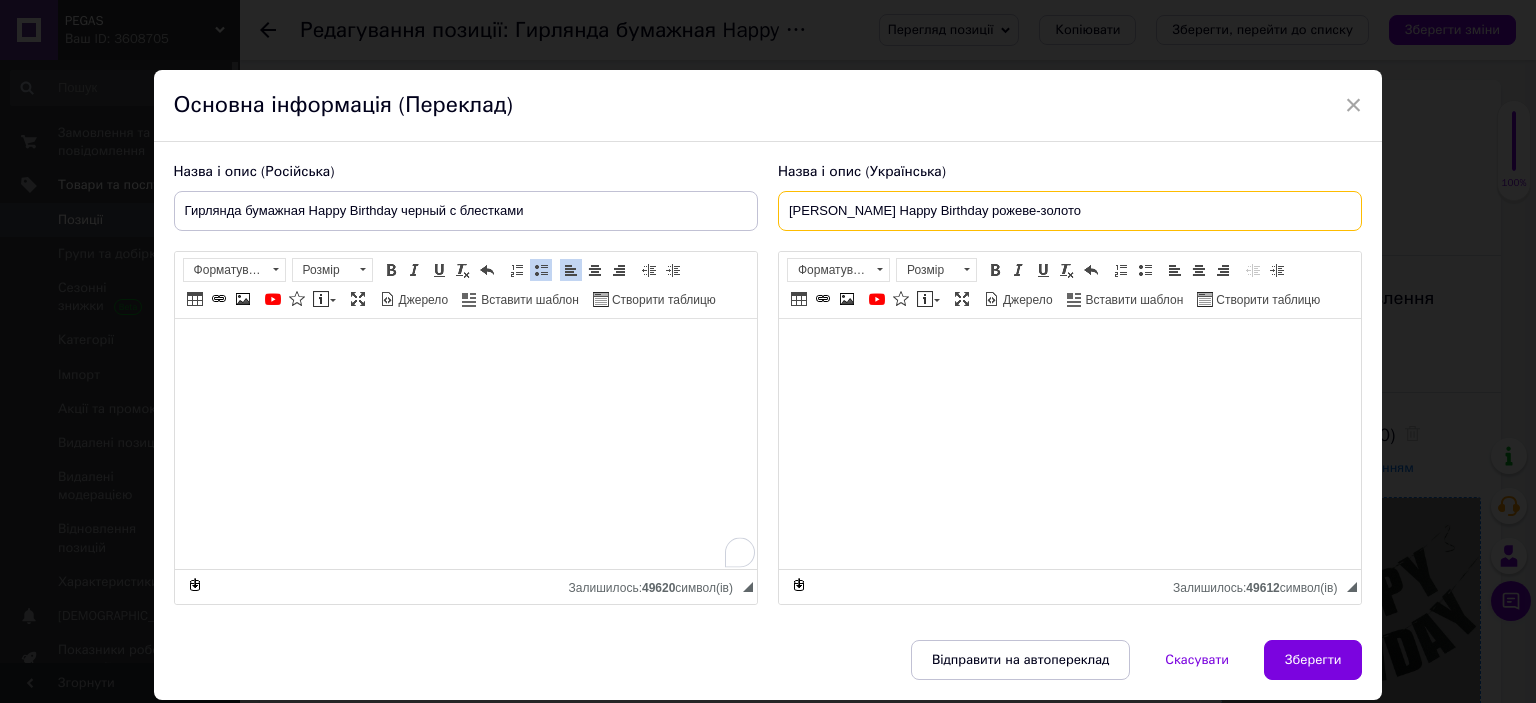 drag, startPoint x: 1065, startPoint y: 215, endPoint x: 995, endPoint y: 219, distance: 70.11419 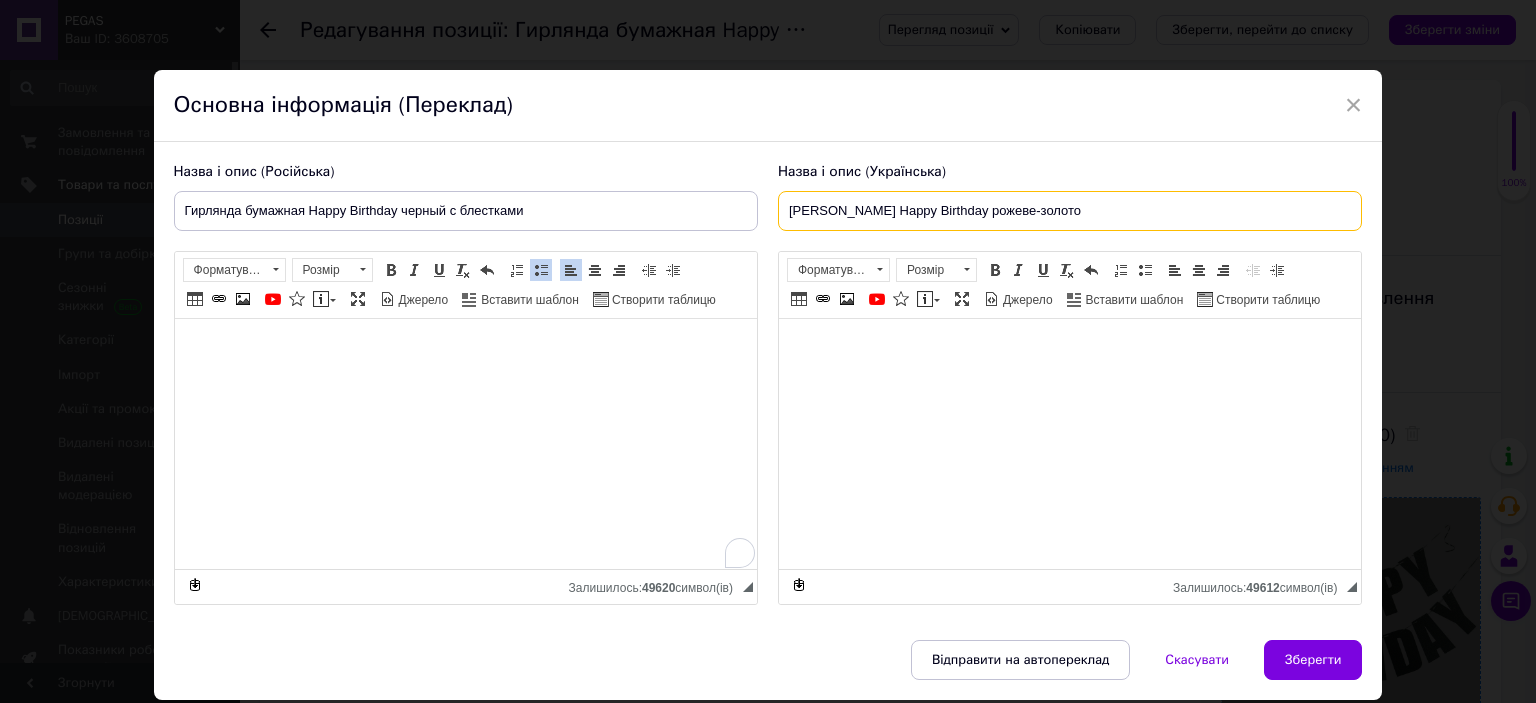 paste on "ерный с блестками" 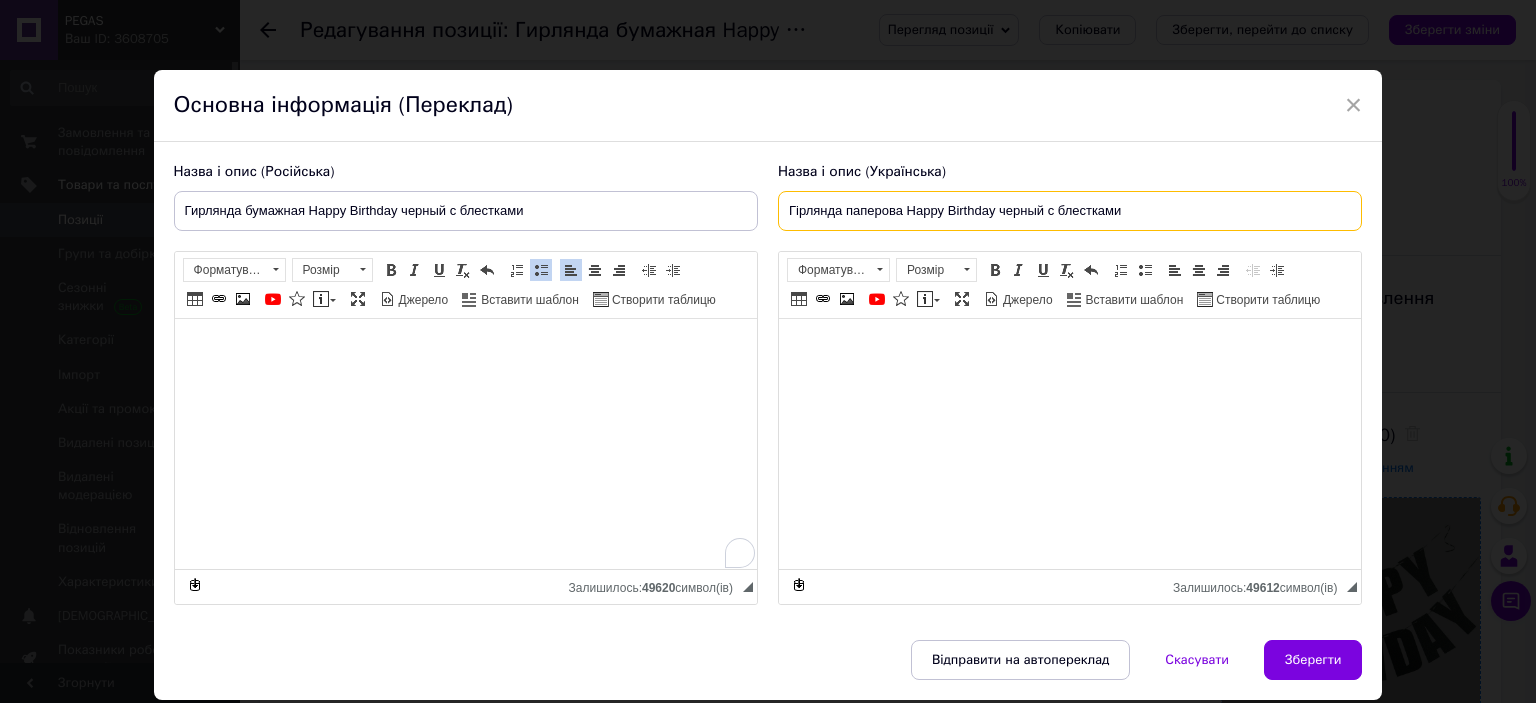 click on "Гірлянда паперова Happy Birthday черный с блестками" at bounding box center [1070, 211] 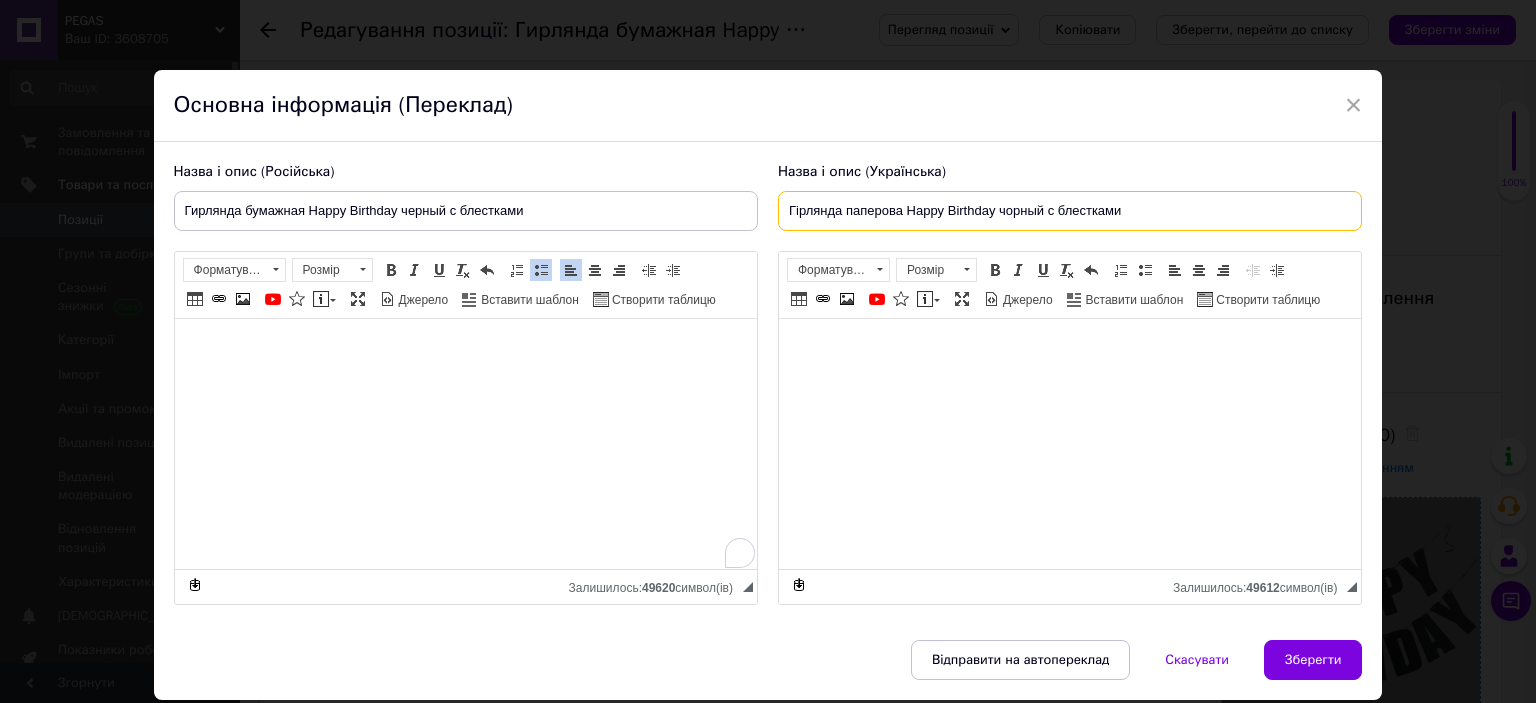 click on "Гірлянда паперова Happy Birthday чорный с блестками" at bounding box center (1070, 211) 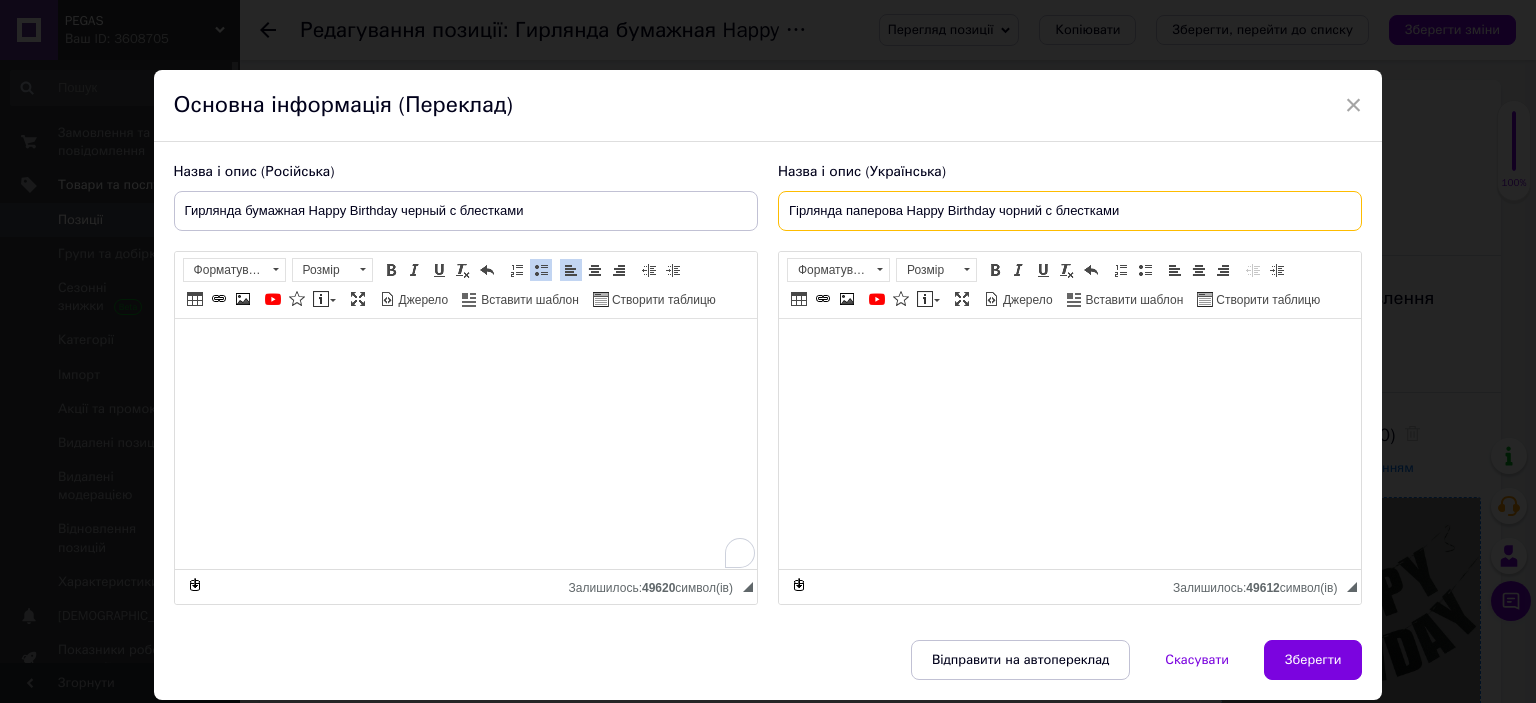 click on "Гірлянда паперова Happy Birthday чорний с блестками" at bounding box center [1070, 211] 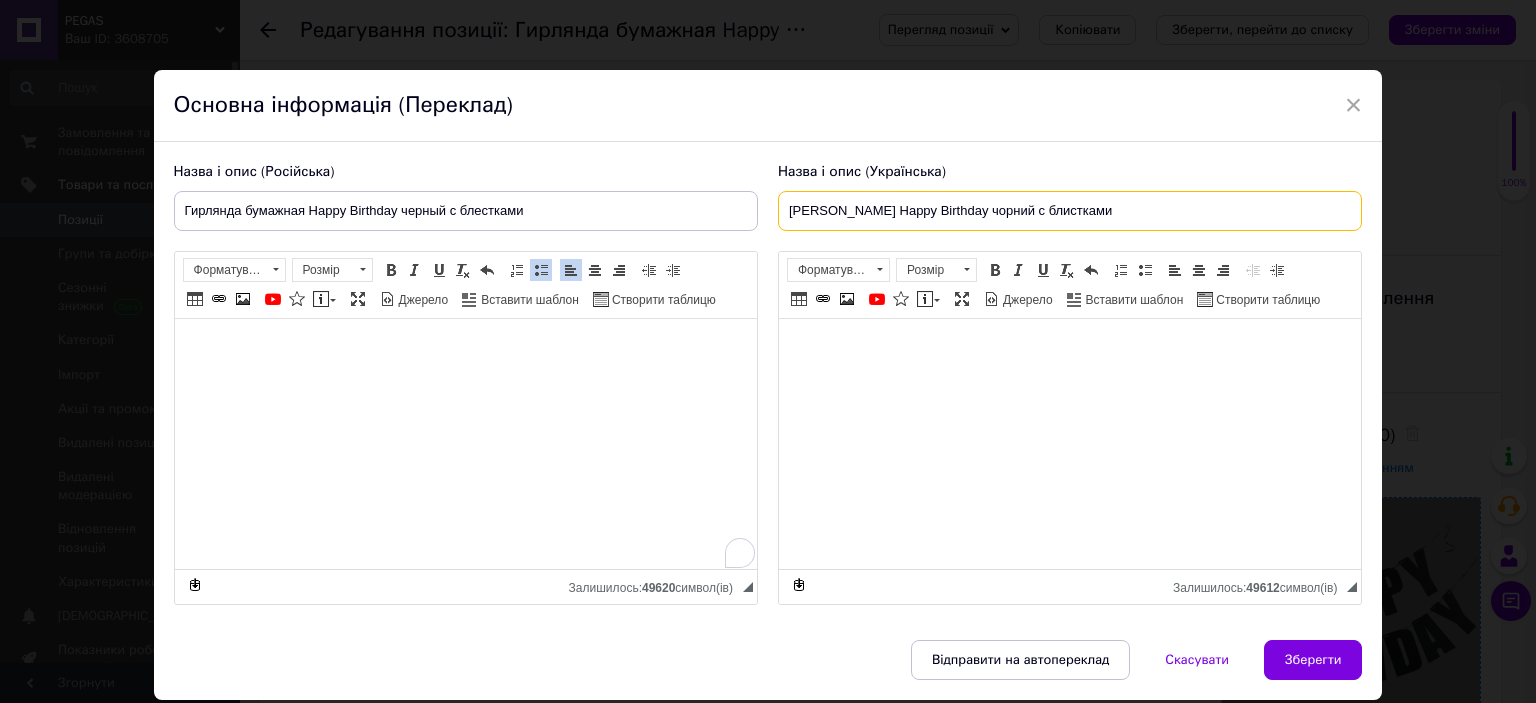 drag, startPoint x: 1116, startPoint y: 215, endPoint x: 1086, endPoint y: 212, distance: 30.149628 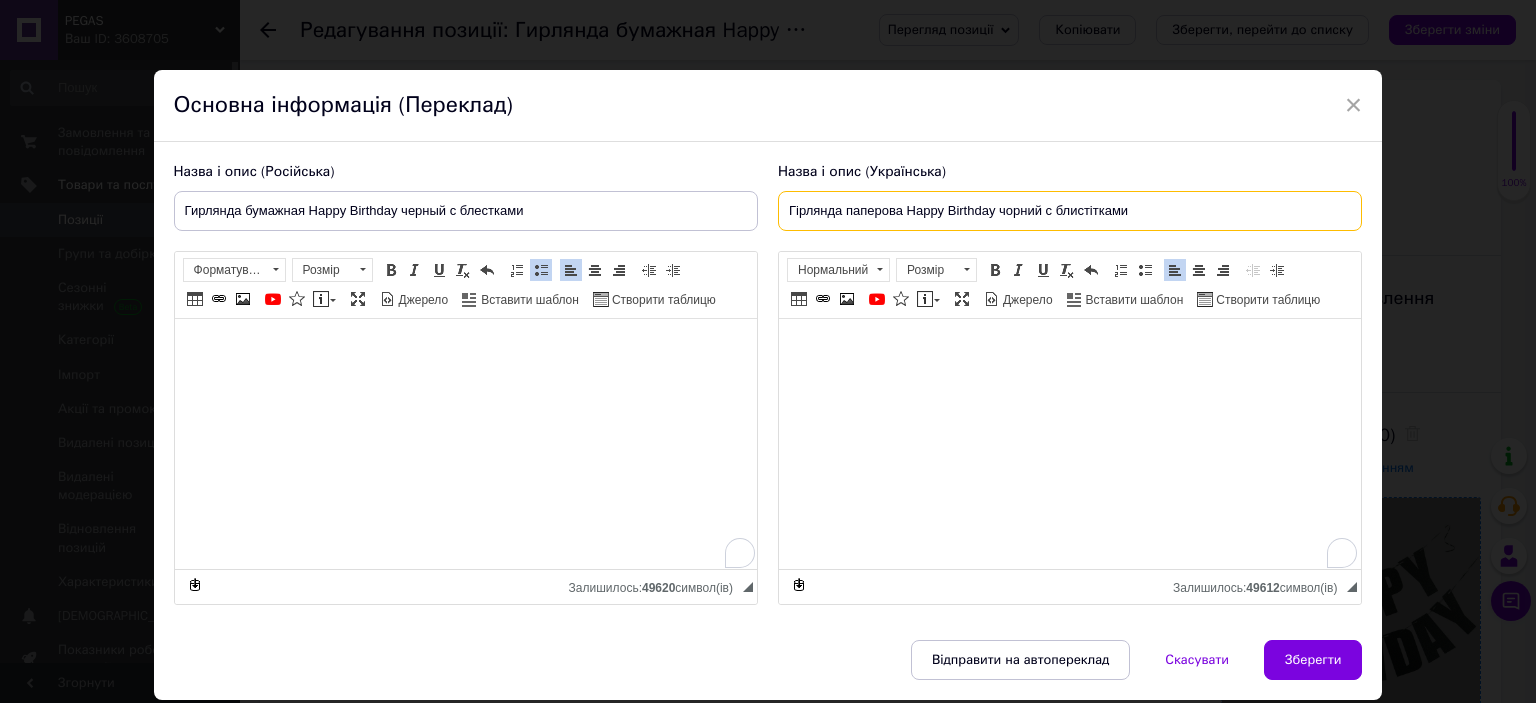 drag, startPoint x: 1096, startPoint y: 208, endPoint x: 1068, endPoint y: 316, distance: 111.5706 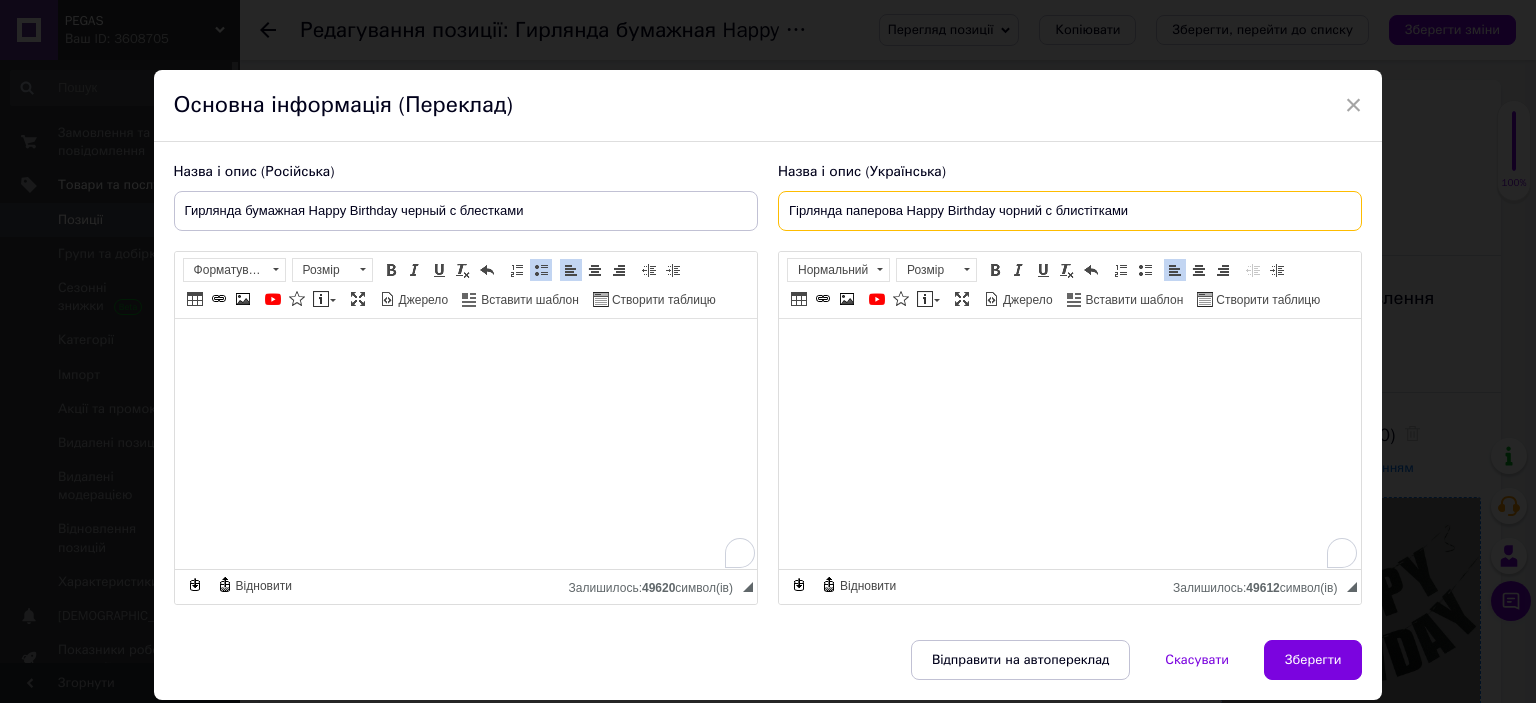 click on "Гірлянда паперова Happy Birthday чорний с блистітками" at bounding box center (1070, 211) 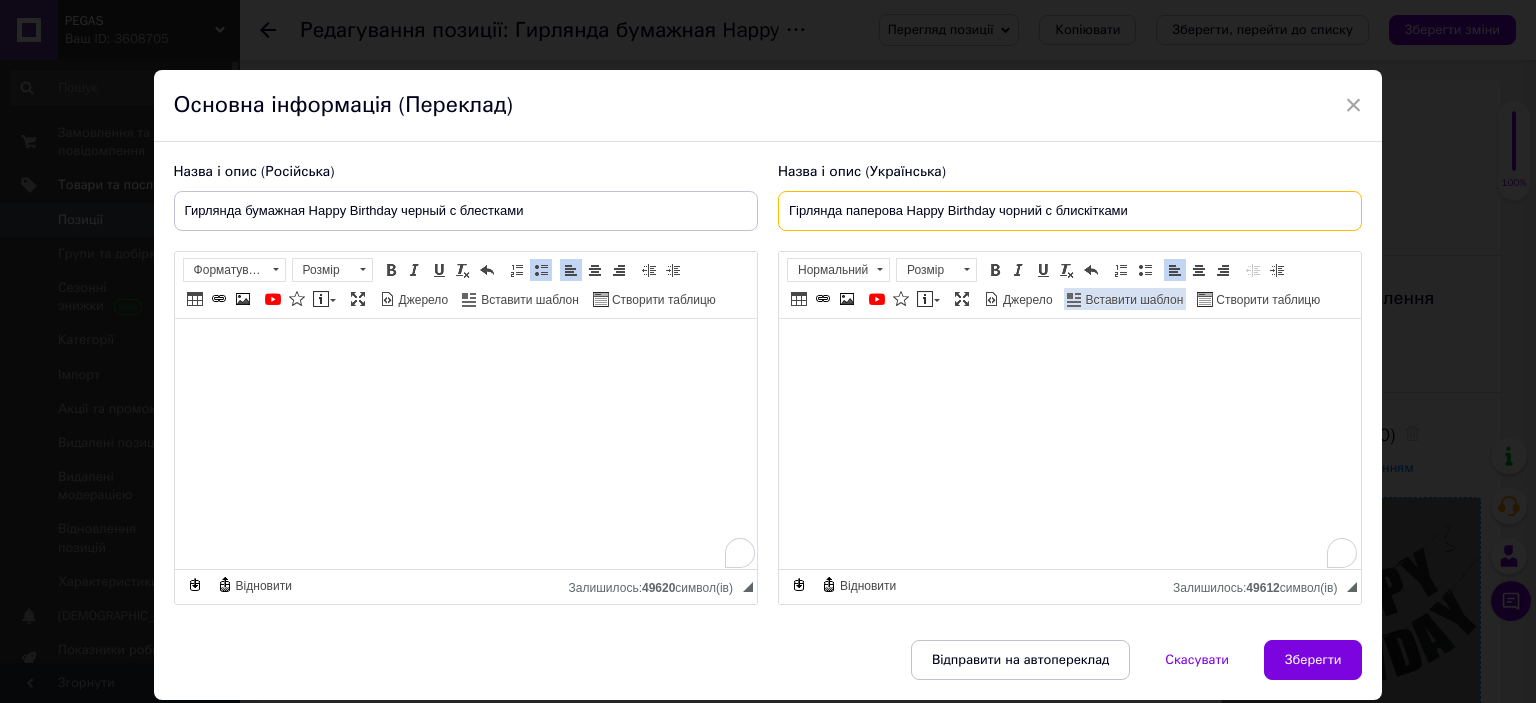 type on "Гірлянда паперова Happy Birthday чорний с блискітками" 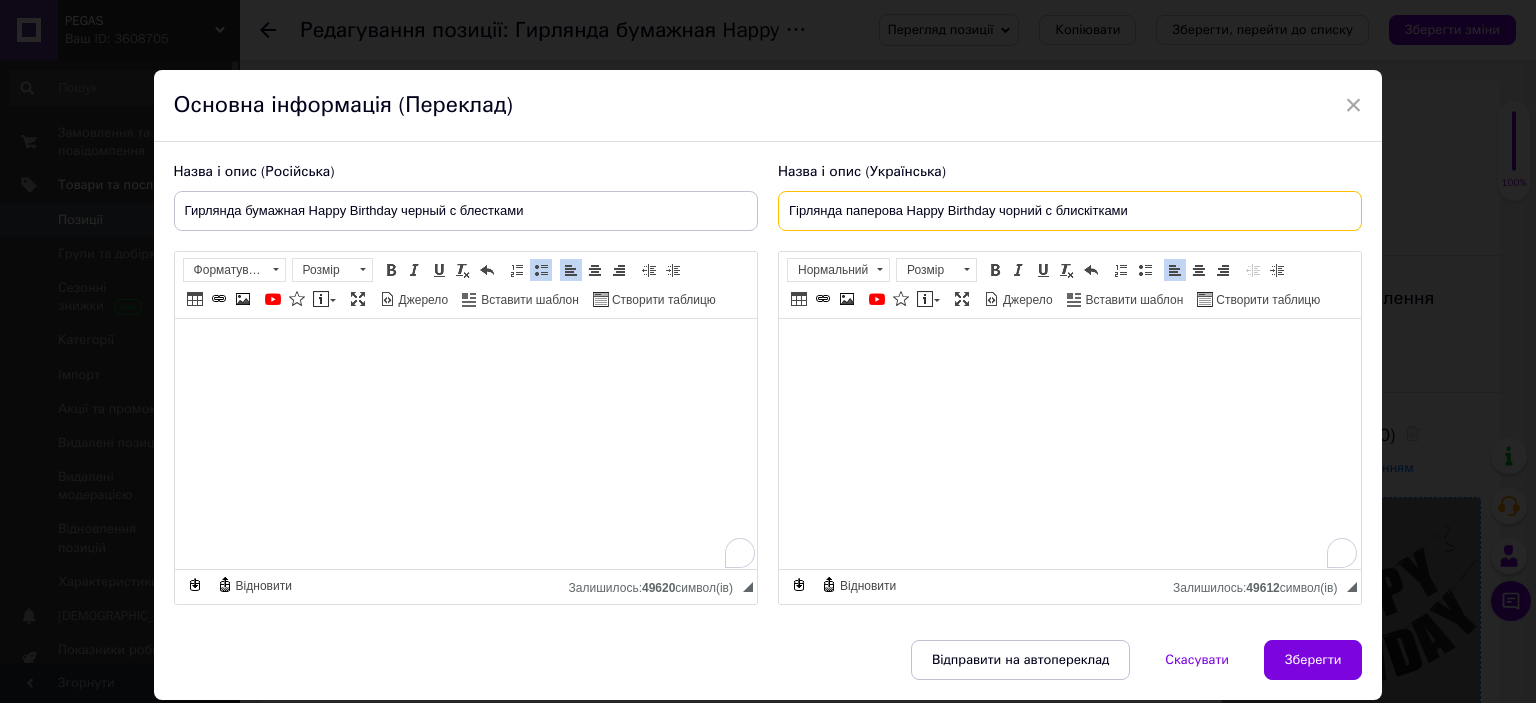 click on "Гірлянда паперова Happy Birthday чорний с блискітками" at bounding box center (1070, 211) 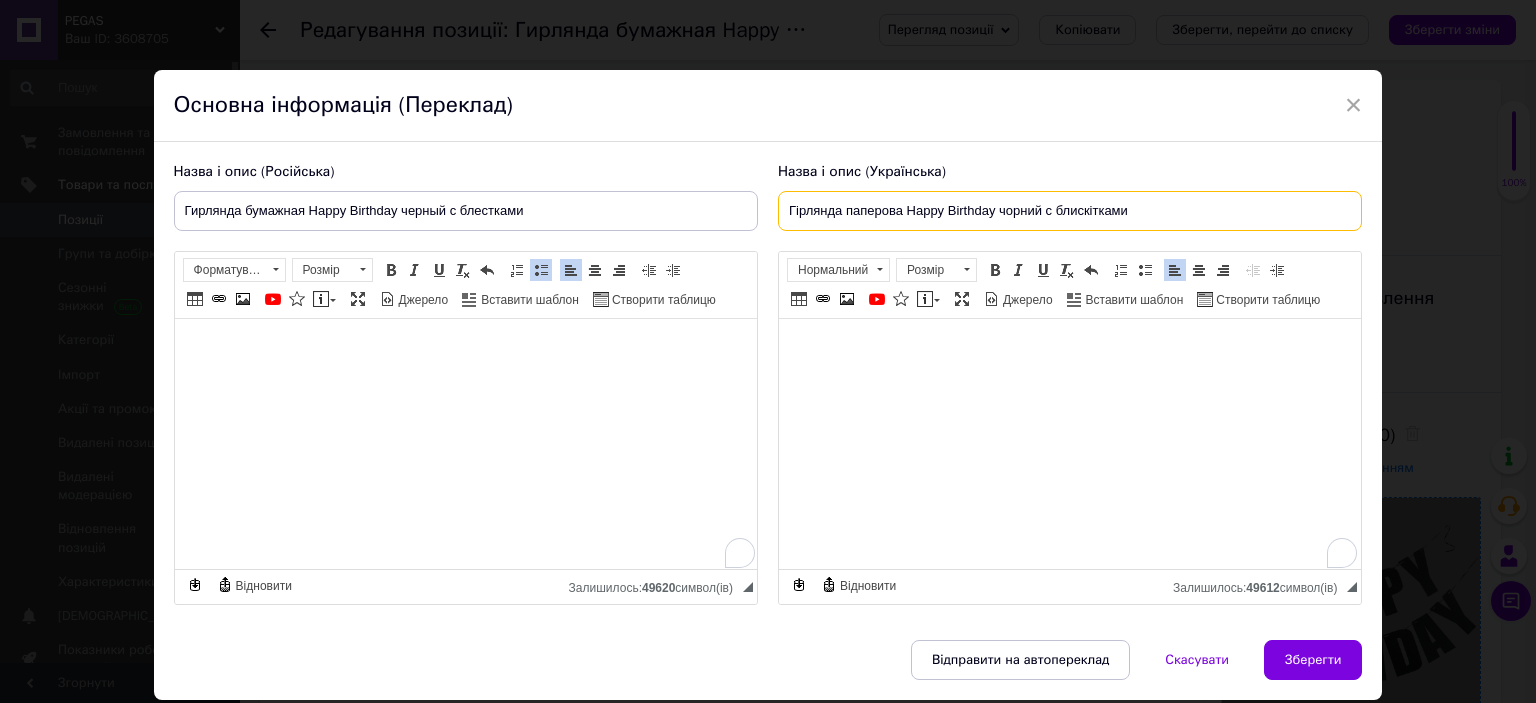 drag, startPoint x: 1145, startPoint y: 205, endPoint x: 996, endPoint y: 204, distance: 149.00336 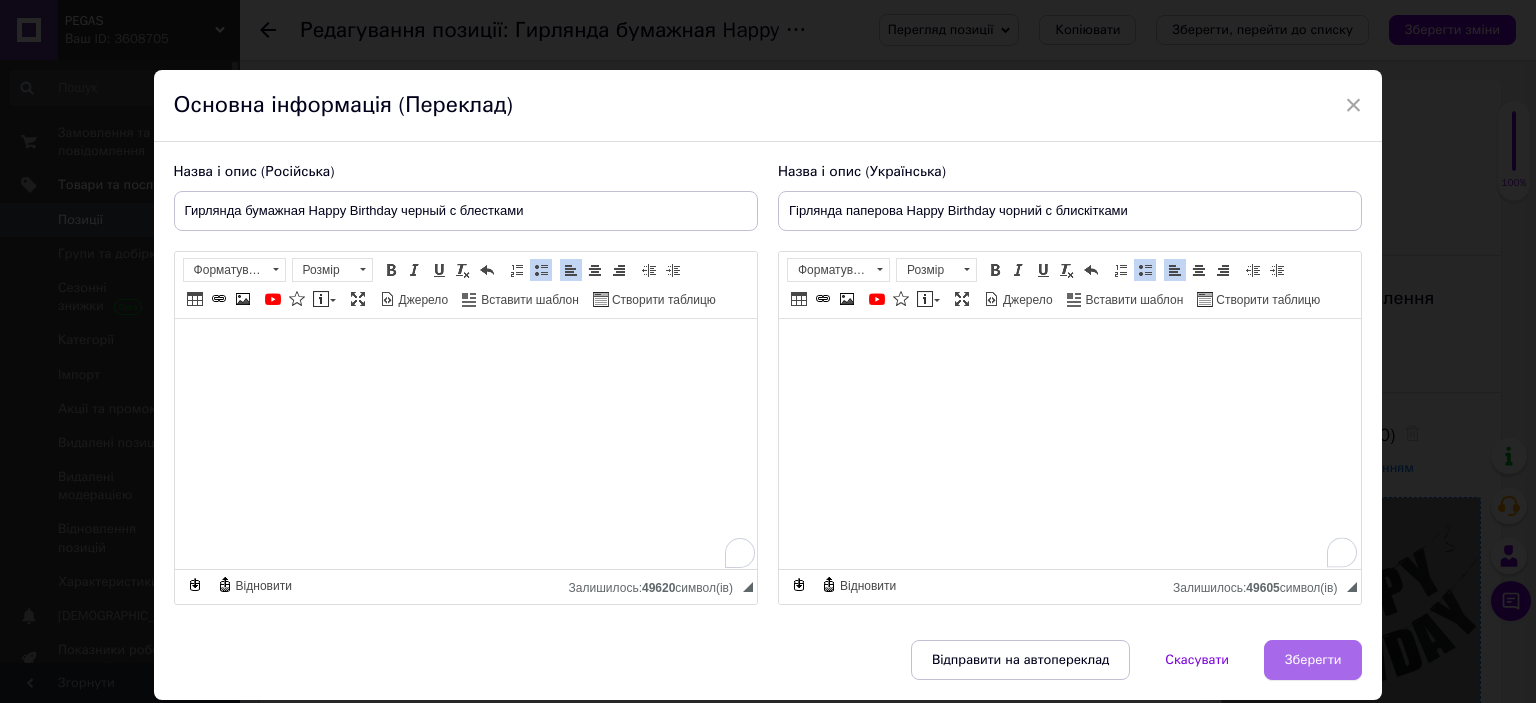 click on "Зберегти" at bounding box center (1313, 660) 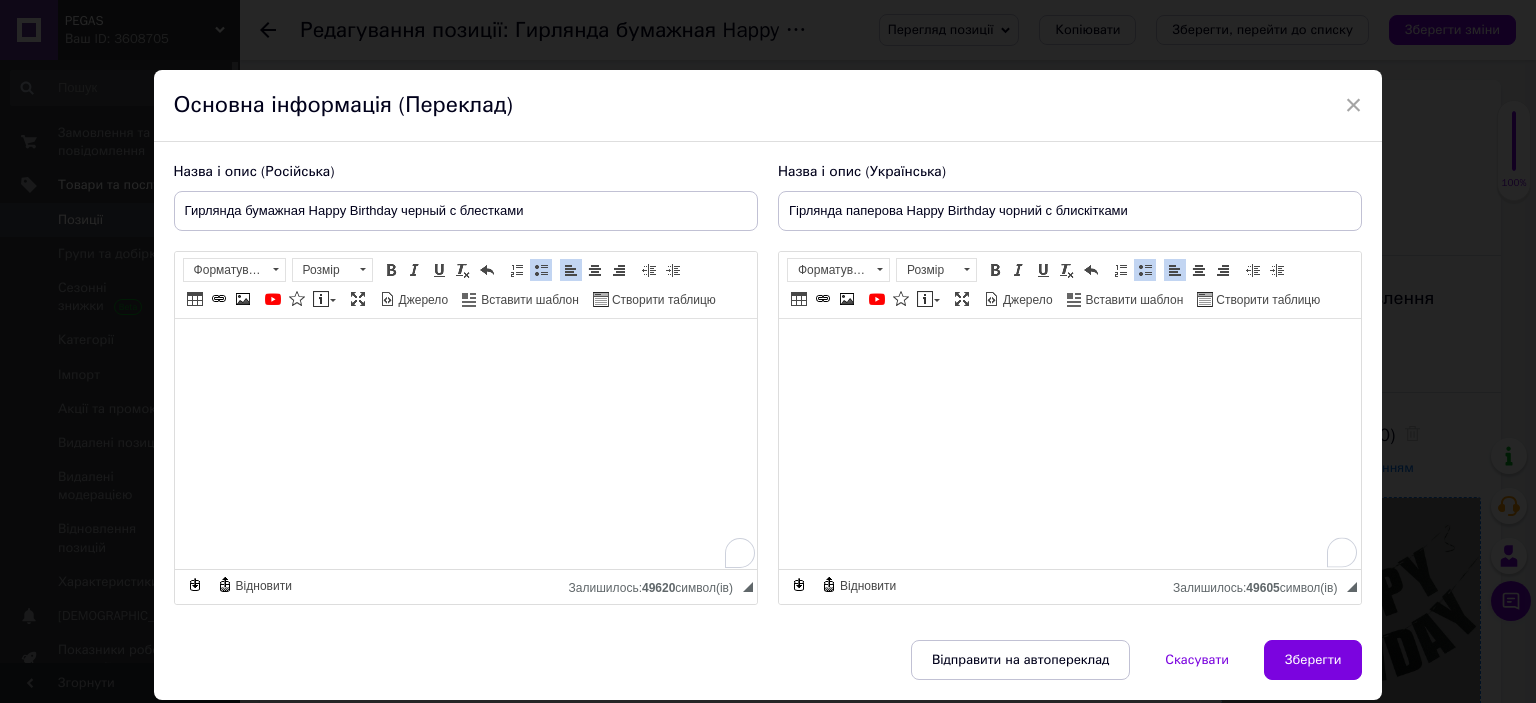 type on "Гирлянда бумажная Happy Birthday черный с блестками" 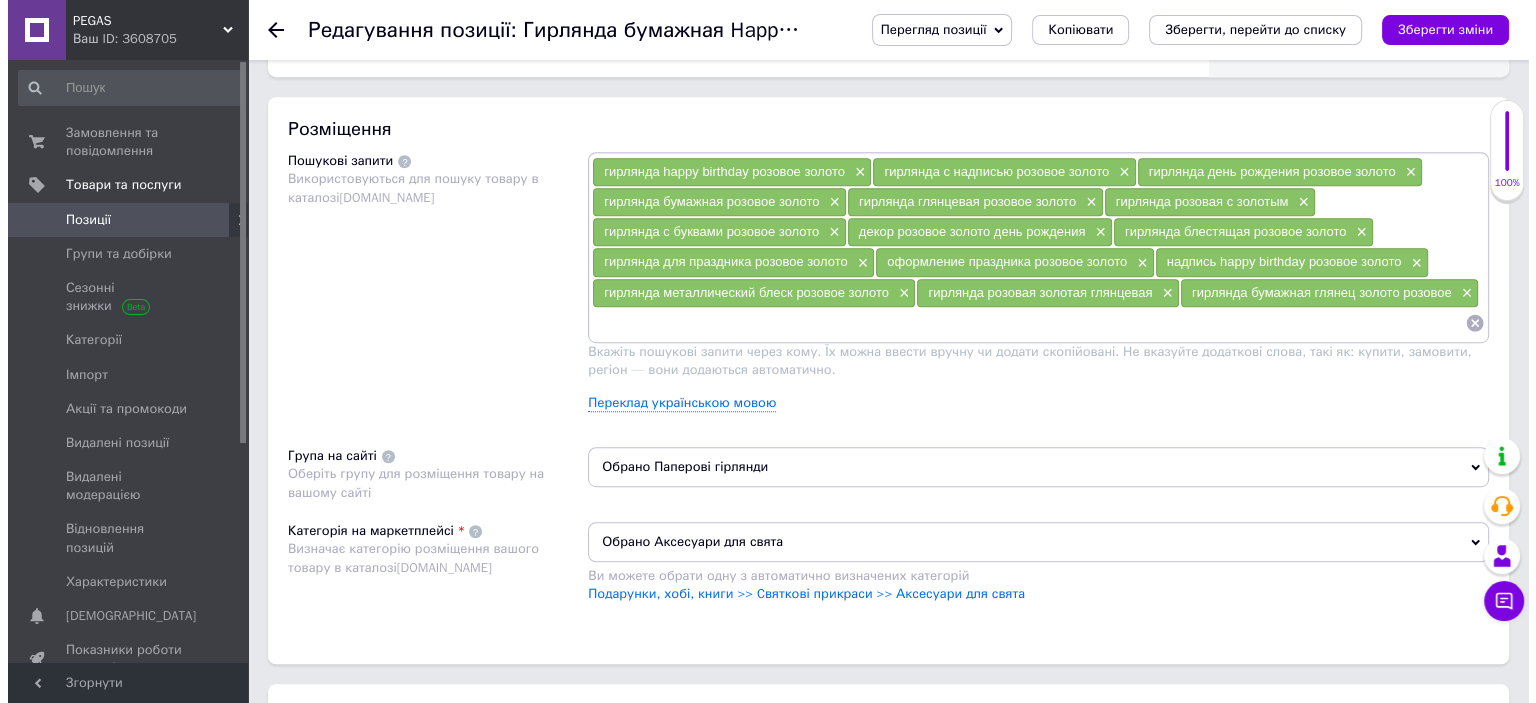 scroll, scrollTop: 1300, scrollLeft: 0, axis: vertical 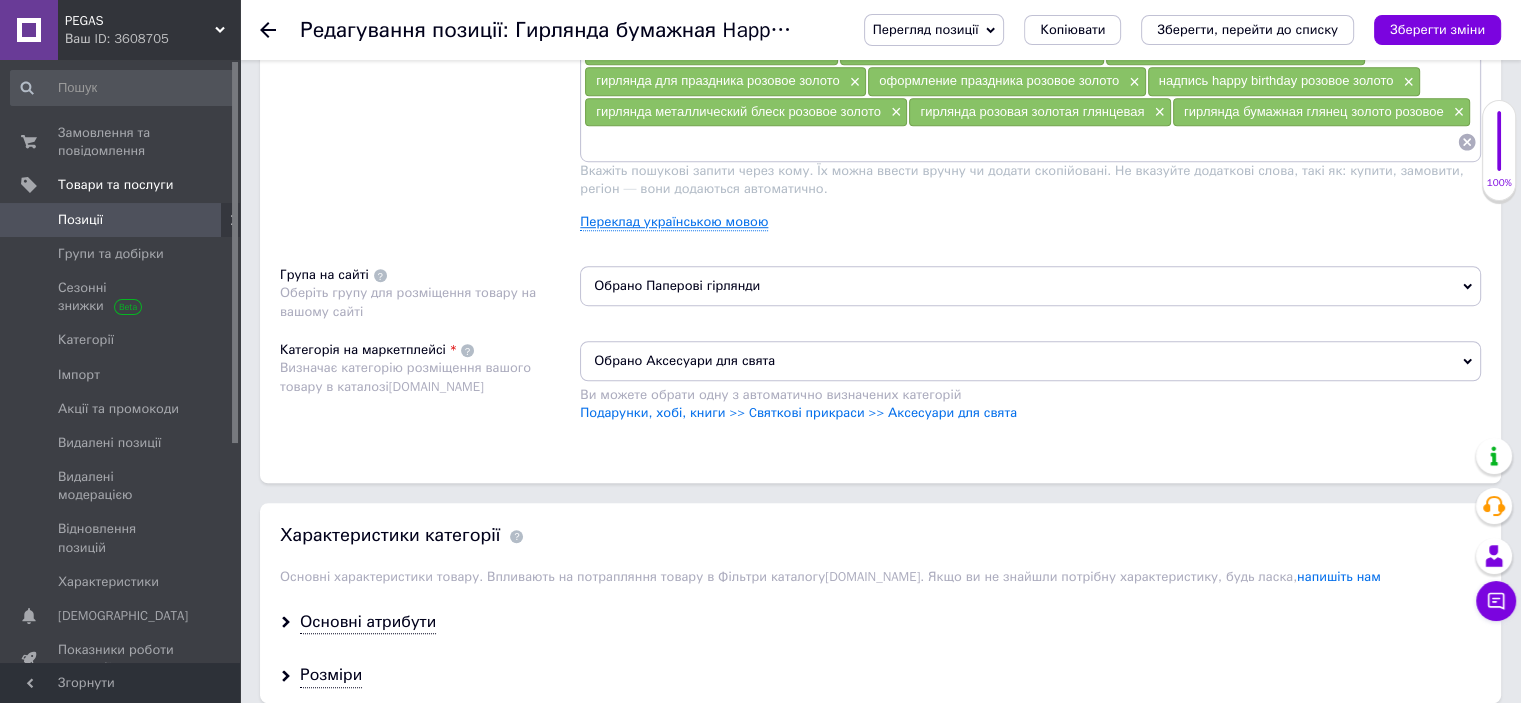 click on "Переклад українською мовою" at bounding box center [674, 222] 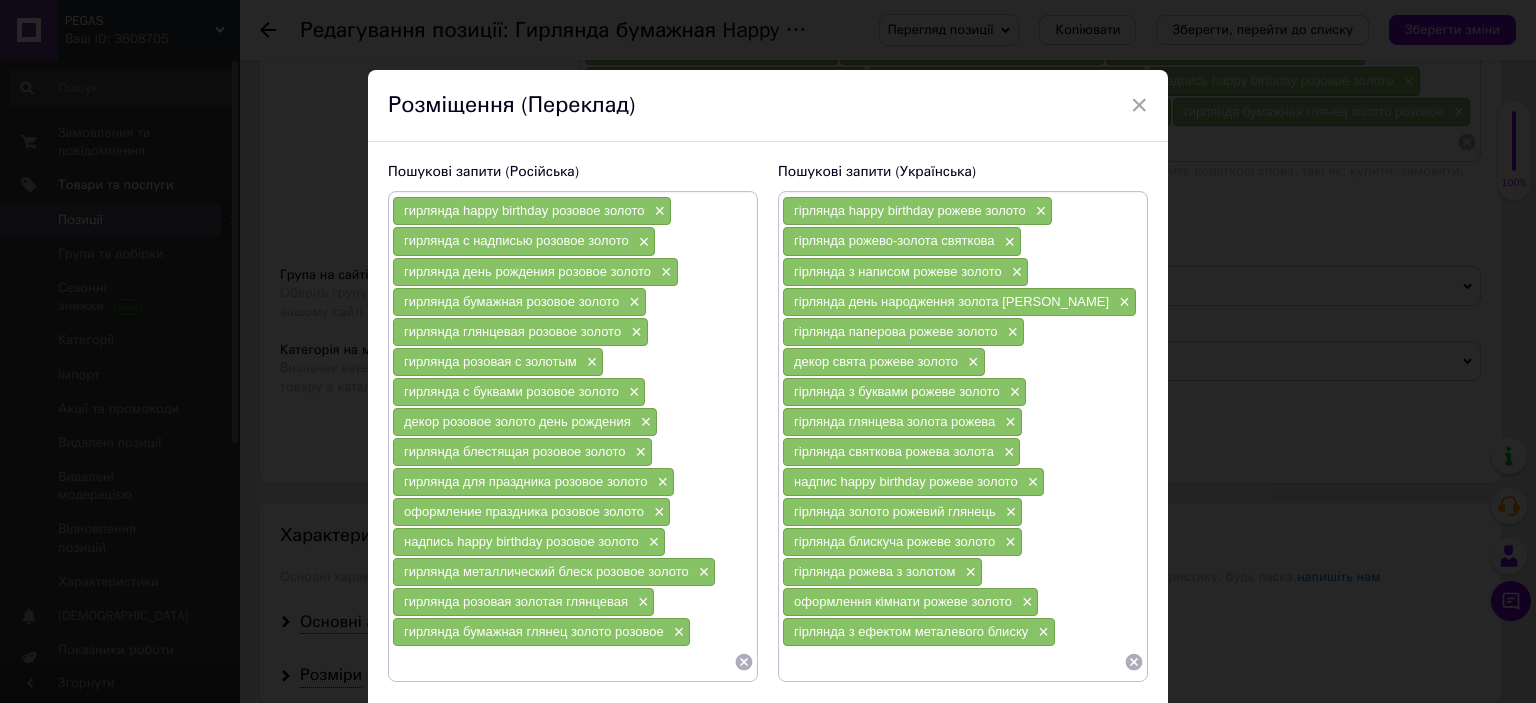 click 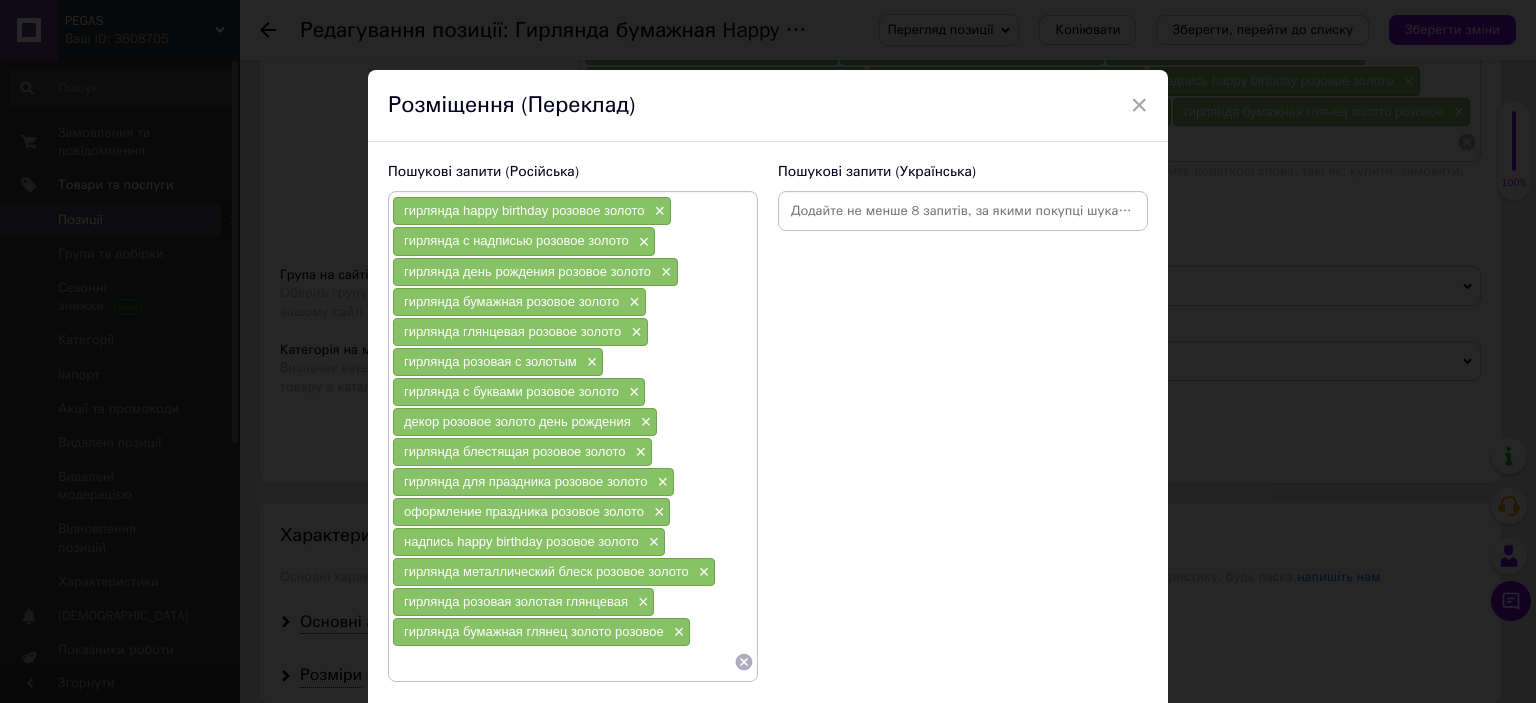 click at bounding box center (963, 211) 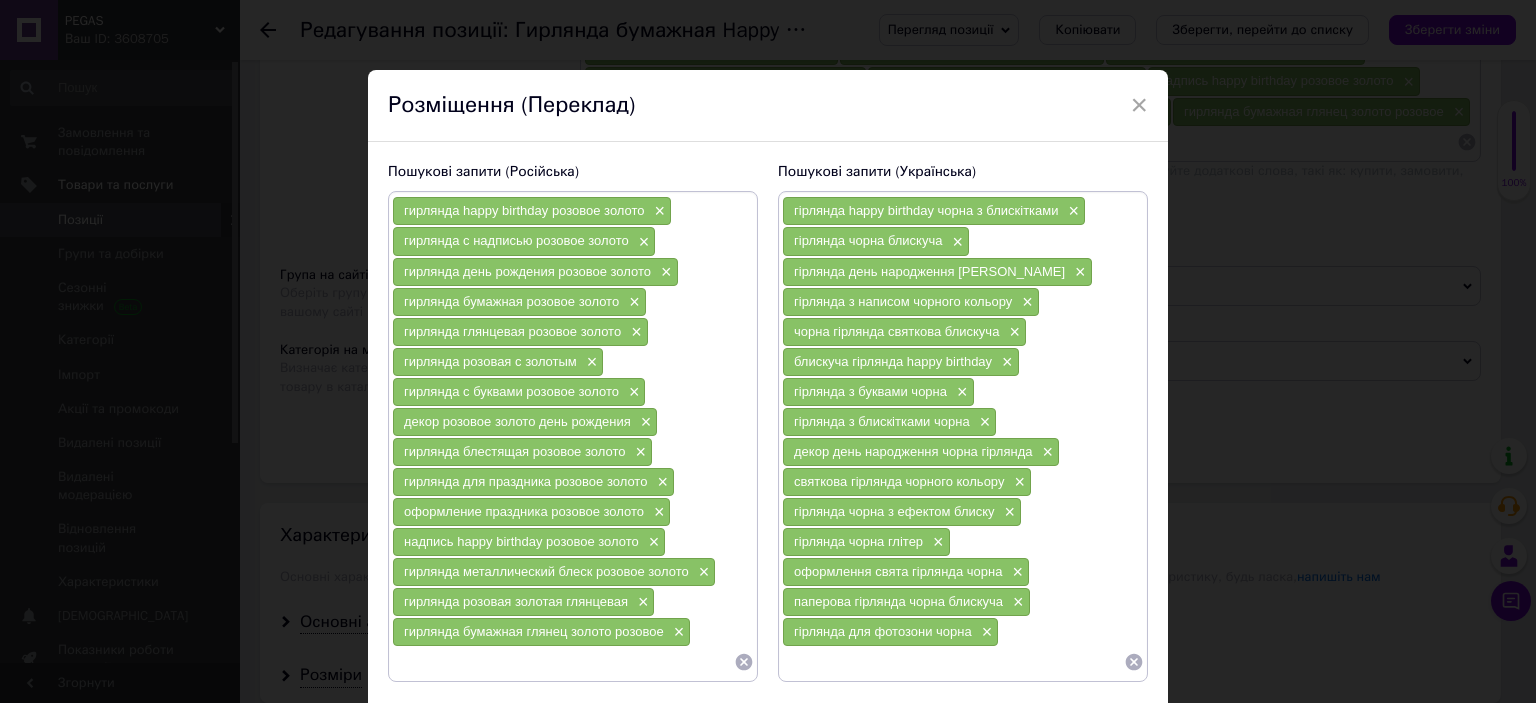 click 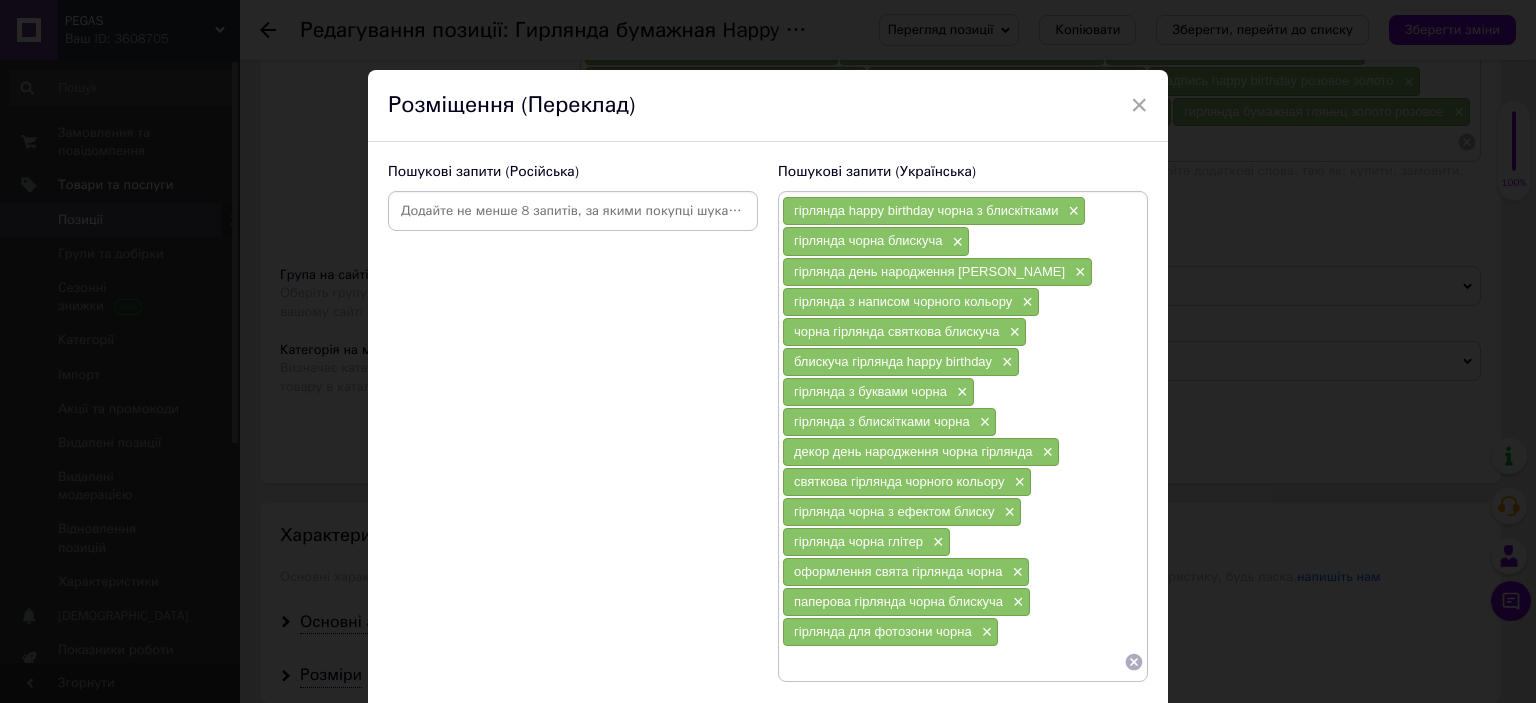 click at bounding box center (573, 211) 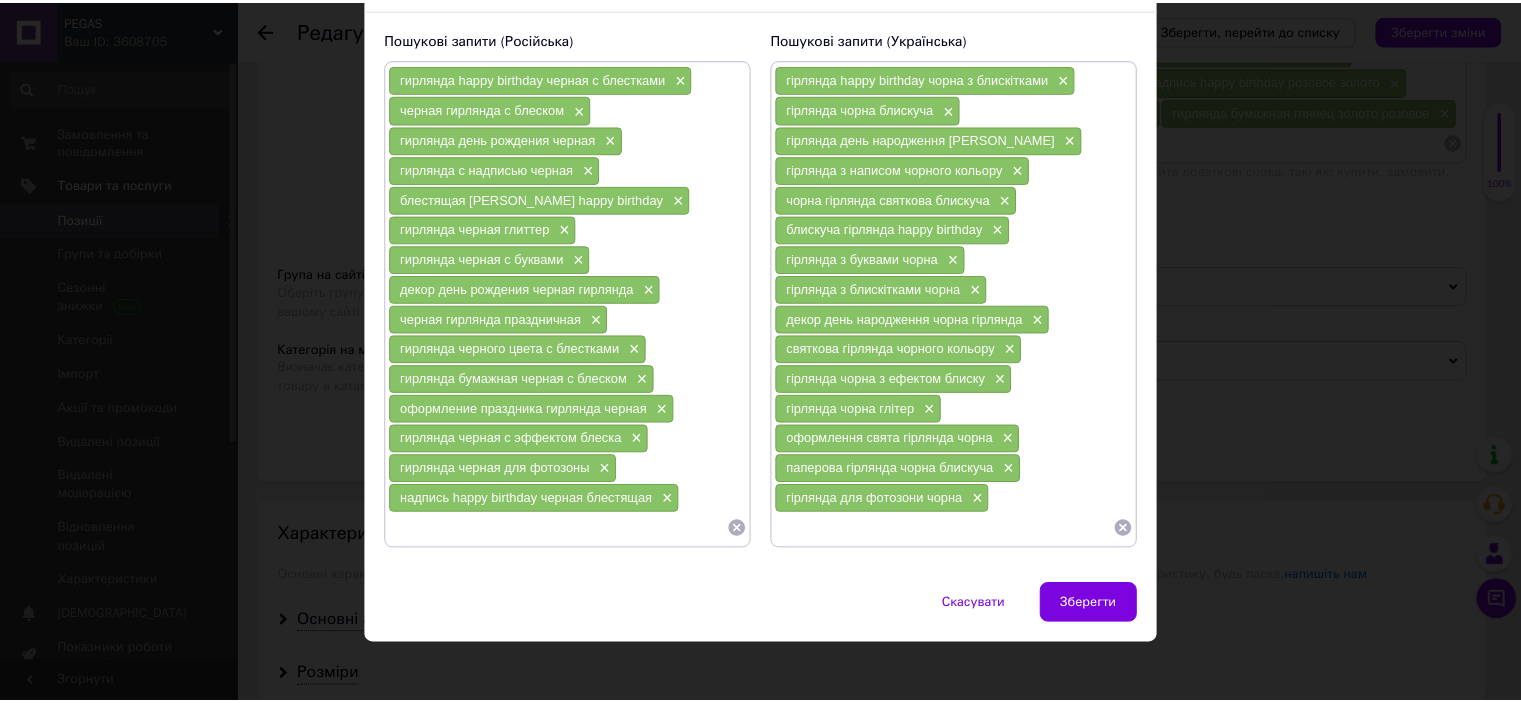 scroll, scrollTop: 135, scrollLeft: 0, axis: vertical 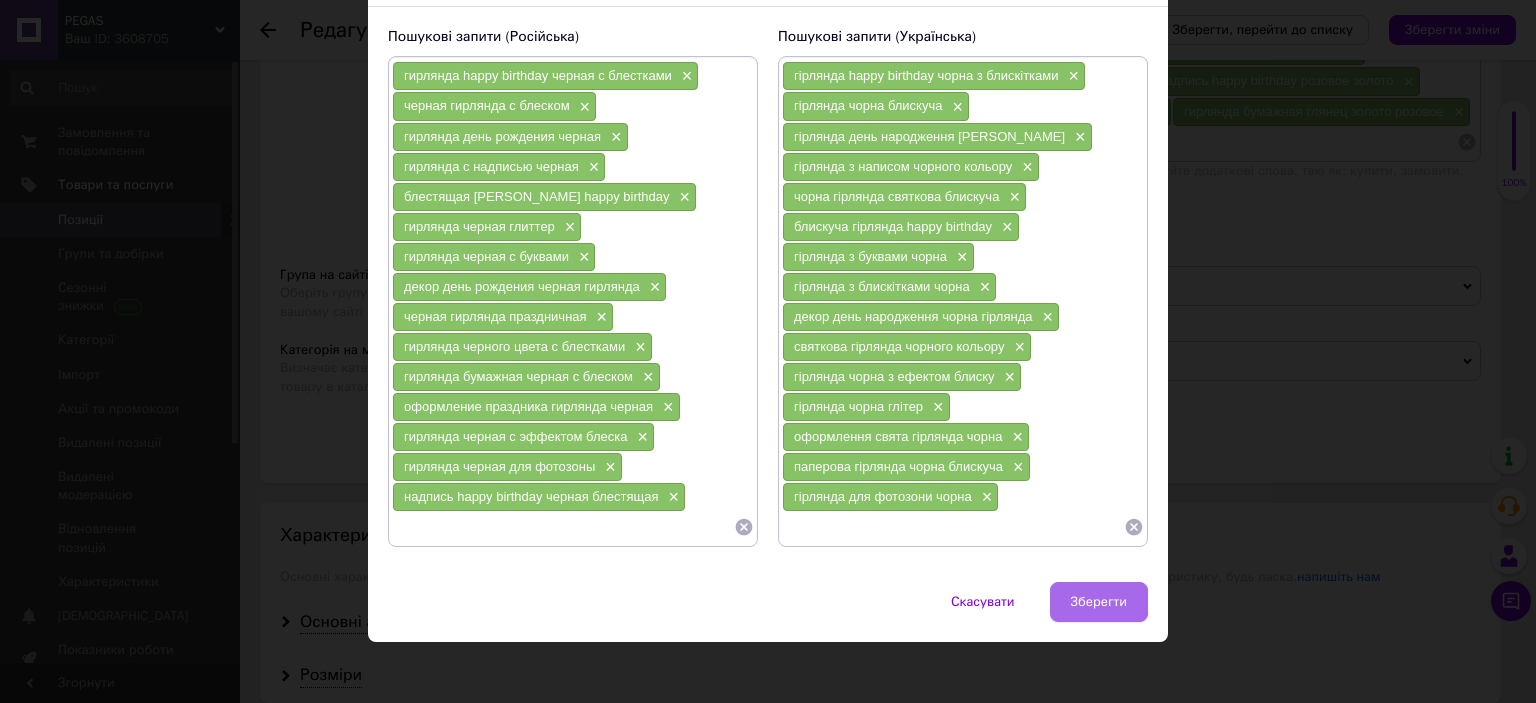 click on "Зберегти" at bounding box center [1099, 602] 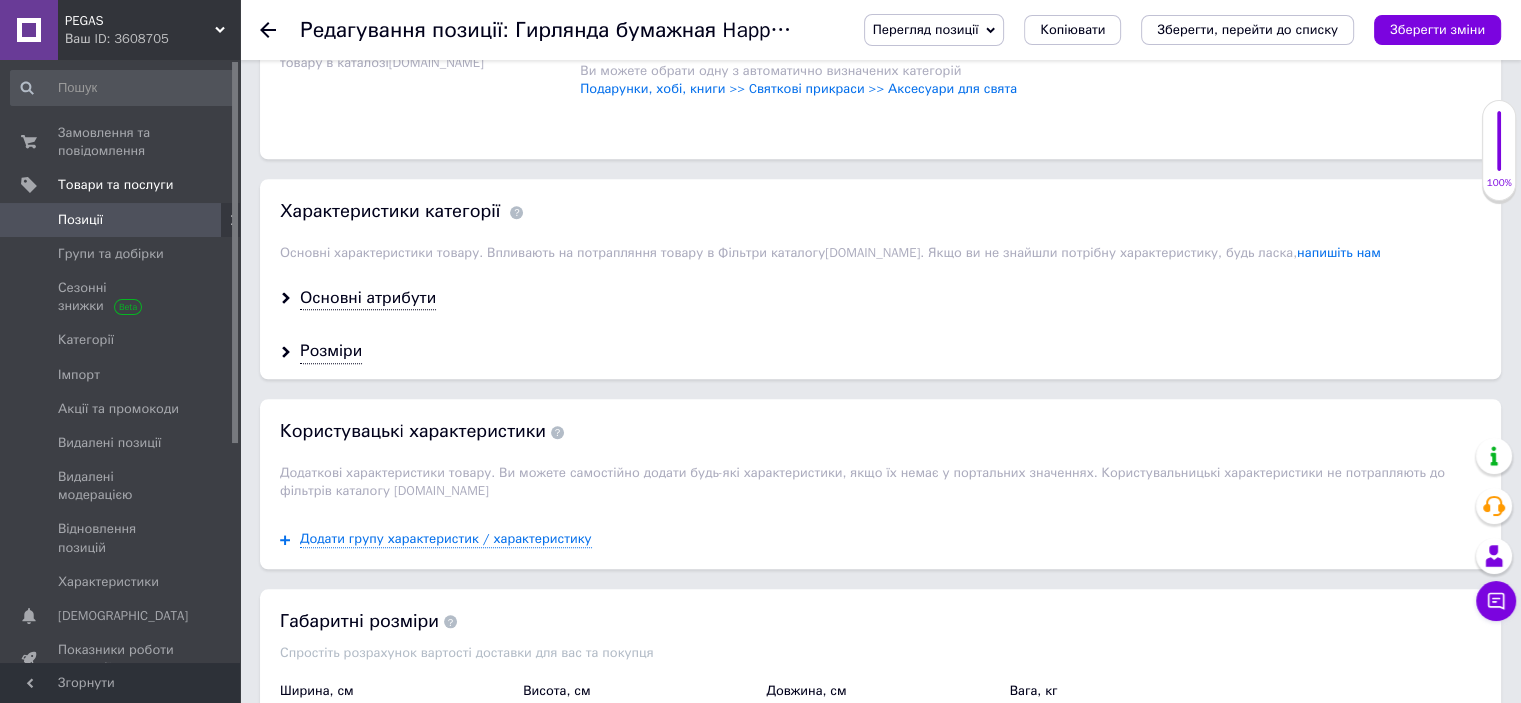 scroll, scrollTop: 1700, scrollLeft: 0, axis: vertical 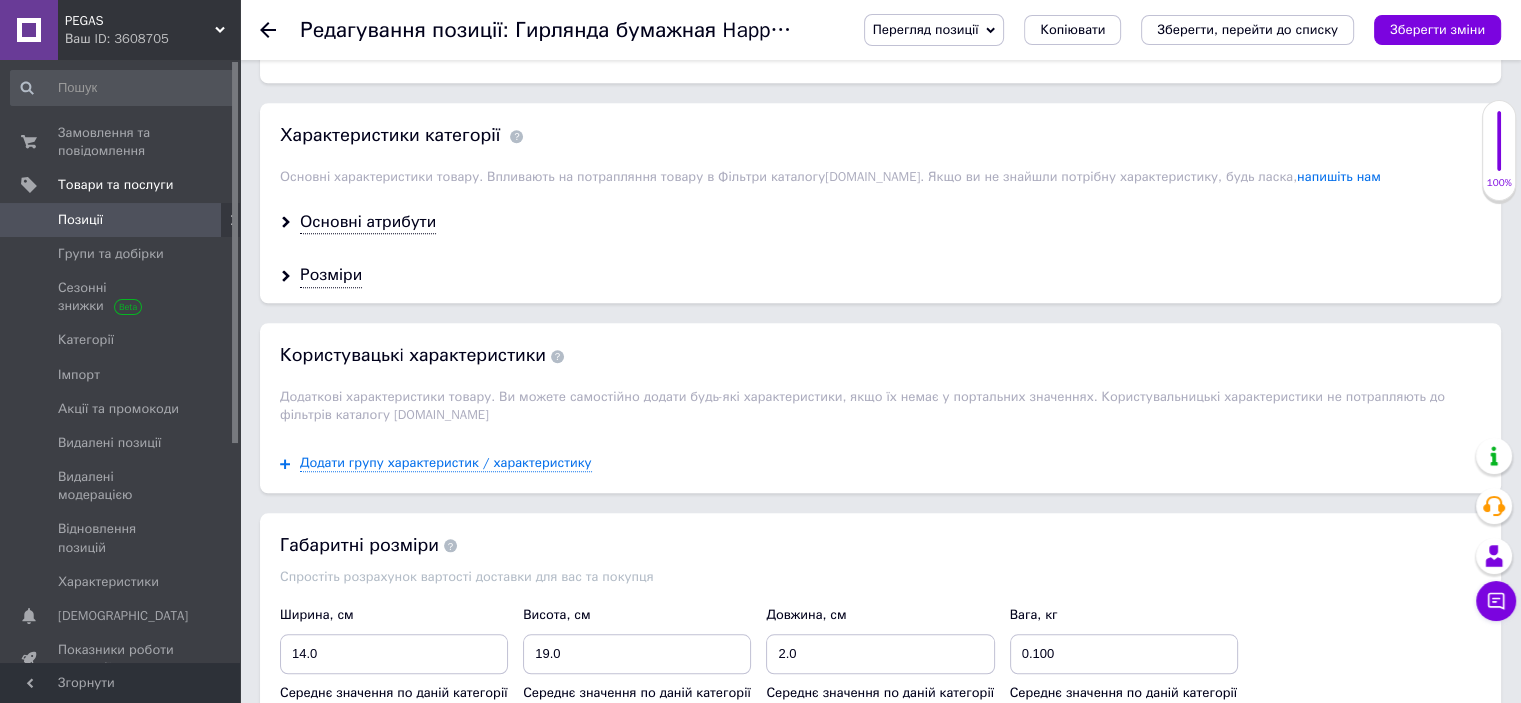 drag, startPoint x: 338, startPoint y: 173, endPoint x: 424, endPoint y: 283, distance: 139.62808 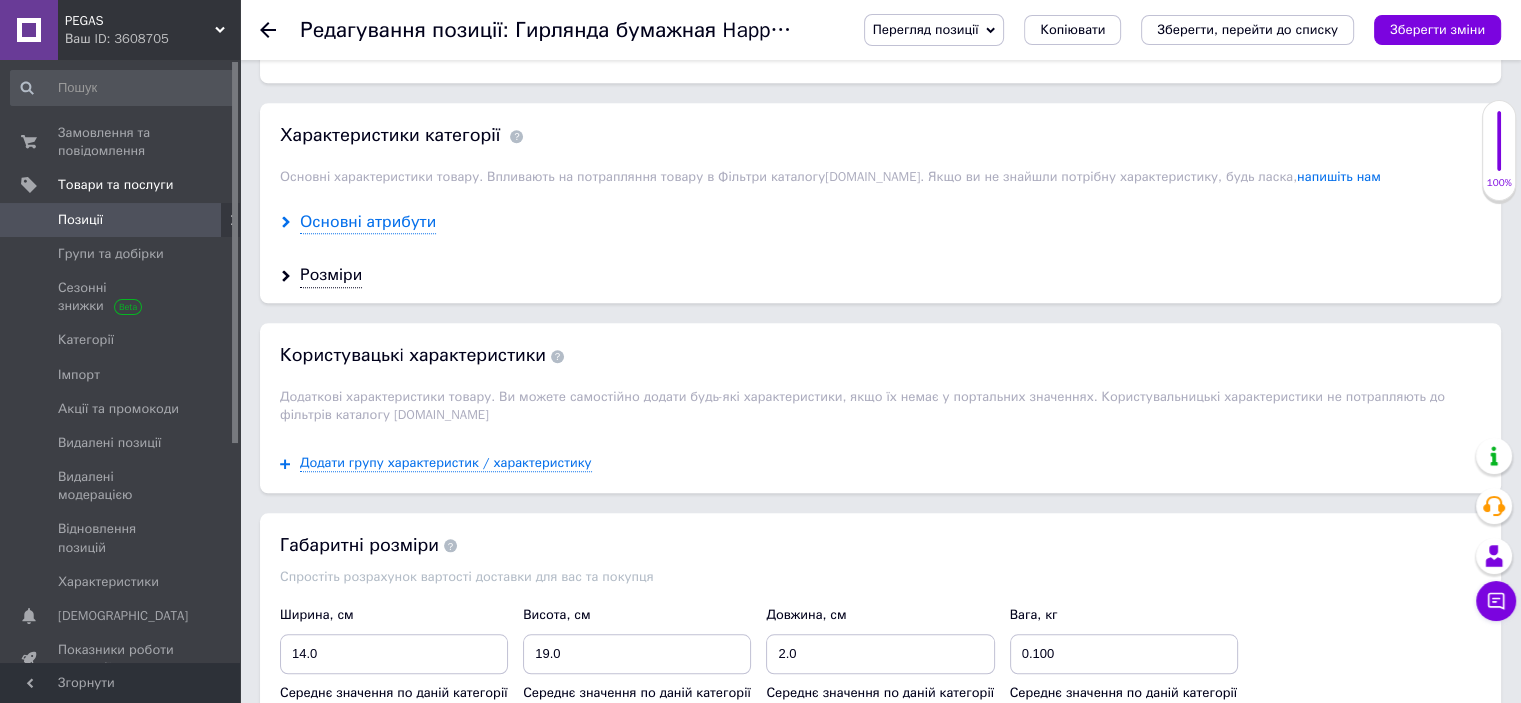 click on "Основні атрибути" at bounding box center [368, 222] 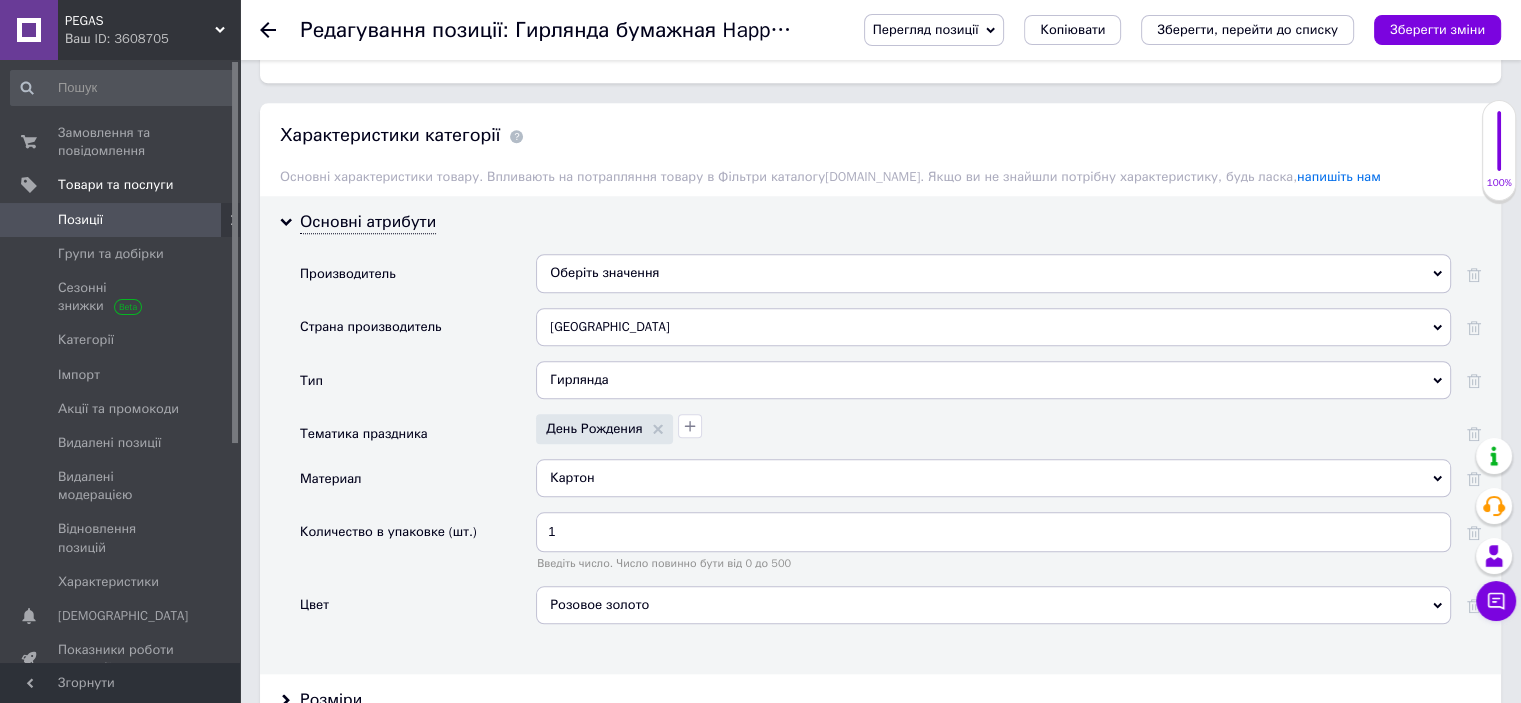 click on "Розовое золото" at bounding box center [993, 605] 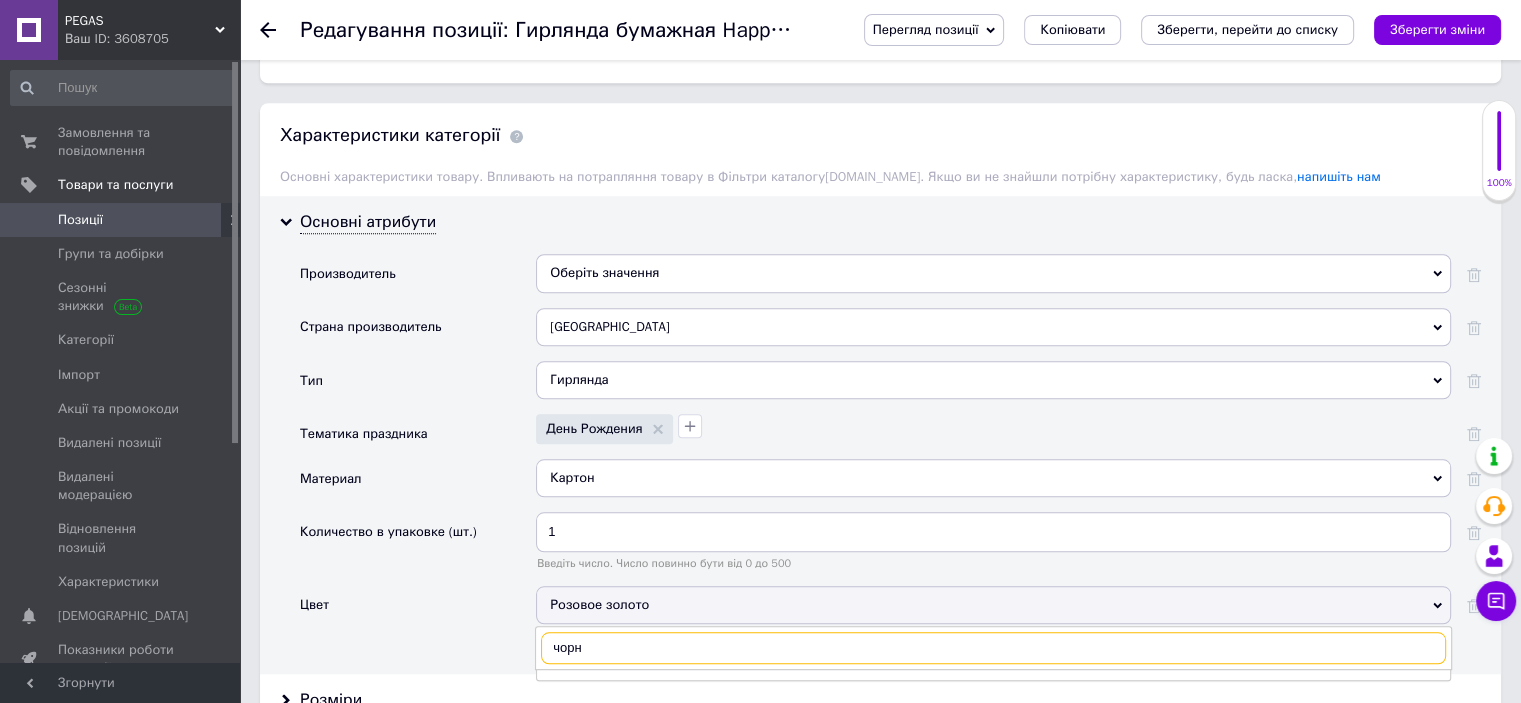 click on "чорн" at bounding box center (993, 648) 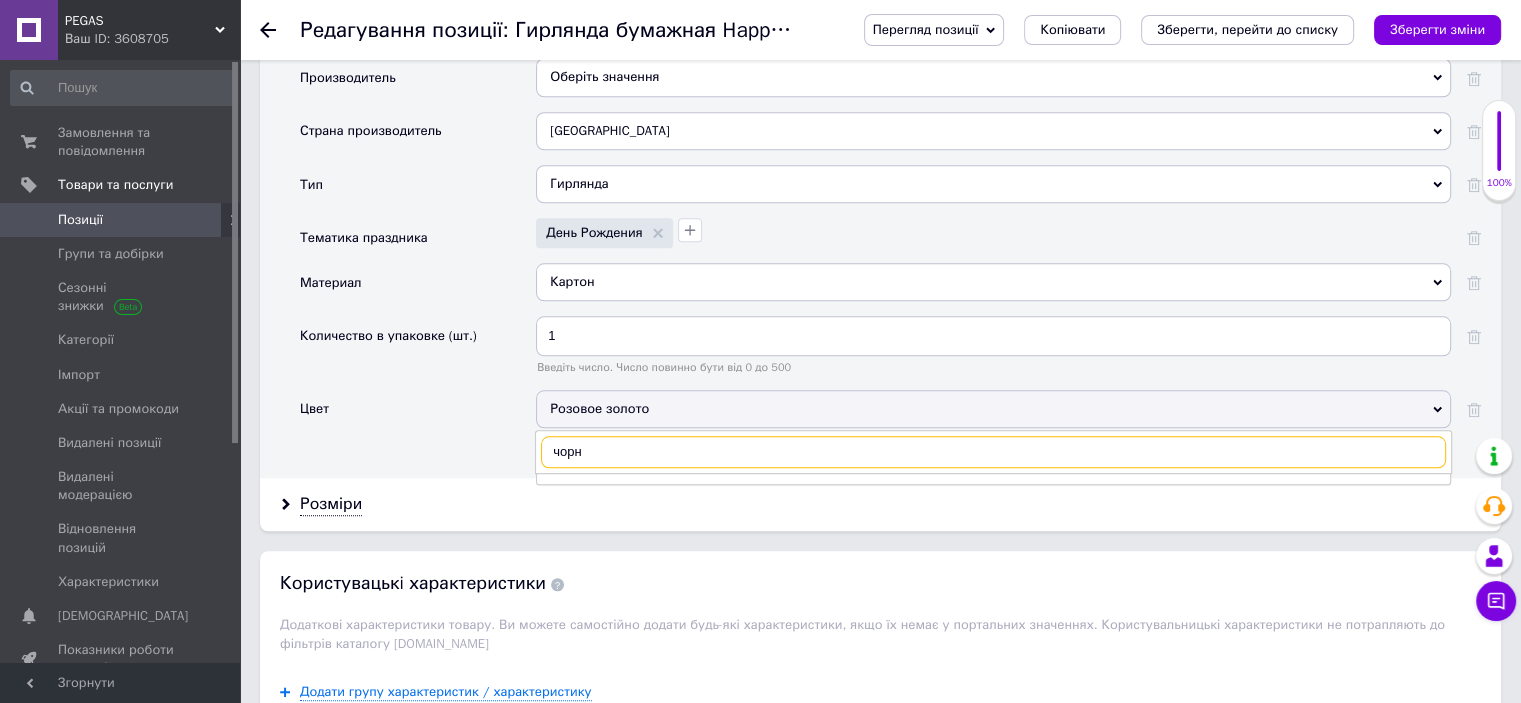 scroll, scrollTop: 1900, scrollLeft: 0, axis: vertical 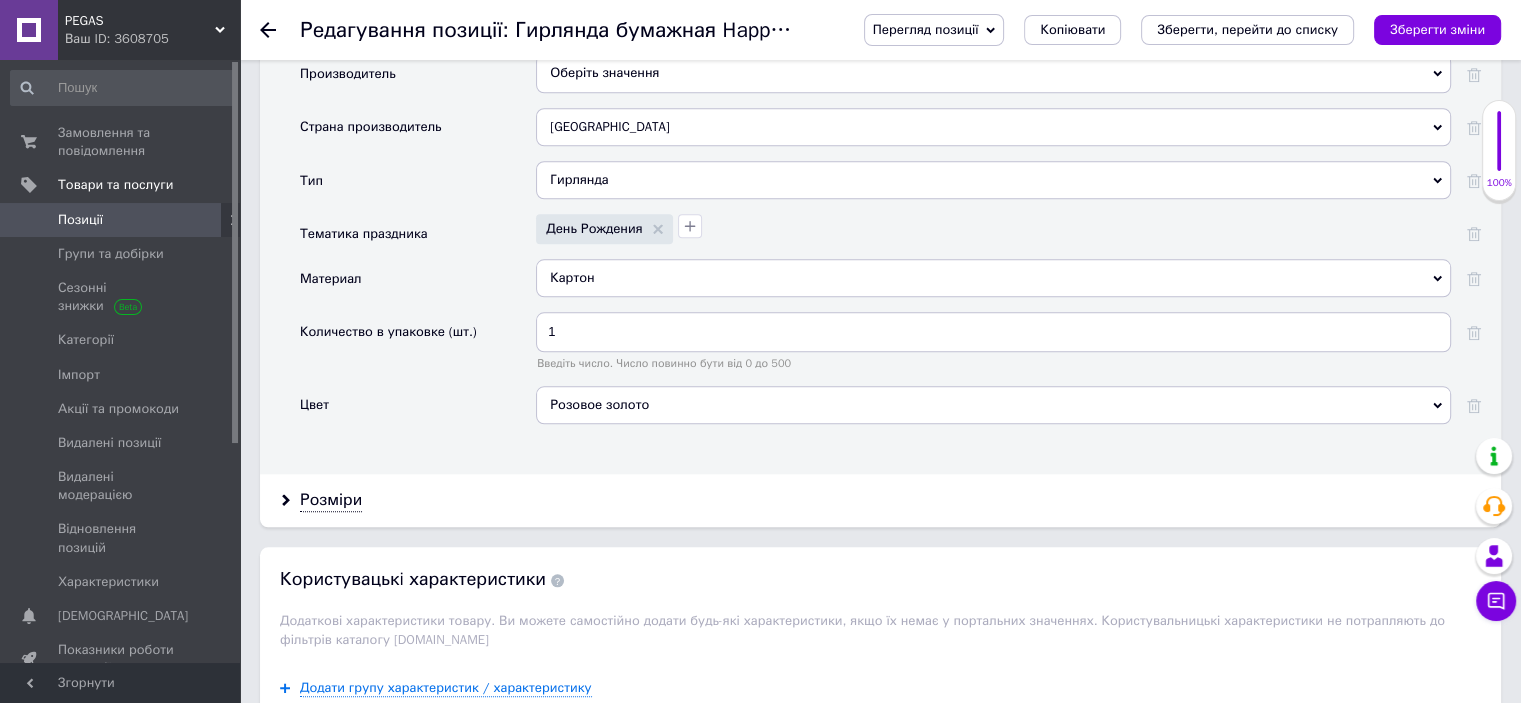 click on "Розміри" at bounding box center [880, 500] 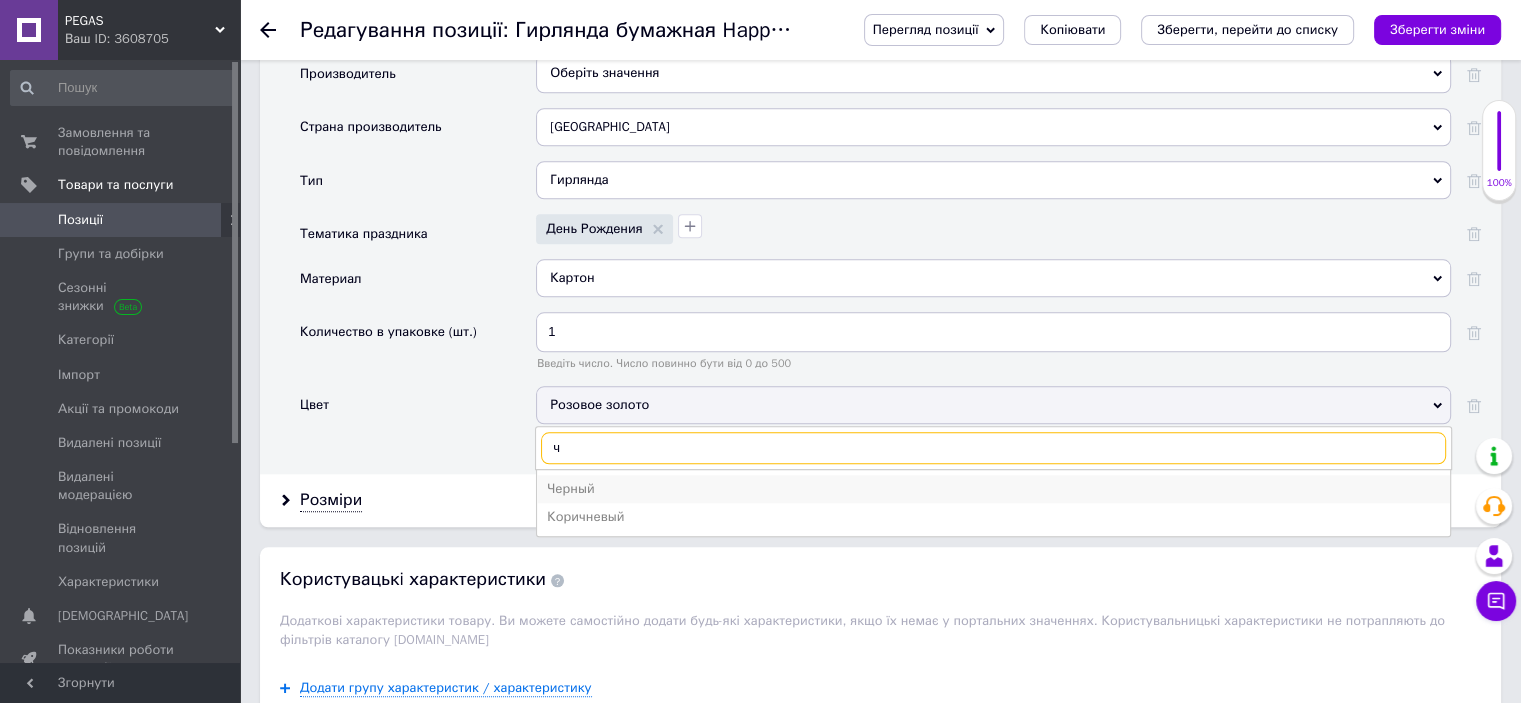 type on "ч" 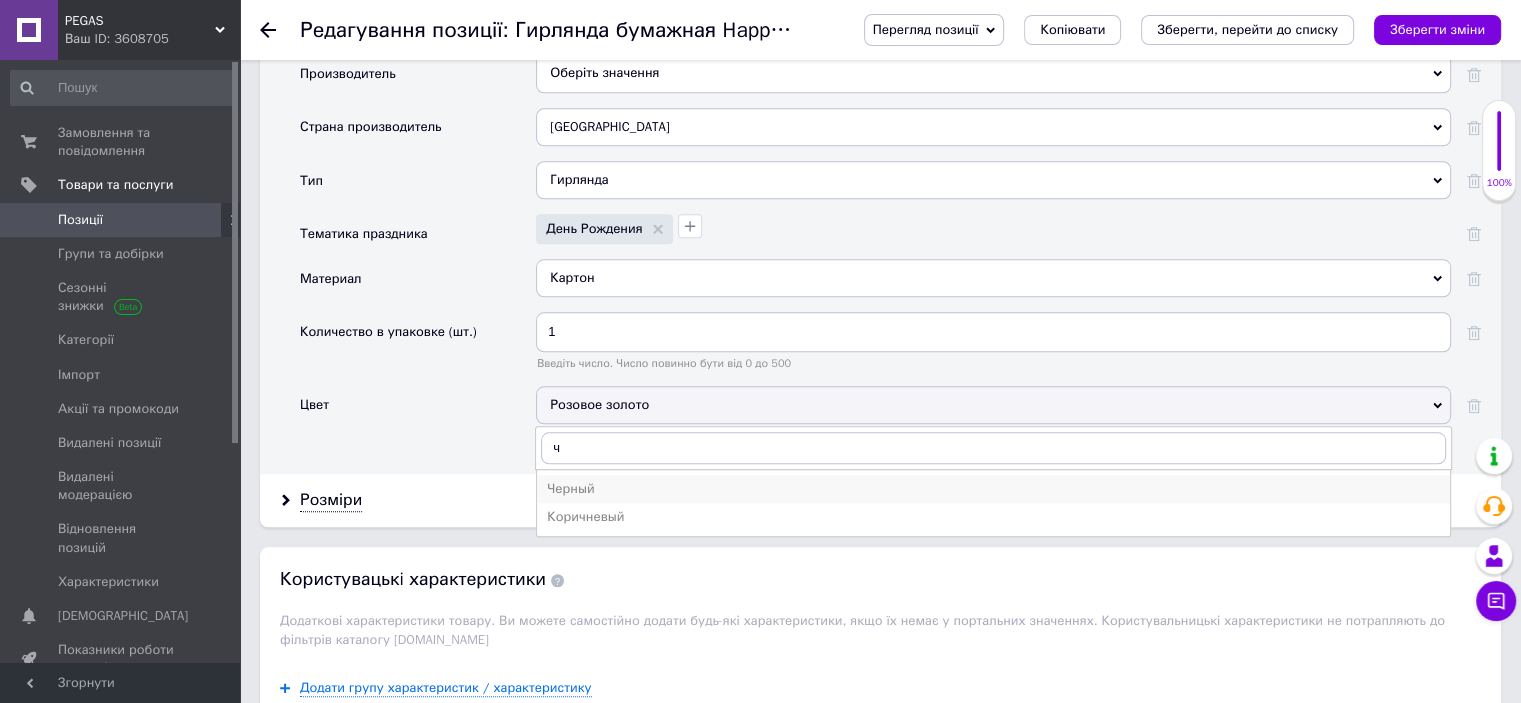click on "Черный" at bounding box center (993, 489) 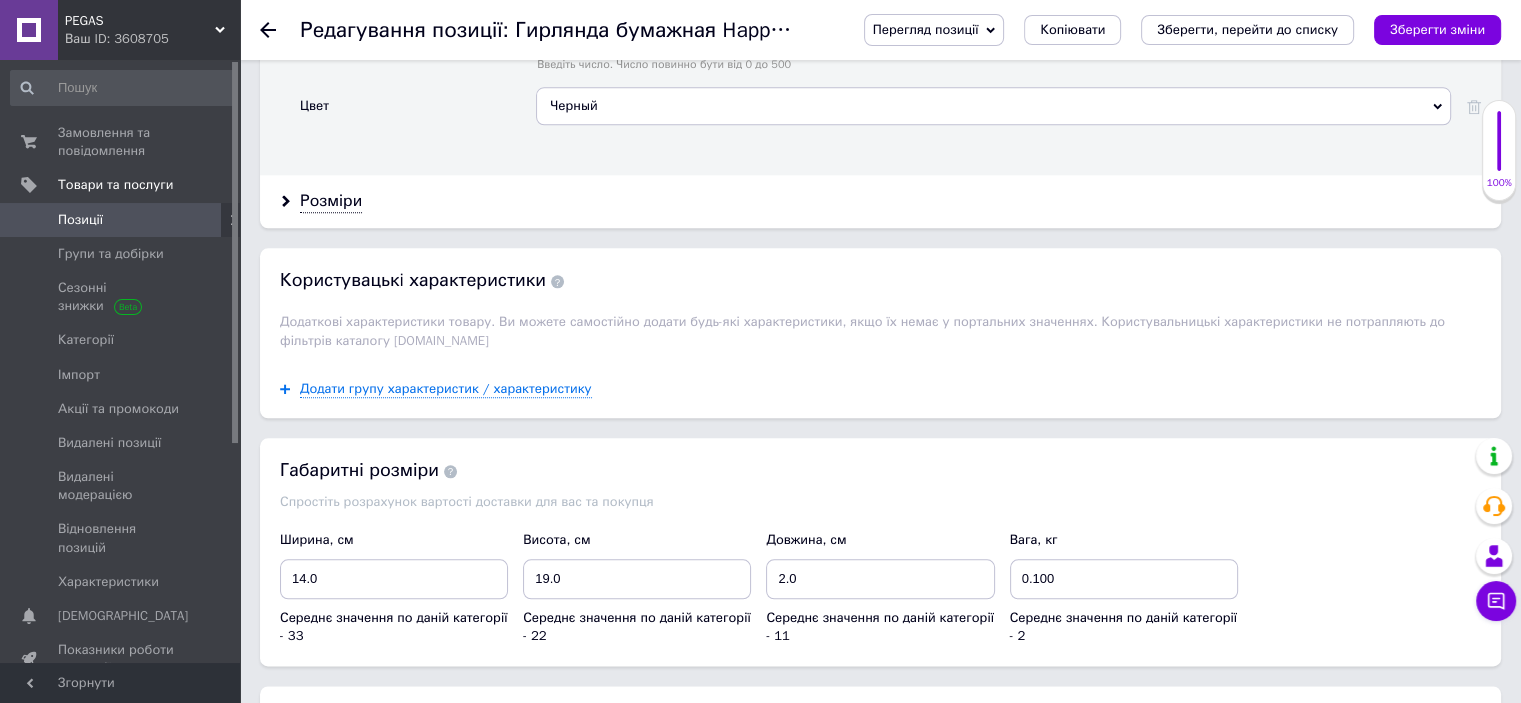 scroll, scrollTop: 2200, scrollLeft: 0, axis: vertical 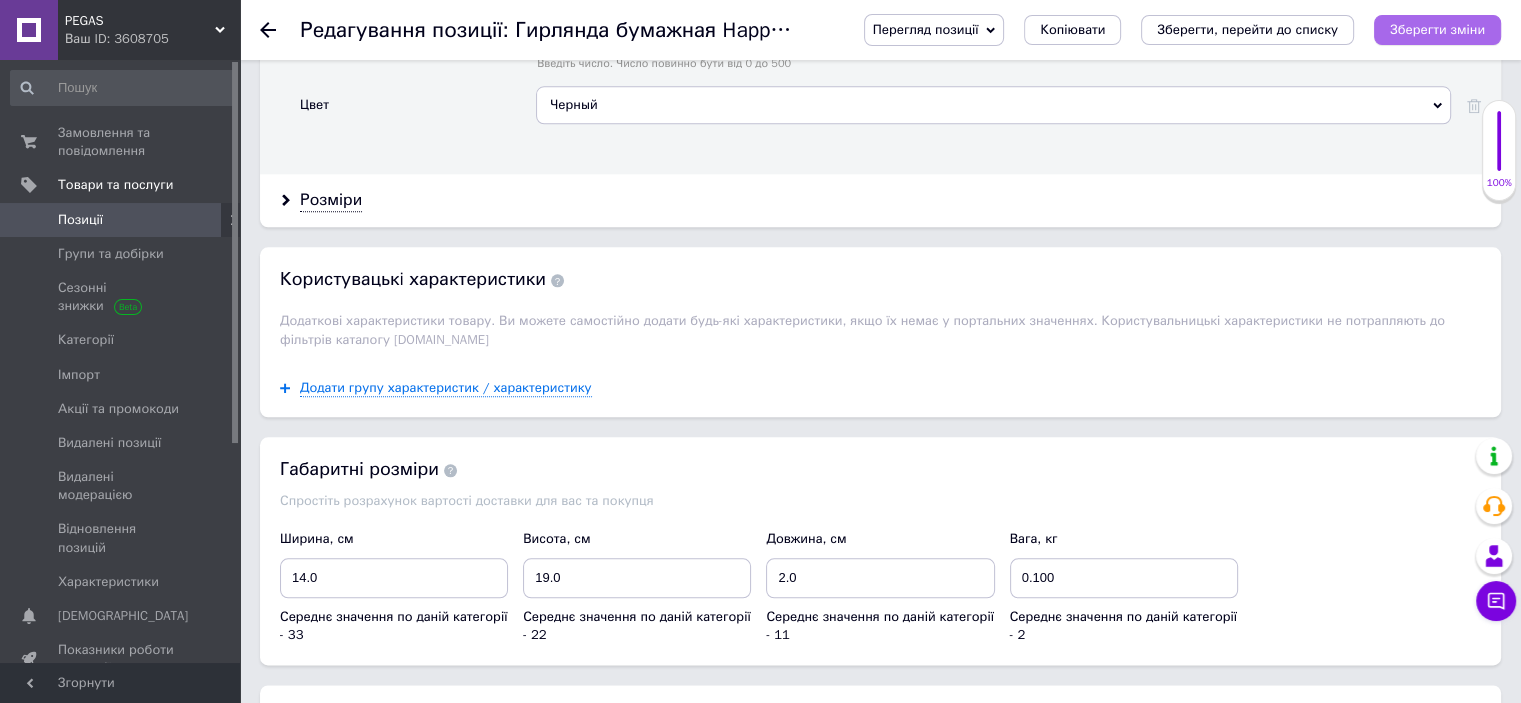 click on "Зберегти зміни" at bounding box center [1437, 29] 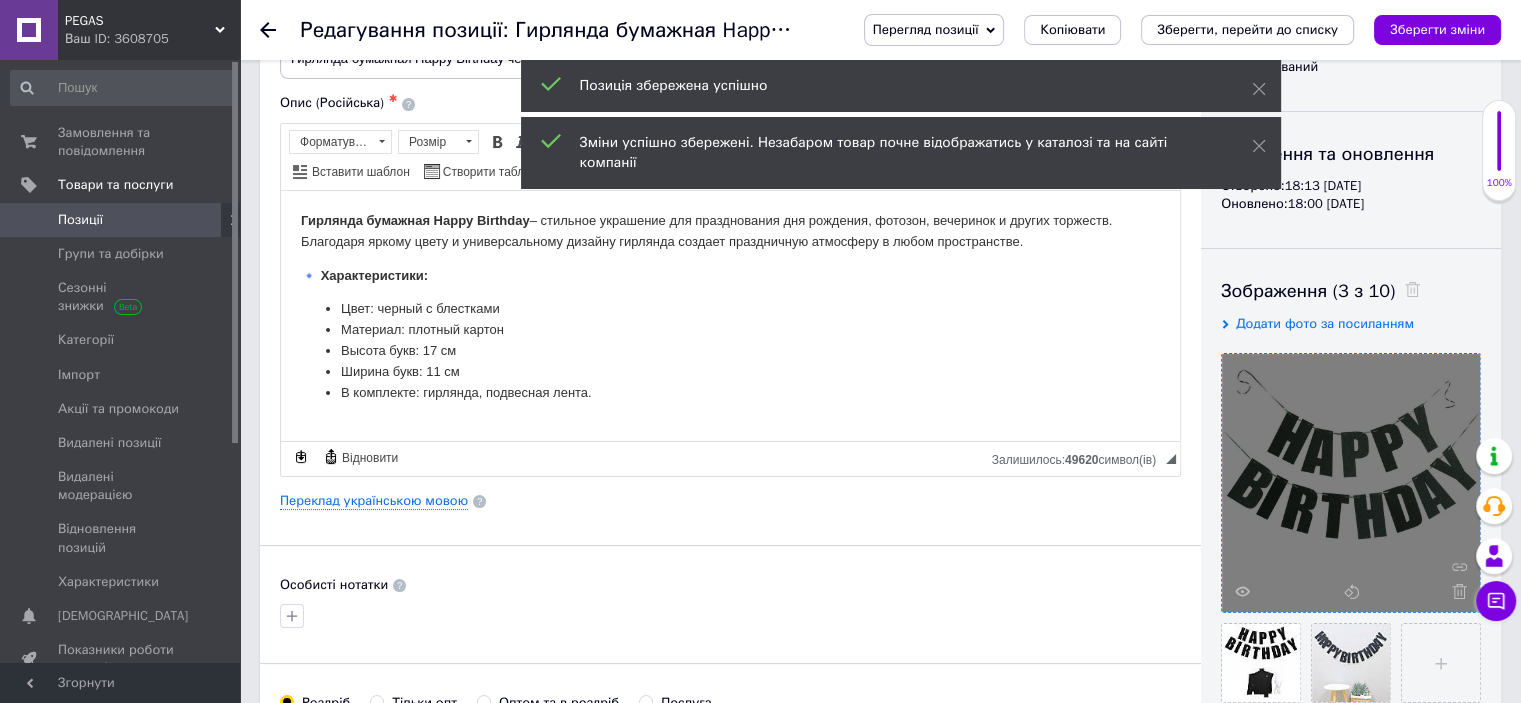 scroll, scrollTop: 0, scrollLeft: 0, axis: both 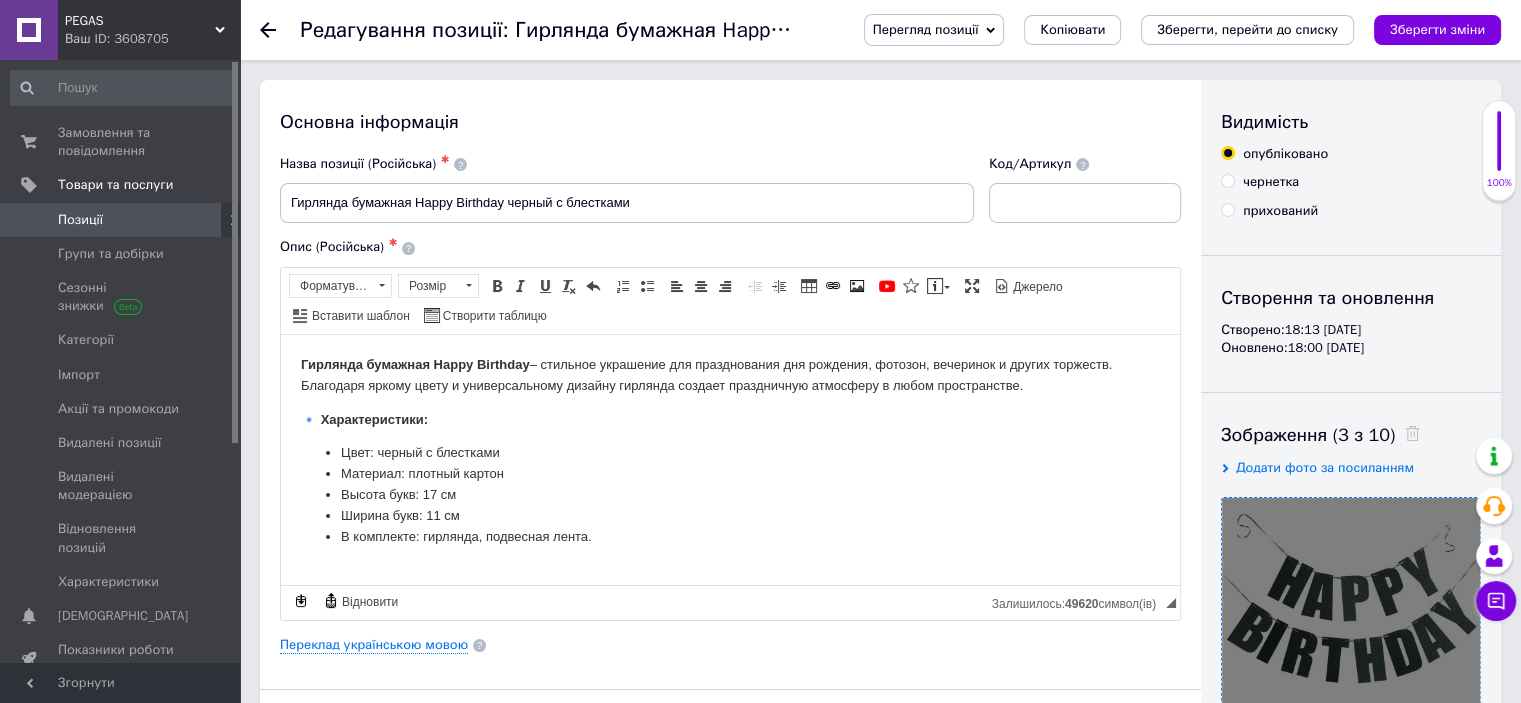 click on "Позиції" at bounding box center [121, 220] 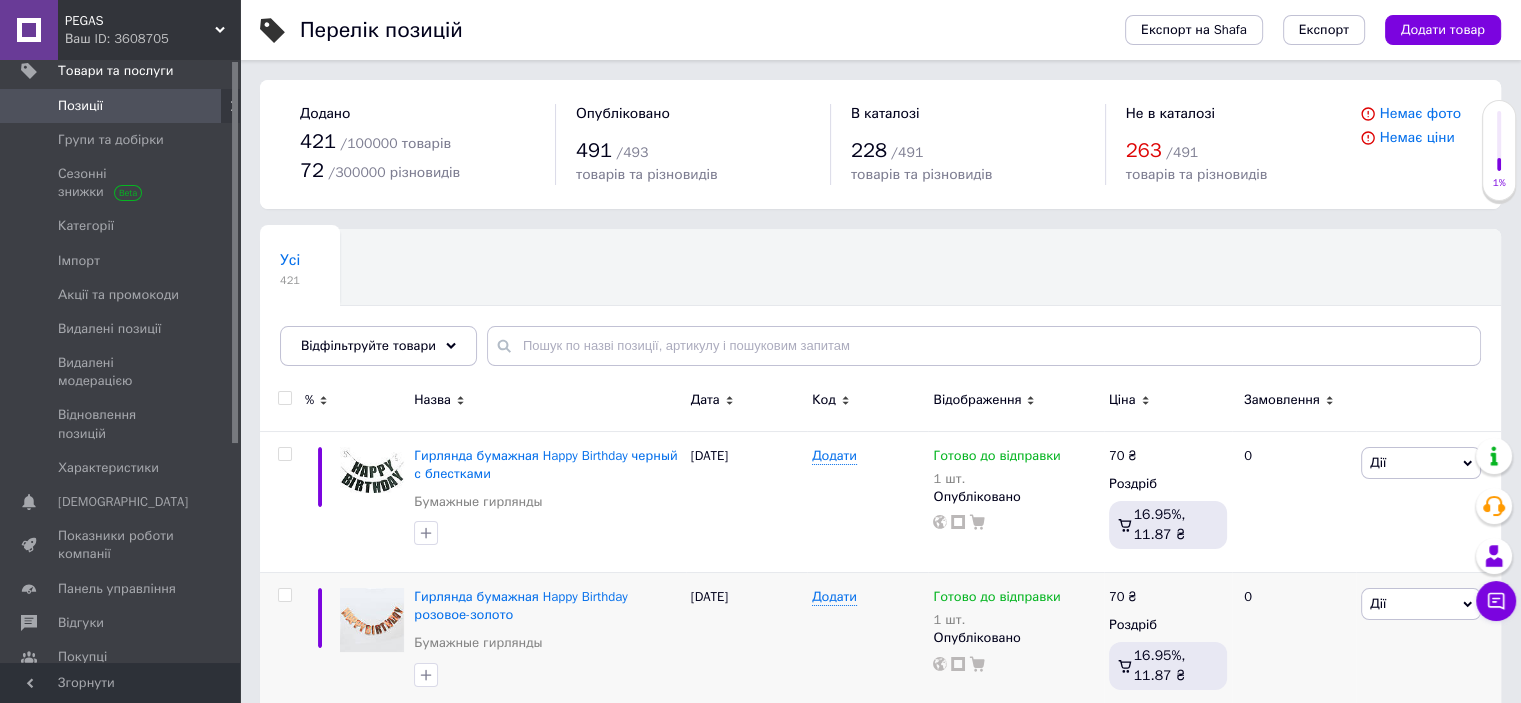 scroll, scrollTop: 200, scrollLeft: 0, axis: vertical 